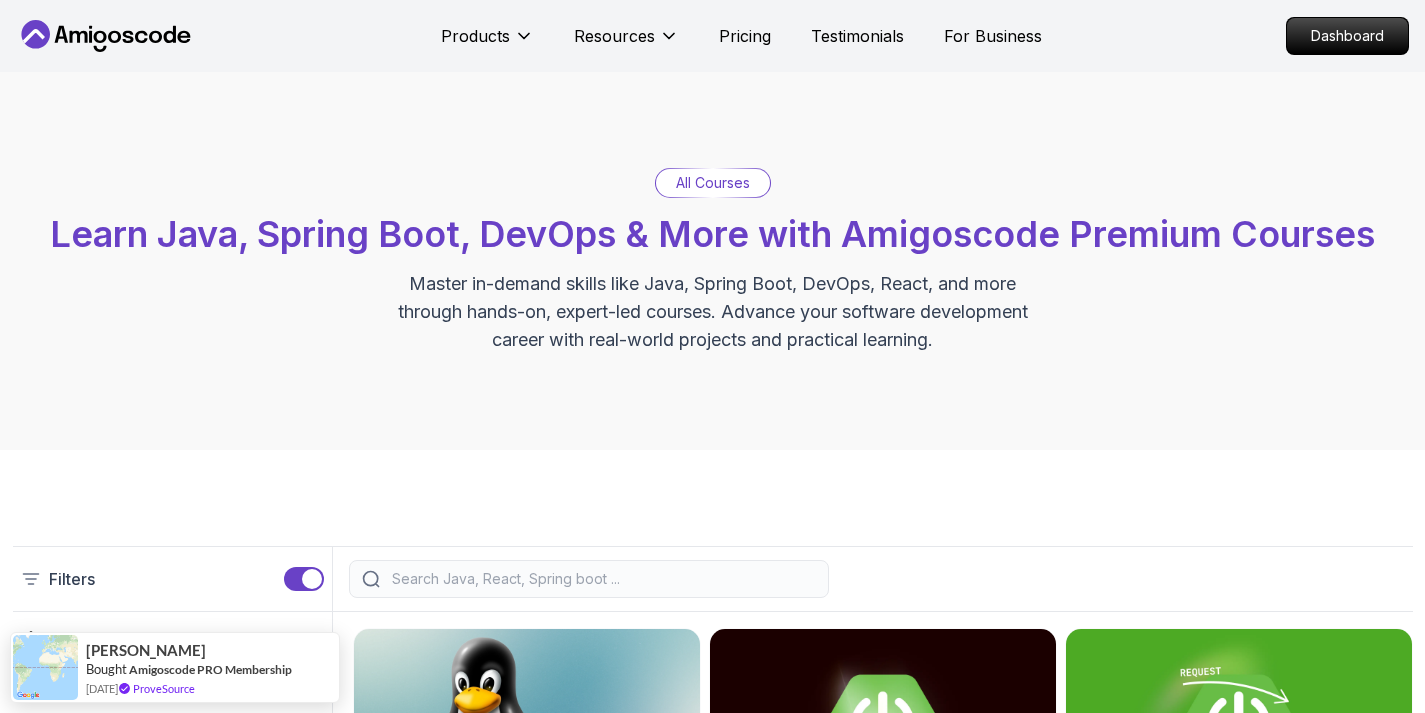 scroll, scrollTop: 2745, scrollLeft: 0, axis: vertical 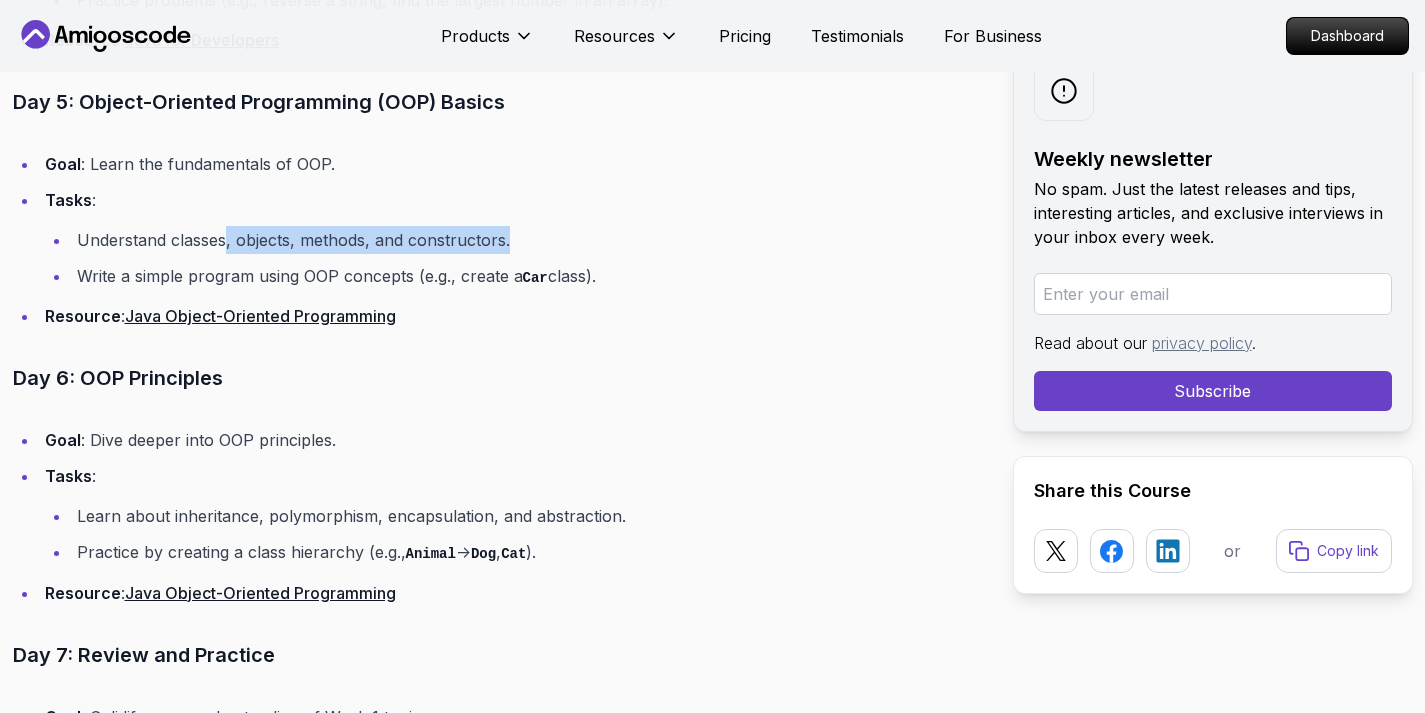 drag, startPoint x: 228, startPoint y: 235, endPoint x: 654, endPoint y: 249, distance: 426.22998 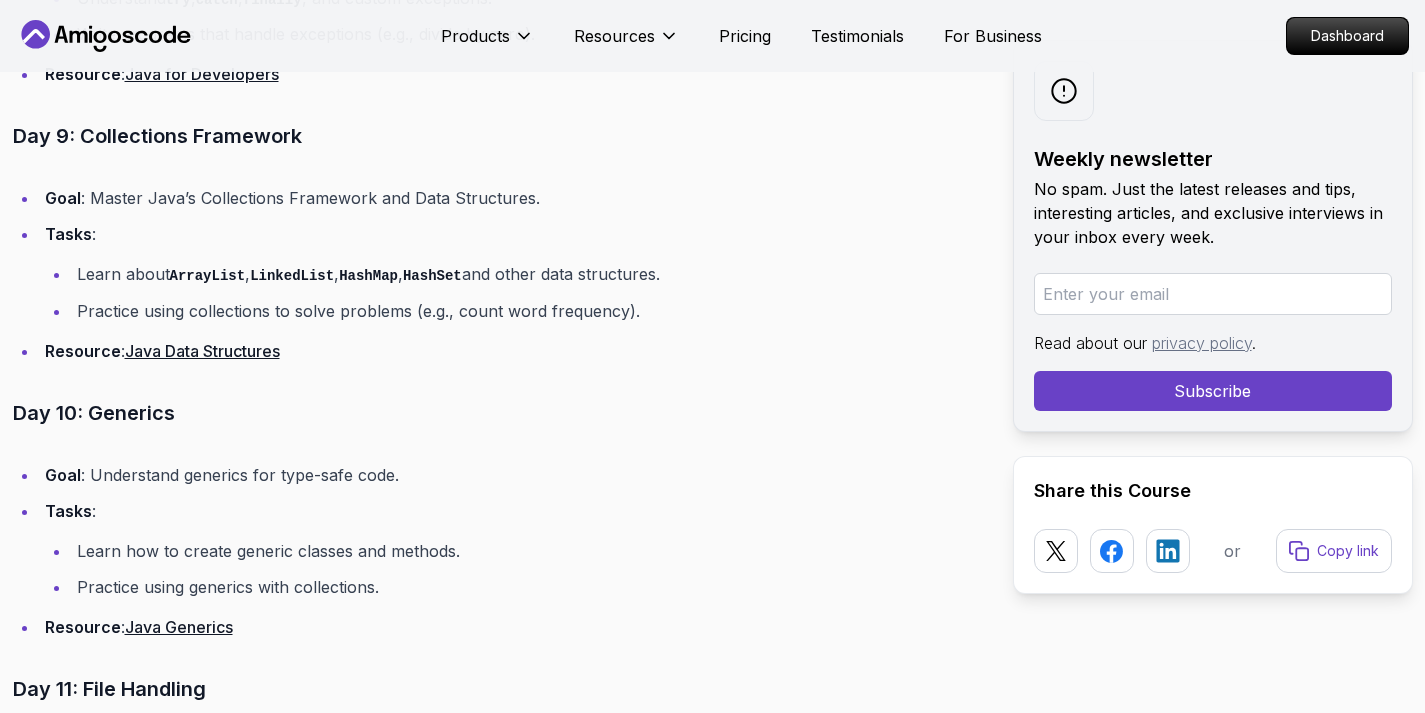 scroll, scrollTop: 4499, scrollLeft: 0, axis: vertical 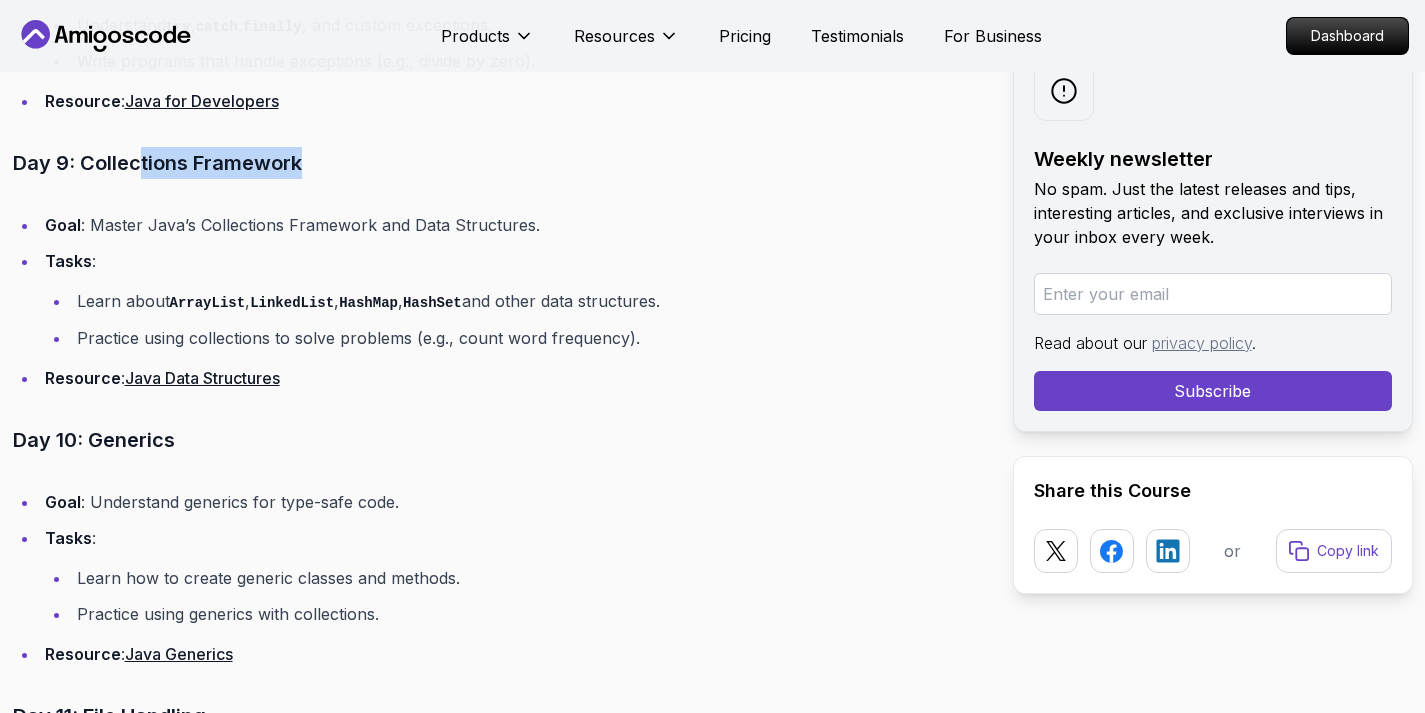 drag, startPoint x: 140, startPoint y: 155, endPoint x: 374, endPoint y: 165, distance: 234.21358 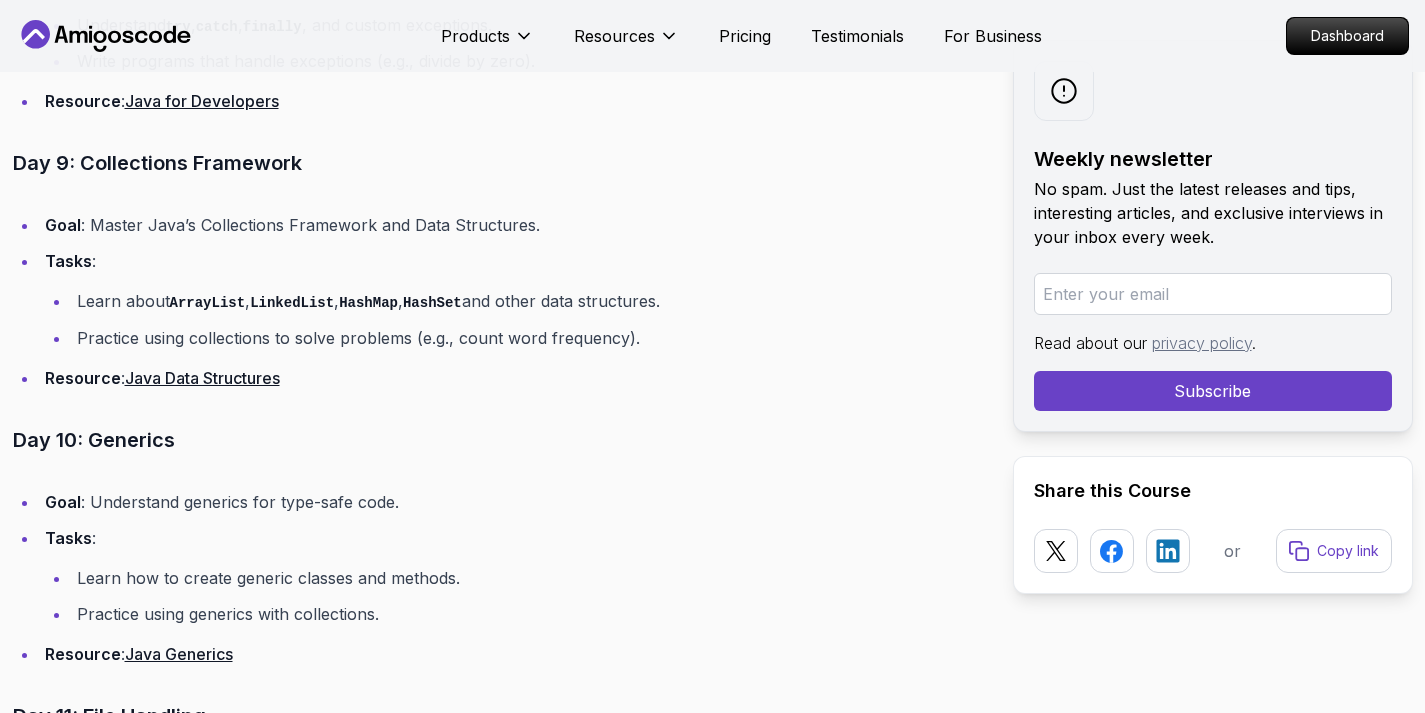 drag, startPoint x: 342, startPoint y: 294, endPoint x: 727, endPoint y: 301, distance: 385.06363 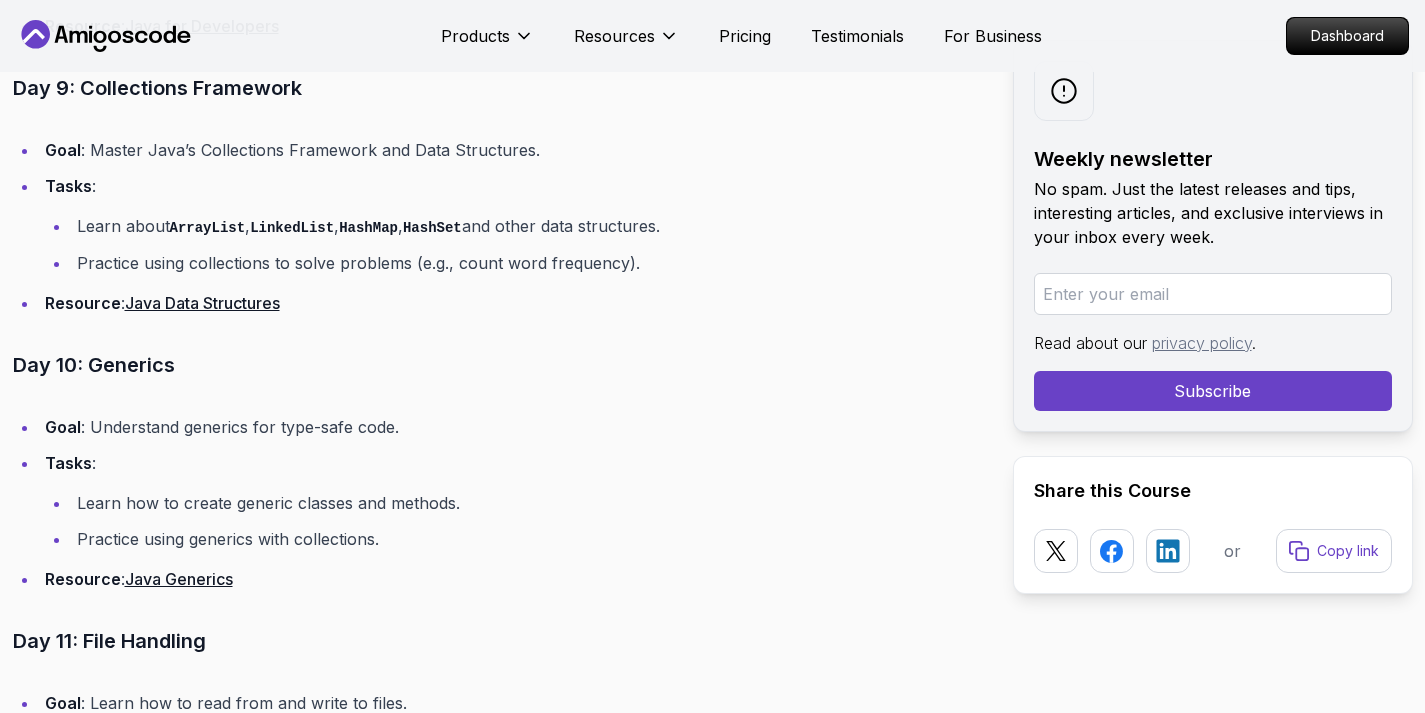 scroll, scrollTop: 4613, scrollLeft: 0, axis: vertical 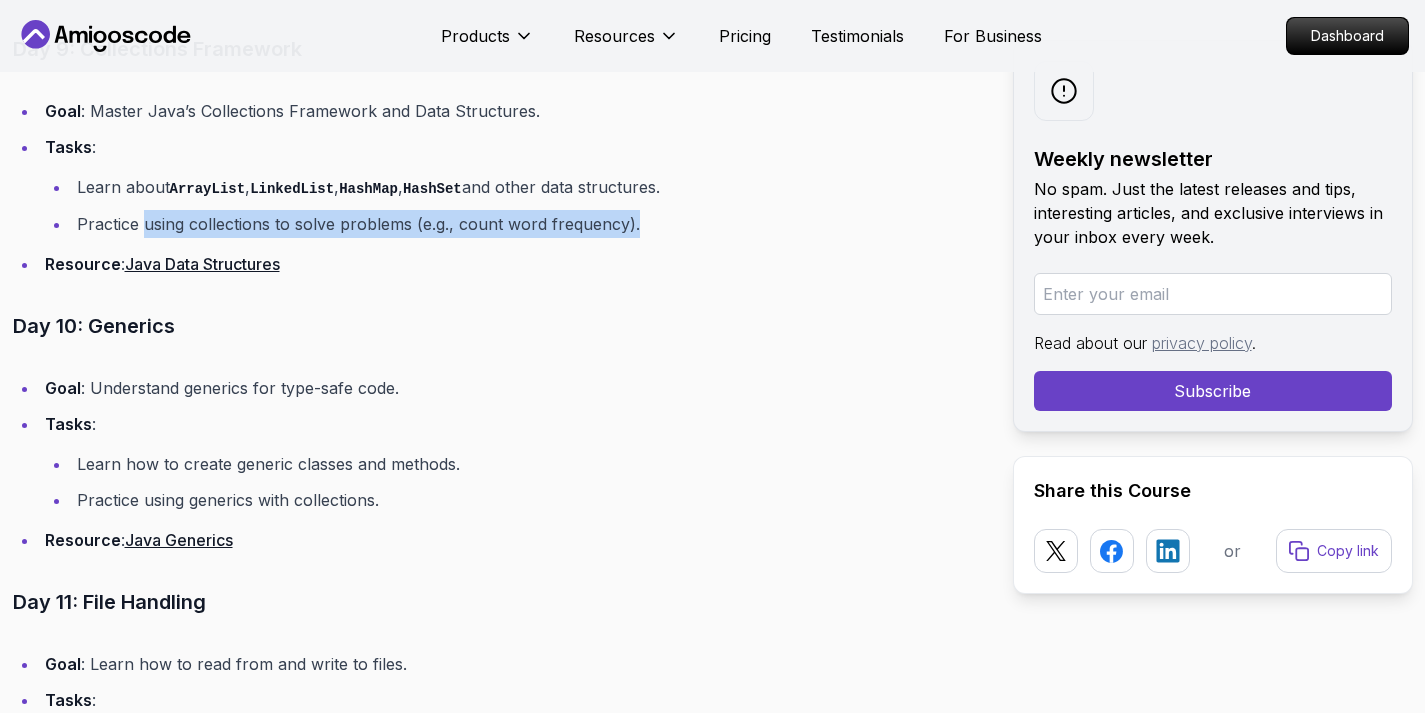 drag, startPoint x: 141, startPoint y: 221, endPoint x: 732, endPoint y: 224, distance: 591.0076 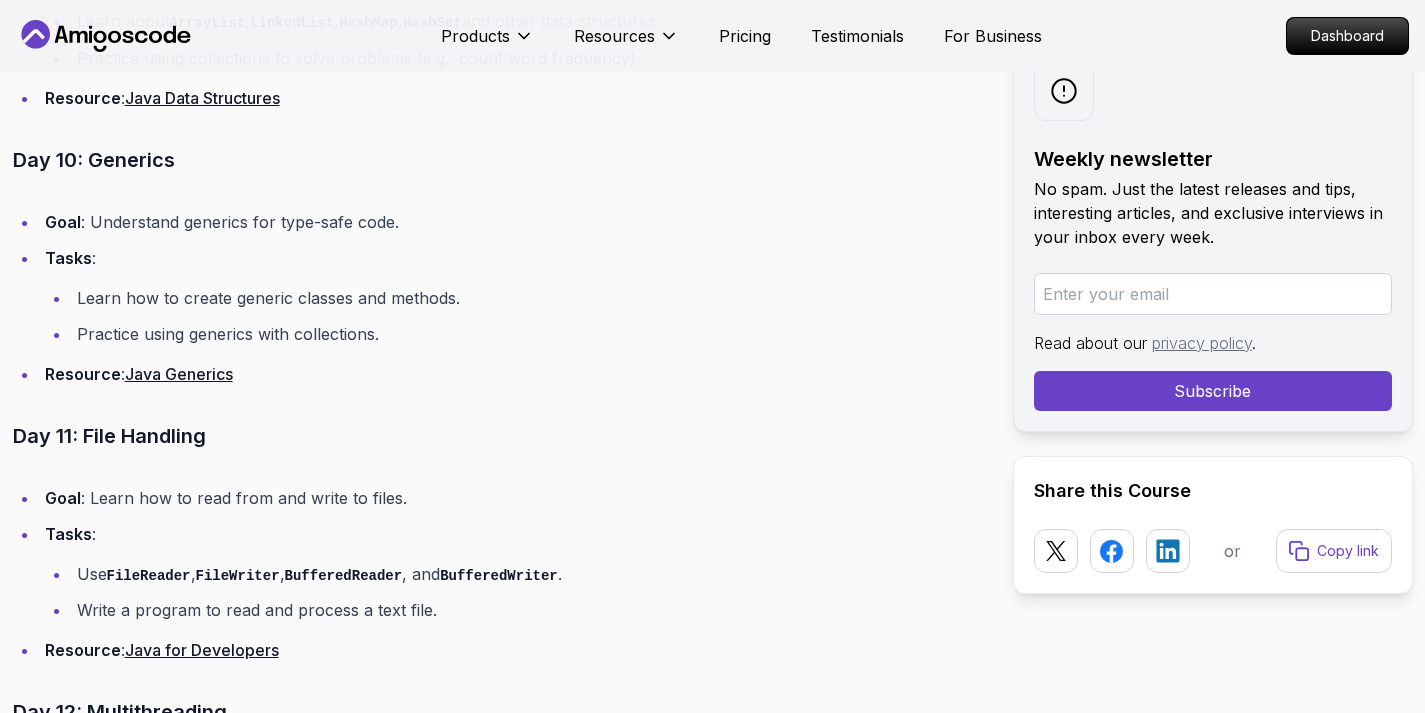 scroll, scrollTop: 4781, scrollLeft: 0, axis: vertical 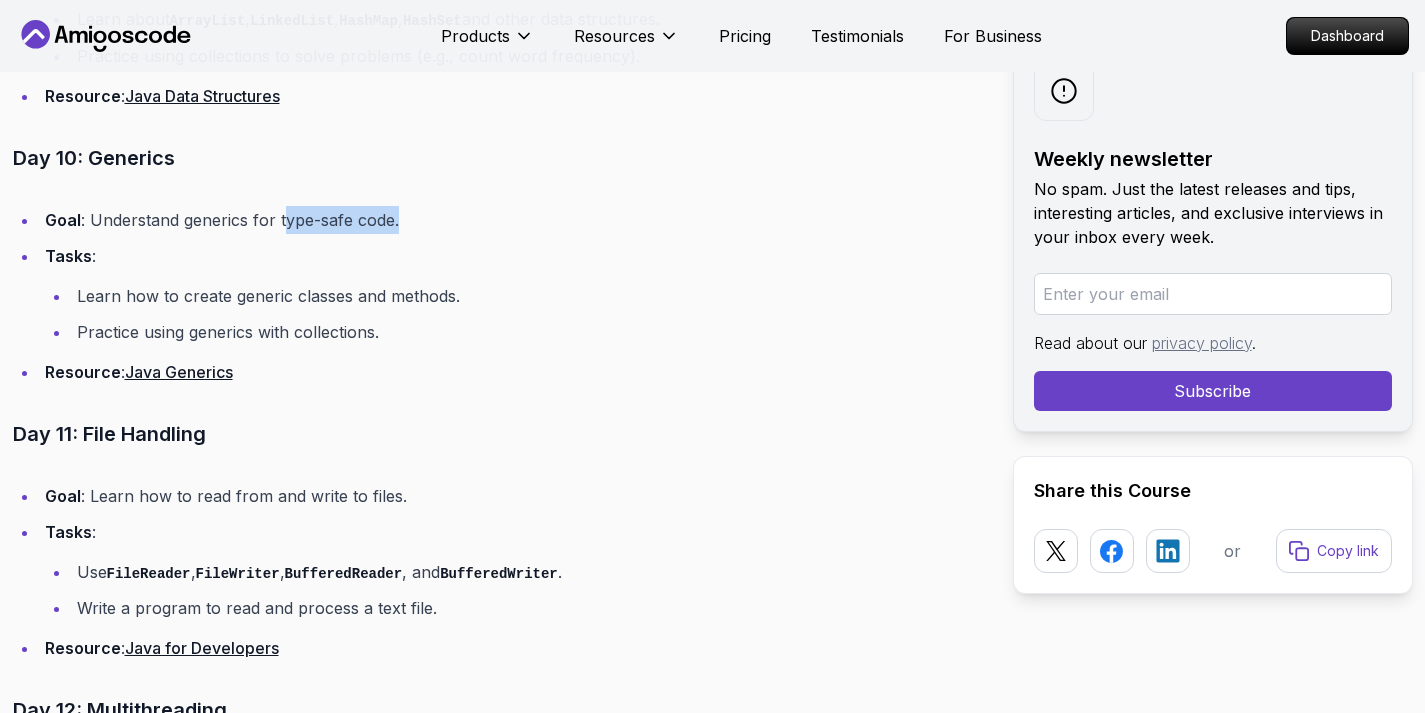 drag, startPoint x: 284, startPoint y: 217, endPoint x: 396, endPoint y: 216, distance: 112.00446 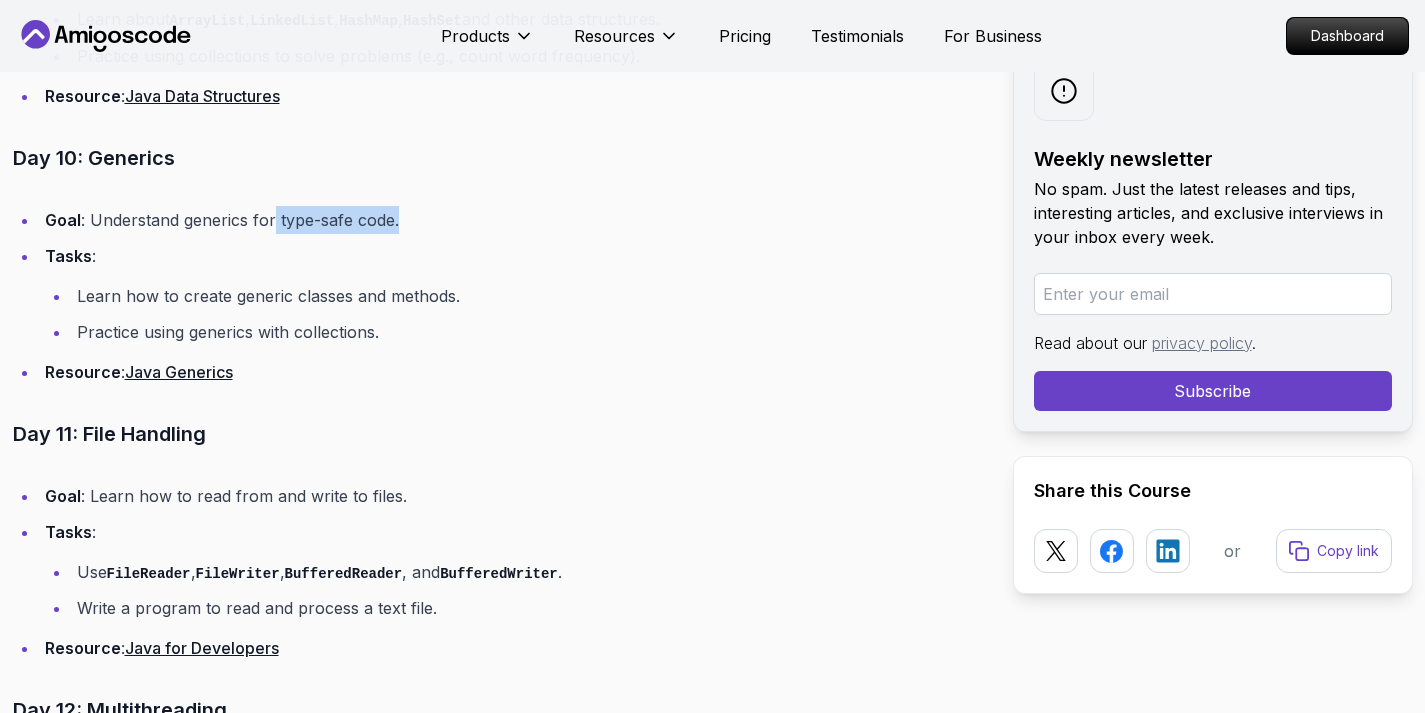 drag, startPoint x: 428, startPoint y: 215, endPoint x: 274, endPoint y: 213, distance: 154.01299 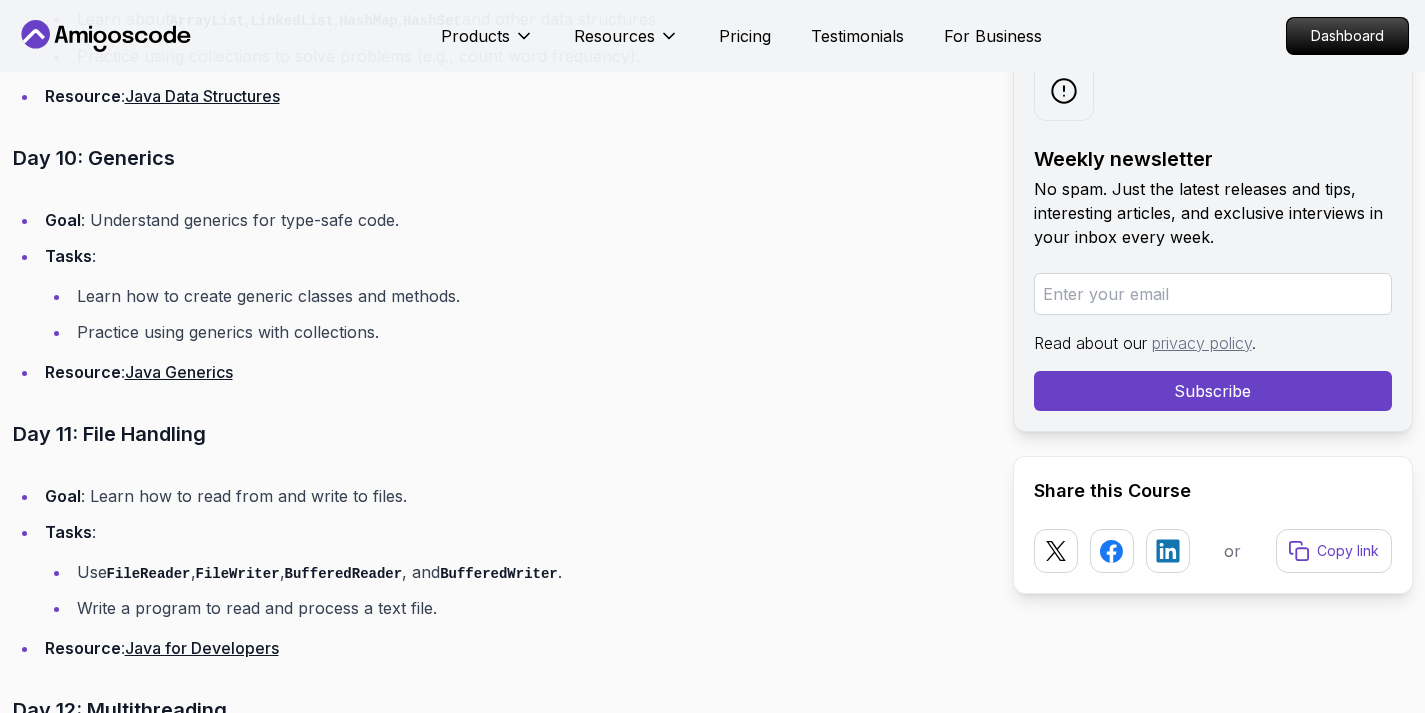 click on "Goal : Understand generics for type-safe code.
Tasks :
Learn how to create generic classes and methods.
Practice using generics with collections.
Resource :  Java Generics" at bounding box center [497, 296] 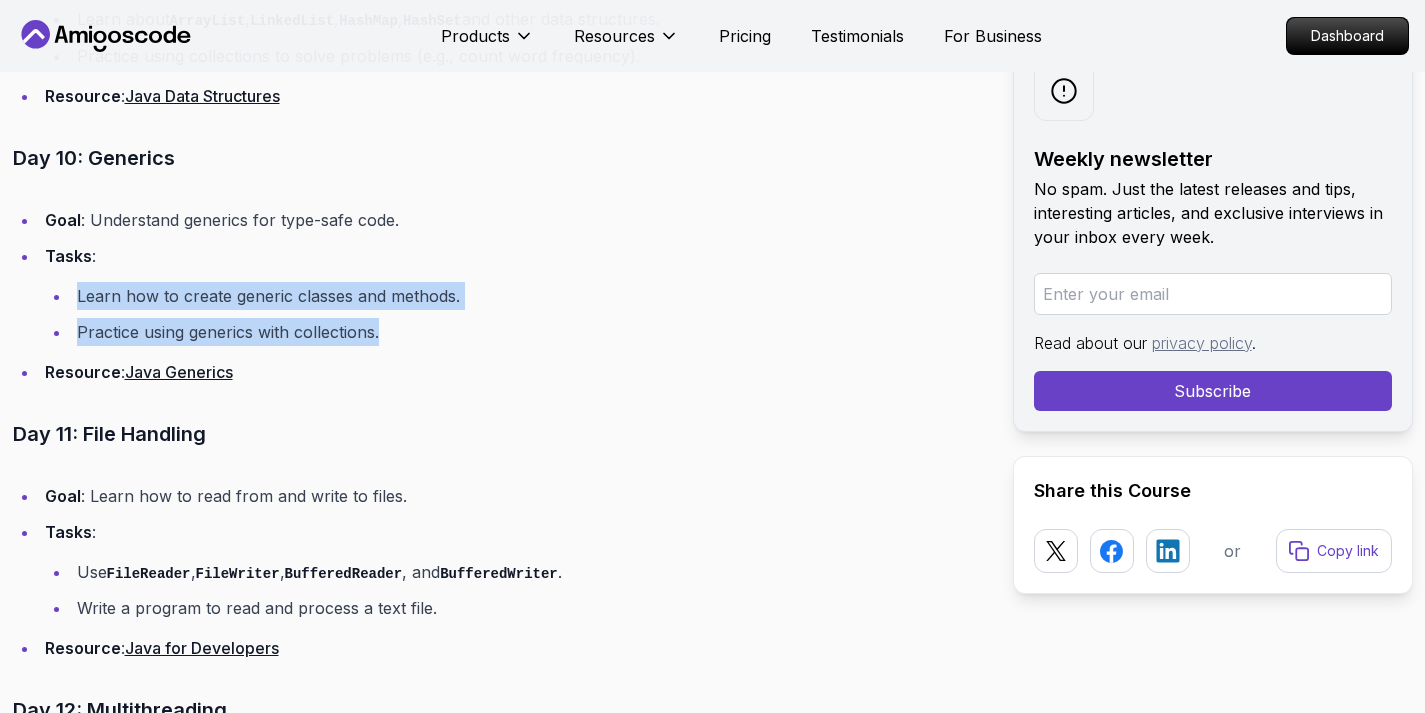 drag, startPoint x: 78, startPoint y: 291, endPoint x: 480, endPoint y: 323, distance: 403.2716 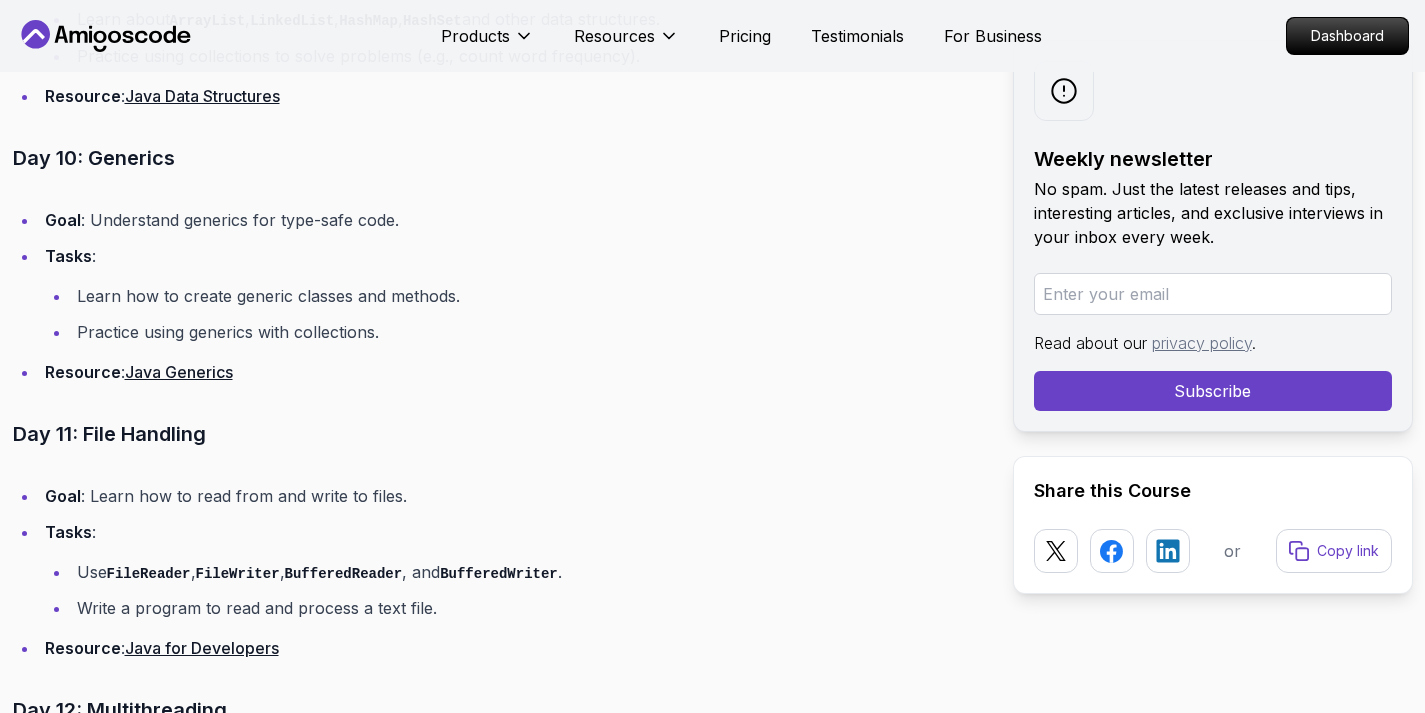 click on "Introduction
In this article, I'll show you how to master Java in 30 days. Java is one of the most popular programming languages in the world, powering everything from enterprise applications to Android apps. If you're looking to master Java in just 30 days, you're in the right place! This  day-by-day roadmap  will guide you from beginner to advanced, with actionable steps, resources, and tips to help you succeed.
Table of Contents
Week 1: The Basics (Days 1-7)
Day 1: Introduction to Java
Day 2: Java Syntax and Data Types
Day 3: Control Flow Statements
Day 4: Arrays and Strings
Day 5: Object-Oriented Programming (OOP) Basics
Day 6: OOP Principles
Day 7: Review and Practice
Week 2: Intermediate Concepts (Days 8-14)
Day 8: Exception Handling
Day 9: Collections Framework
Day 10: Generics
Day 11: File Handling
Day 12: Multithreading
Day 13: Lambda Expressions and Streams
Day 14: Review and Practice
Week 3: Advanced Topics (Days 15-21)" at bounding box center (497, 316) 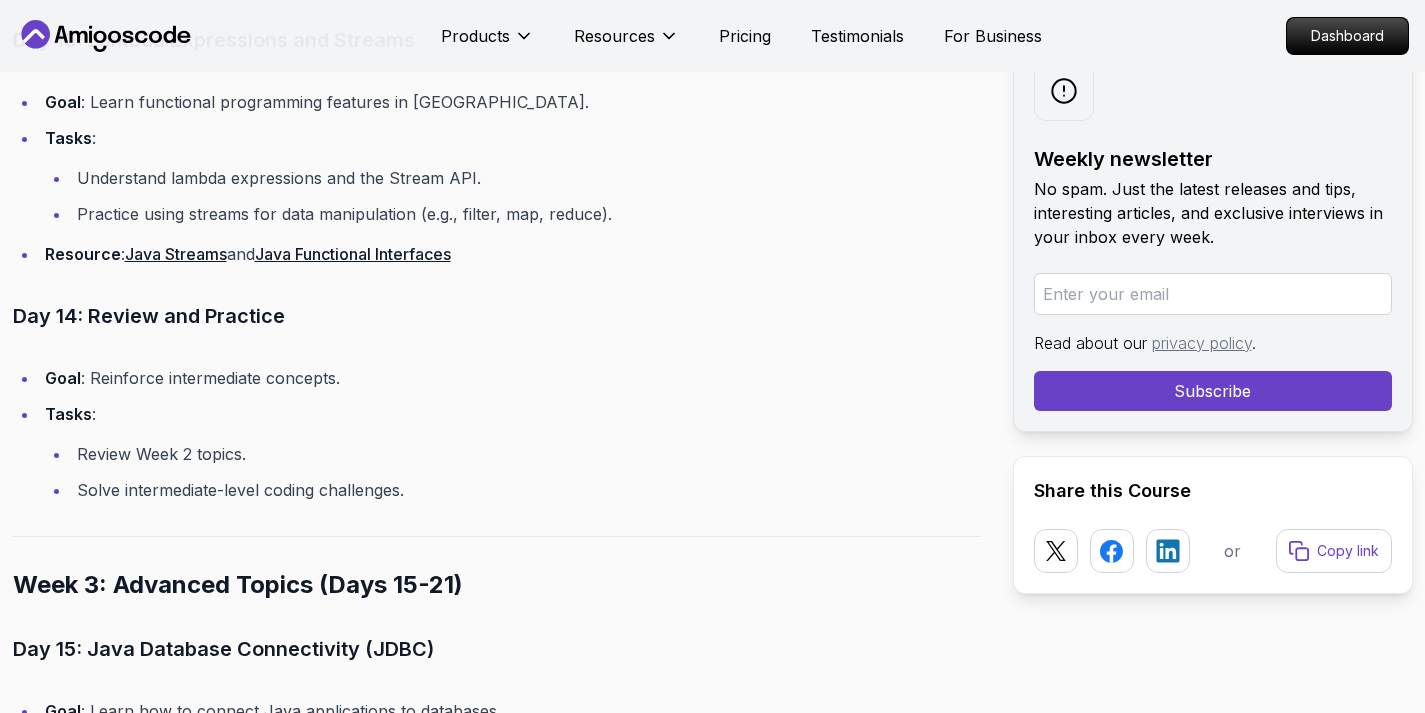 scroll, scrollTop: 5729, scrollLeft: 0, axis: vertical 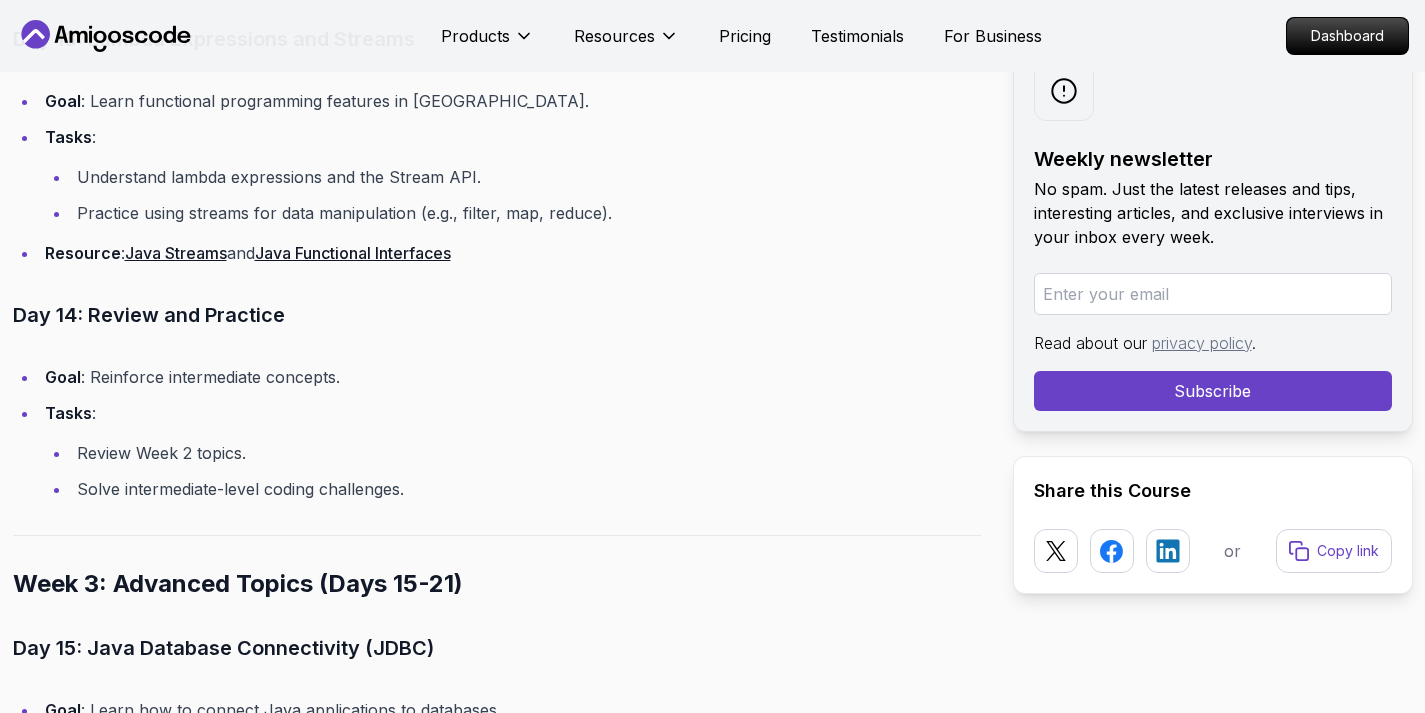 drag, startPoint x: 209, startPoint y: 90, endPoint x: 468, endPoint y: 107, distance: 259.5573 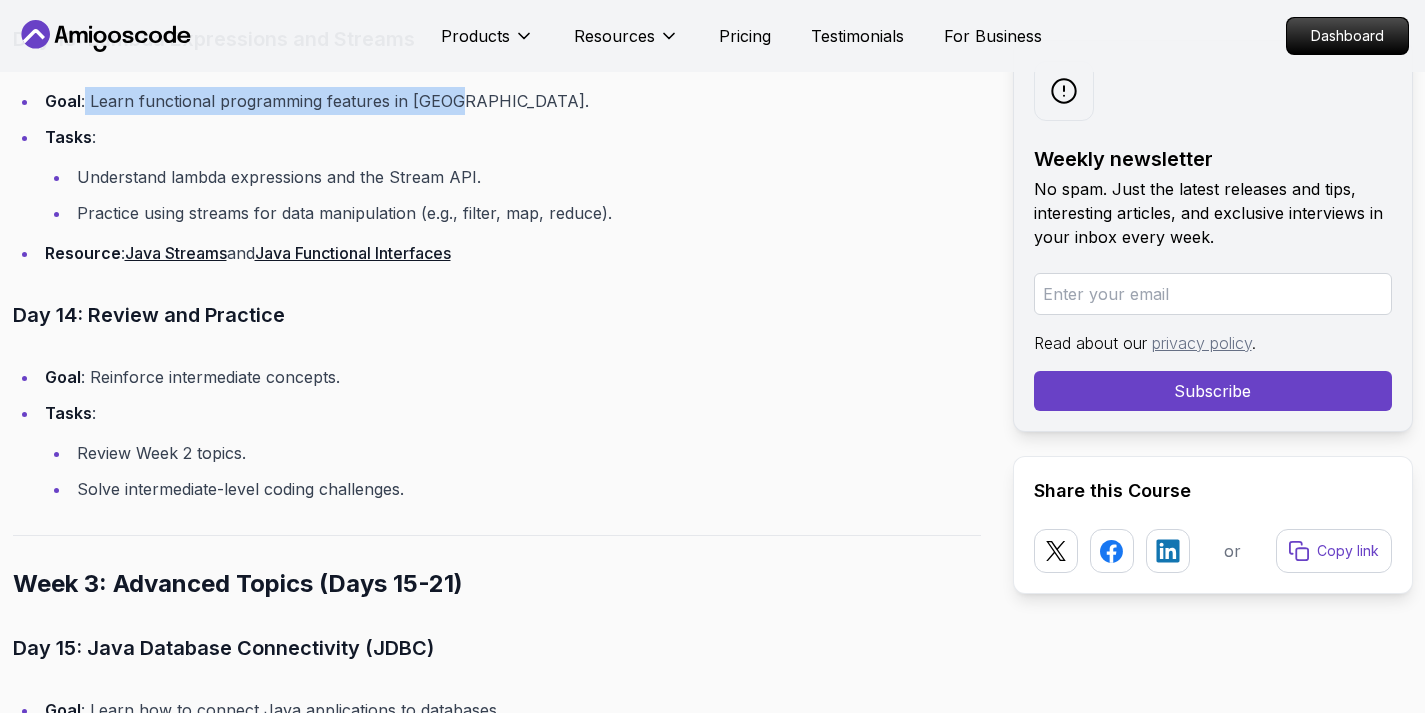 drag, startPoint x: 457, startPoint y: 95, endPoint x: 86, endPoint y: 99, distance: 371.02158 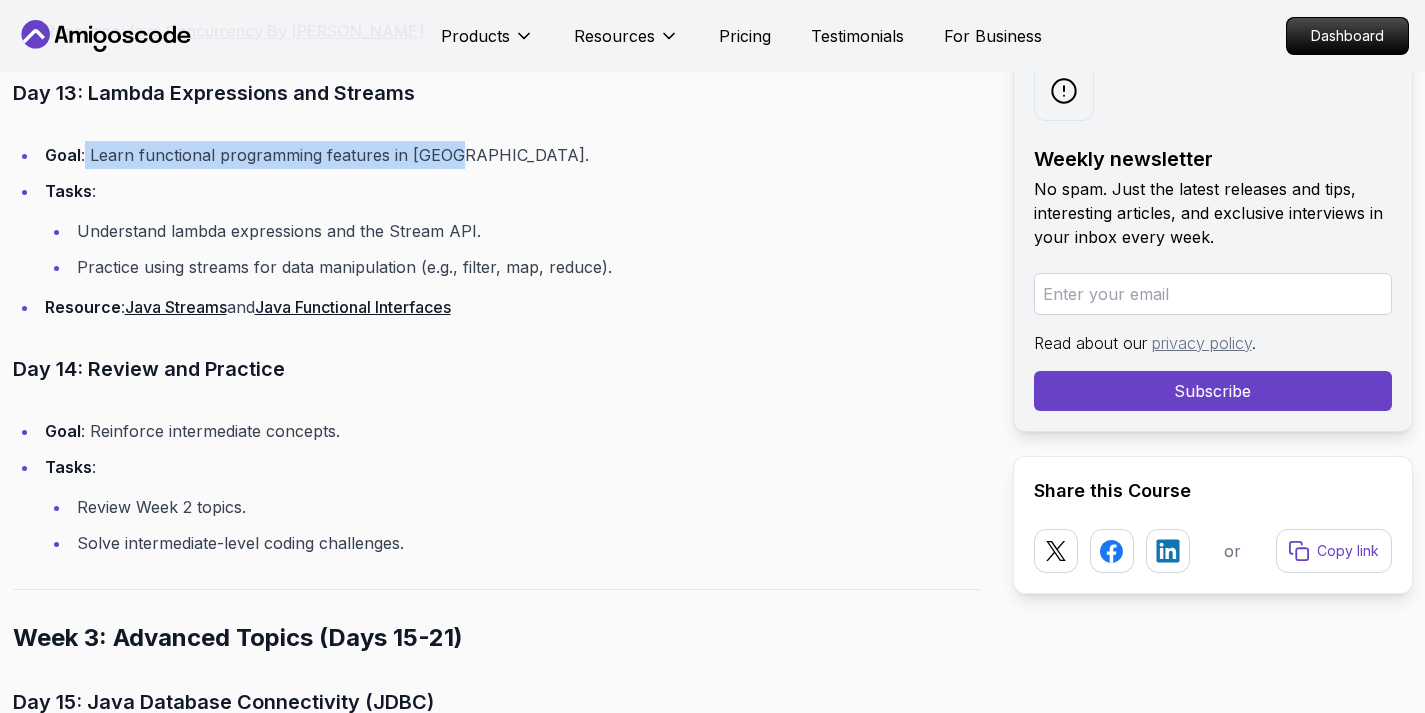 scroll, scrollTop: 5445, scrollLeft: 0, axis: vertical 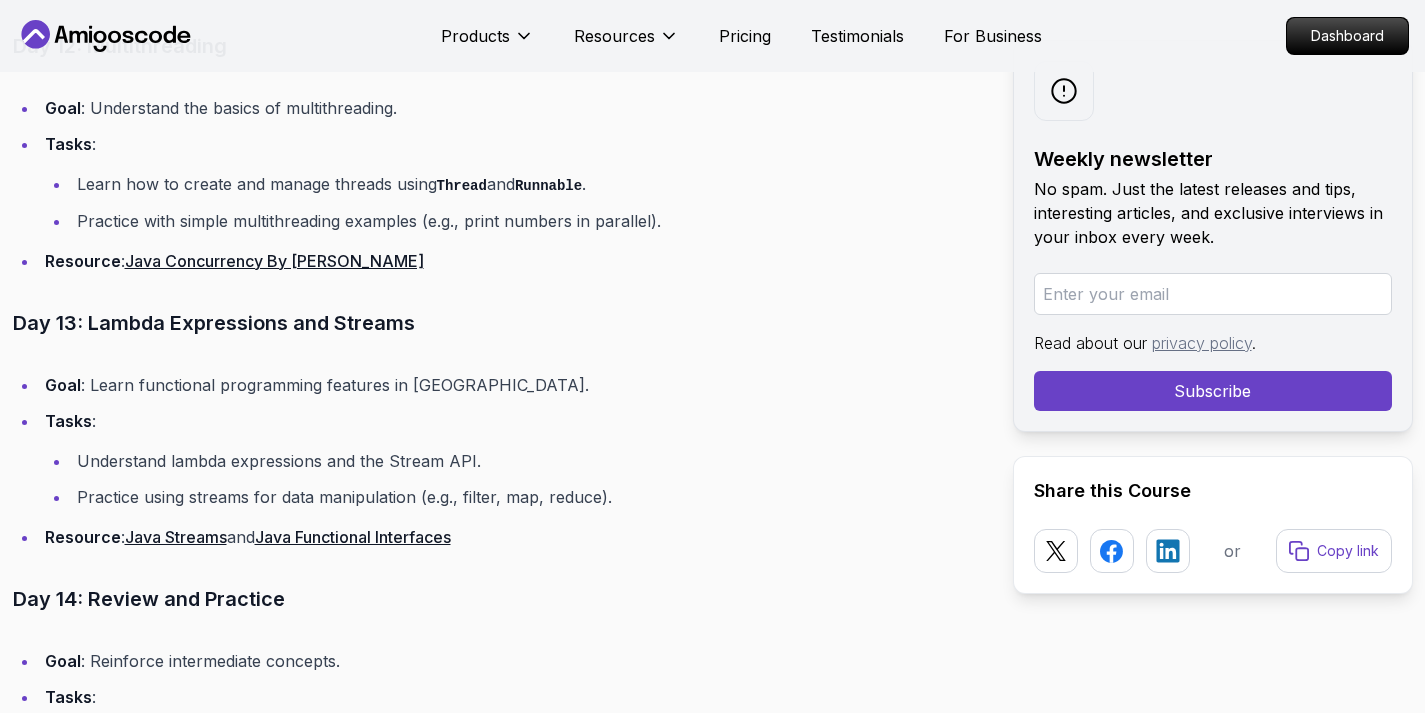 click on "Goal : Learn functional programming features in Java.
Tasks :
Understand lambda expressions and the Stream API.
Practice using streams for data manipulation (e.g., filter, map, reduce).
Resource :  Java Streams  and  Java Functional Interfaces" at bounding box center [497, 461] 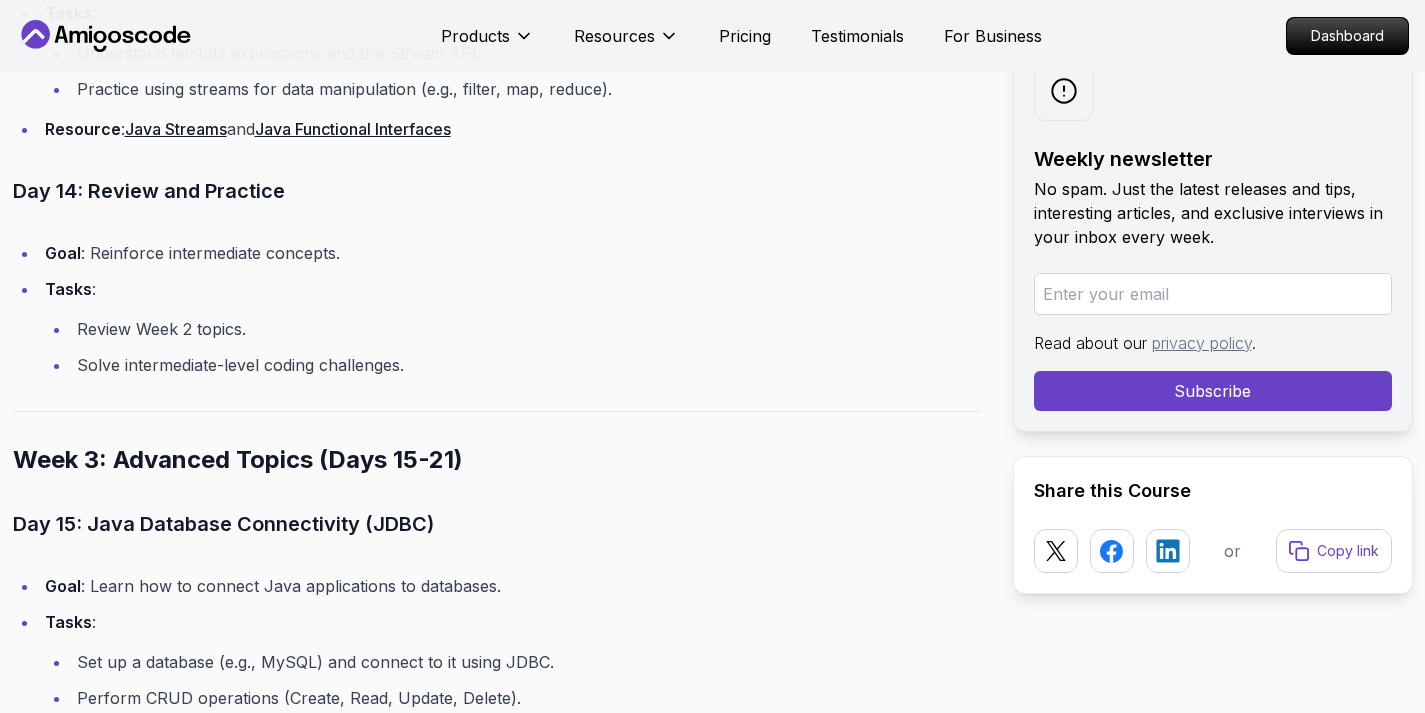 scroll, scrollTop: 5854, scrollLeft: 0, axis: vertical 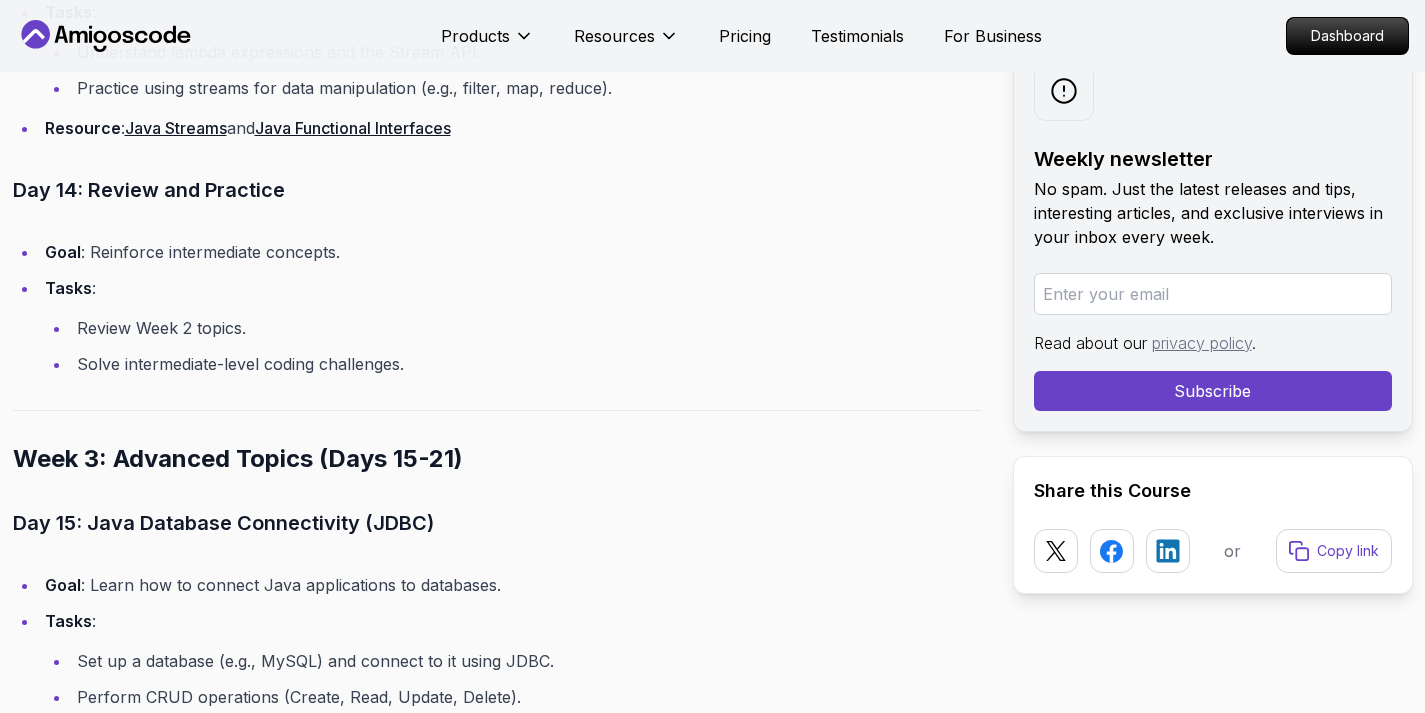 click on "Java Functional Interfaces" at bounding box center [353, 128] 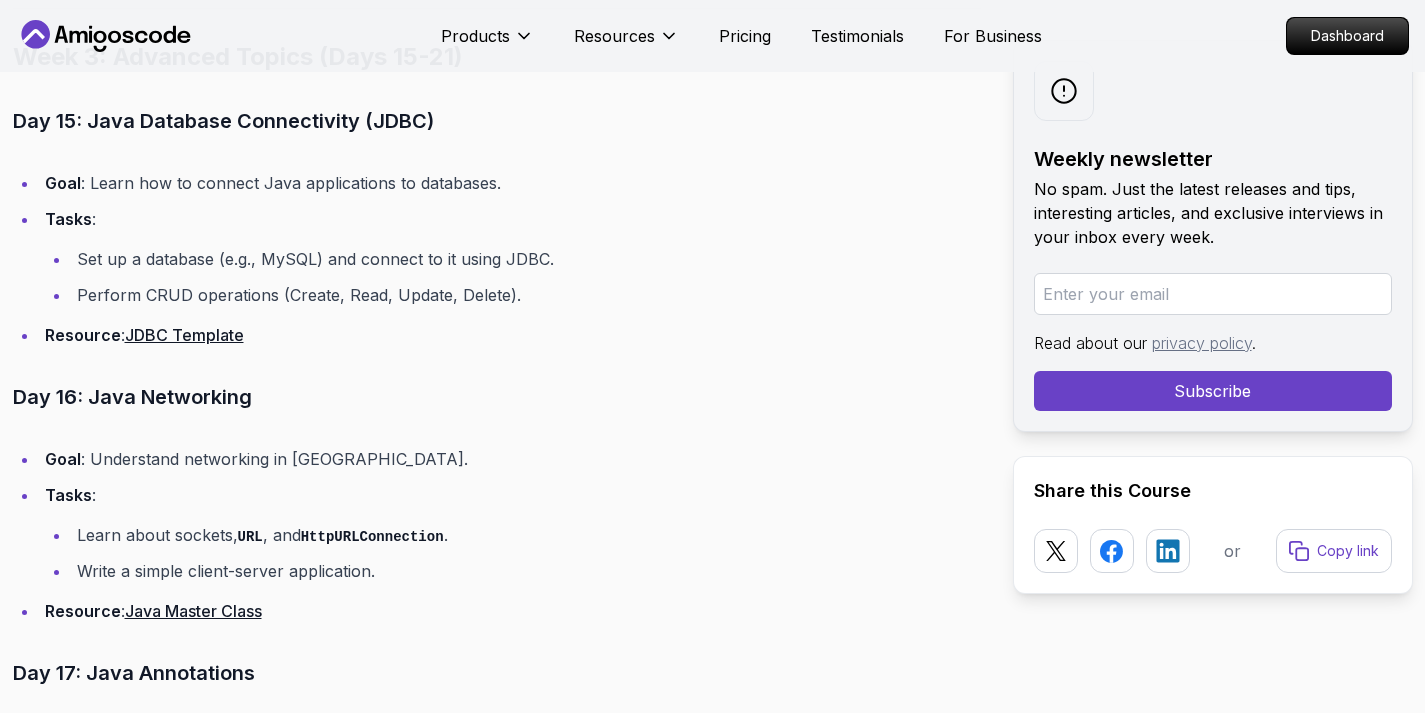 scroll, scrollTop: 6258, scrollLeft: 0, axis: vertical 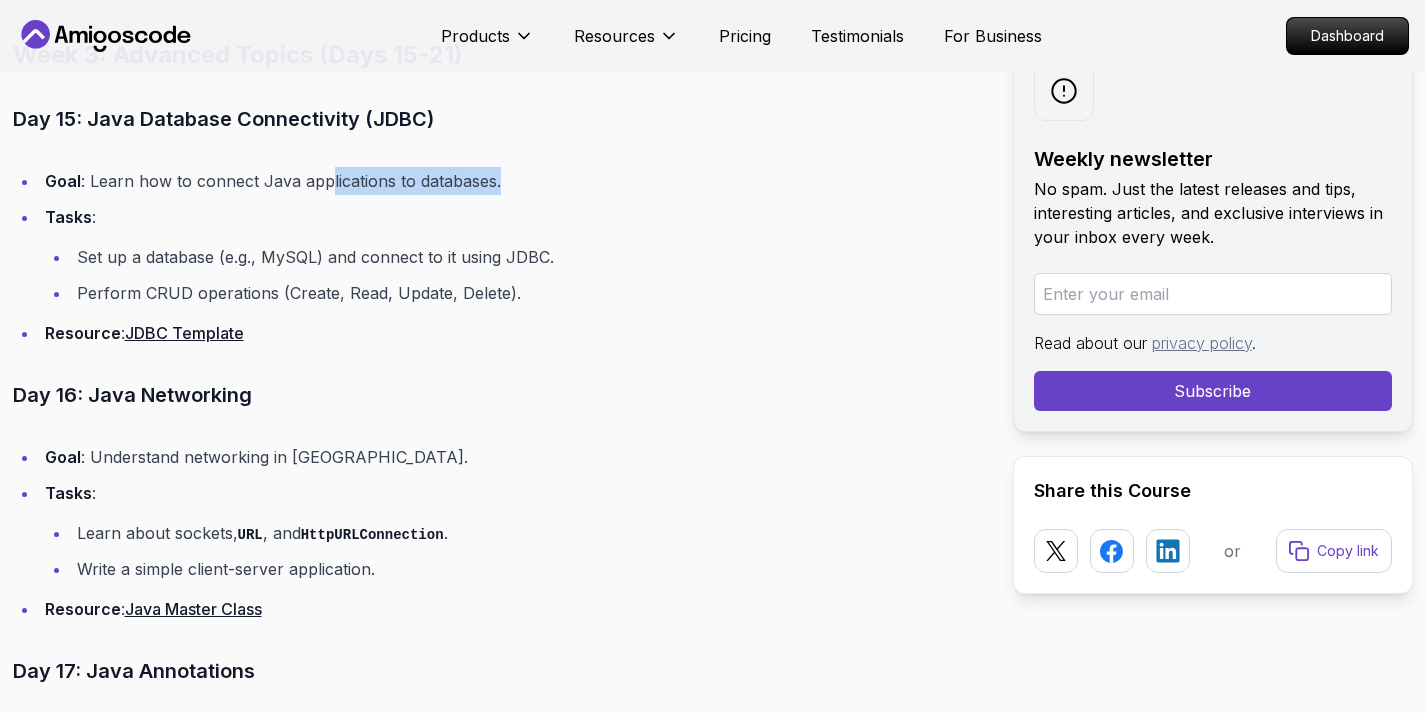 drag, startPoint x: 324, startPoint y: 174, endPoint x: 538, endPoint y: 186, distance: 214.33618 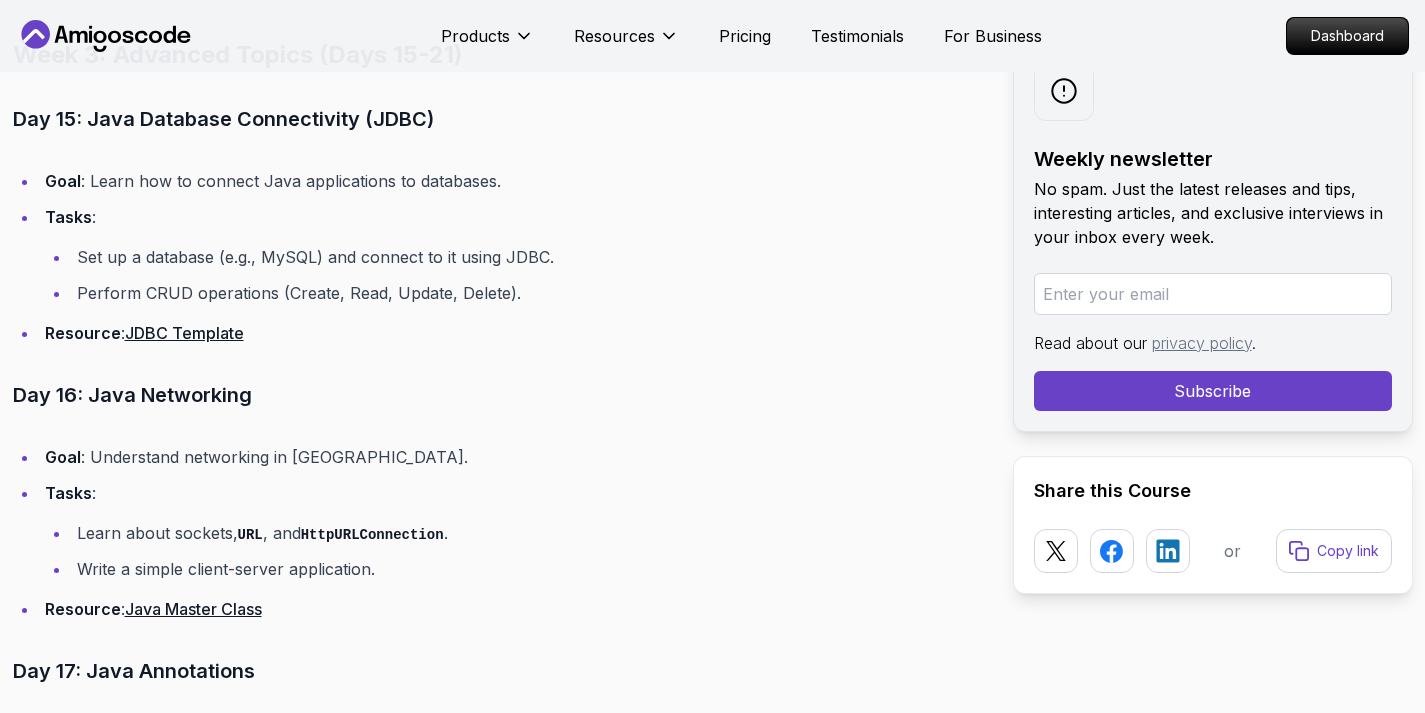 click on "Tasks :
Set up a database (e.g., MySQL) and connect to it using JDBC.
Perform CRUD operations (Create, Read, Update, Delete)." at bounding box center (510, 255) 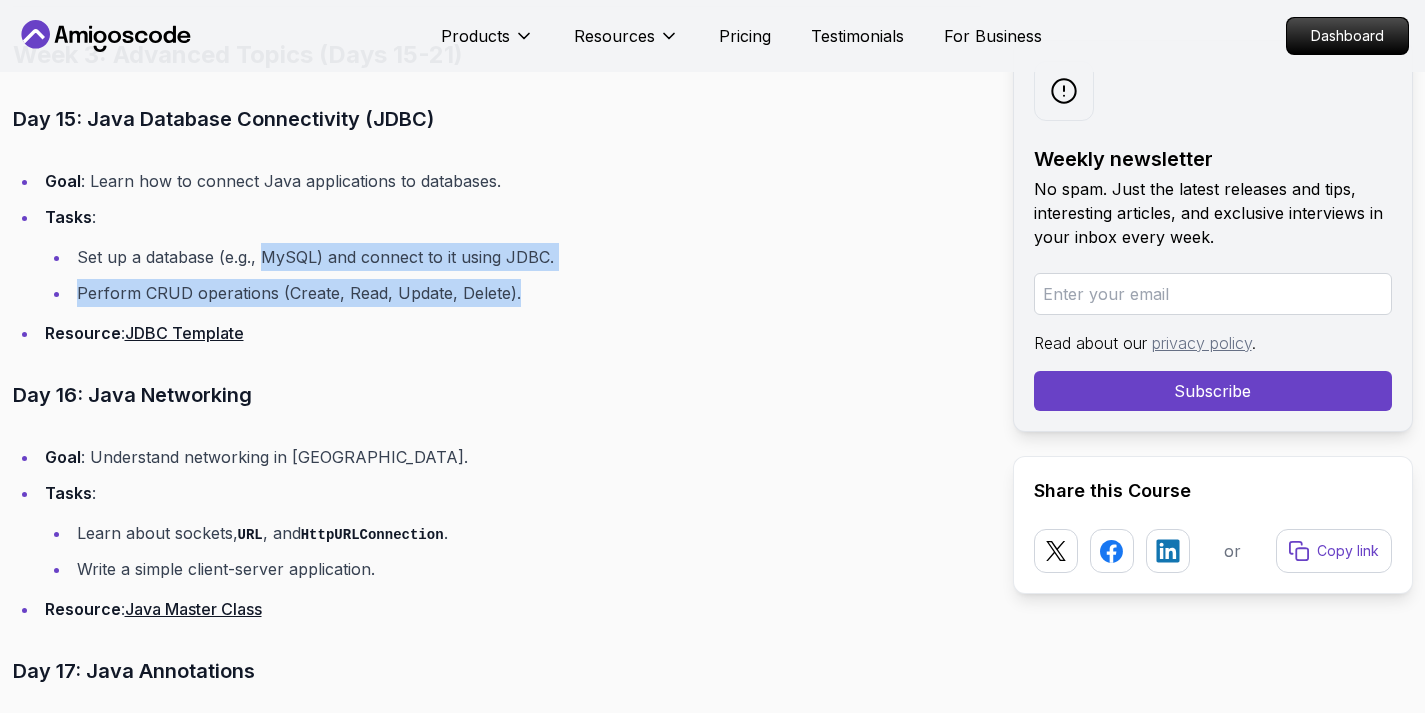 drag, startPoint x: 260, startPoint y: 255, endPoint x: 543, endPoint y: 294, distance: 285.67465 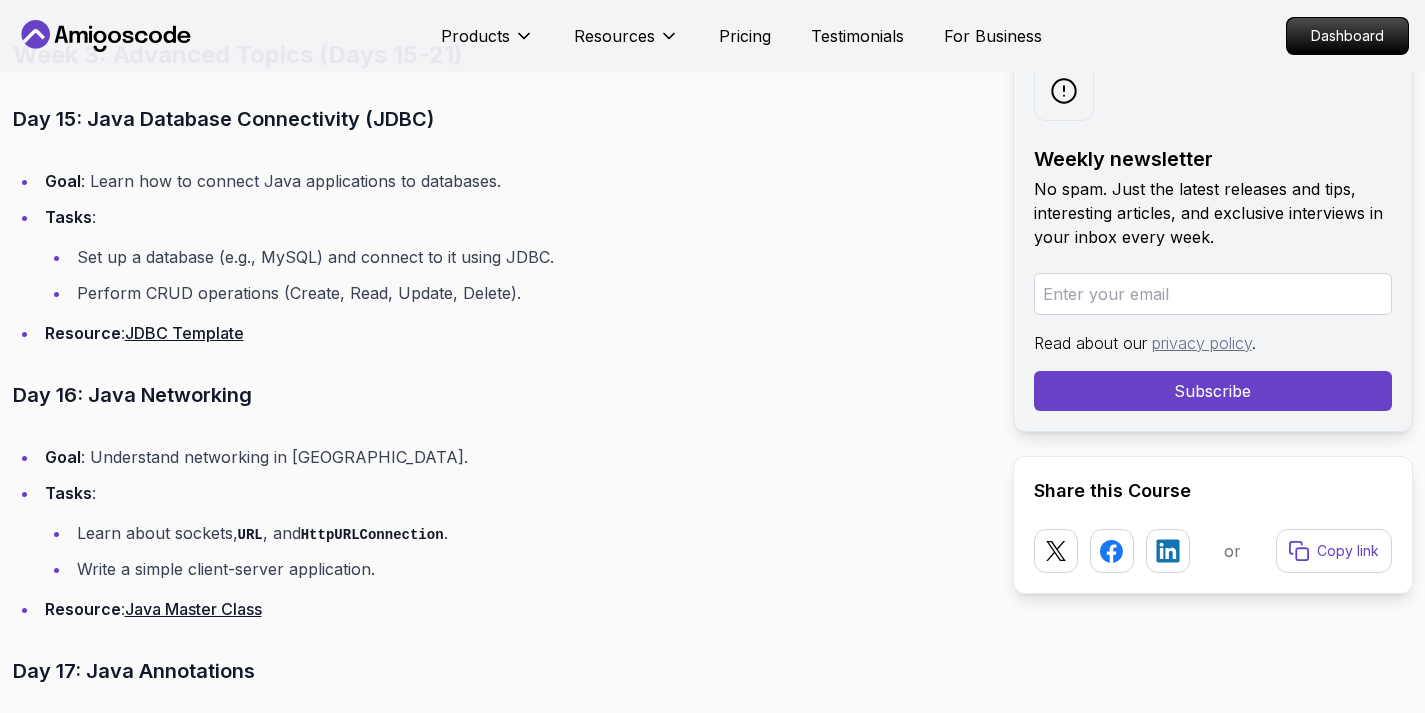 click on "Resource :  JDBC Template" at bounding box center [510, 333] 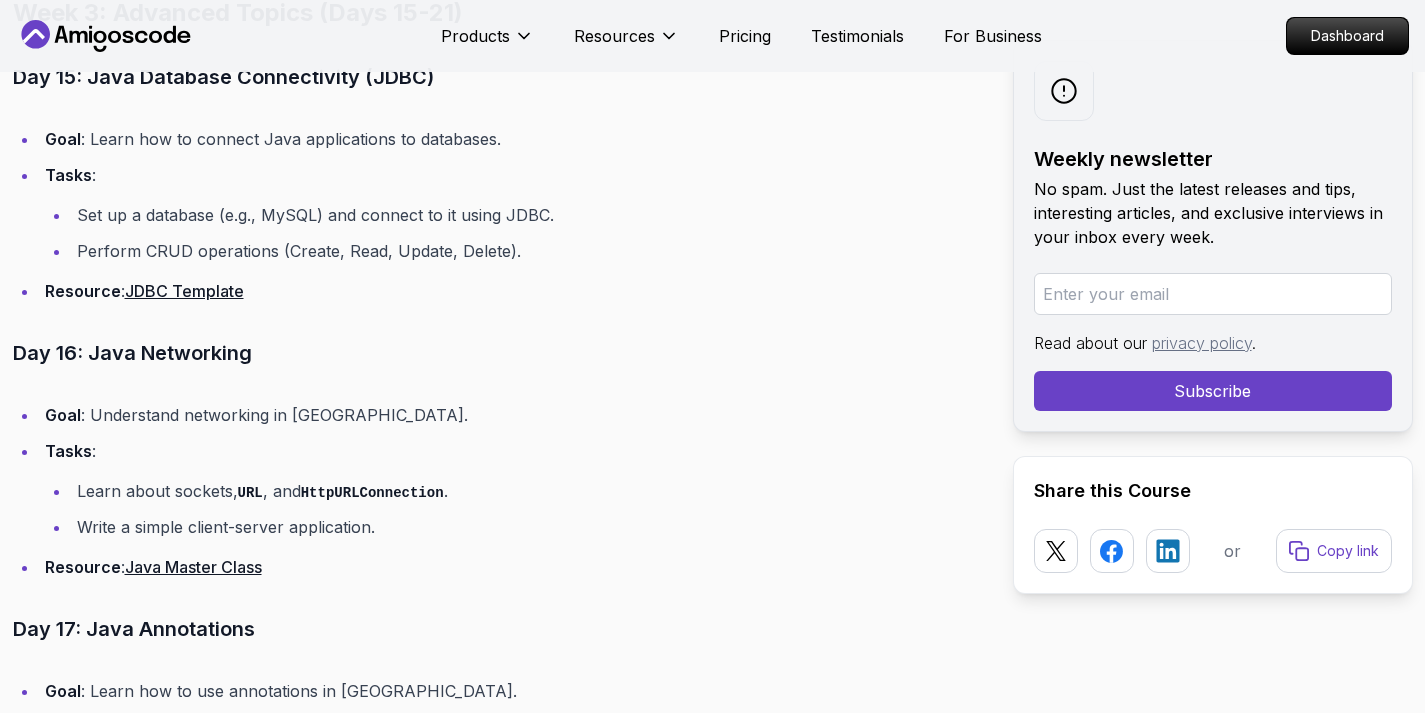 scroll, scrollTop: 6336, scrollLeft: 0, axis: vertical 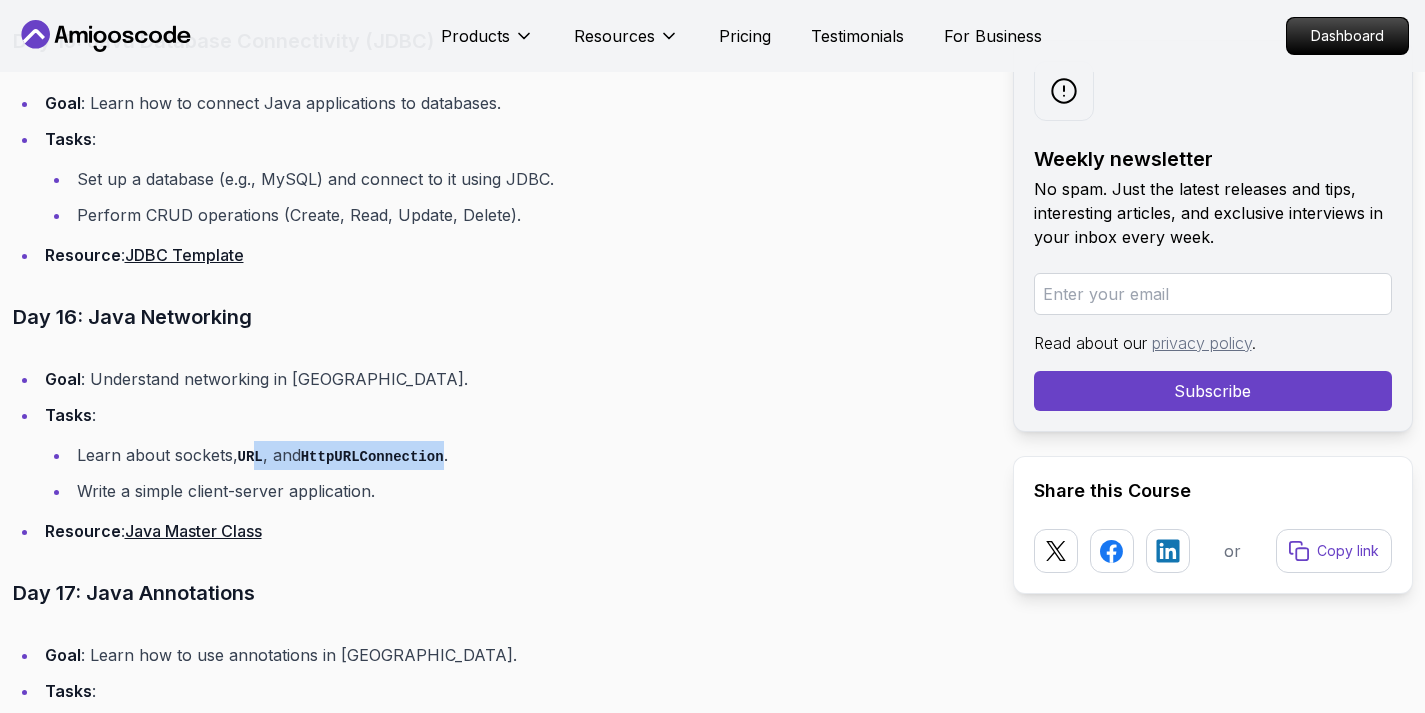 drag, startPoint x: 255, startPoint y: 452, endPoint x: 455, endPoint y: 457, distance: 200.06248 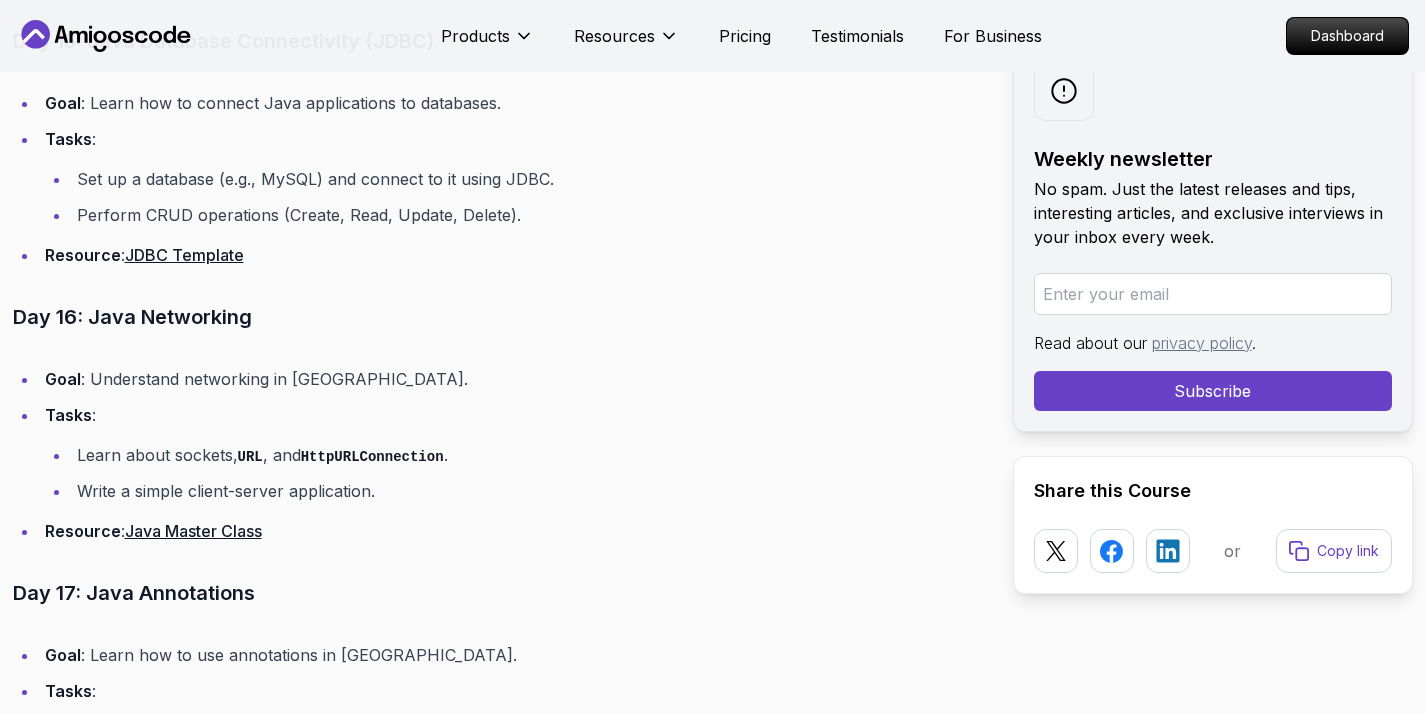 click on "Write a simple client-server application." at bounding box center (526, 491) 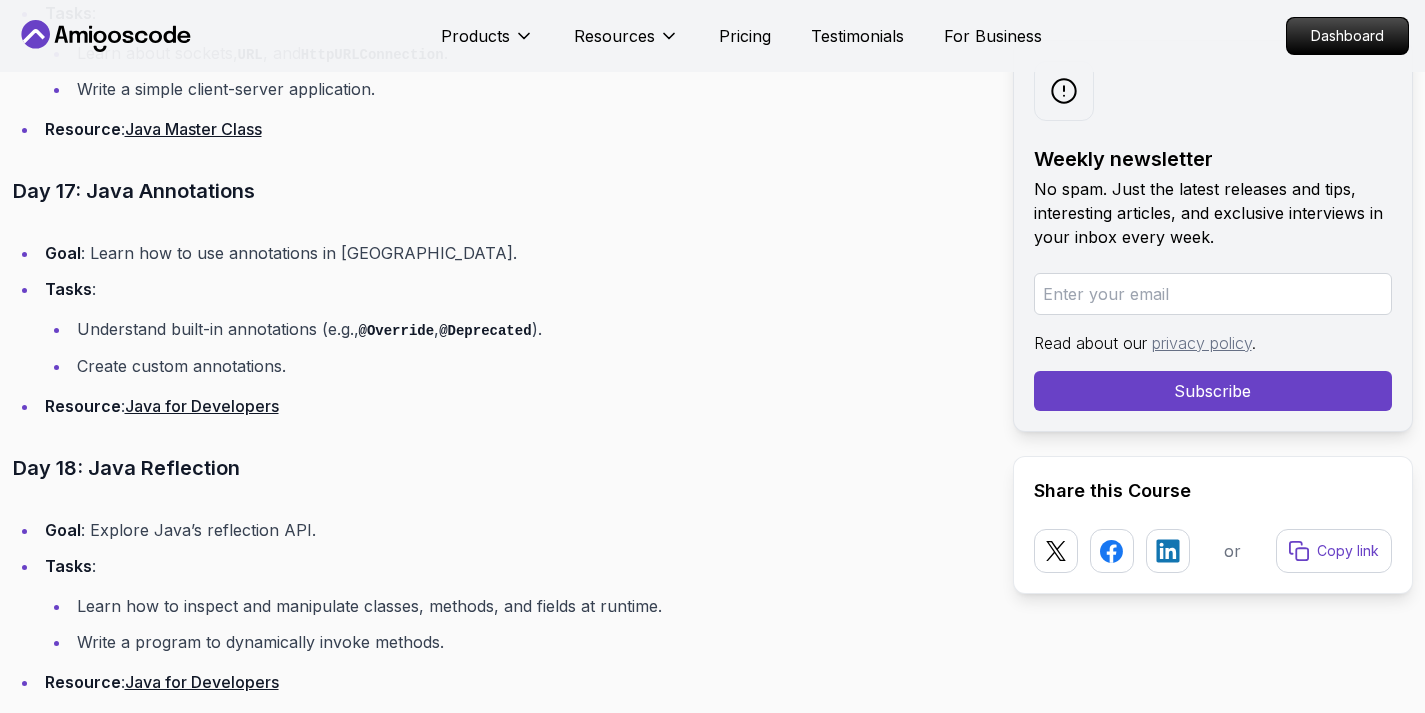 scroll, scrollTop: 6760, scrollLeft: 0, axis: vertical 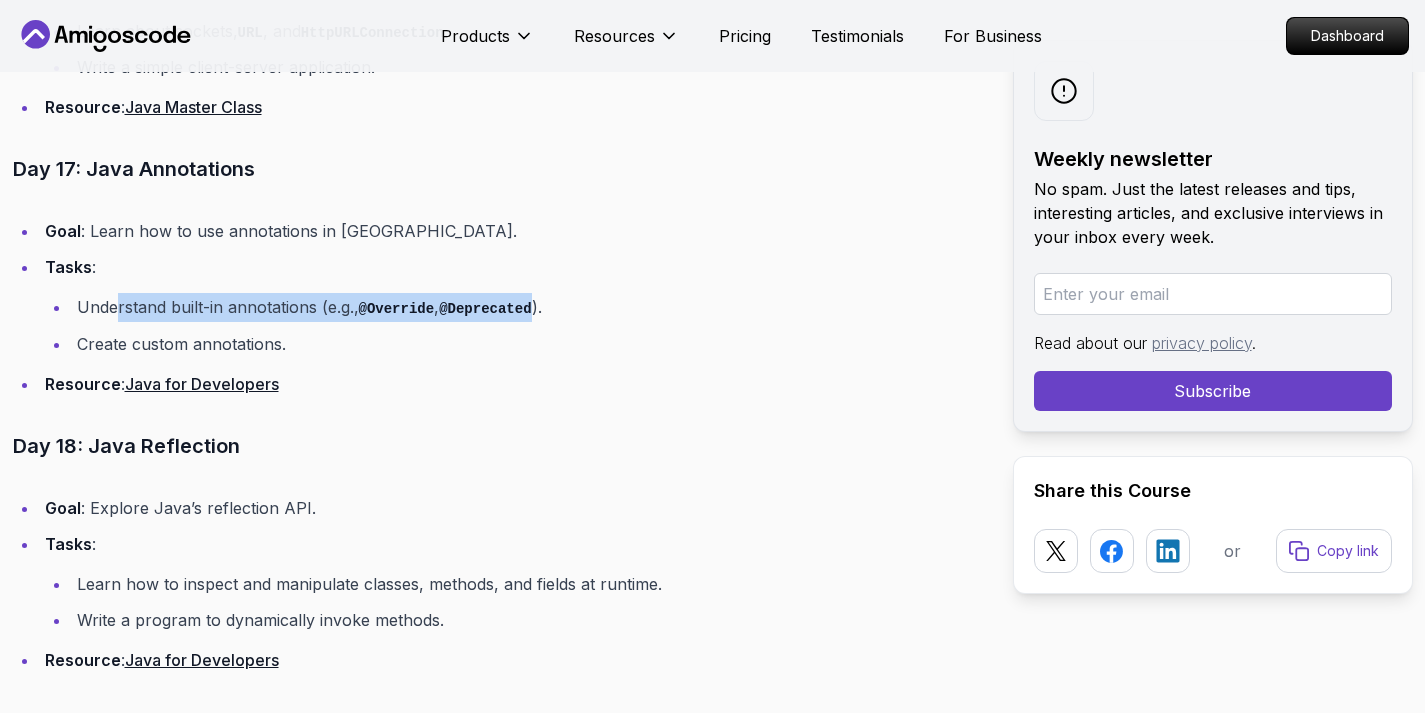drag, startPoint x: 119, startPoint y: 301, endPoint x: 551, endPoint y: 301, distance: 432 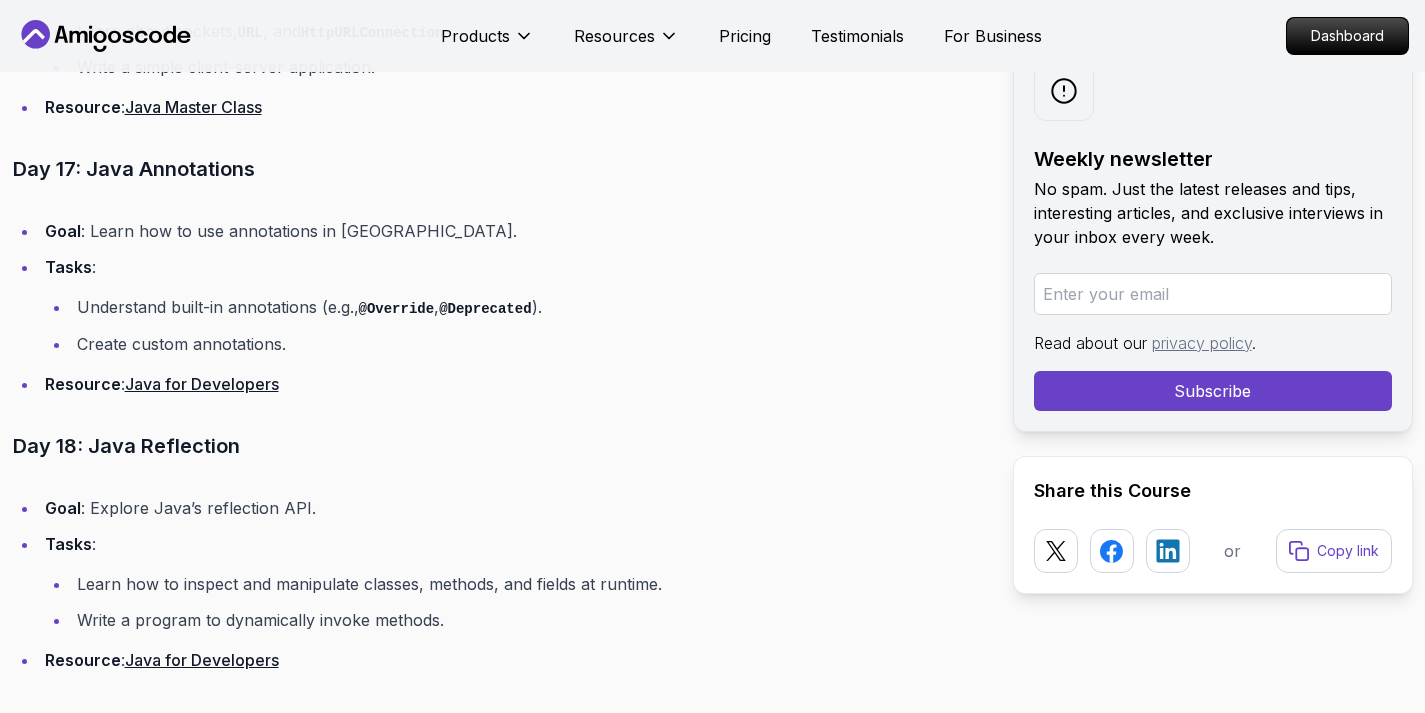 click on "Understand built-in annotations (e.g.,  @Override ,  @Deprecated )." at bounding box center (526, 307) 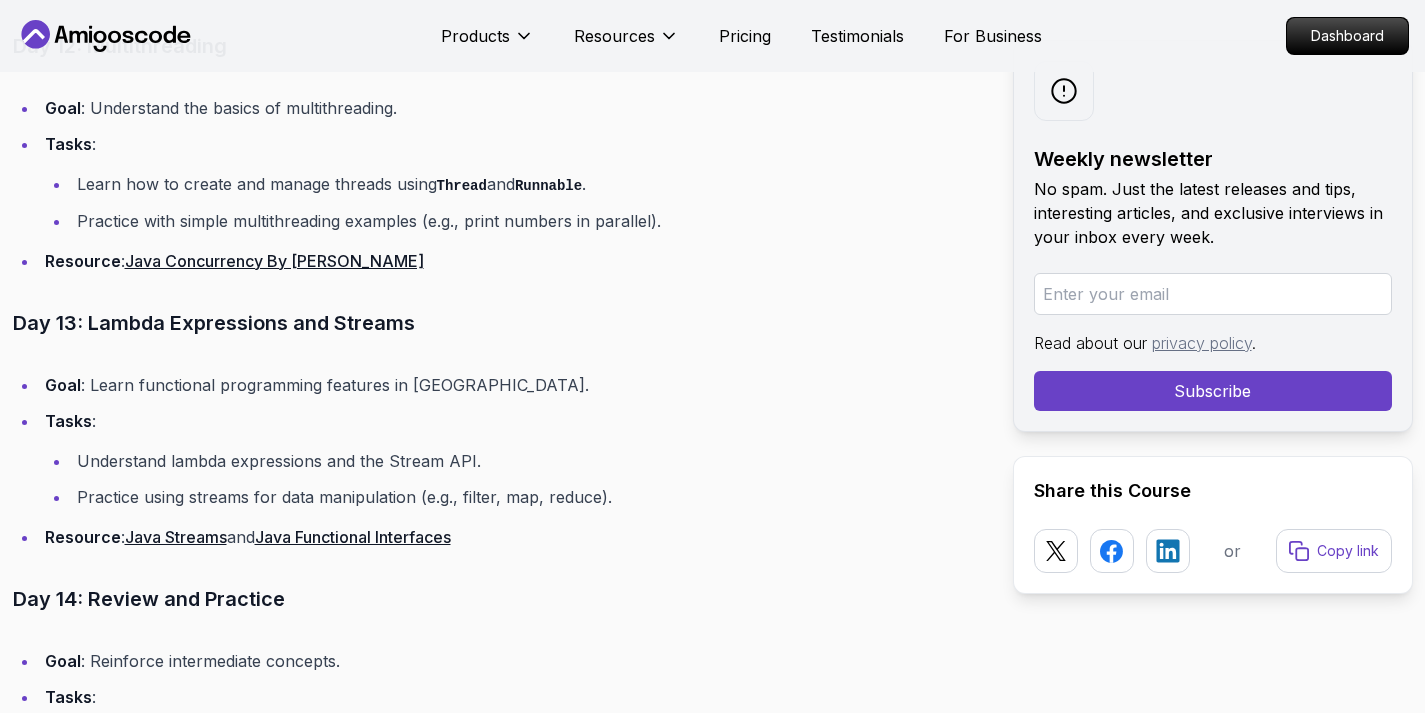 scroll, scrollTop: 4096, scrollLeft: 0, axis: vertical 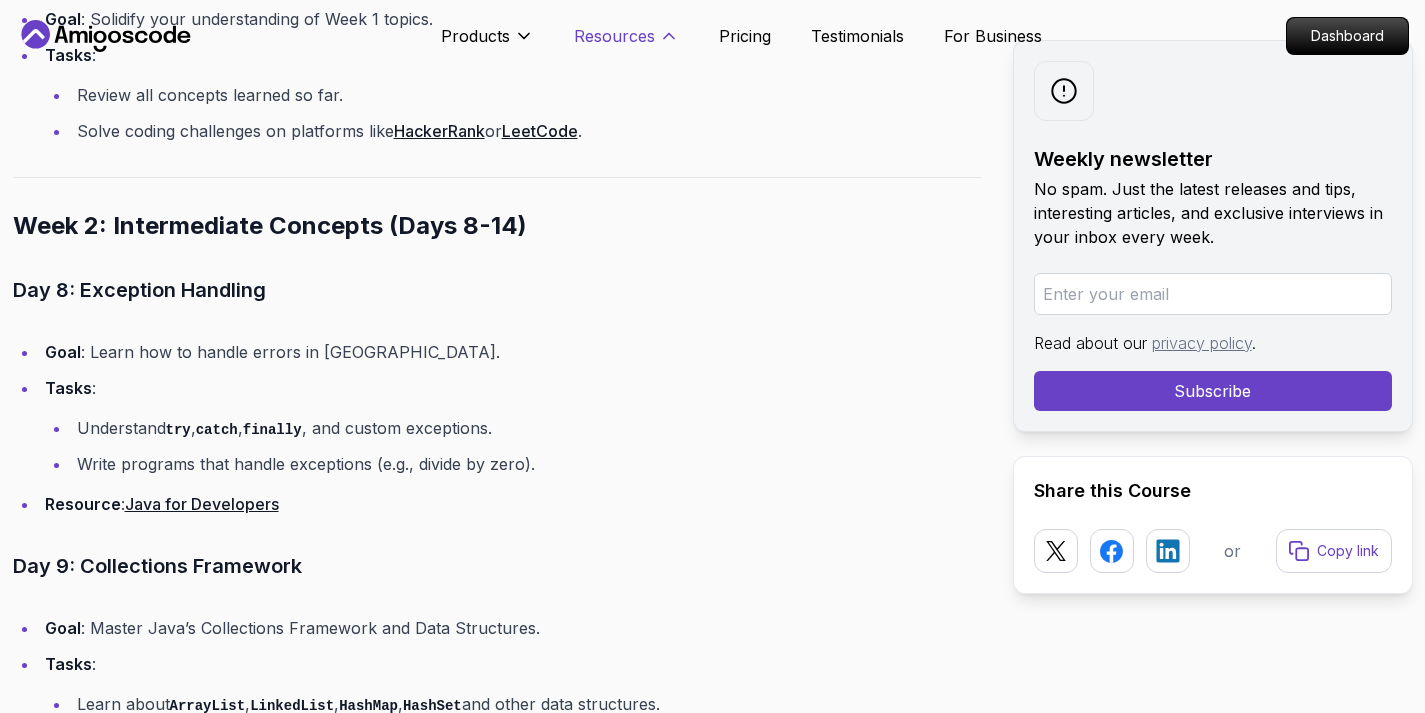 click 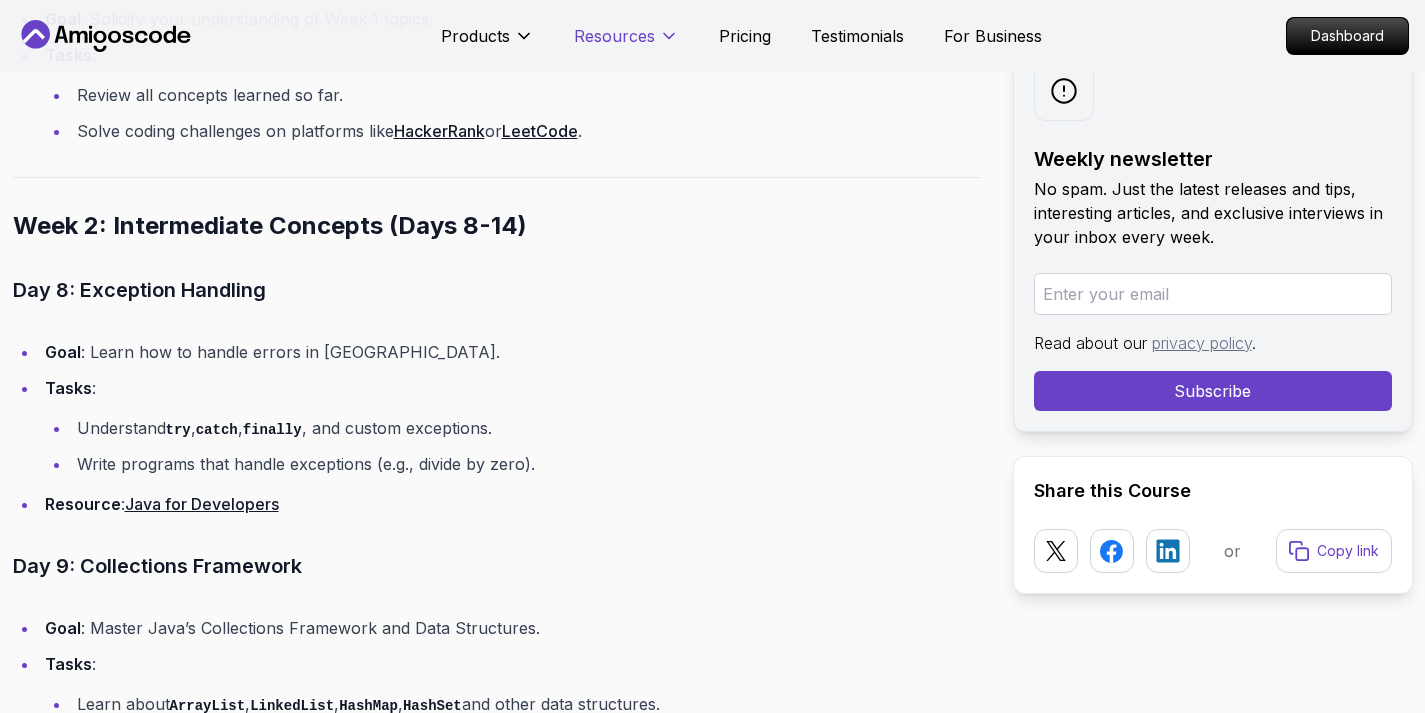 click 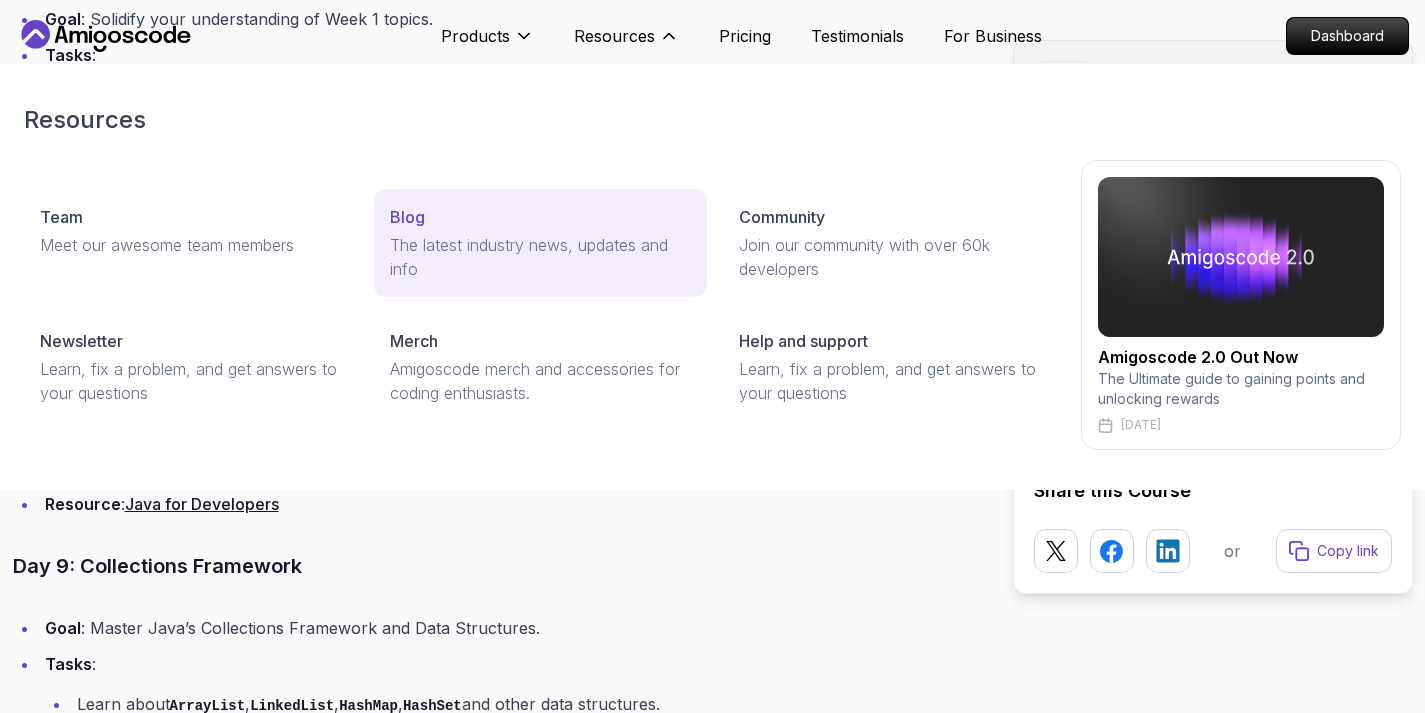 click on "The latest industry news, updates and info" at bounding box center [541, 257] 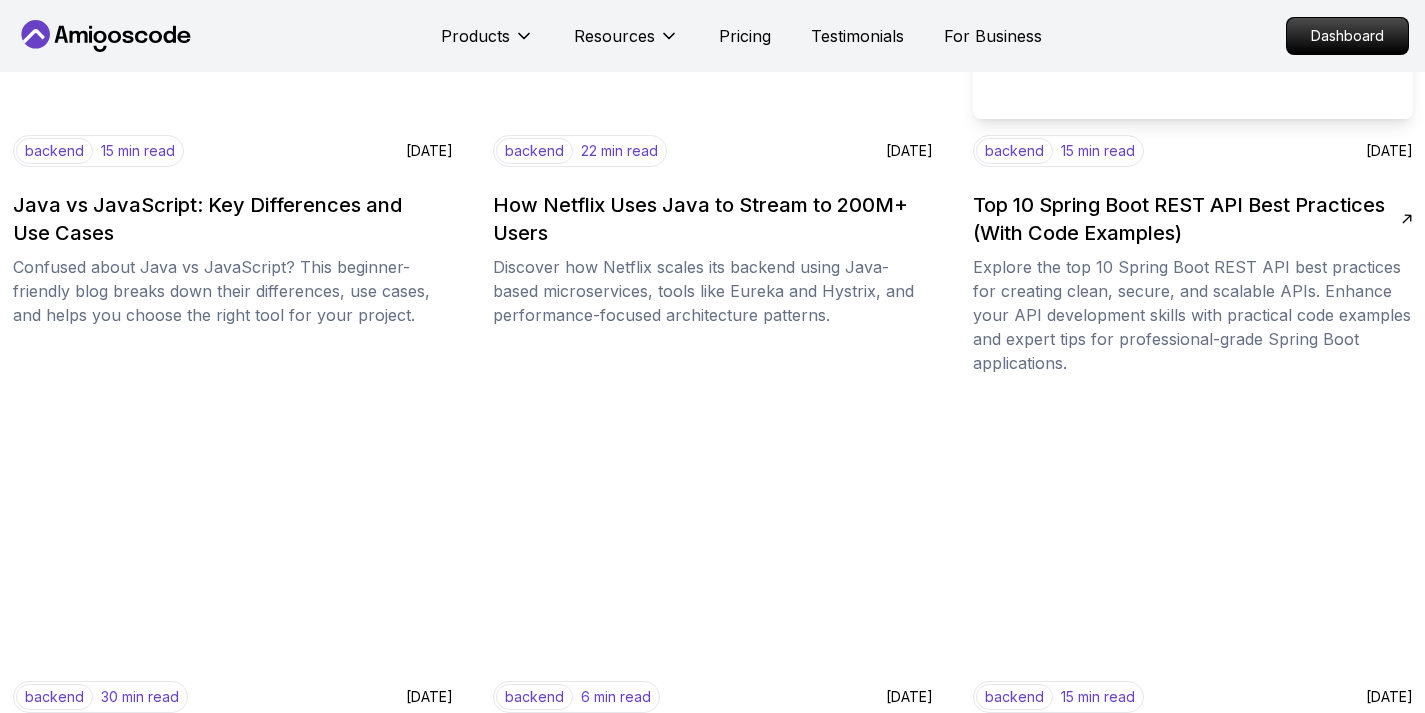 scroll, scrollTop: 2046, scrollLeft: 0, axis: vertical 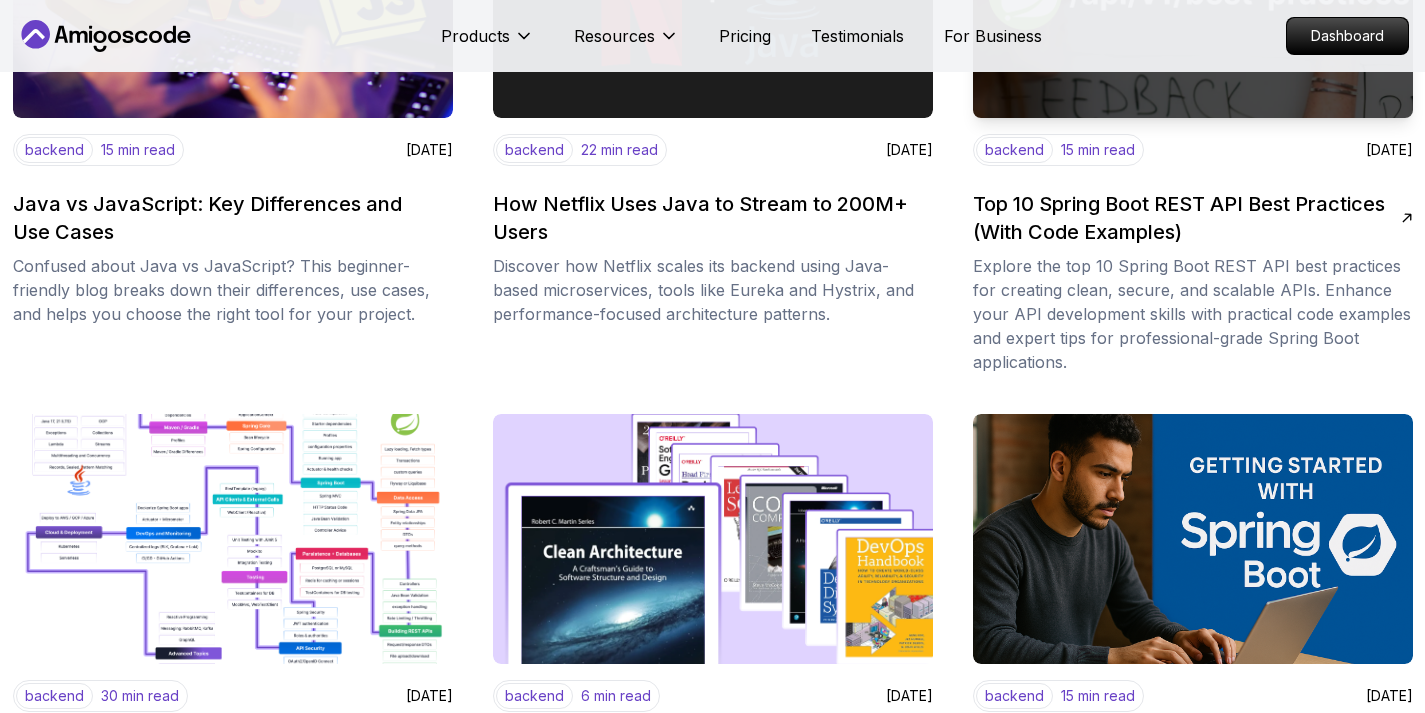 click 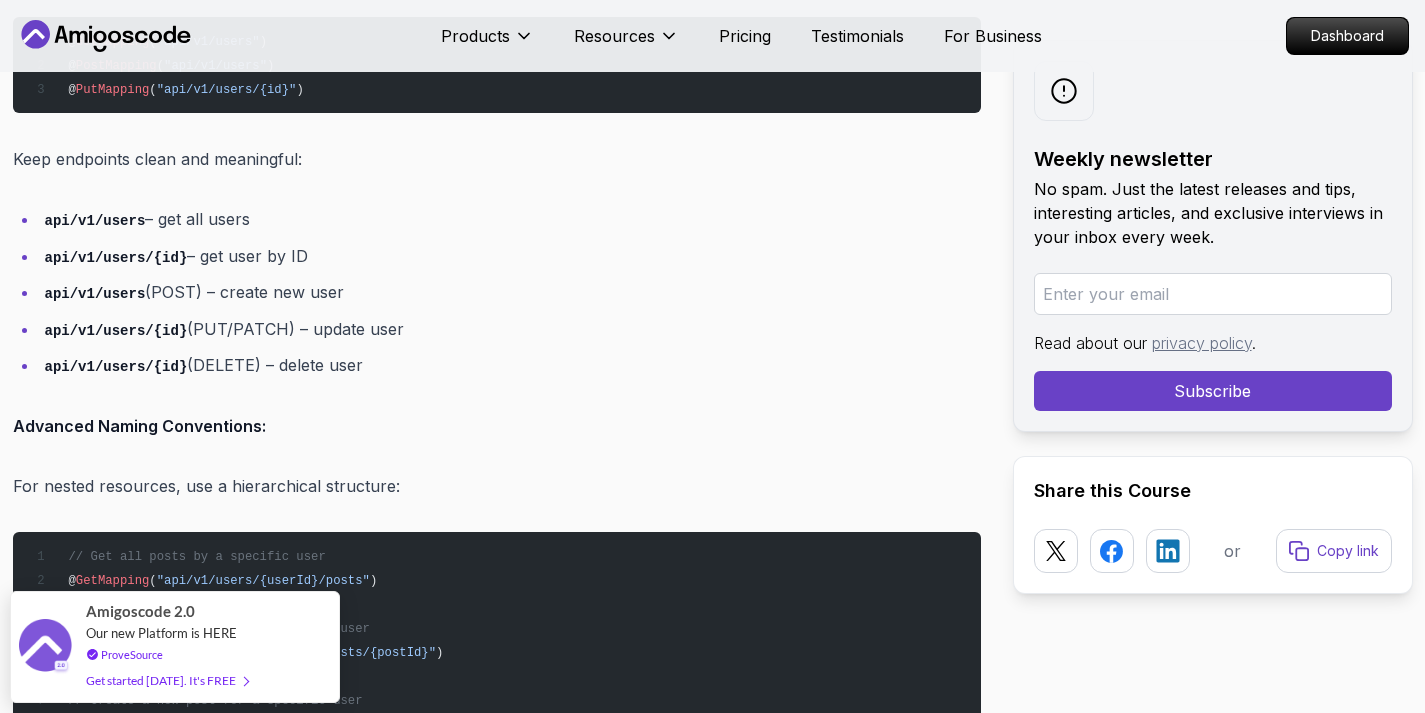 scroll, scrollTop: 2381, scrollLeft: 0, axis: vertical 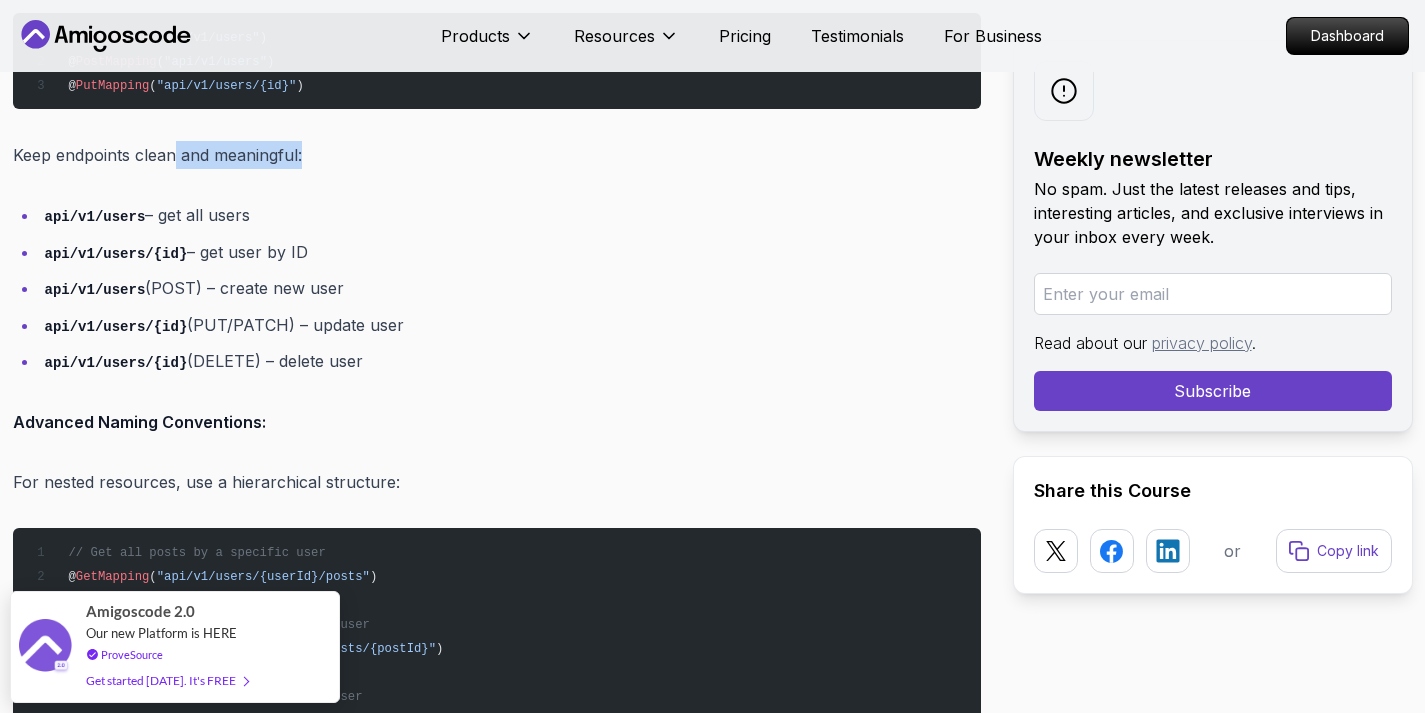 drag, startPoint x: 173, startPoint y: 151, endPoint x: 303, endPoint y: 150, distance: 130.00385 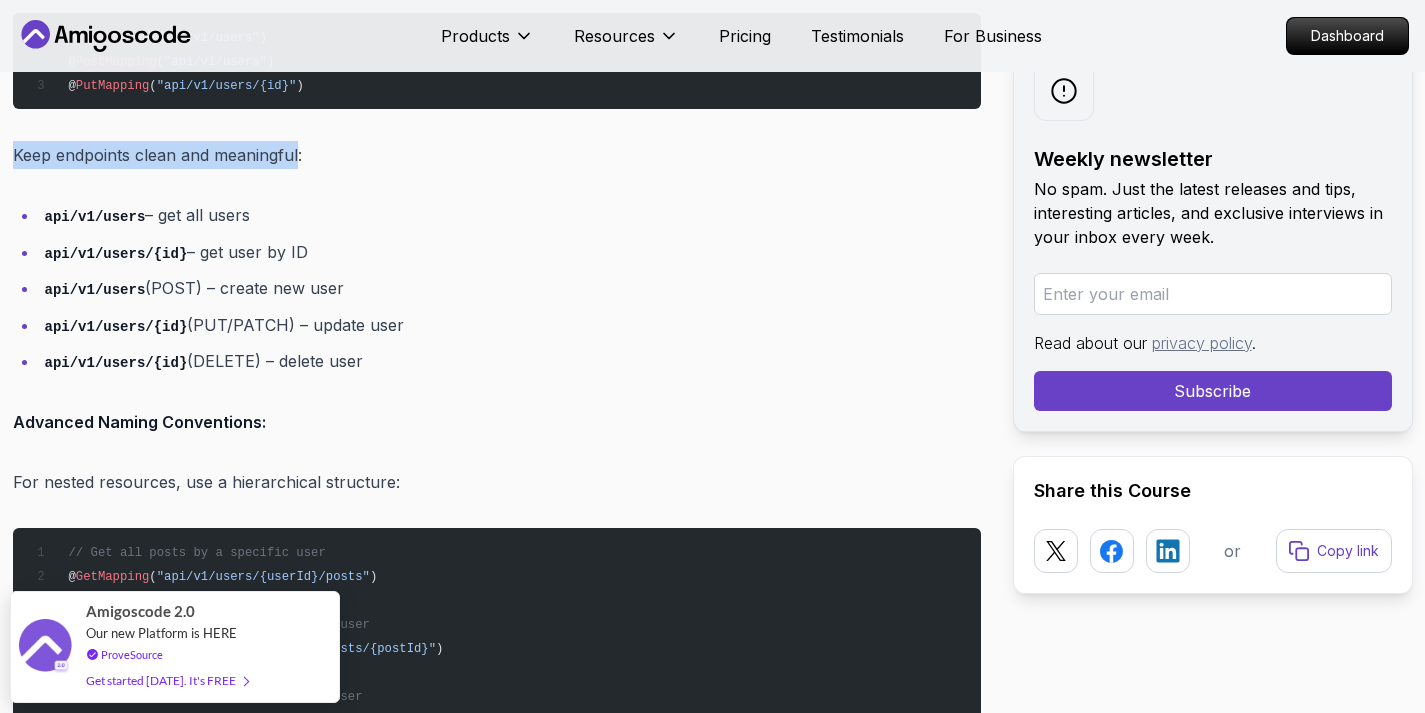 drag, startPoint x: 235, startPoint y: 153, endPoint x: 0, endPoint y: 155, distance: 235.00851 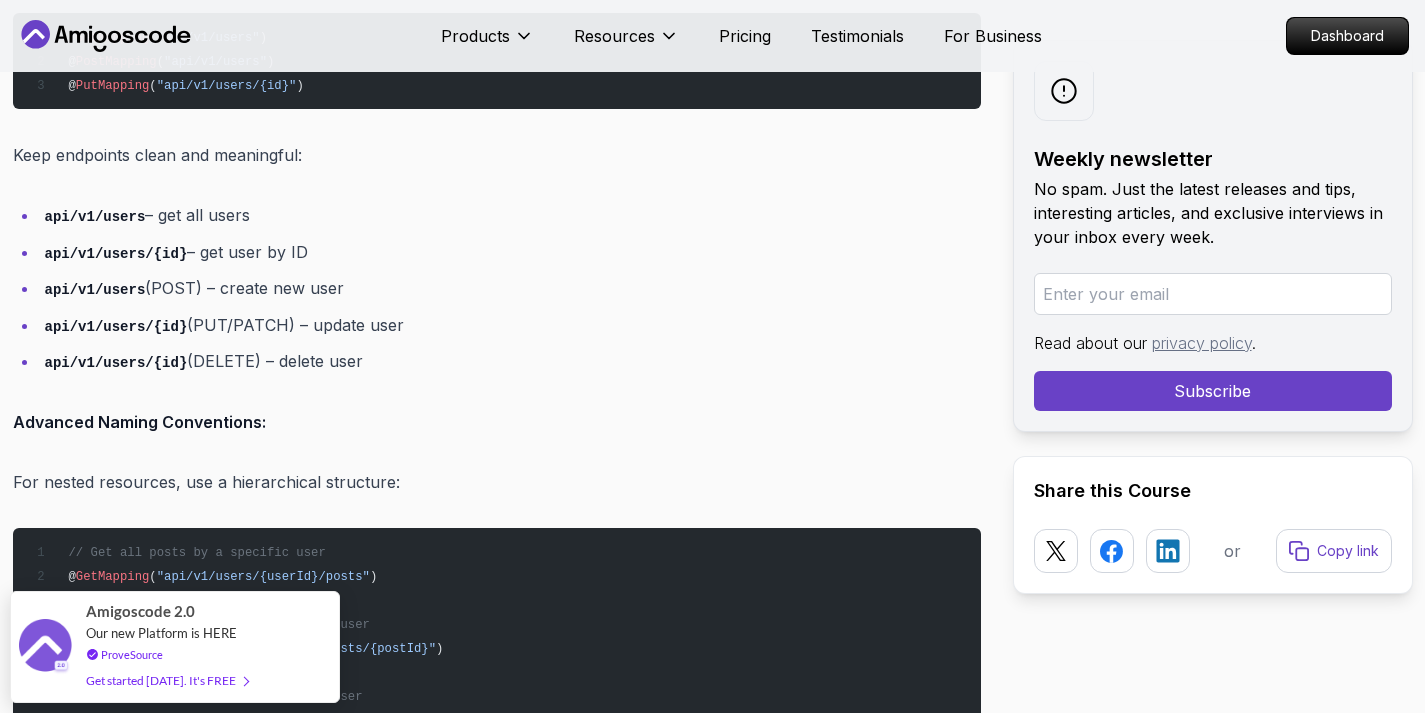 click on "Introduction
Spring Boot makes it easy to build REST APIs quickly, but writing  clean, secure, and scalable  APIs still requires following best practices. In this comprehensive guide, you'll learn the  top 10 Spring Boot REST API best practices  that will help you write professional-grade APIs ready for production.
Whether you're building internal tools or public APIs, these tips will help you avoid common mistakes, improve maintainability, and impress your team. The practices outlined in this guide are based on years of experience building production APIs and have been proven to work at scale.
Building a REST API is more than just creating endpoints that return data. It's about designing an interface that's intuitive, secure, performant, and maintainable. The best practices in this guide will help you create APIs that developers love to use and that can scale with your business needs.
Table of Contents
🚀 1. Use Consistent and RESTful Resource Naming
2. Return the Correct HTTP Status Codes" at bounding box center (497, 11685) 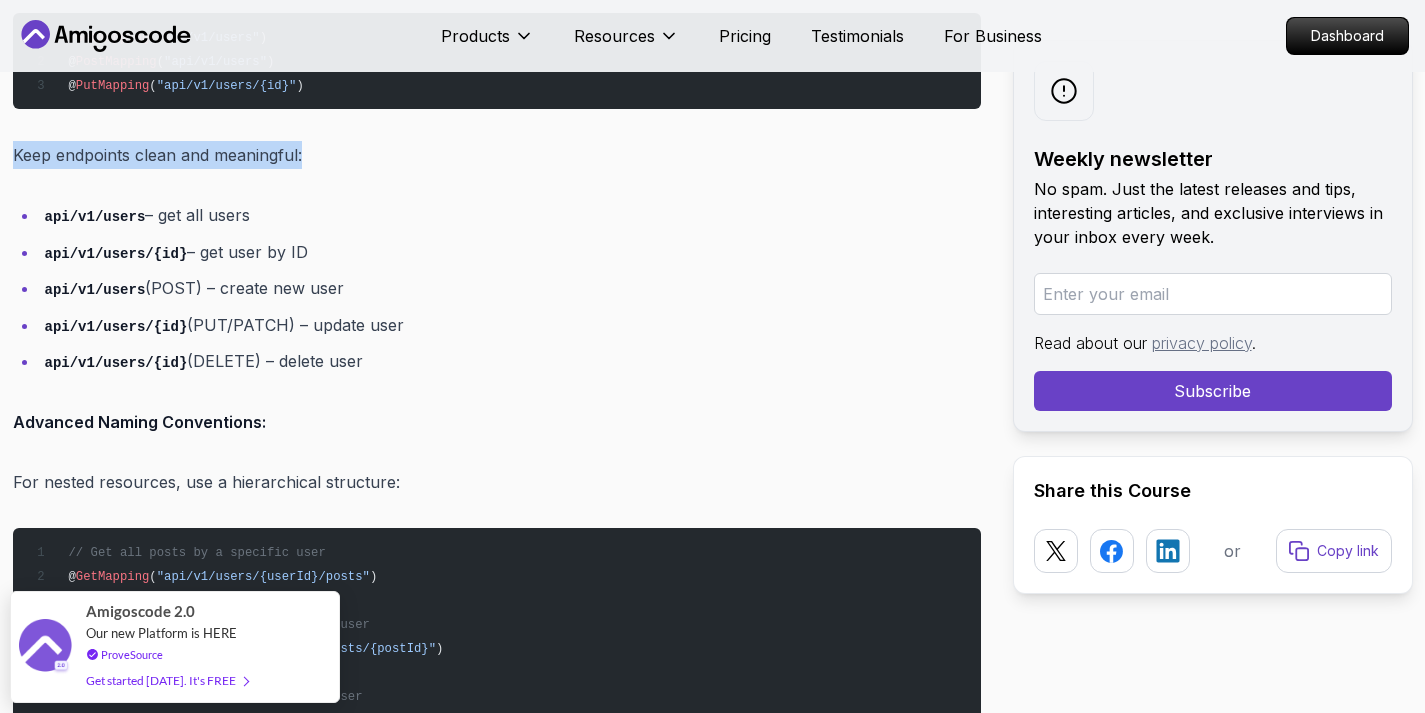 drag, startPoint x: 376, startPoint y: 165, endPoint x: 13, endPoint y: 150, distance: 363.30978 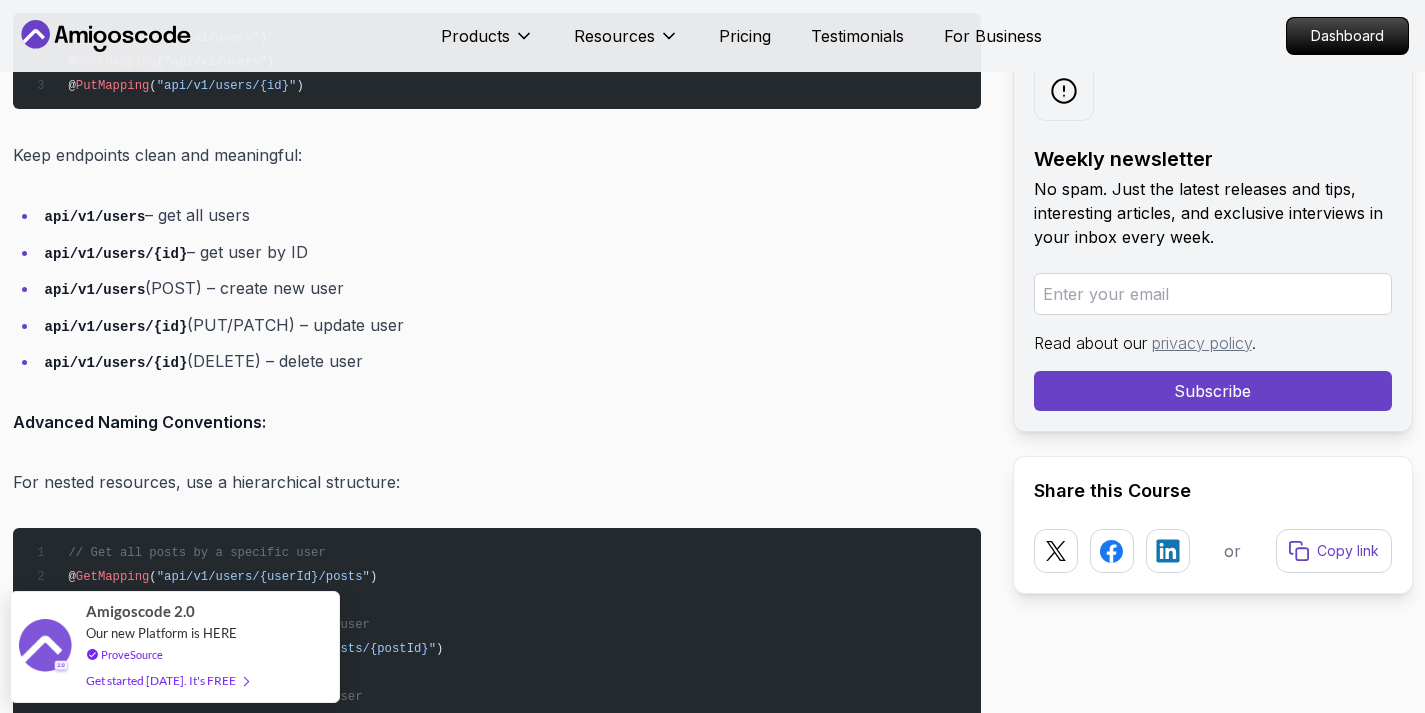 click on "api/v1/users  – get all users
api/v1/users/{id}  – get user by ID
api/v1/users  (POST) – create new user
api/v1/users/{id}  (PUT/PATCH) – update user
api/v1/users/{id}  (DELETE) – delete user" at bounding box center [497, 288] 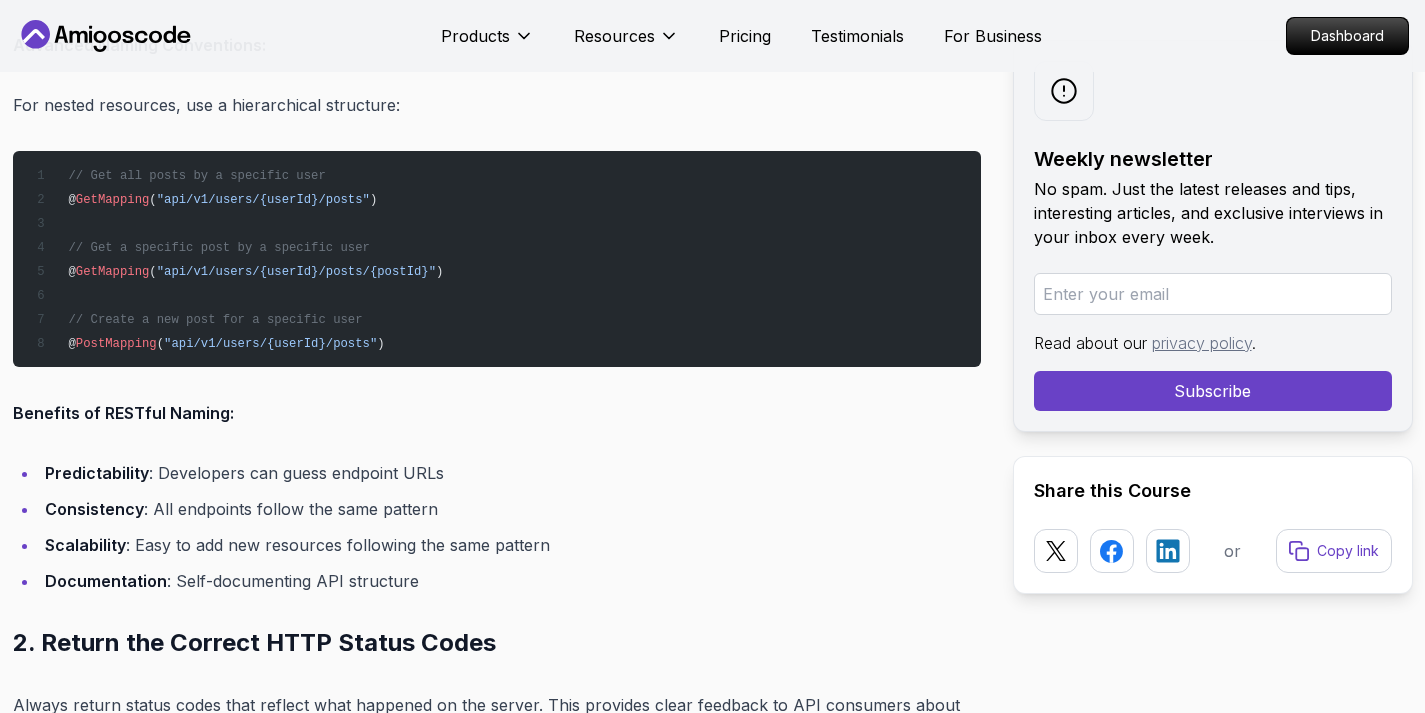 scroll, scrollTop: 2791, scrollLeft: 0, axis: vertical 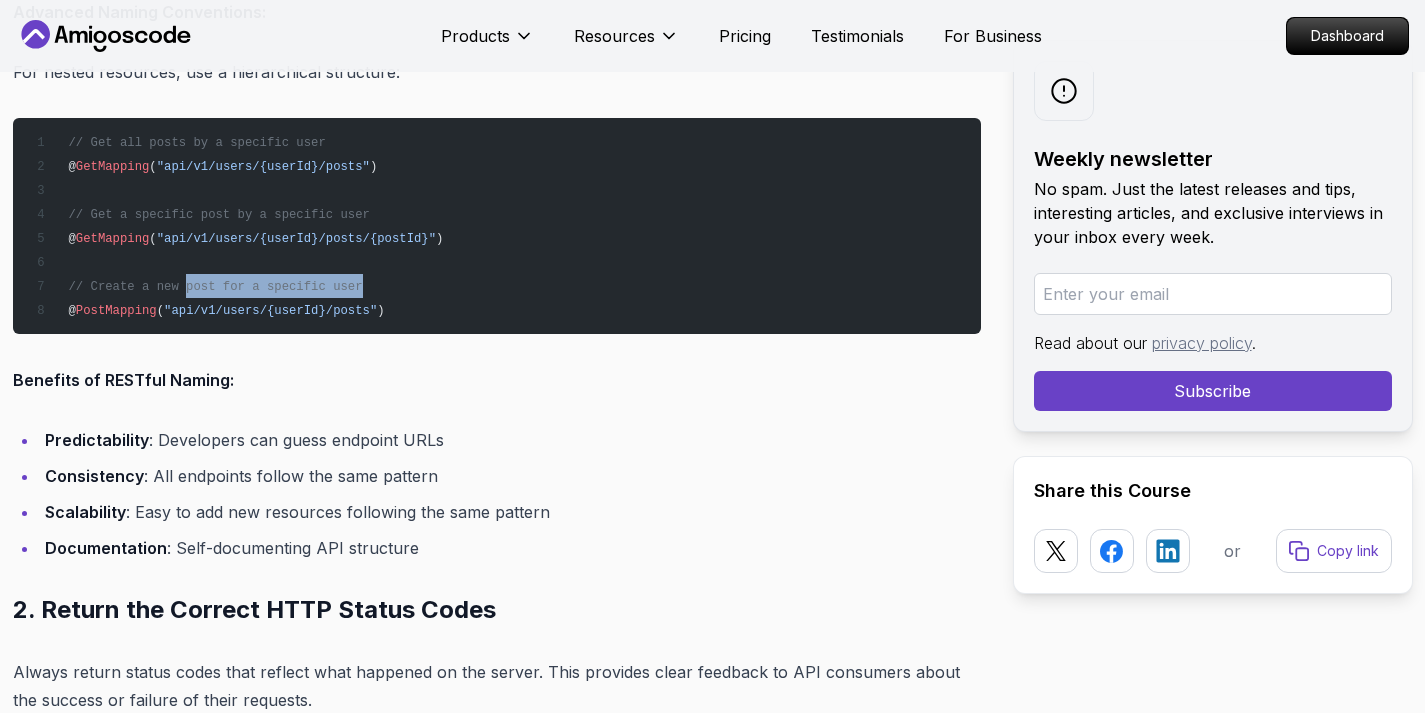 drag, startPoint x: 189, startPoint y: 284, endPoint x: 362, endPoint y: 285, distance: 173.00288 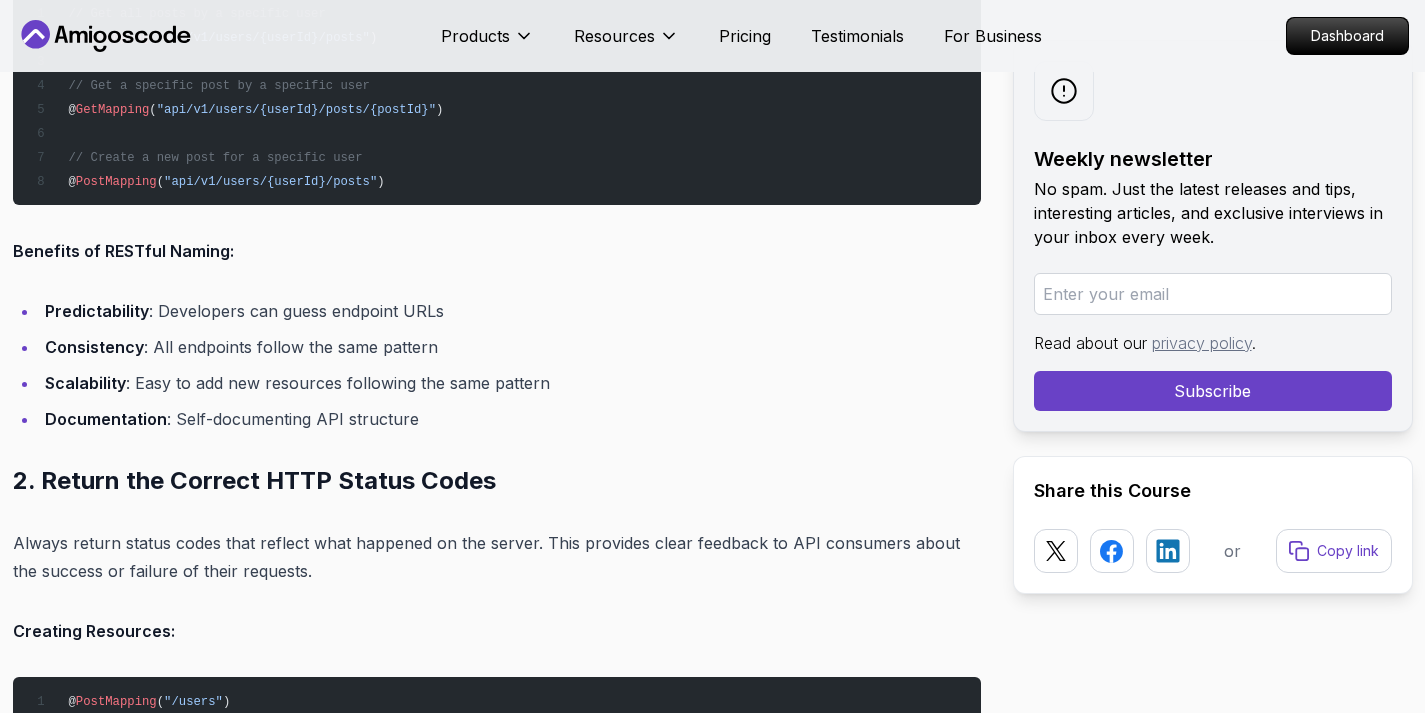 scroll, scrollTop: 2921, scrollLeft: 0, axis: vertical 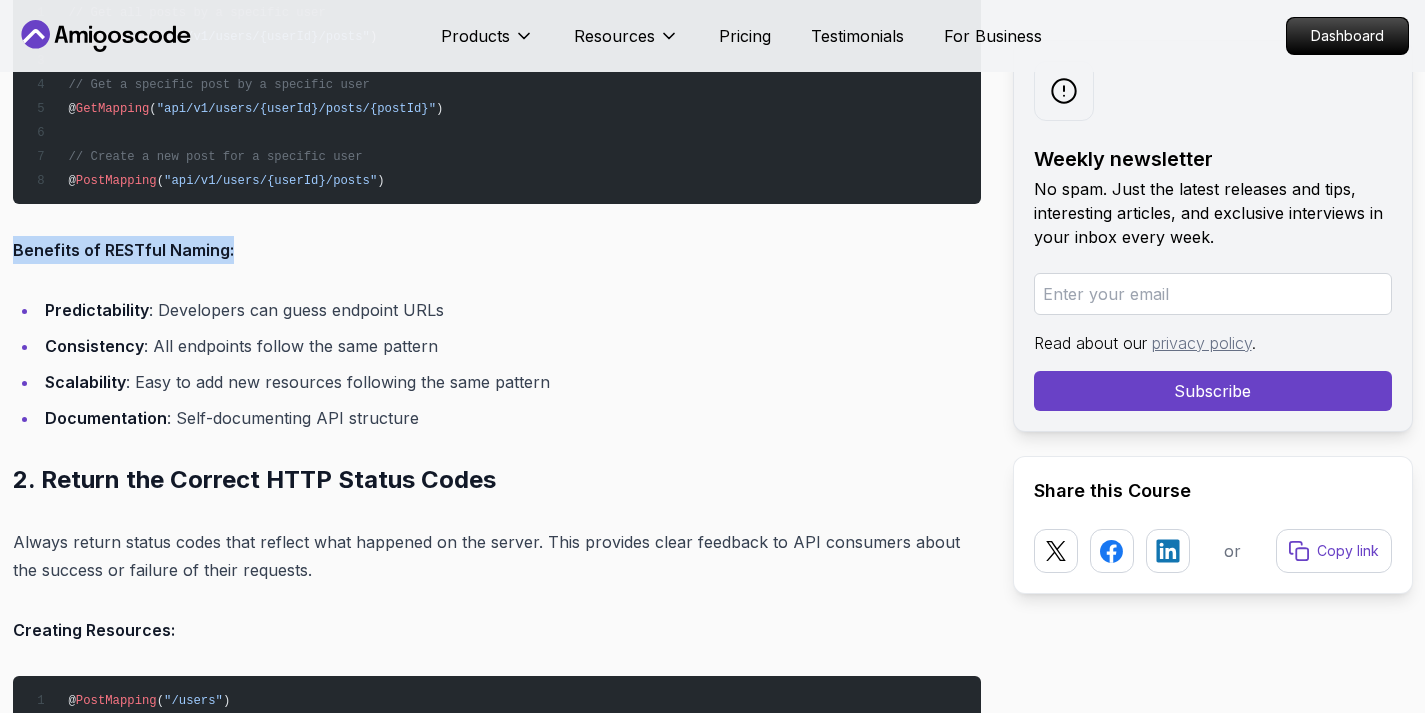 drag, startPoint x: 34, startPoint y: 231, endPoint x: 258, endPoint y: 249, distance: 224.72205 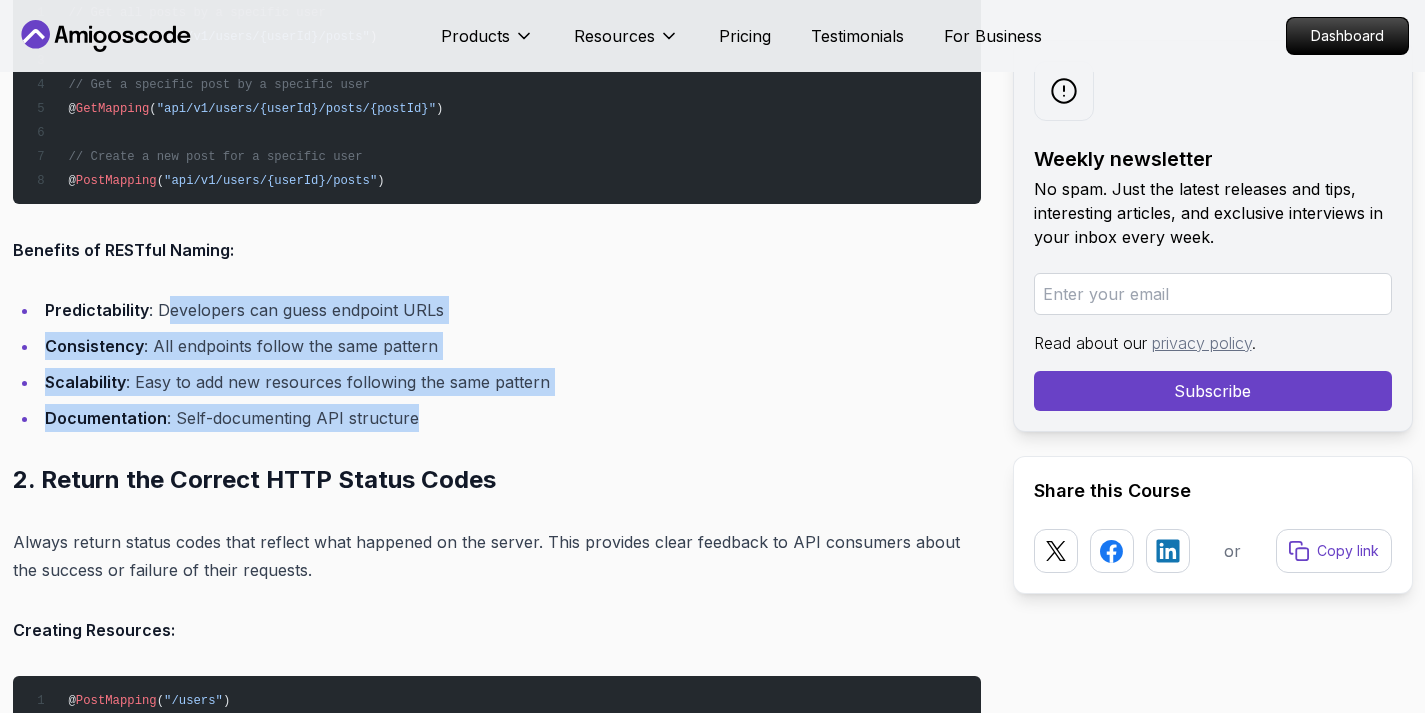 drag, startPoint x: 166, startPoint y: 307, endPoint x: 480, endPoint y: 410, distance: 330.4618 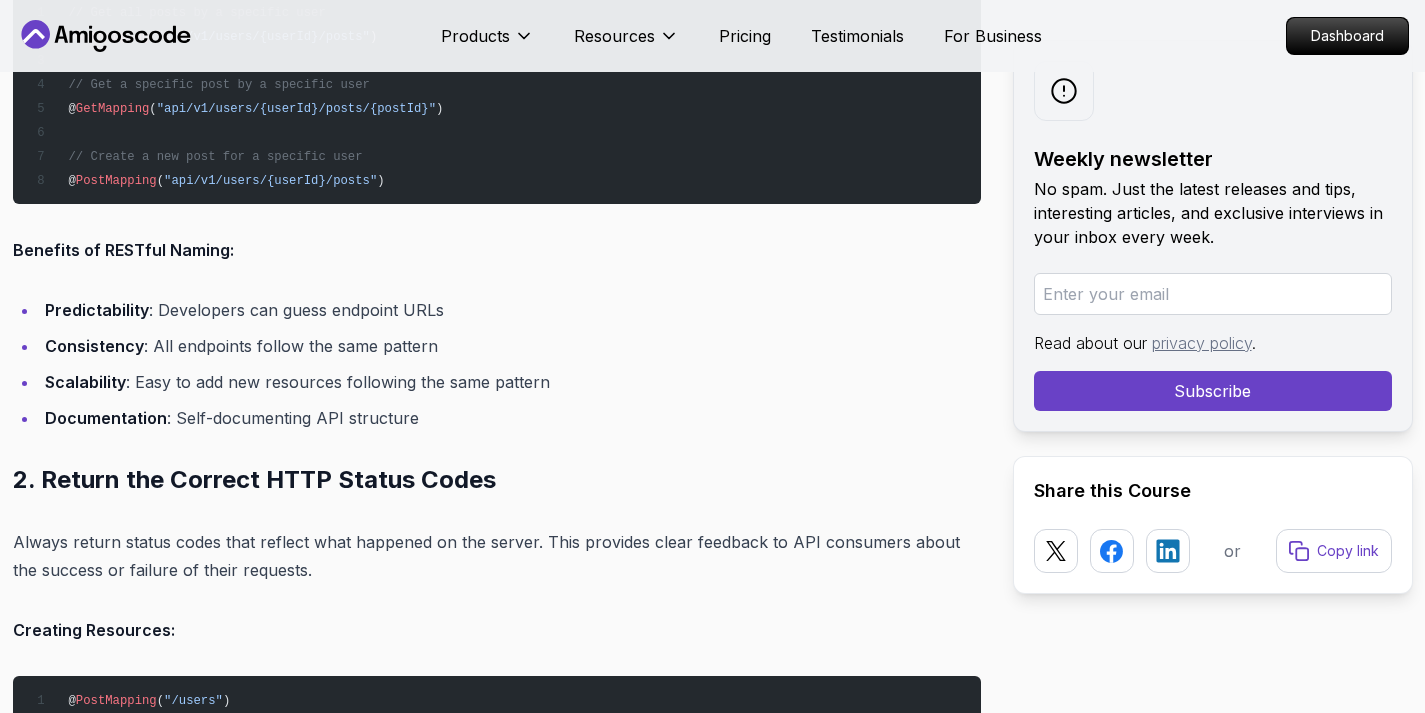 drag, startPoint x: 147, startPoint y: 342, endPoint x: 318, endPoint y: 344, distance: 171.01169 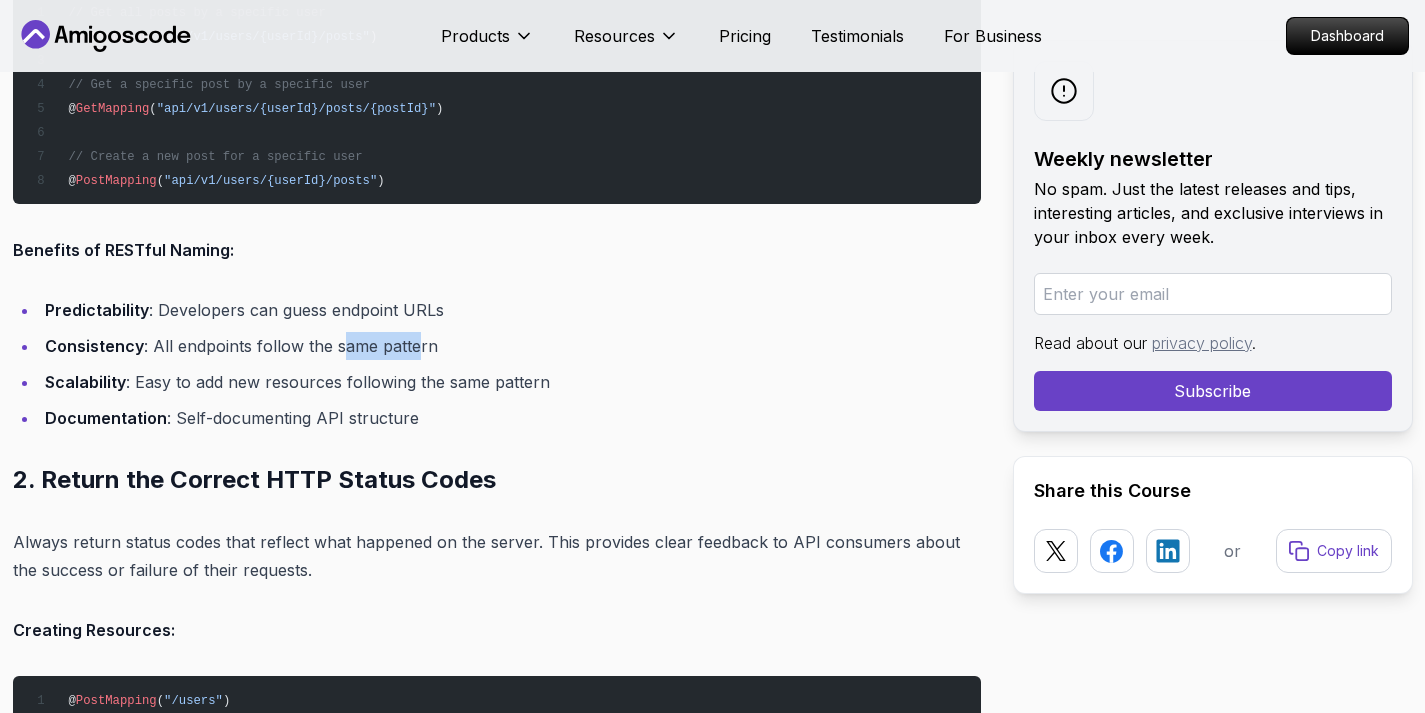 drag, startPoint x: 343, startPoint y: 344, endPoint x: 410, endPoint y: 342, distance: 67.02985 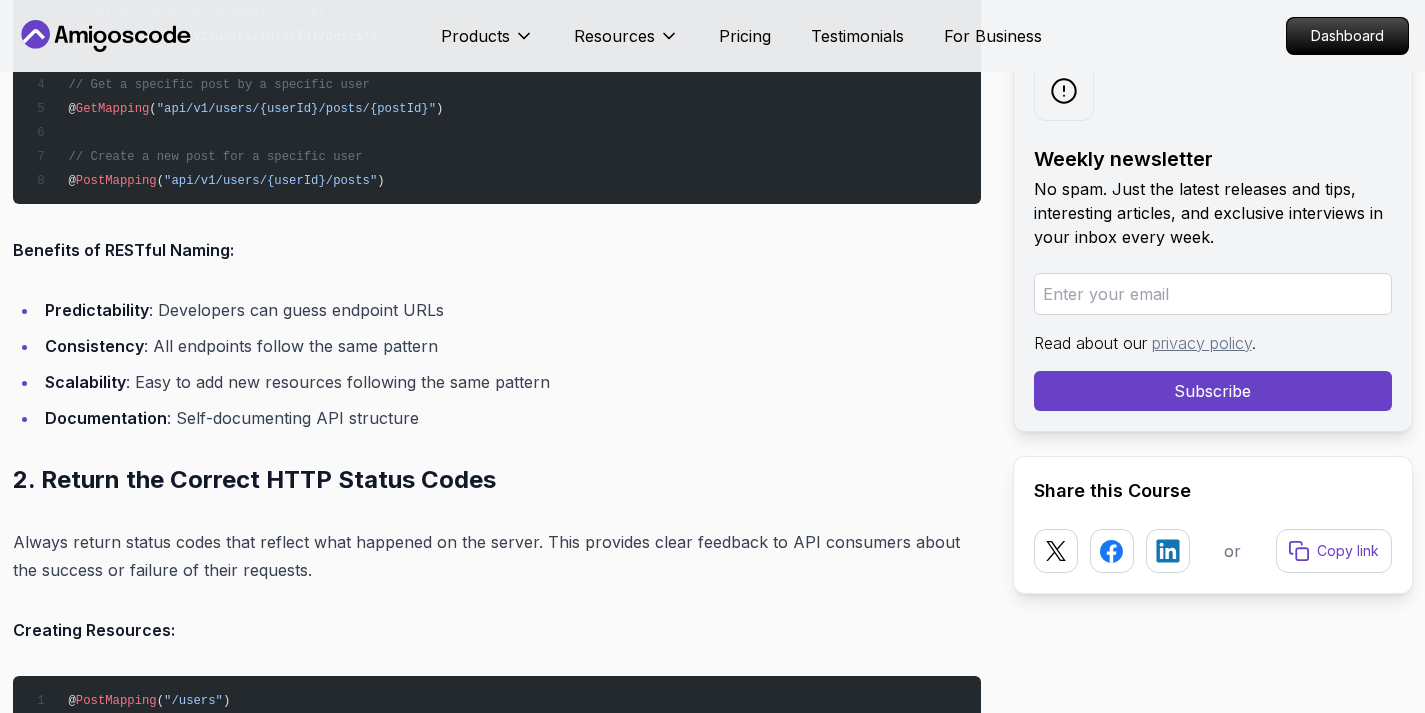 click on "Predictability : Developers can guess endpoint URLs
Consistency : All endpoints follow the same pattern
Scalability : Easy to add new resources following the same pattern
Documentation : Self-documenting API structure" at bounding box center (497, 364) 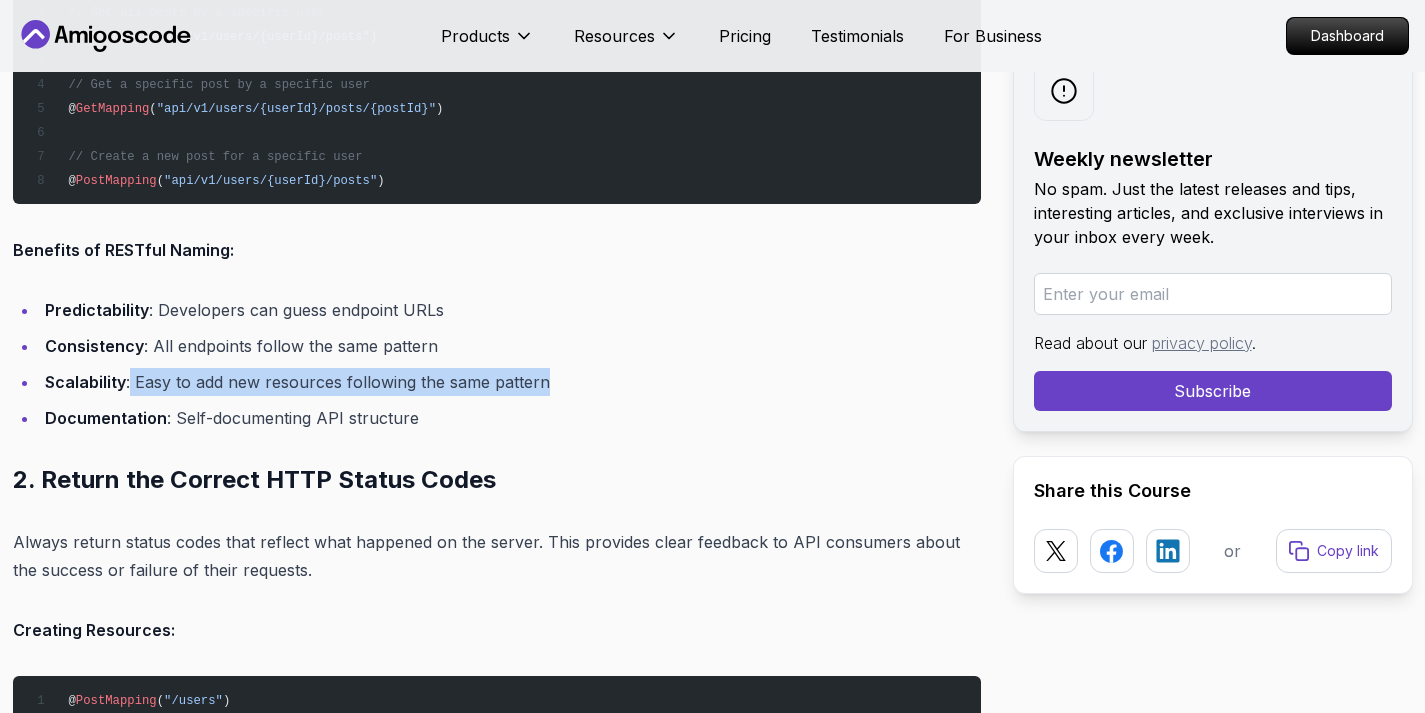 drag, startPoint x: 128, startPoint y: 373, endPoint x: 555, endPoint y: 376, distance: 427.01053 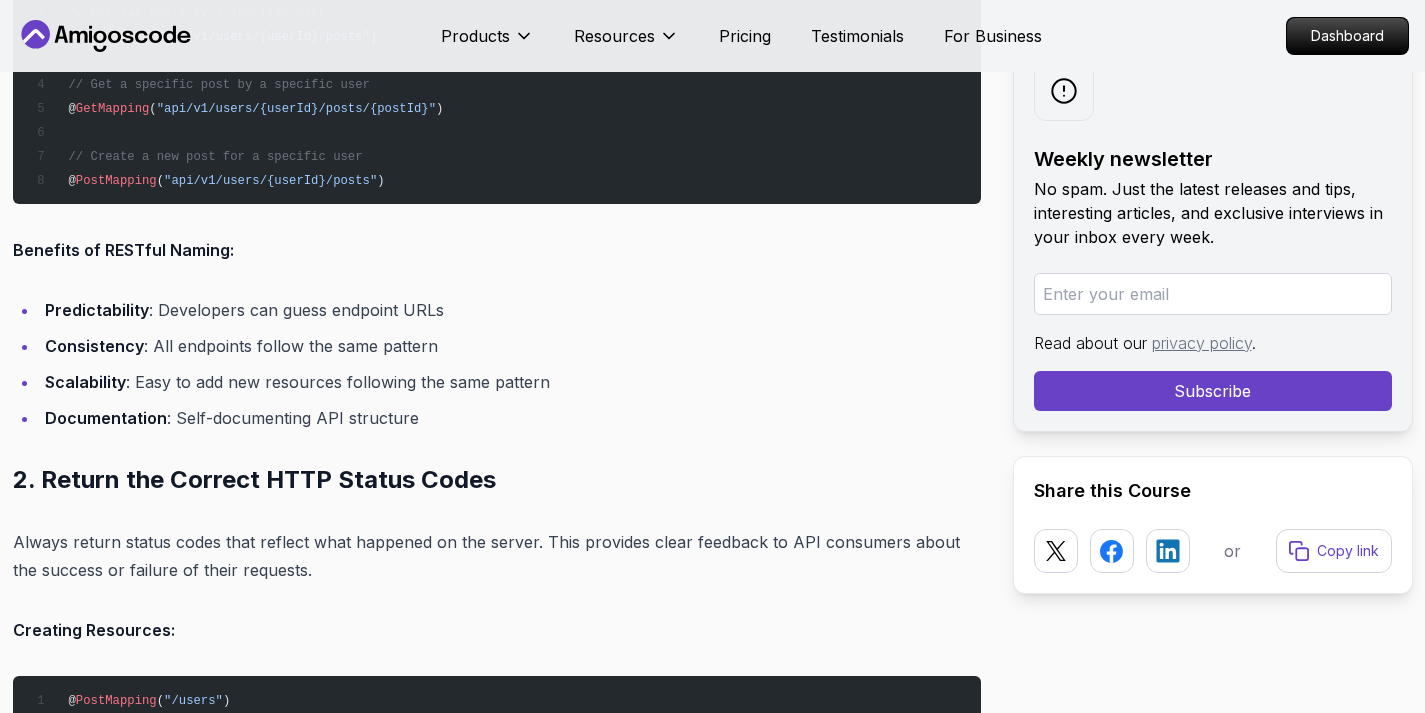 click on "Documentation : Self-documenting API structure" at bounding box center (510, 418) 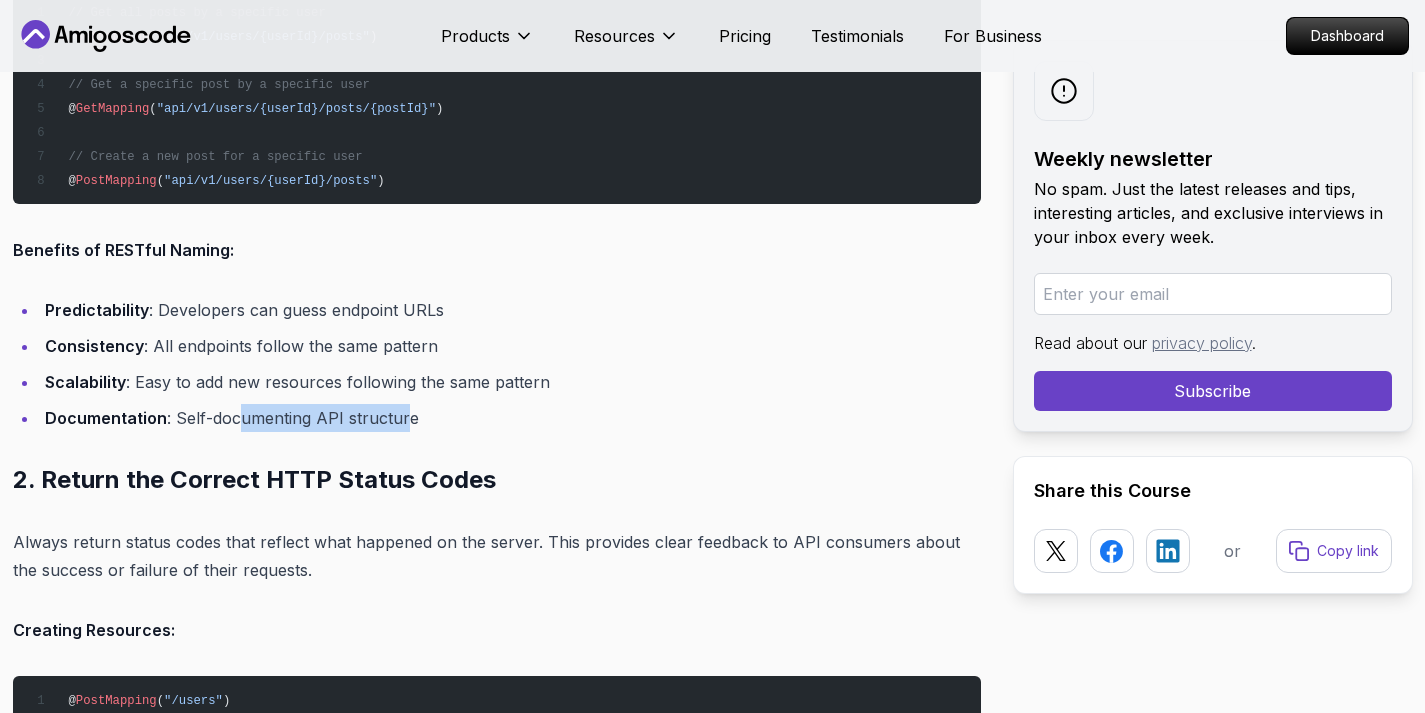 drag, startPoint x: 239, startPoint y: 416, endPoint x: 415, endPoint y: 415, distance: 176.00284 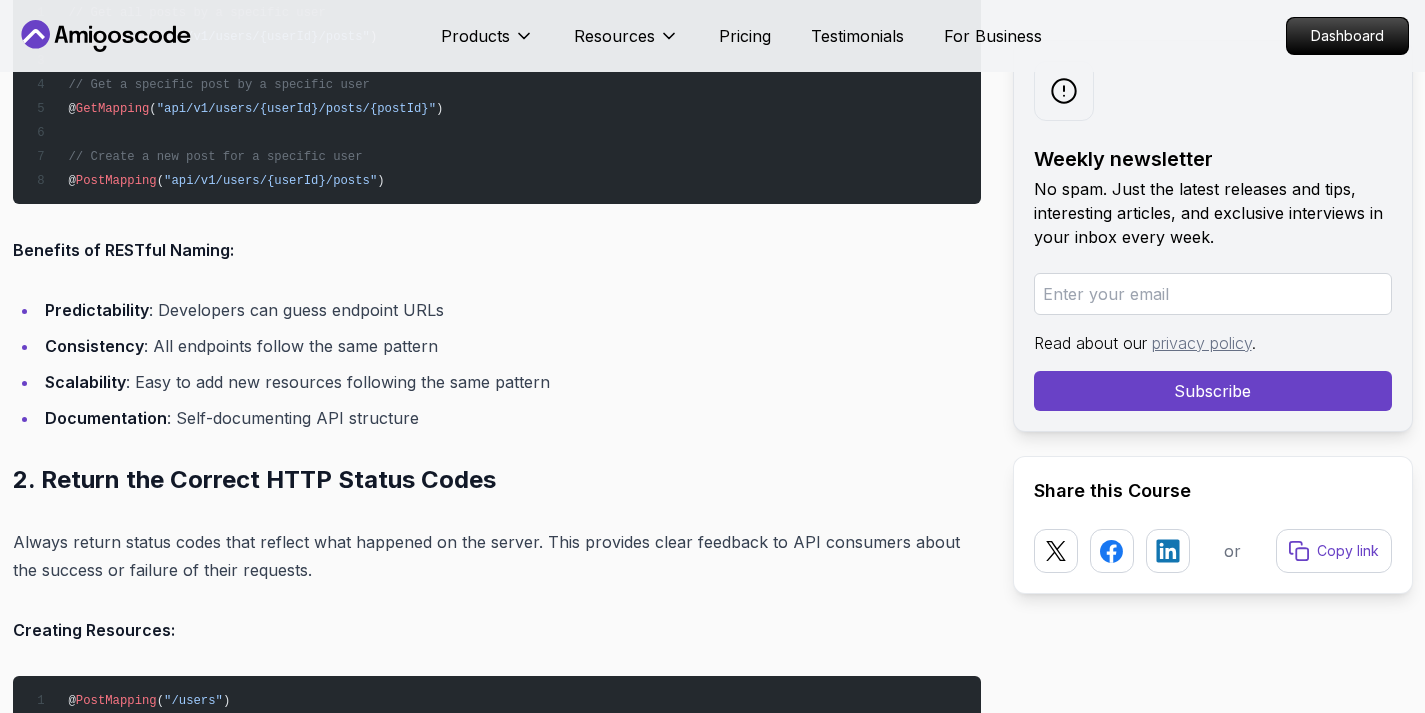 click on "Documentation : Self-documenting API structure" at bounding box center (510, 418) 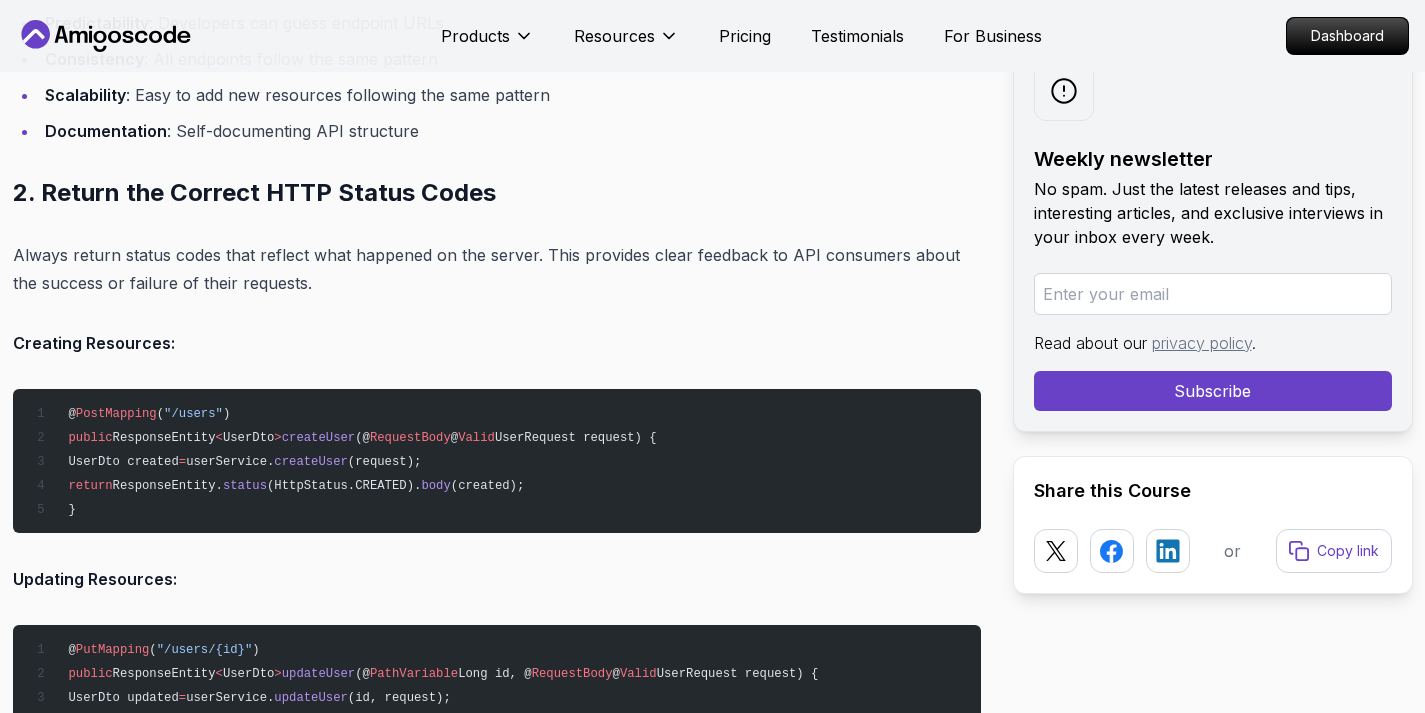 scroll, scrollTop: 3249, scrollLeft: 0, axis: vertical 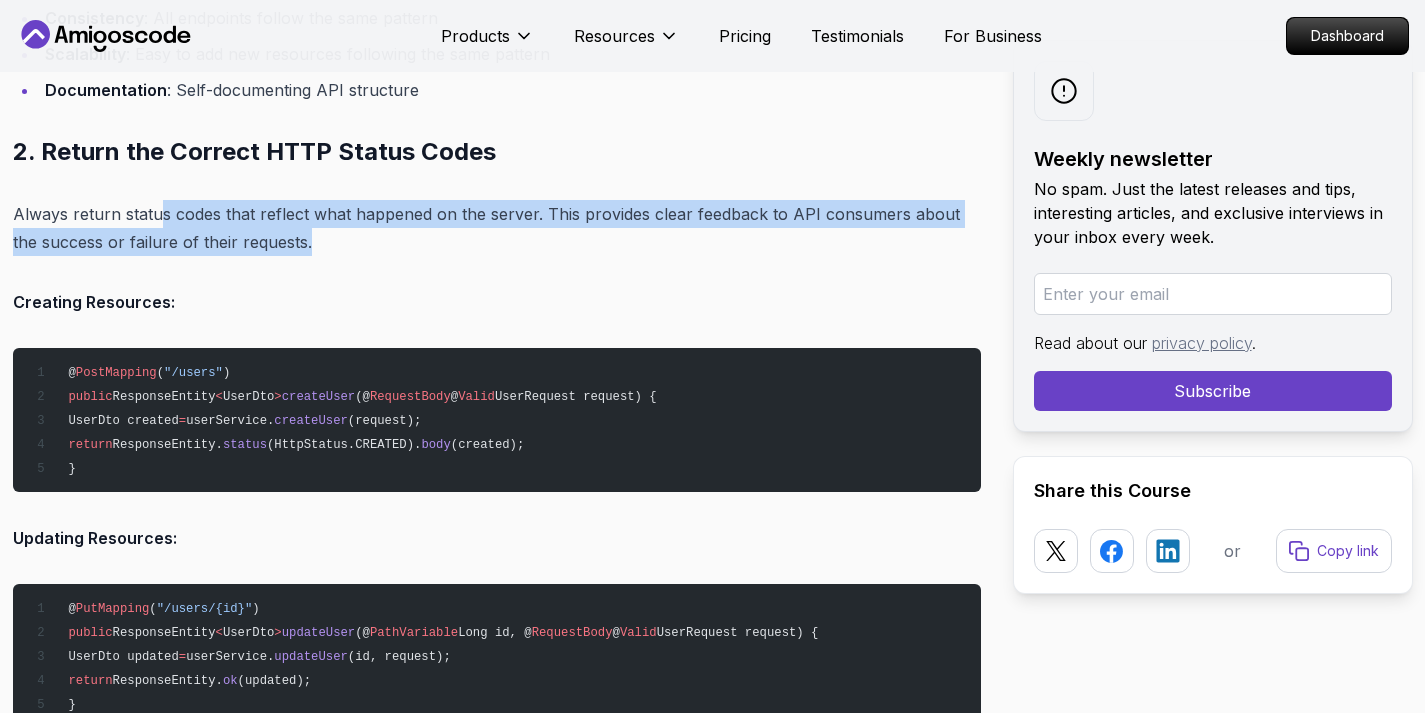 drag, startPoint x: 154, startPoint y: 207, endPoint x: 291, endPoint y: 245, distance: 142.17242 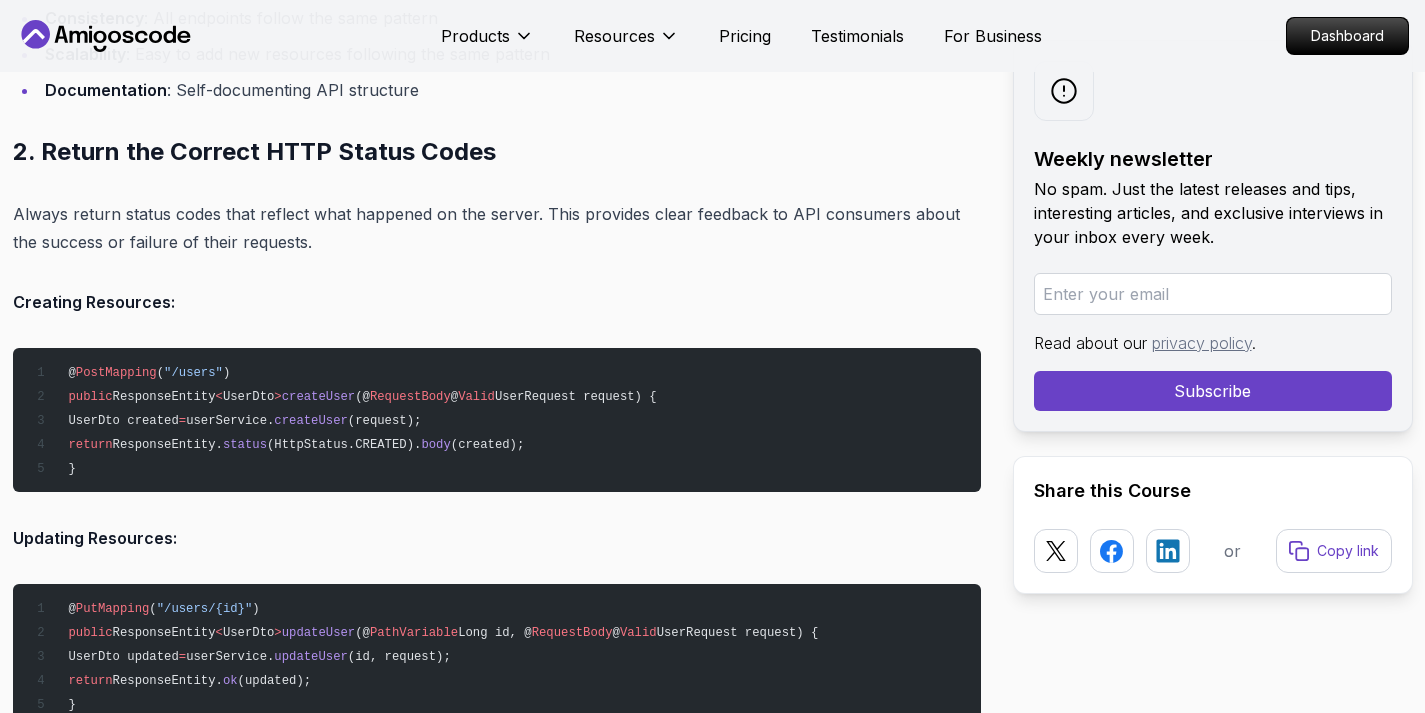 click on "Introduction
Spring Boot makes it easy to build REST APIs quickly, but writing  clean, secure, and scalable  APIs still requires following best practices. In this comprehensive guide, you'll learn the  top 10 Spring Boot REST API best practices  that will help you write professional-grade APIs ready for production.
Whether you're building internal tools or public APIs, these tips will help you avoid common mistakes, improve maintainability, and impress your team. The practices outlined in this guide are based on years of experience building production APIs and have been proven to work at scale.
Building a REST API is more than just creating endpoints that return data. It's about designing an interface that's intuitive, secure, performant, and maintainable. The best practices in this guide will help you create APIs that developers love to use and that can scale with your business needs.
Table of Contents
🚀 1. Use Consistent and RESTful Resource Naming
2. Return the Correct HTTP Status Codes" at bounding box center [497, 10817] 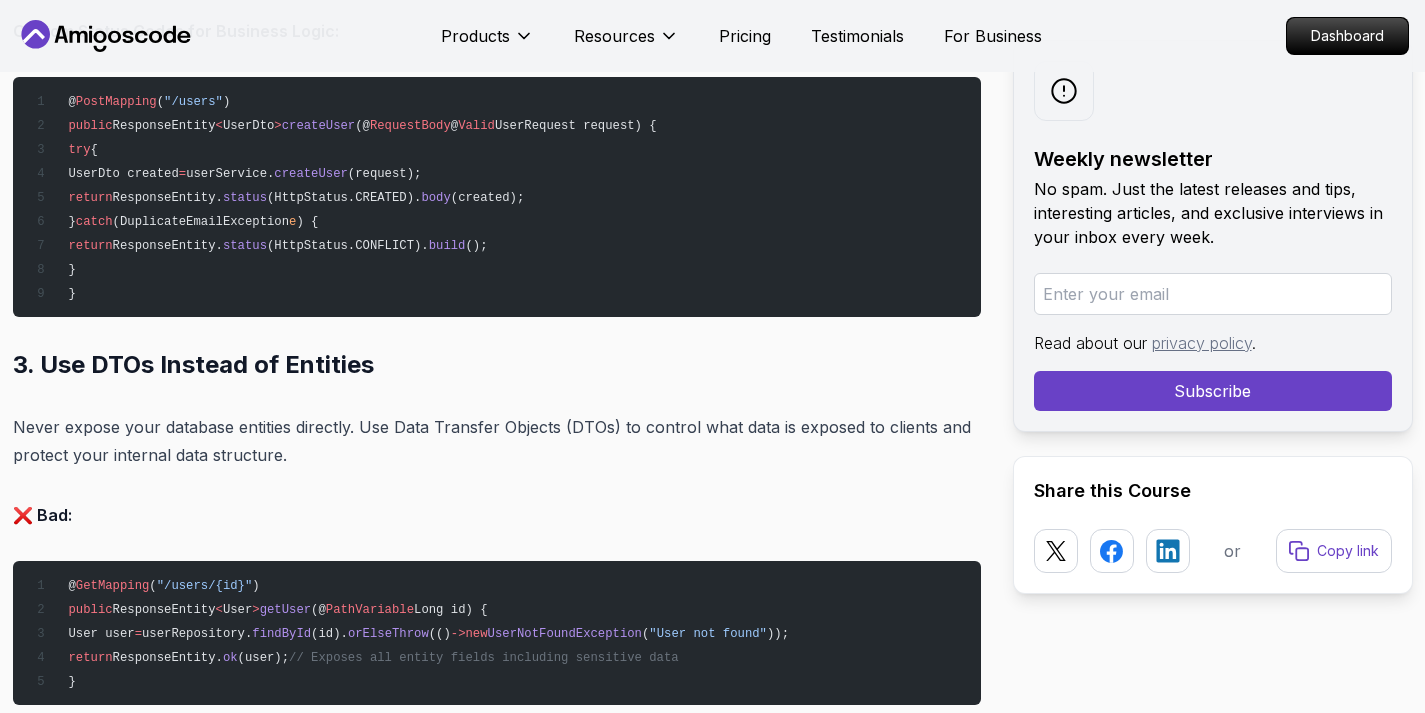scroll, scrollTop: 4678, scrollLeft: 0, axis: vertical 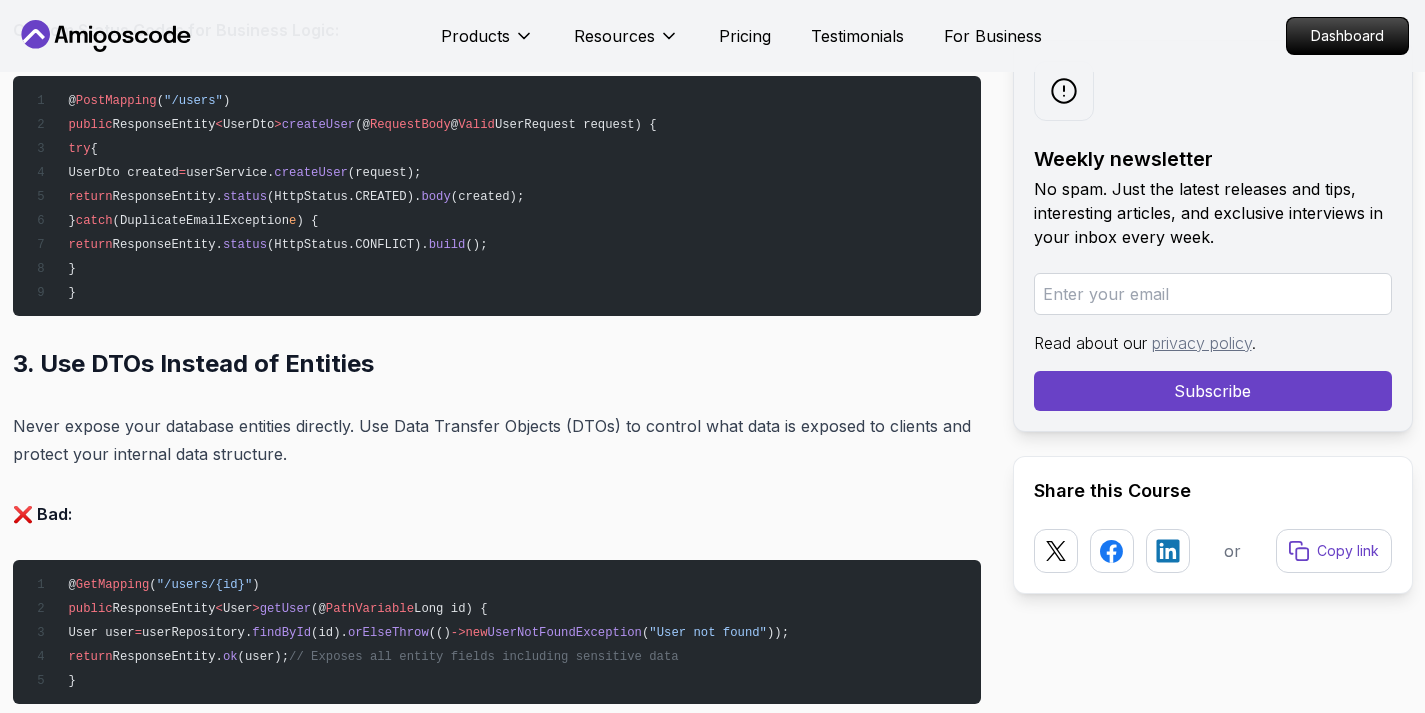 click on "(HttpStatus.CONFLICT)." at bounding box center (348, 245) 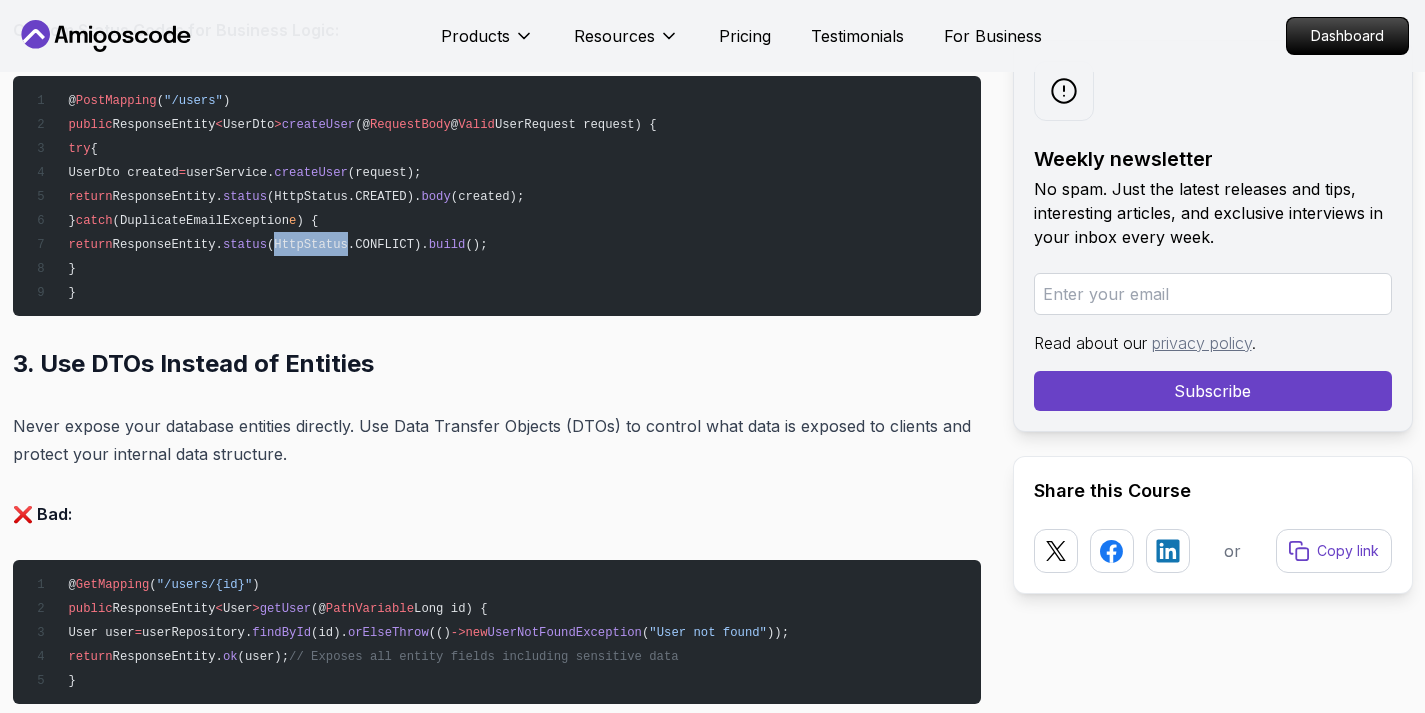 click on "(HttpStatus.CONFLICT)." at bounding box center (348, 245) 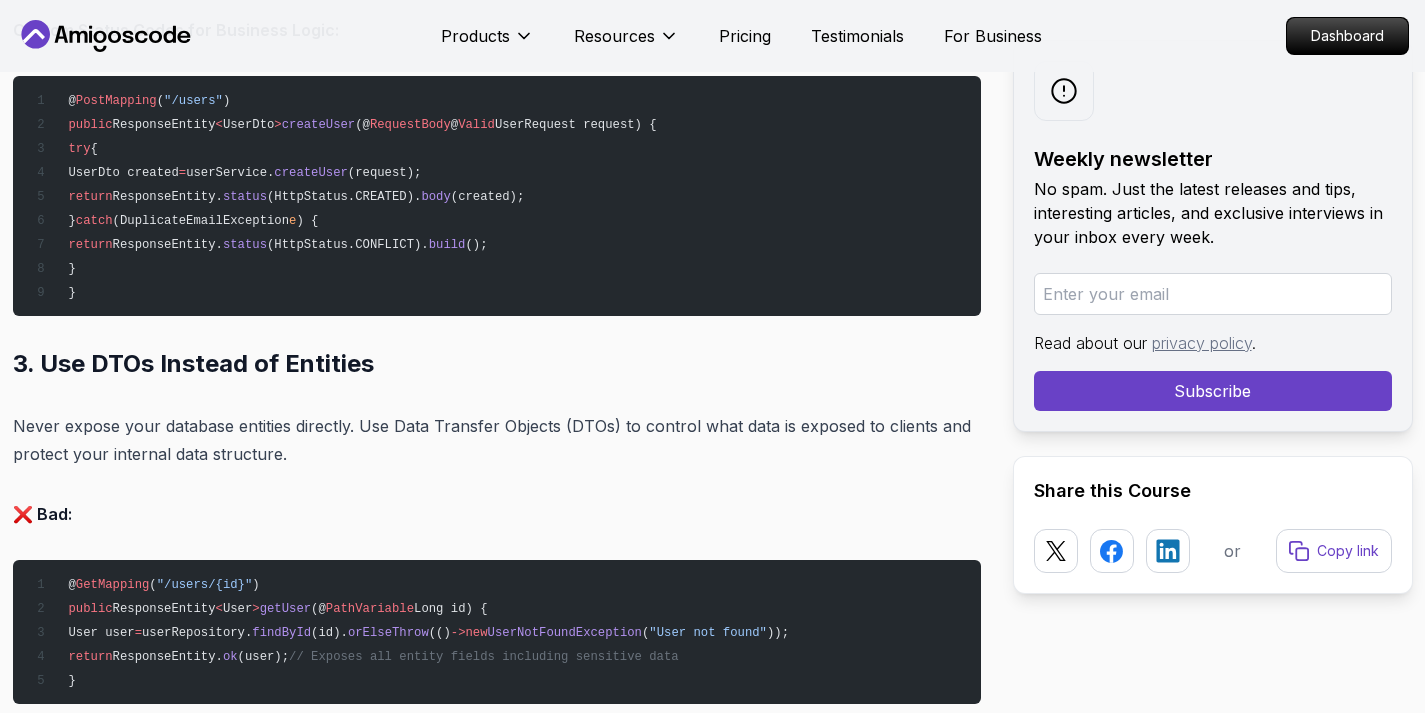 click on "(HttpStatus.CONFLICT)." at bounding box center [348, 245] 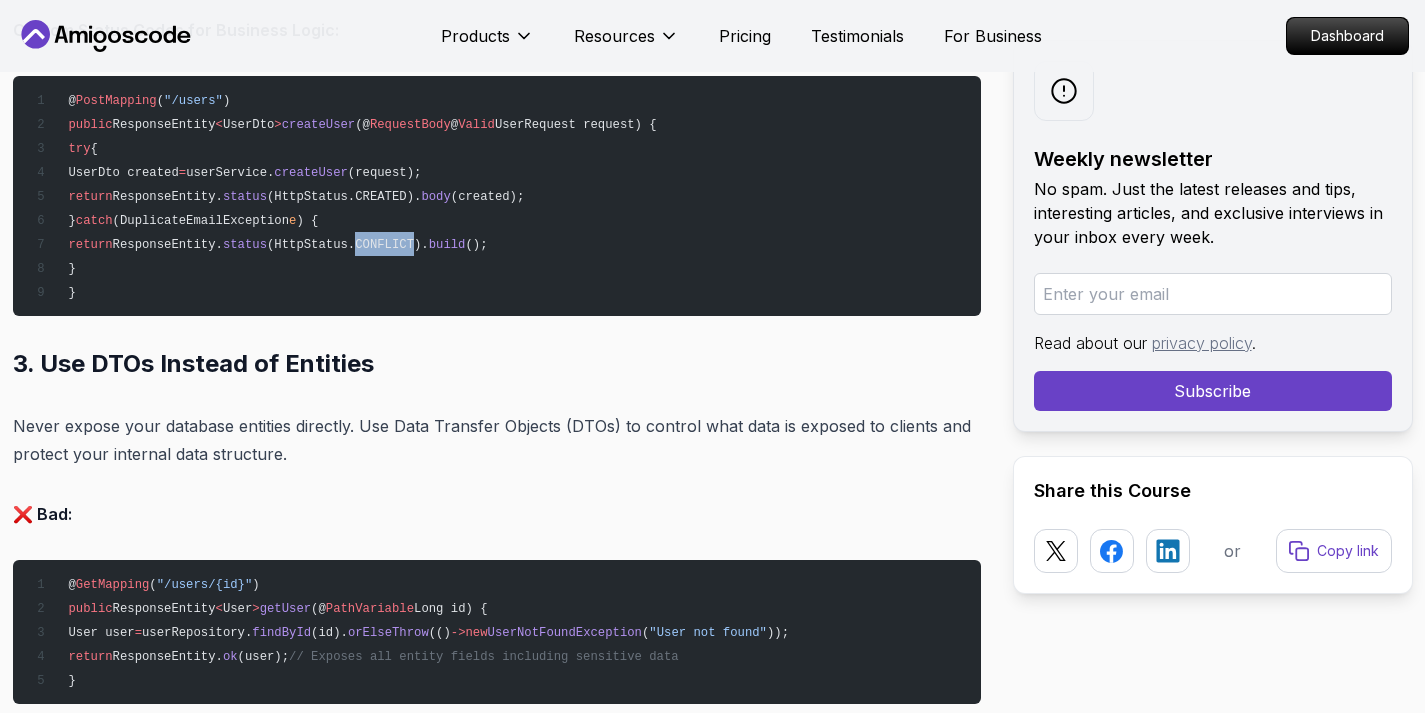 click on "(HttpStatus.CONFLICT)." at bounding box center [348, 245] 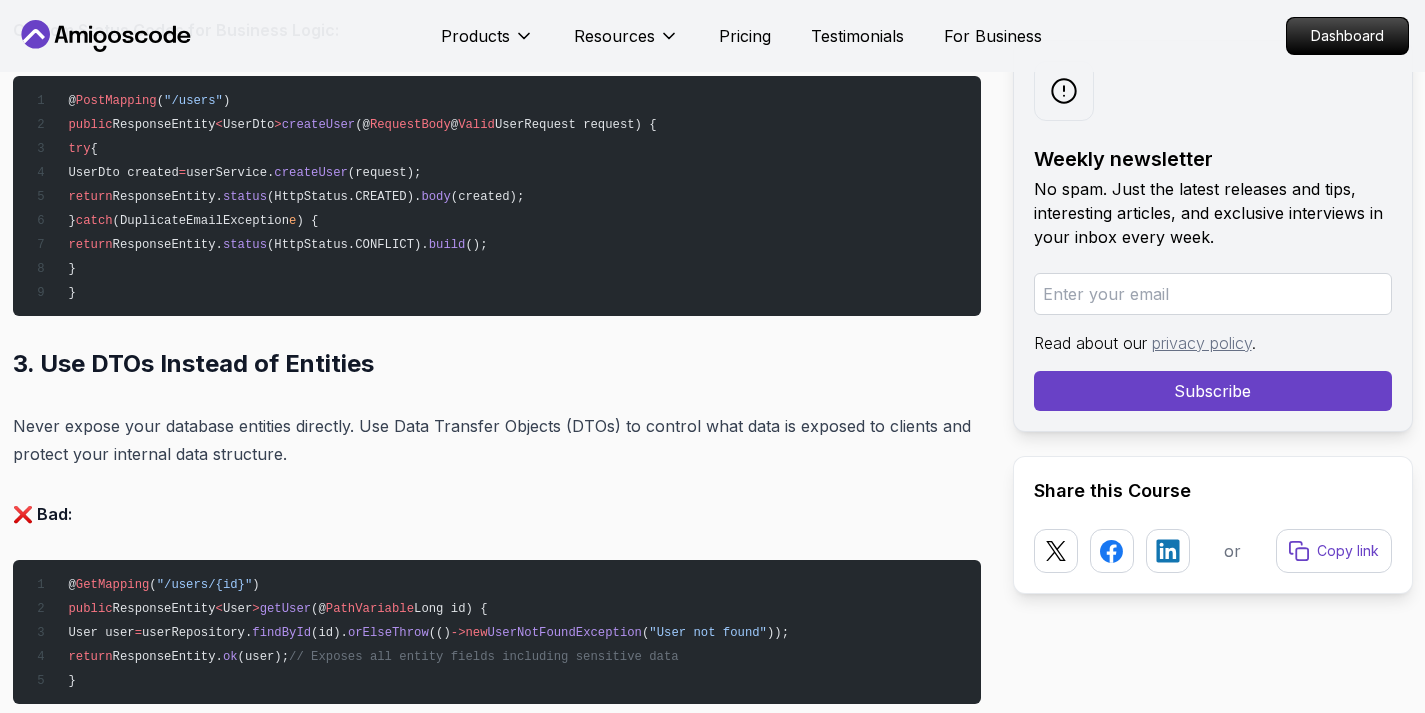 click on "@ PostMapping ( "/users" )
public  ResponseEntity < UserDto >  createUser (@ RequestBody  @ Valid  UserRequest request) {
try  {
UserDto created  =  userService. createUser (request);
return  ResponseEntity. status (HttpStatus.CREATED). body (created);
}  catch  (DuplicateEmailException  e ) {
return  ResponseEntity. status (HttpStatus.CONFLICT). build ();
}
}" at bounding box center [497, 196] 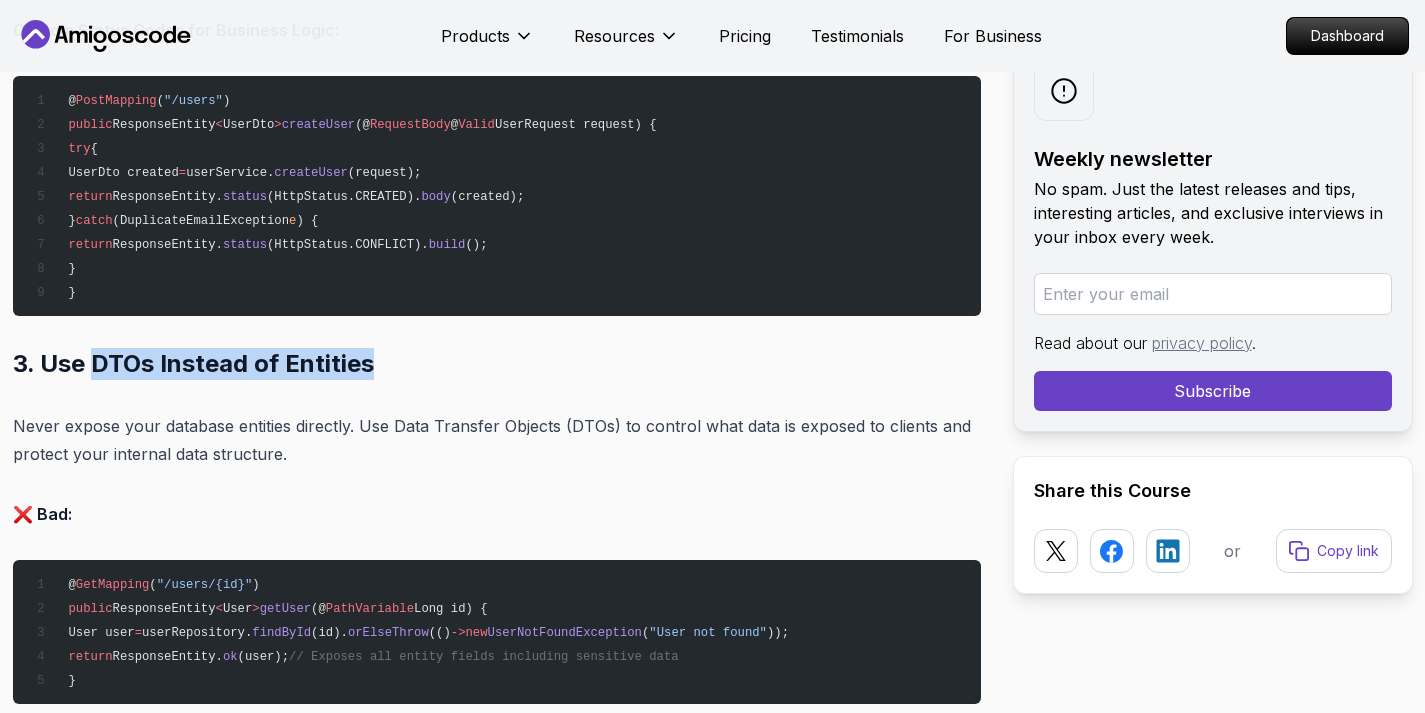 drag, startPoint x: 91, startPoint y: 351, endPoint x: 401, endPoint y: 358, distance: 310.079 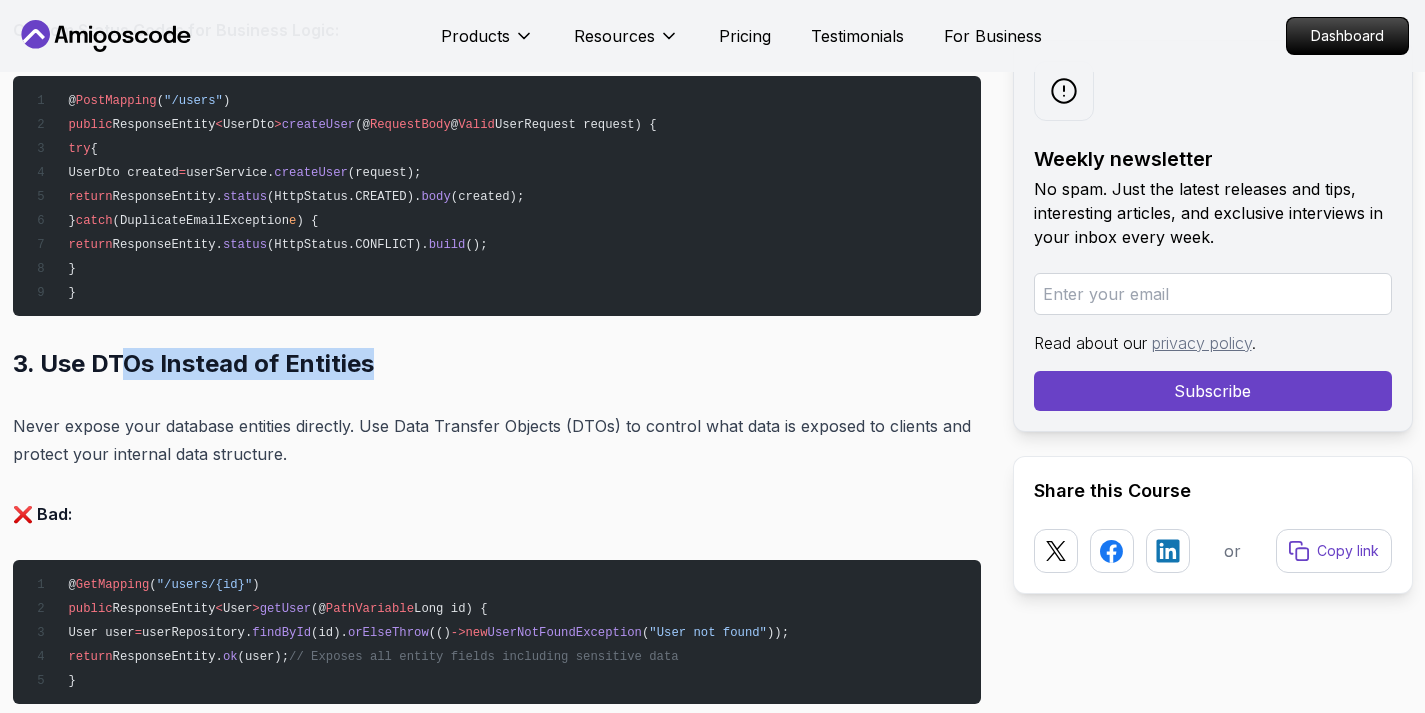 drag, startPoint x: 410, startPoint y: 356, endPoint x: 163, endPoint y: 356, distance: 247 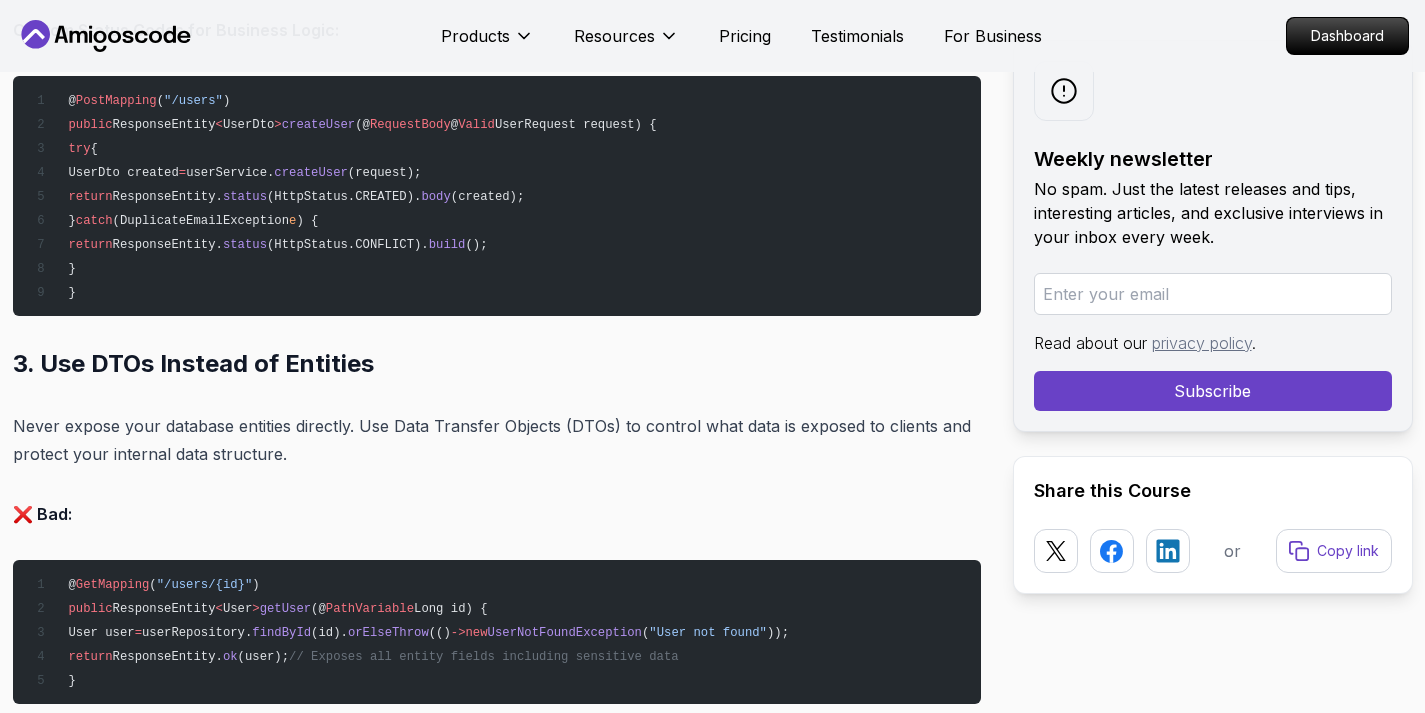 click on "3. Use DTOs Instead of Entities" at bounding box center [497, 364] 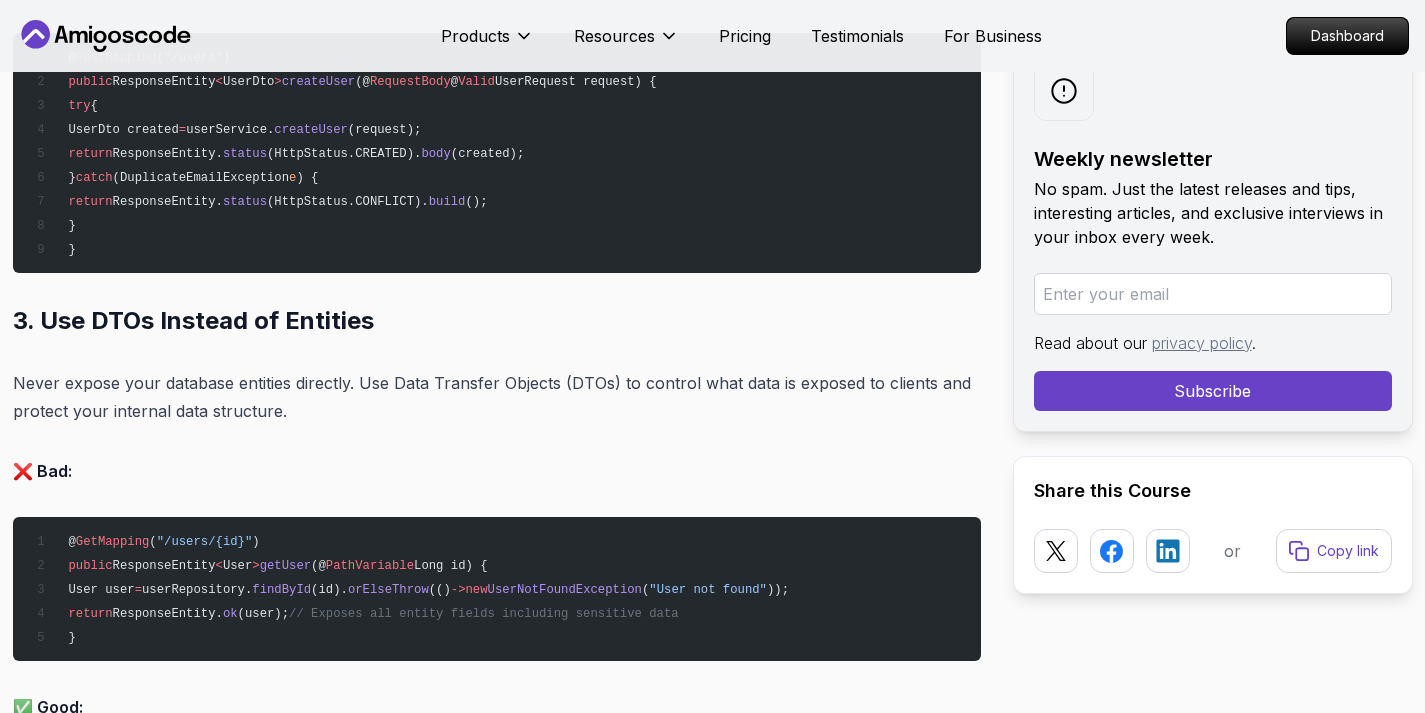 scroll, scrollTop: 4807, scrollLeft: 0, axis: vertical 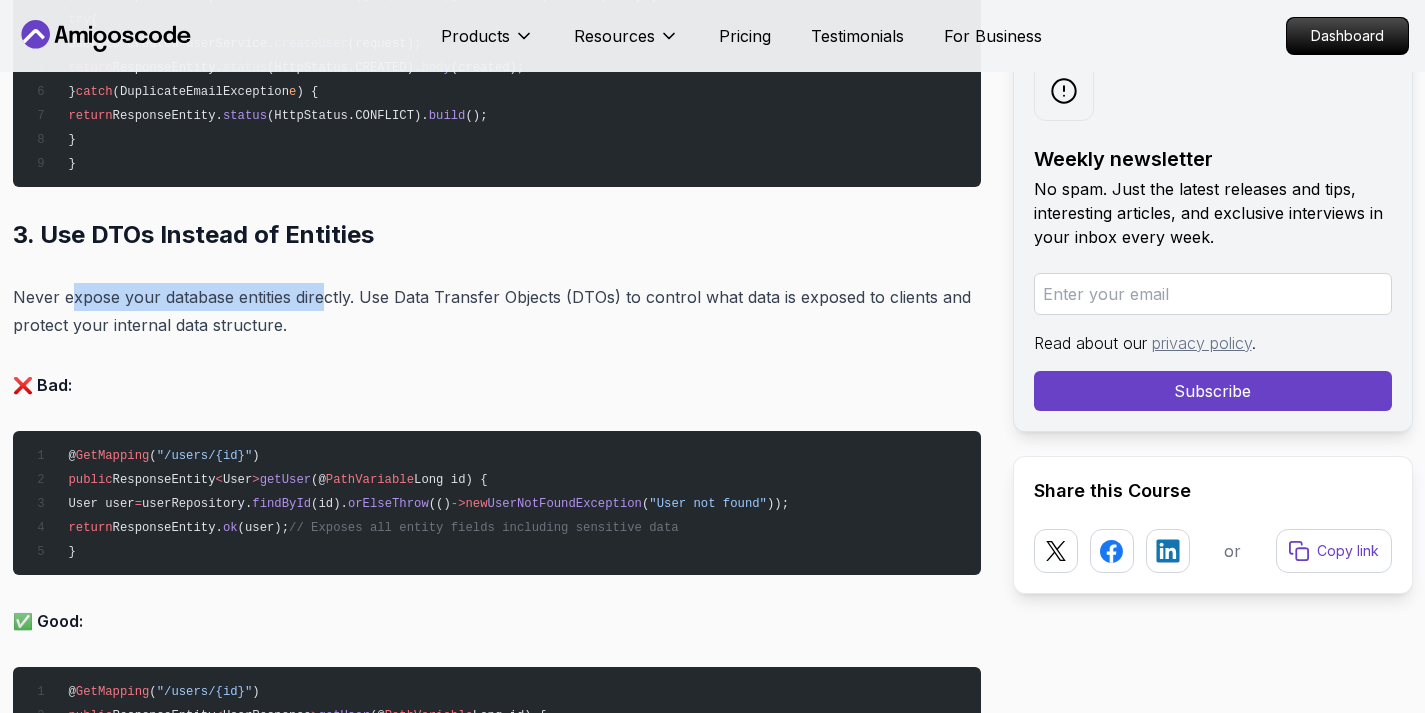 drag, startPoint x: 75, startPoint y: 289, endPoint x: 322, endPoint y: 298, distance: 247.16391 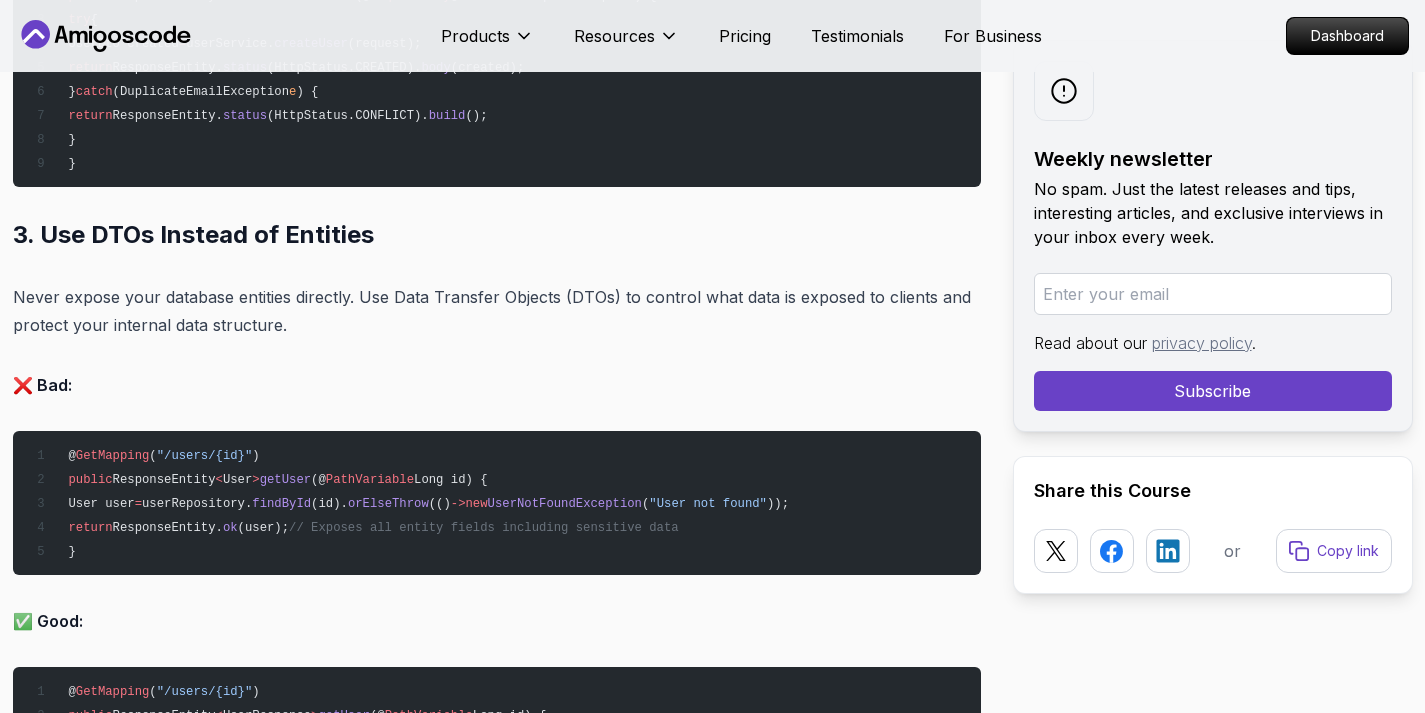 click on "Never expose your database entities directly. Use Data Transfer Objects (DTOs) to control what data is exposed to clients and protect your internal data structure." at bounding box center [497, 311] 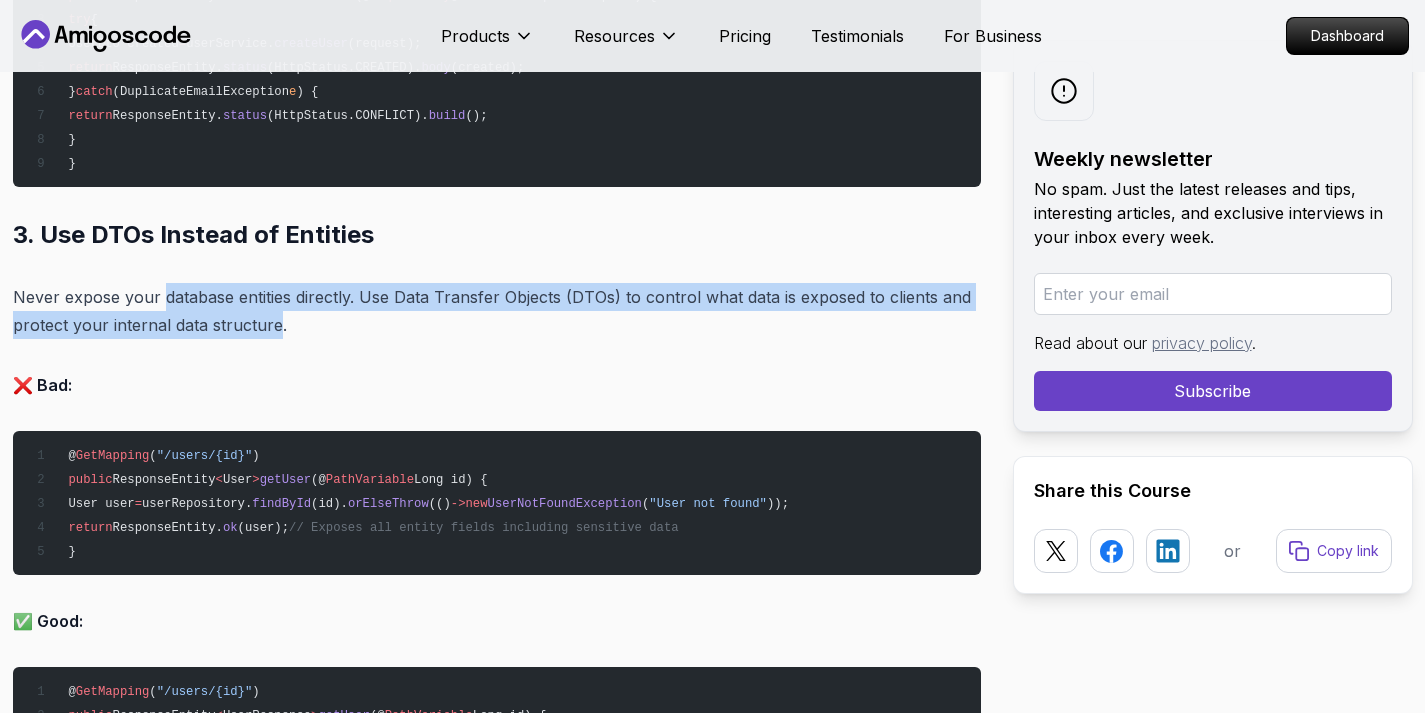 drag, startPoint x: 157, startPoint y: 290, endPoint x: 276, endPoint y: 322, distance: 123.22743 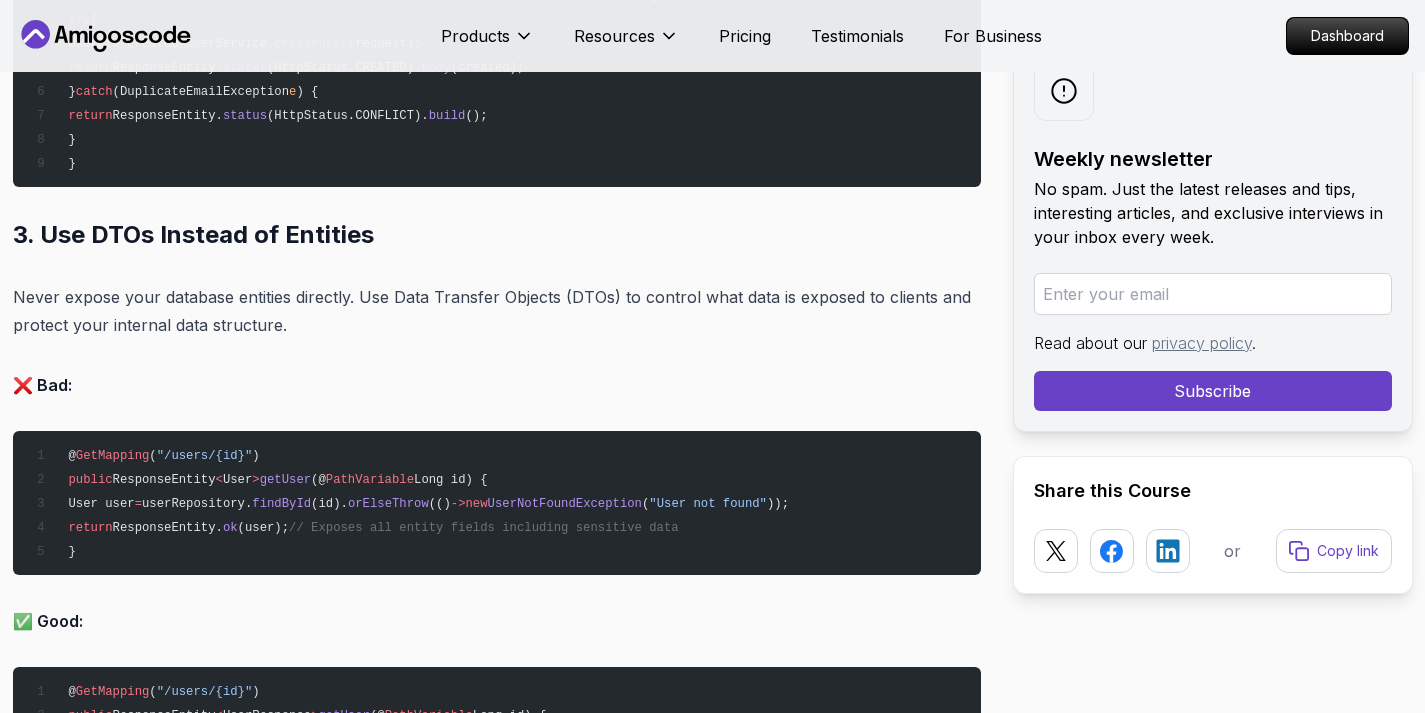 click on "Never expose your database entities directly. Use Data Transfer Objects (DTOs) to control what data is exposed to clients and protect your internal data structure." at bounding box center [497, 311] 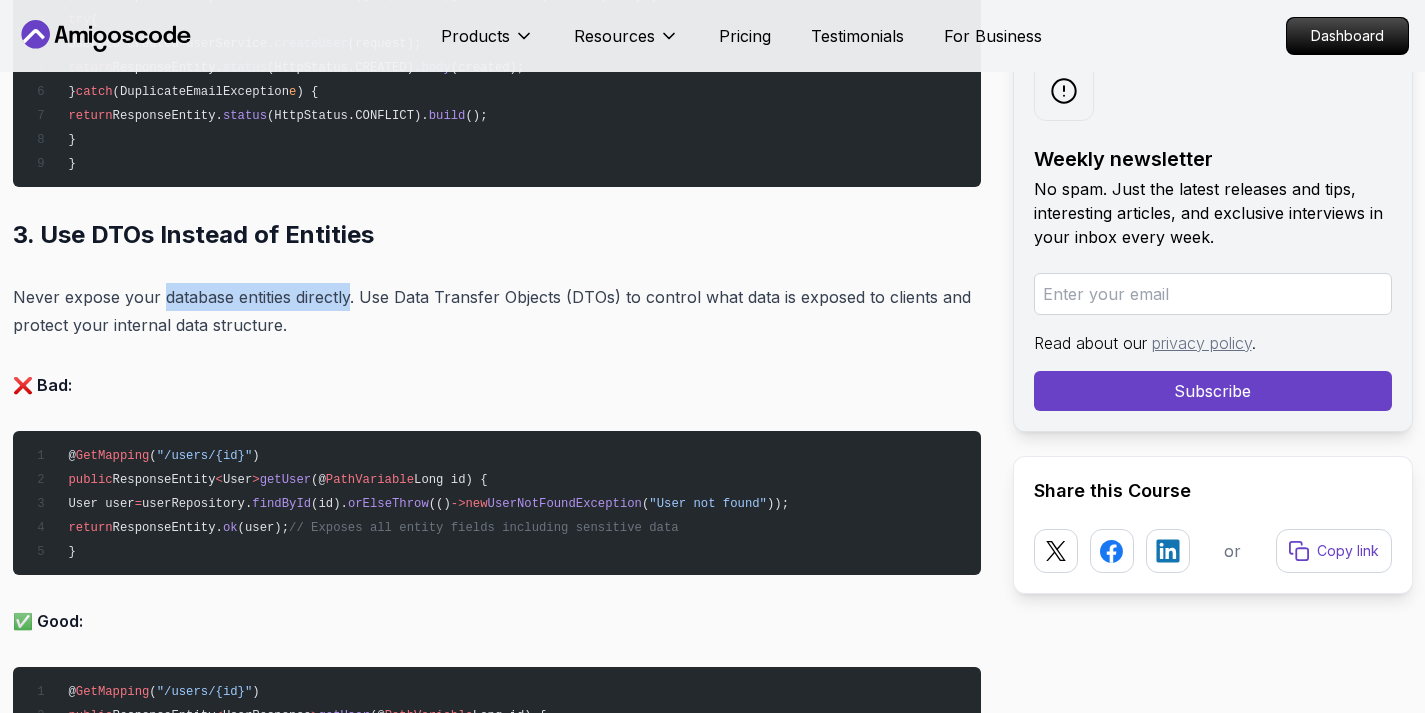 drag, startPoint x: 163, startPoint y: 296, endPoint x: 349, endPoint y: 290, distance: 186.09676 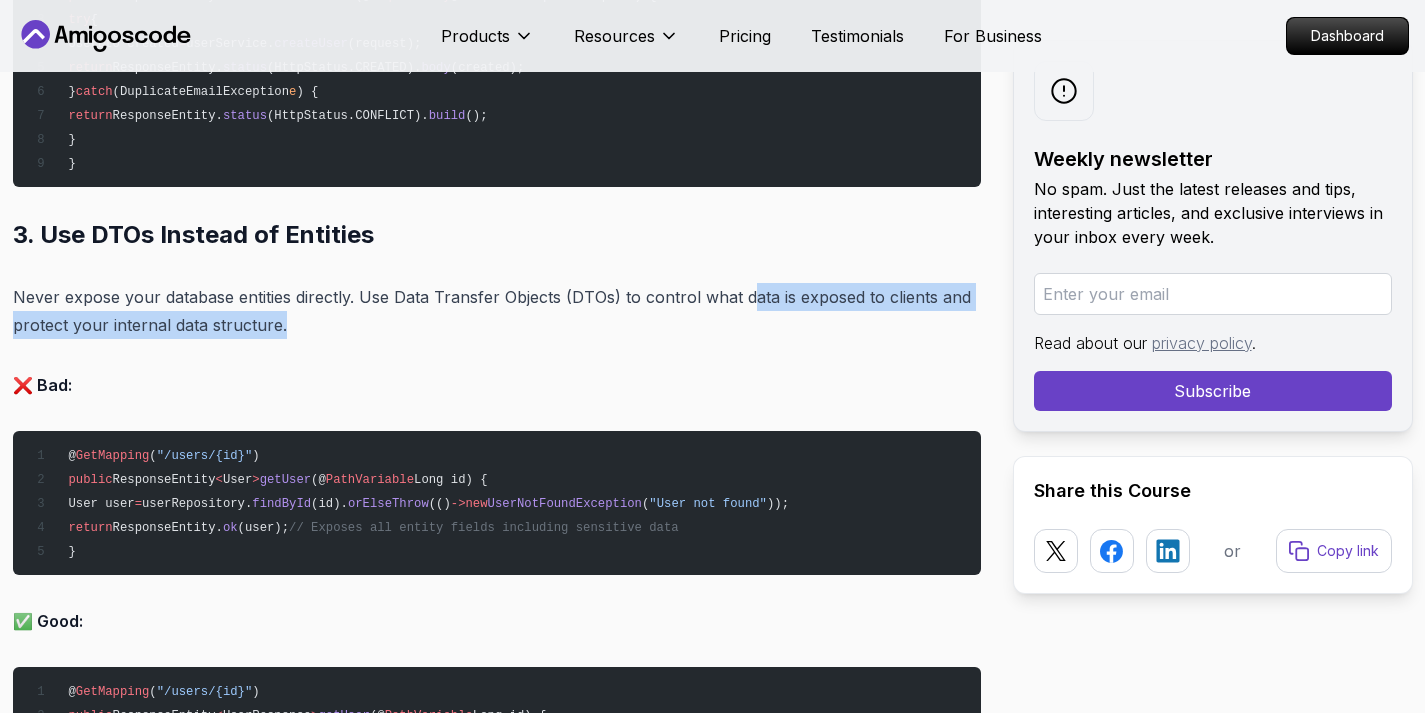 drag, startPoint x: 743, startPoint y: 288, endPoint x: 896, endPoint y: 325, distance: 157.4103 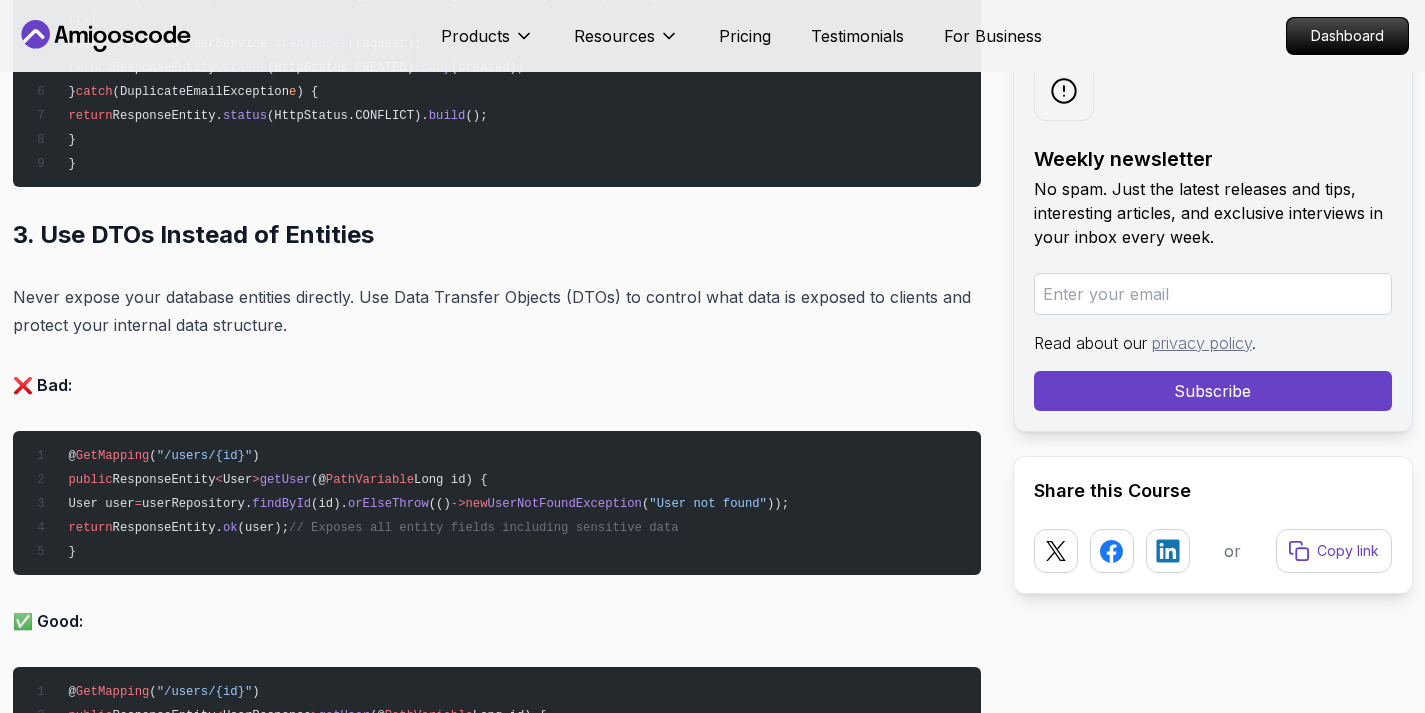 click on "Introduction
Spring Boot makes it easy to build REST APIs quickly, but writing  clean, secure, and scalable  APIs still requires following best practices. In this comprehensive guide, you'll learn the  top 10 Spring Boot REST API best practices  that will help you write professional-grade APIs ready for production.
Whether you're building internal tools or public APIs, these tips will help you avoid common mistakes, improve maintainability, and impress your team. The practices outlined in this guide are based on years of experience building production APIs and have been proven to work at scale.
Building a REST API is more than just creating endpoints that return data. It's about designing an interface that's intuitive, secure, performant, and maintainable. The best practices in this guide will help you create APIs that developers love to use and that can scale with your business needs.
Table of Contents
🚀 1. Use Consistent and RESTful Resource Naming
2. Return the Correct HTTP Status Codes" at bounding box center [497, 9259] 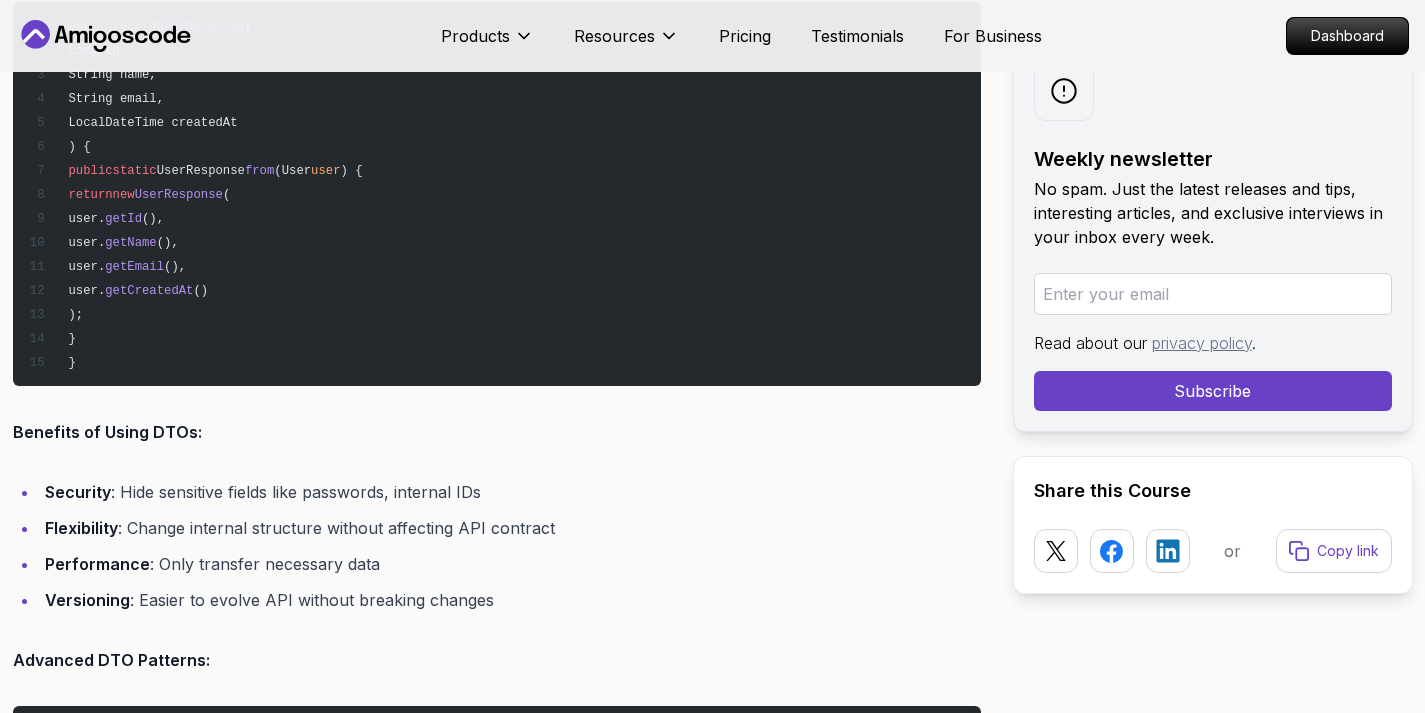 scroll, scrollTop: 5810, scrollLeft: 0, axis: vertical 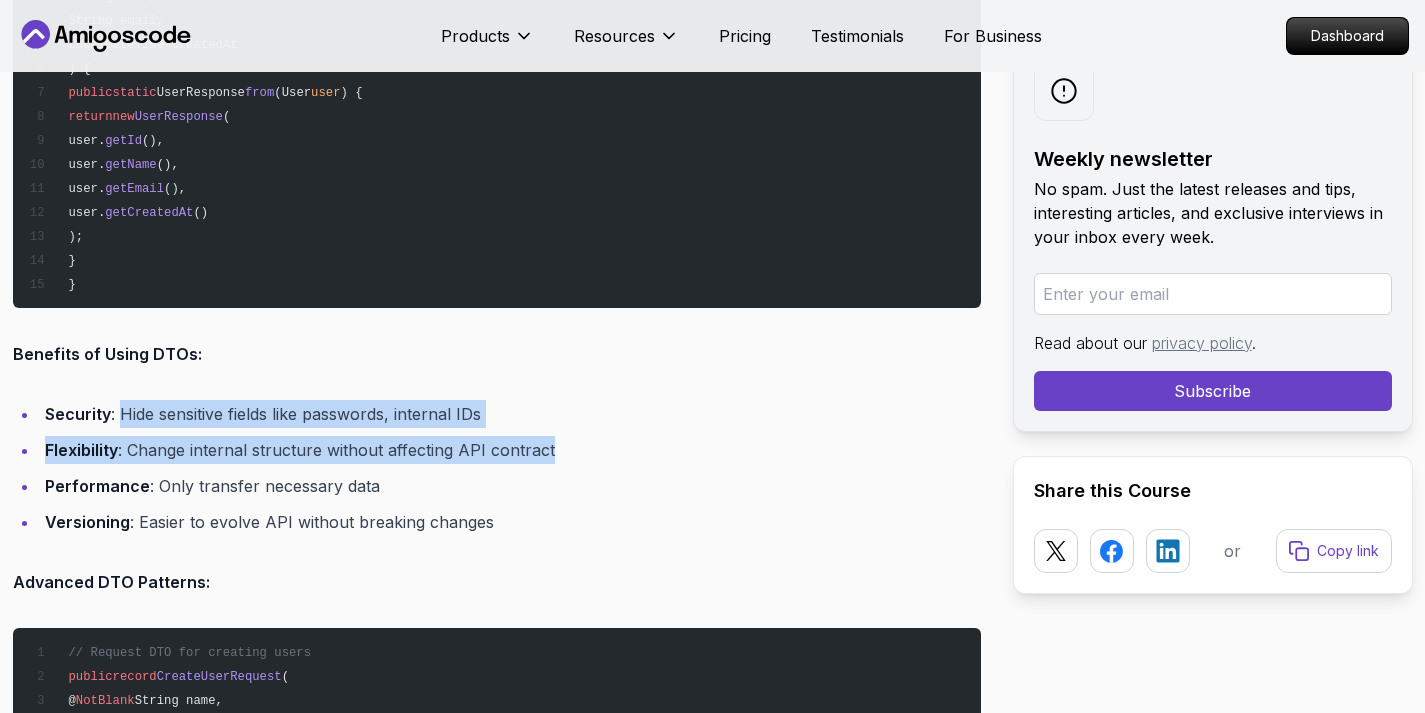 drag, startPoint x: 122, startPoint y: 404, endPoint x: 554, endPoint y: 444, distance: 433.8479 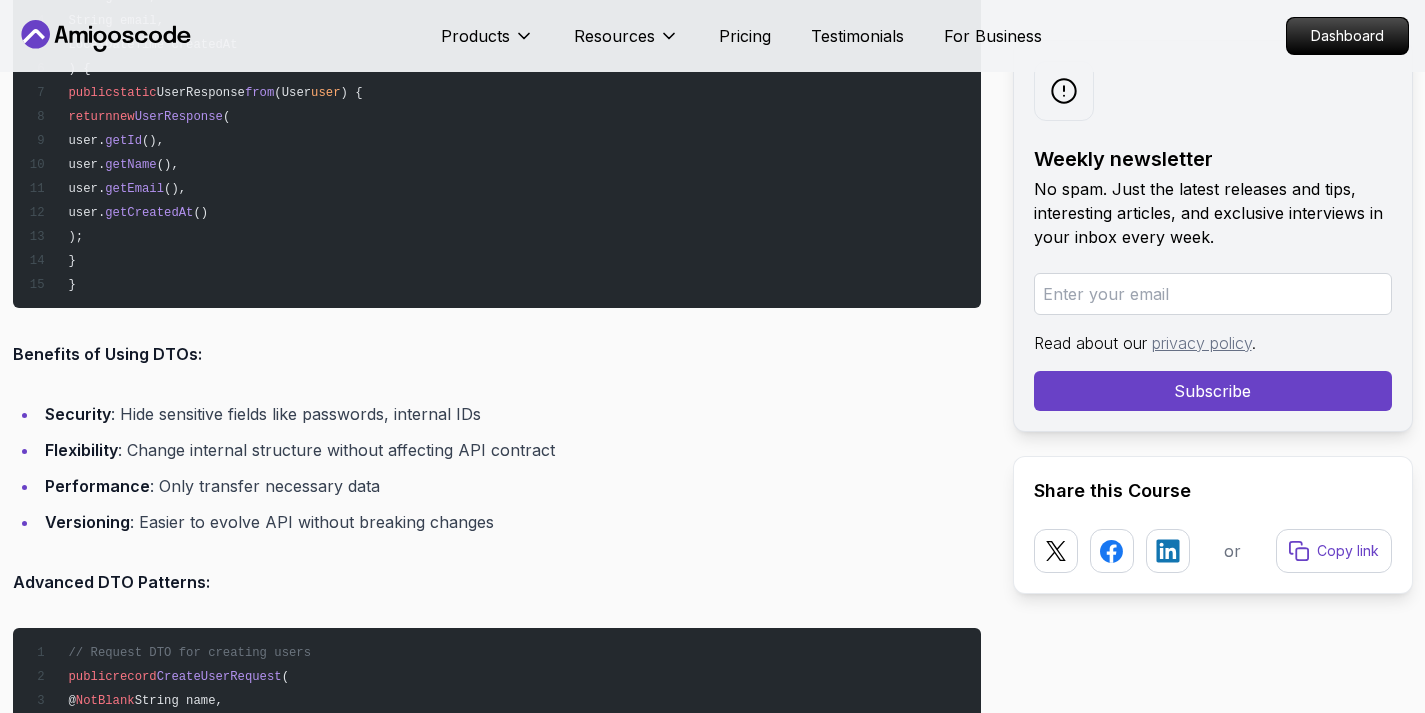click on "Performance : Only transfer necessary data" at bounding box center [510, 486] 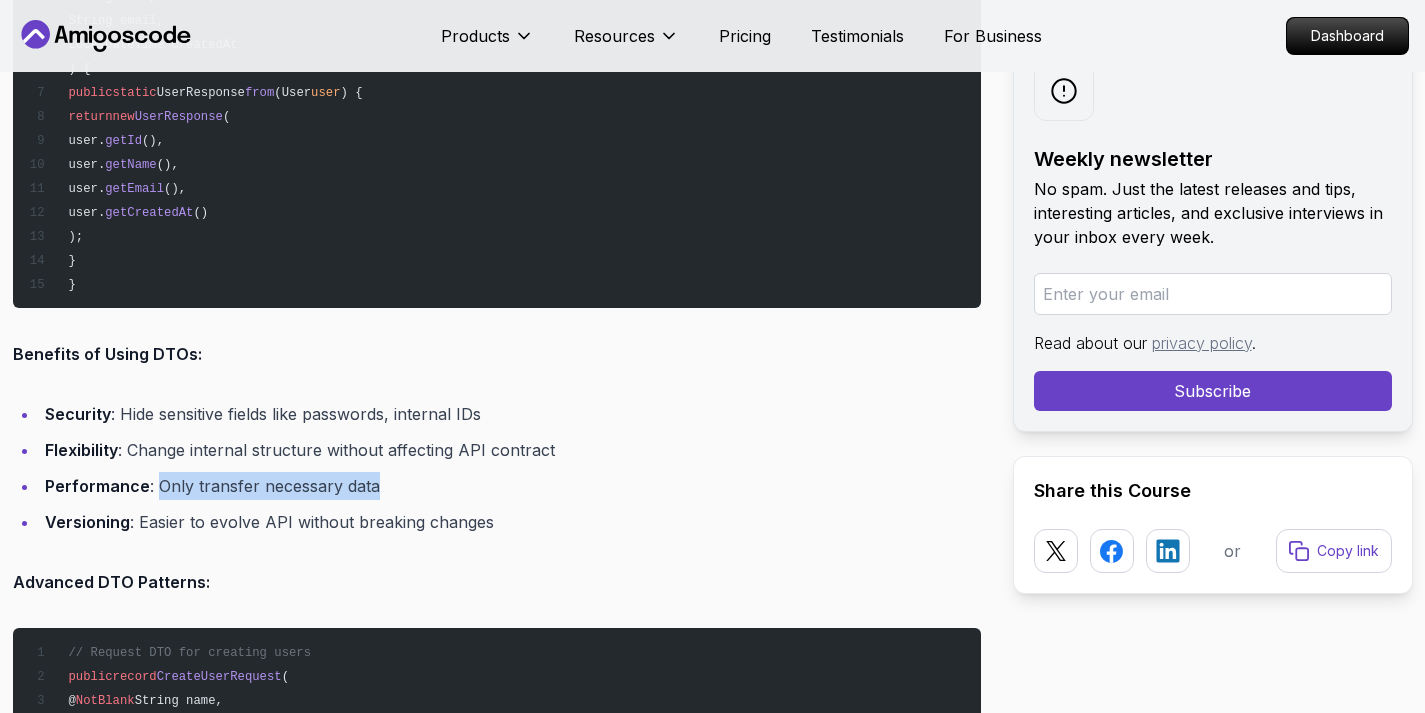 drag, startPoint x: 158, startPoint y: 478, endPoint x: 386, endPoint y: 483, distance: 228.05482 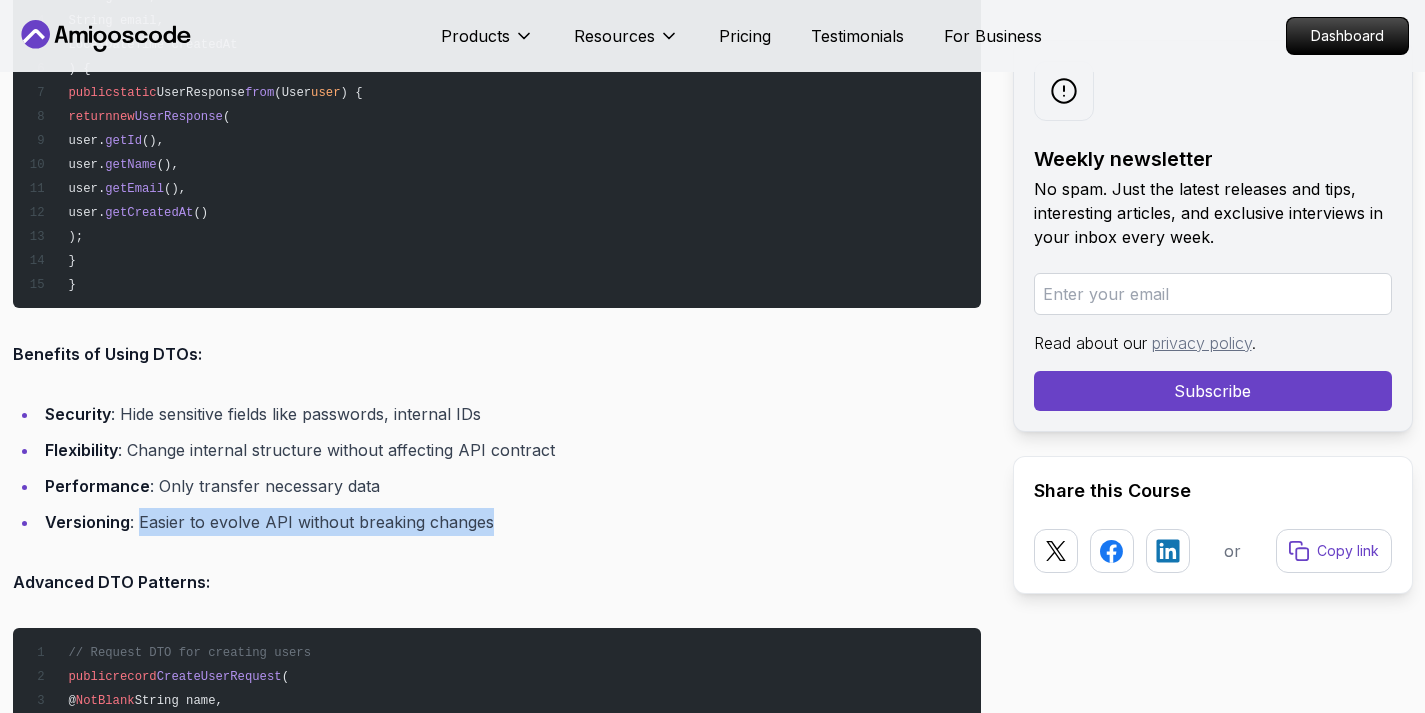 drag, startPoint x: 138, startPoint y: 514, endPoint x: 520, endPoint y: 519, distance: 382.0327 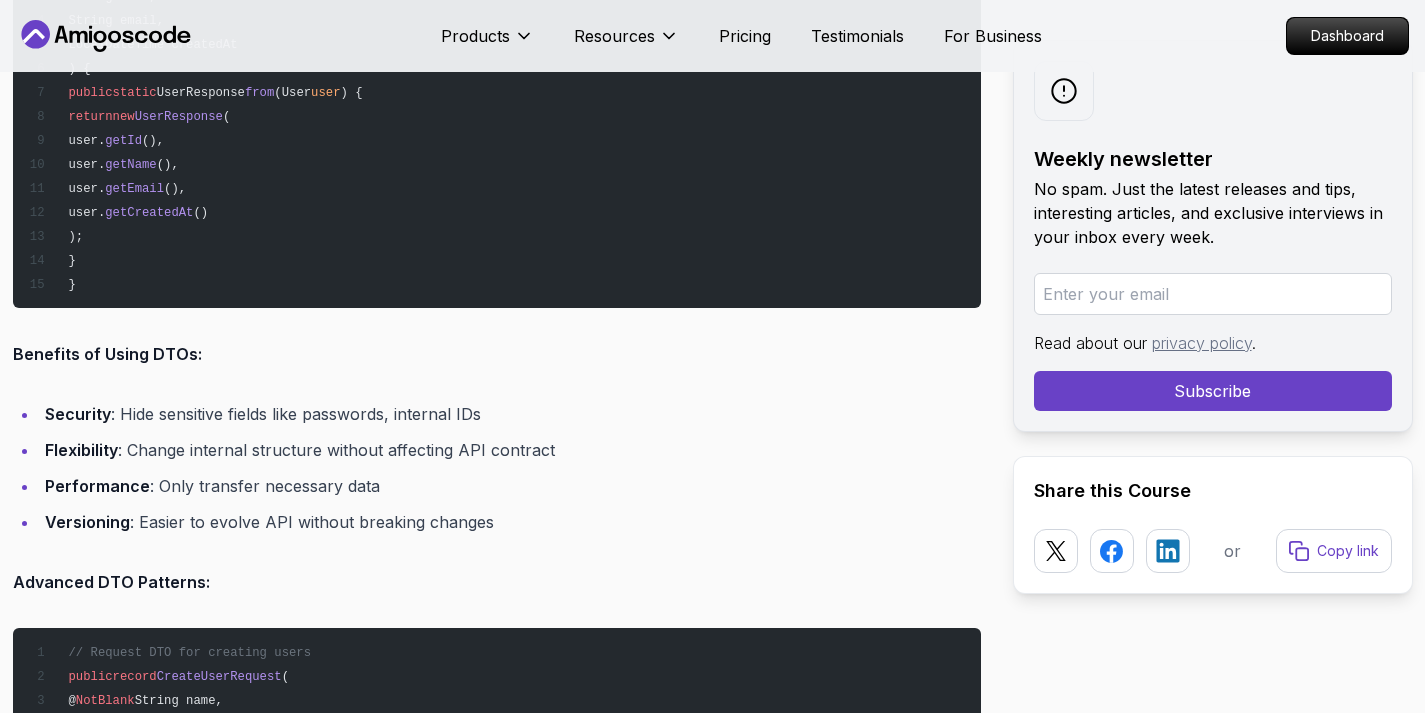 click on "Introduction
Spring Boot makes it easy to build REST APIs quickly, but writing  clean, secure, and scalable  APIs still requires following best practices. In this comprehensive guide, you'll learn the  top 10 Spring Boot REST API best practices  that will help you write professional-grade APIs ready for production.
Whether you're building internal tools or public APIs, these tips will help you avoid common mistakes, improve maintainability, and impress your team. The practices outlined in this guide are based on years of experience building production APIs and have been proven to work at scale.
Building a REST API is more than just creating endpoints that return data. It's about designing an interface that's intuitive, secure, performant, and maintainable. The best practices in this guide will help you create APIs that developers love to use and that can scale with your business needs.
Table of Contents
🚀 1. Use Consistent and RESTful Resource Naming
2. Return the Correct HTTP Status Codes" at bounding box center (497, 8256) 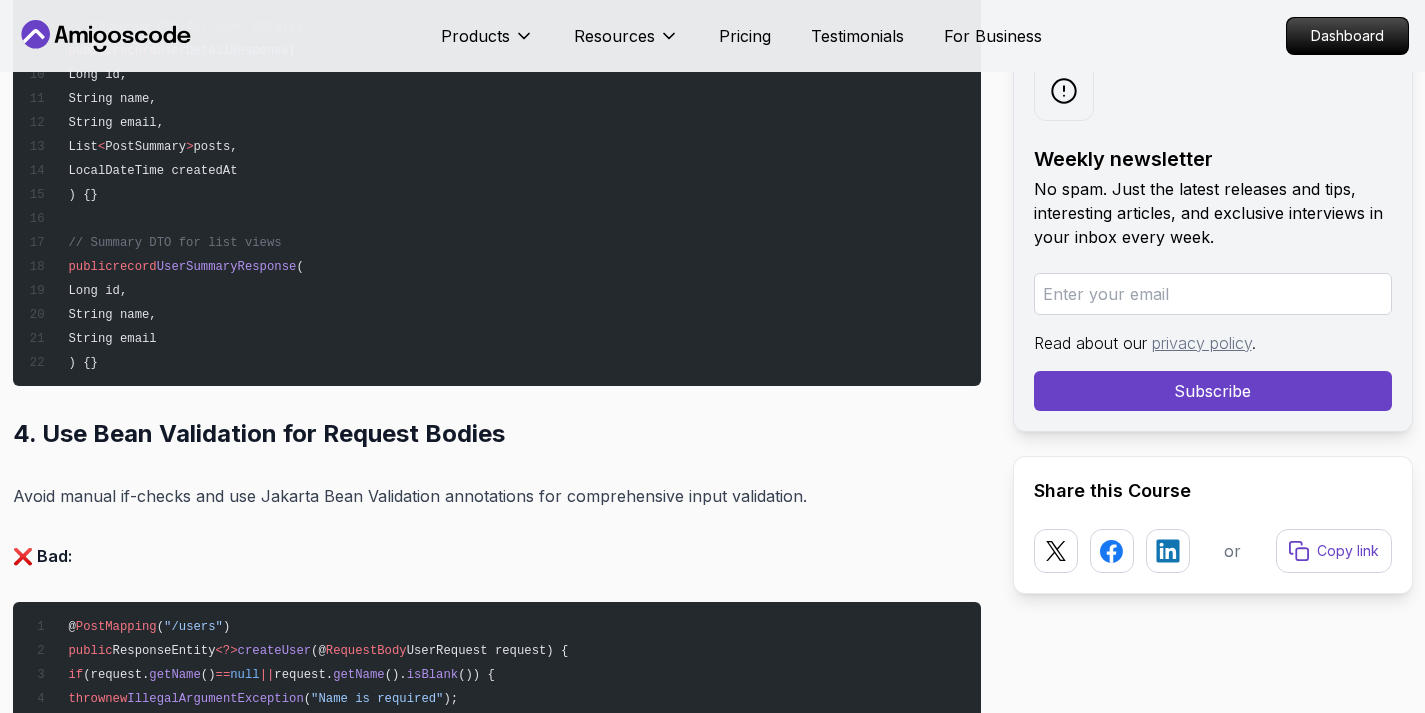 scroll, scrollTop: 6606, scrollLeft: 0, axis: vertical 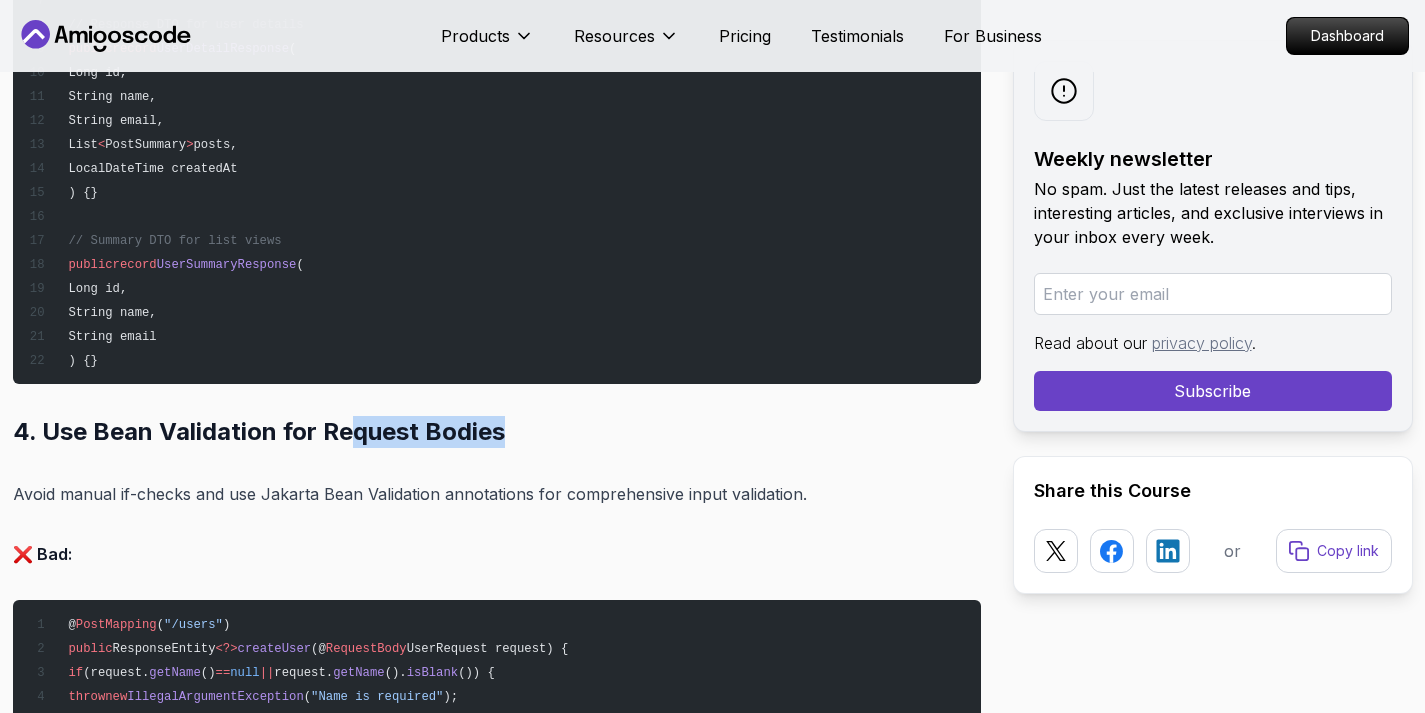 drag, startPoint x: 354, startPoint y: 428, endPoint x: 552, endPoint y: 425, distance: 198.02272 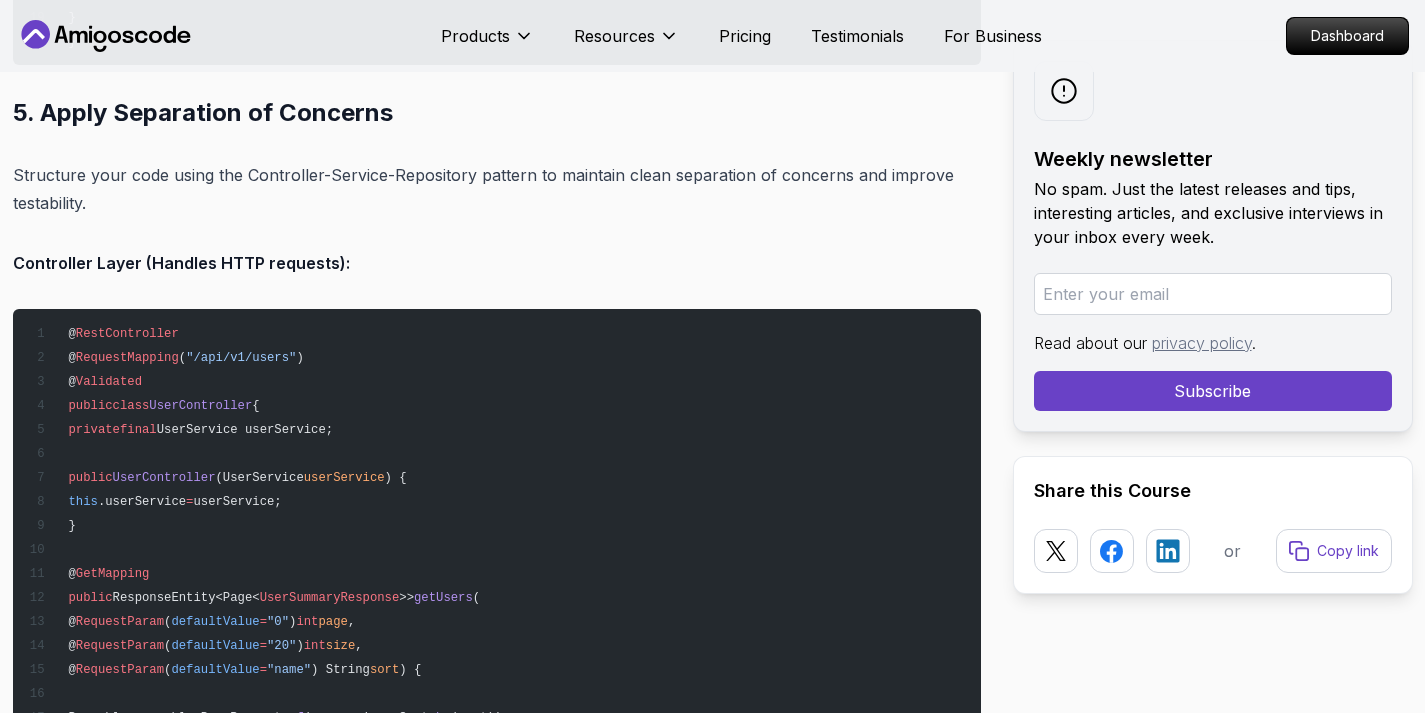 scroll, scrollTop: 9195, scrollLeft: 0, axis: vertical 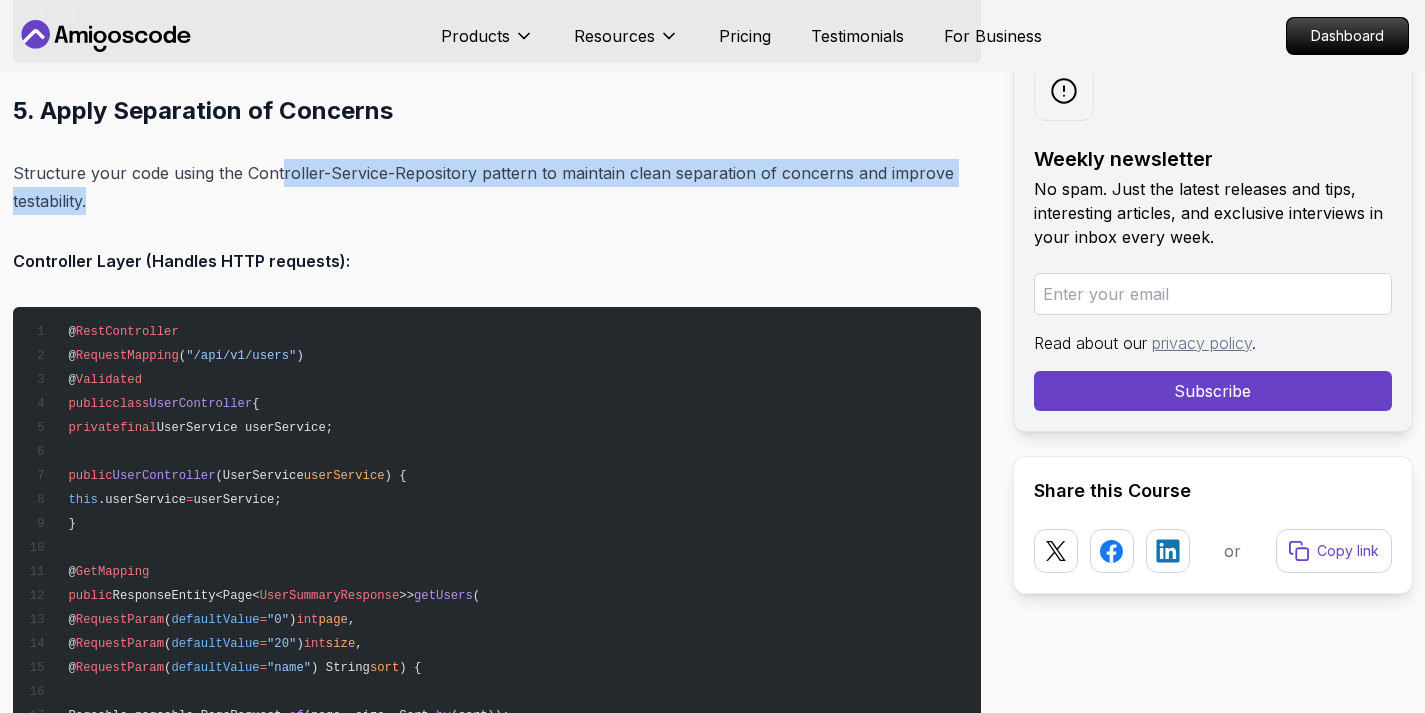 drag, startPoint x: 277, startPoint y: 163, endPoint x: 920, endPoint y: 186, distance: 643.4112 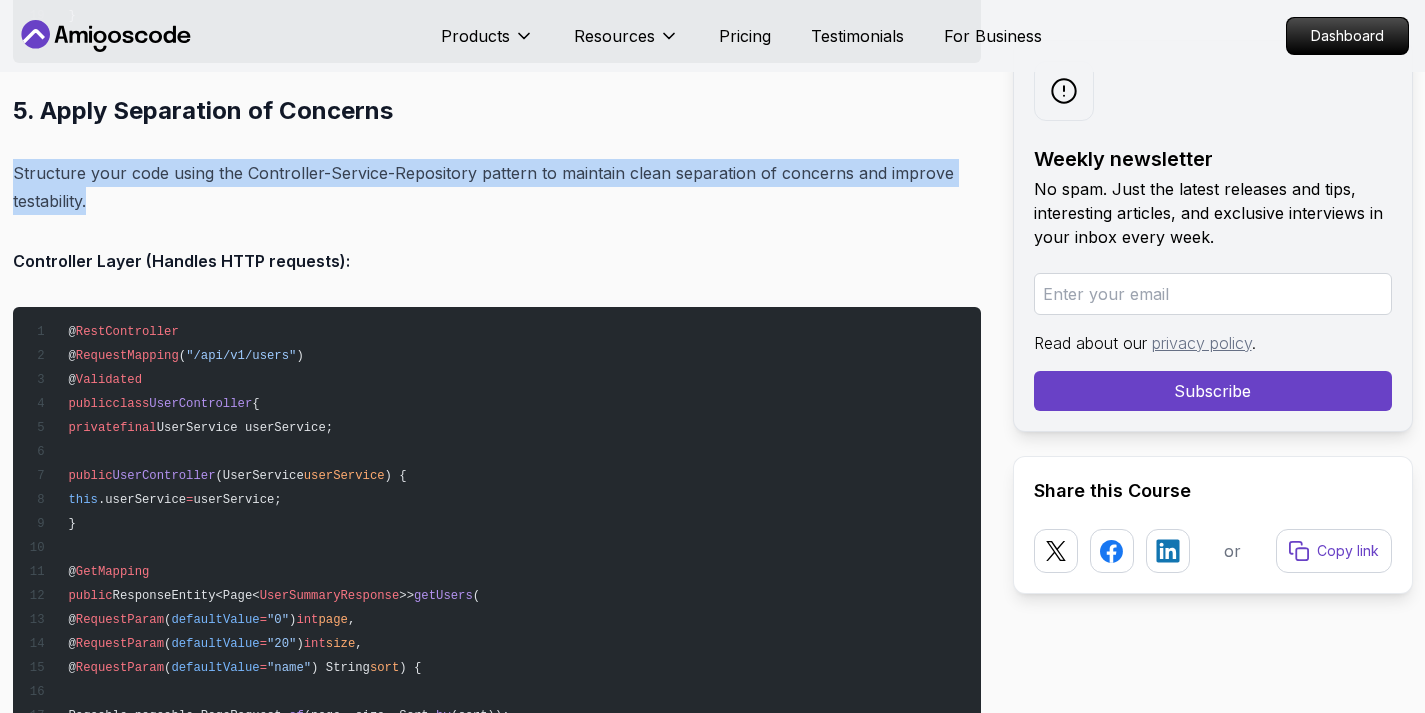 drag, startPoint x: 108, startPoint y: 190, endPoint x: 14, endPoint y: 165, distance: 97.26767 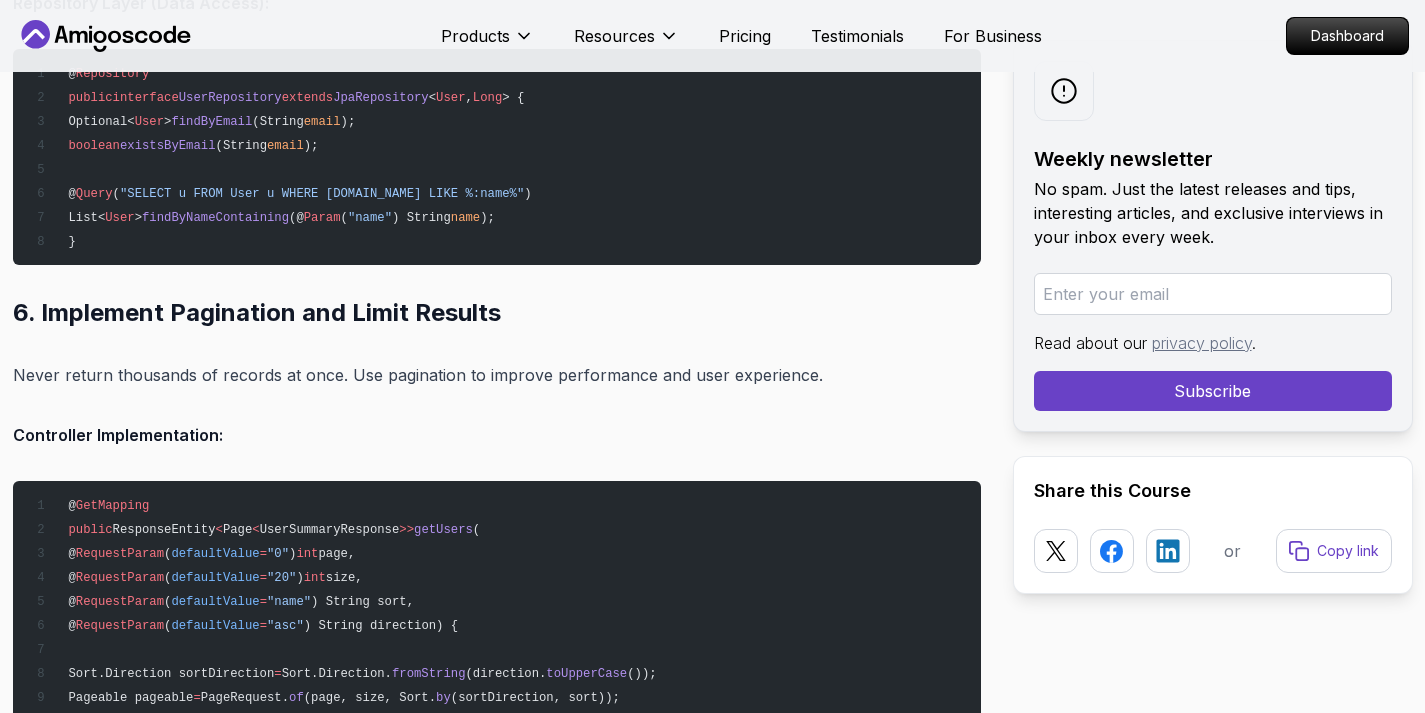 scroll, scrollTop: 12161, scrollLeft: 0, axis: vertical 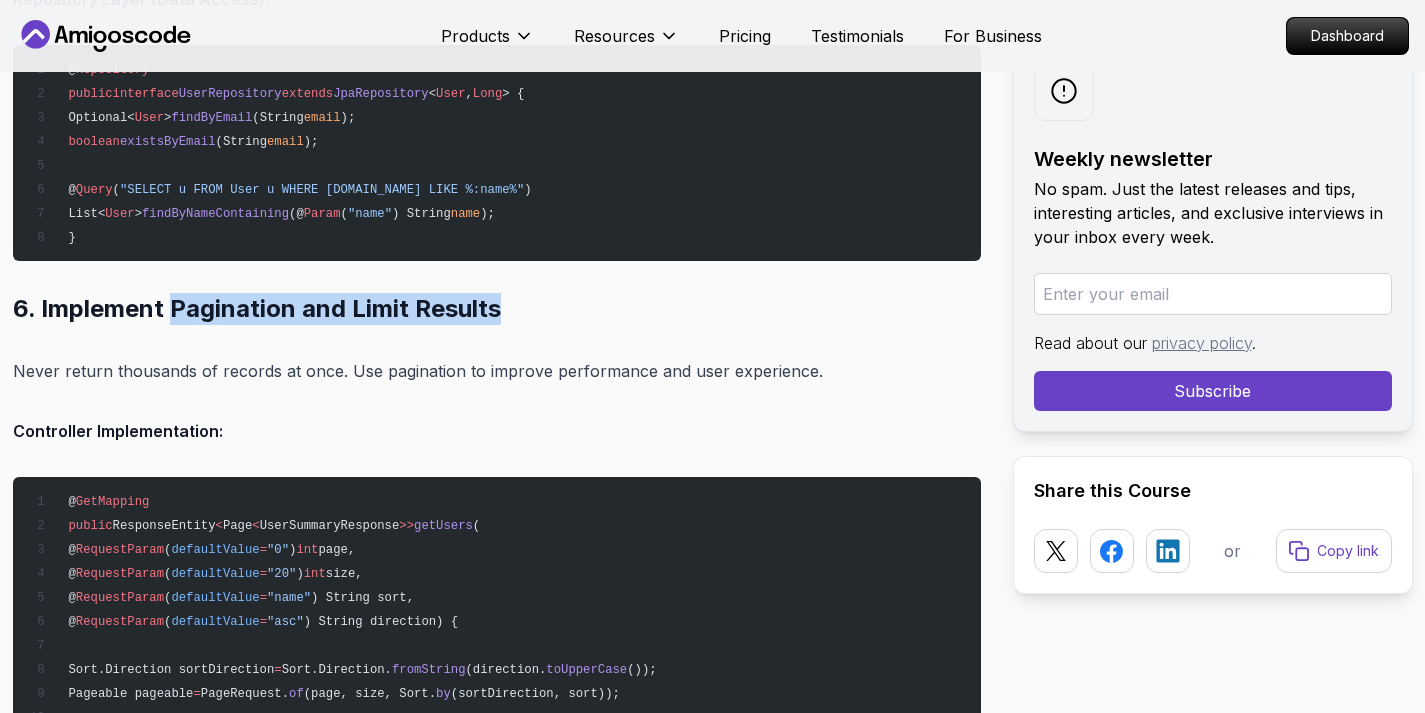 drag, startPoint x: 174, startPoint y: 297, endPoint x: 531, endPoint y: 299, distance: 357.0056 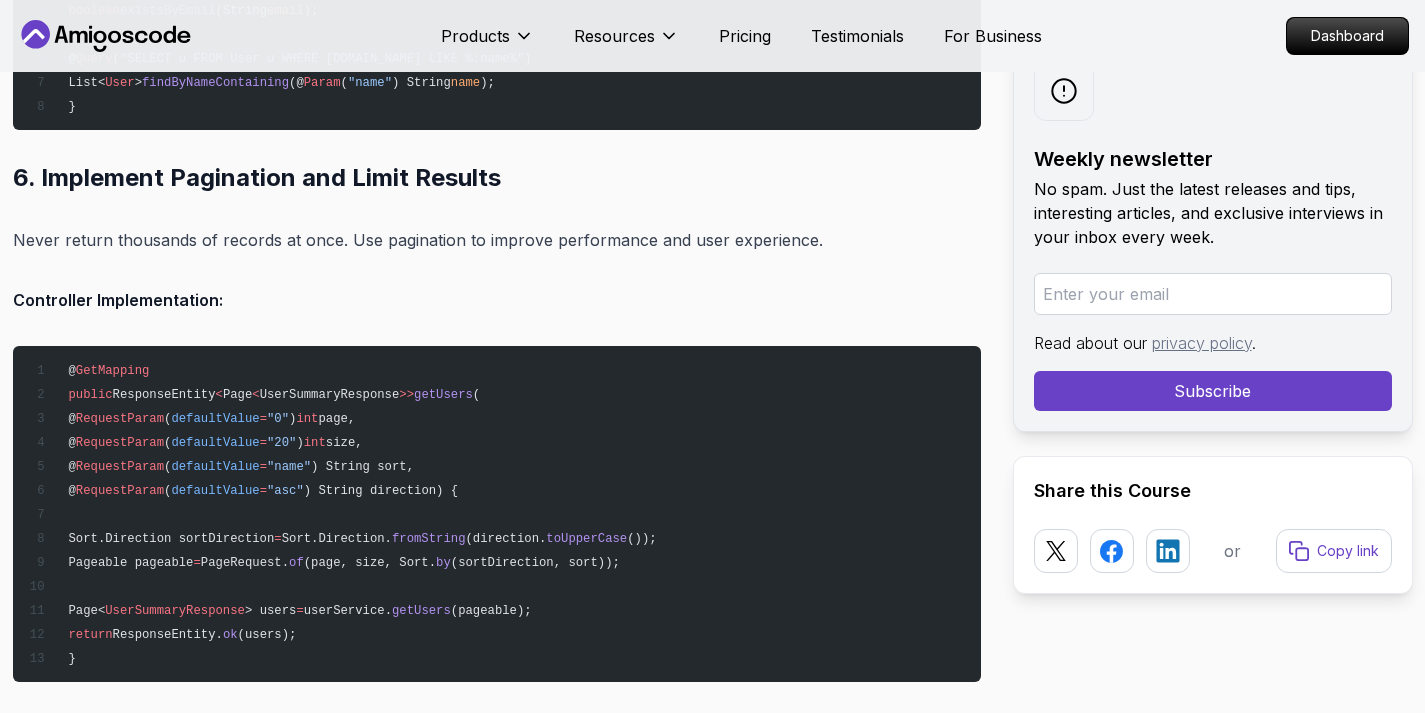 scroll, scrollTop: 12304, scrollLeft: 0, axis: vertical 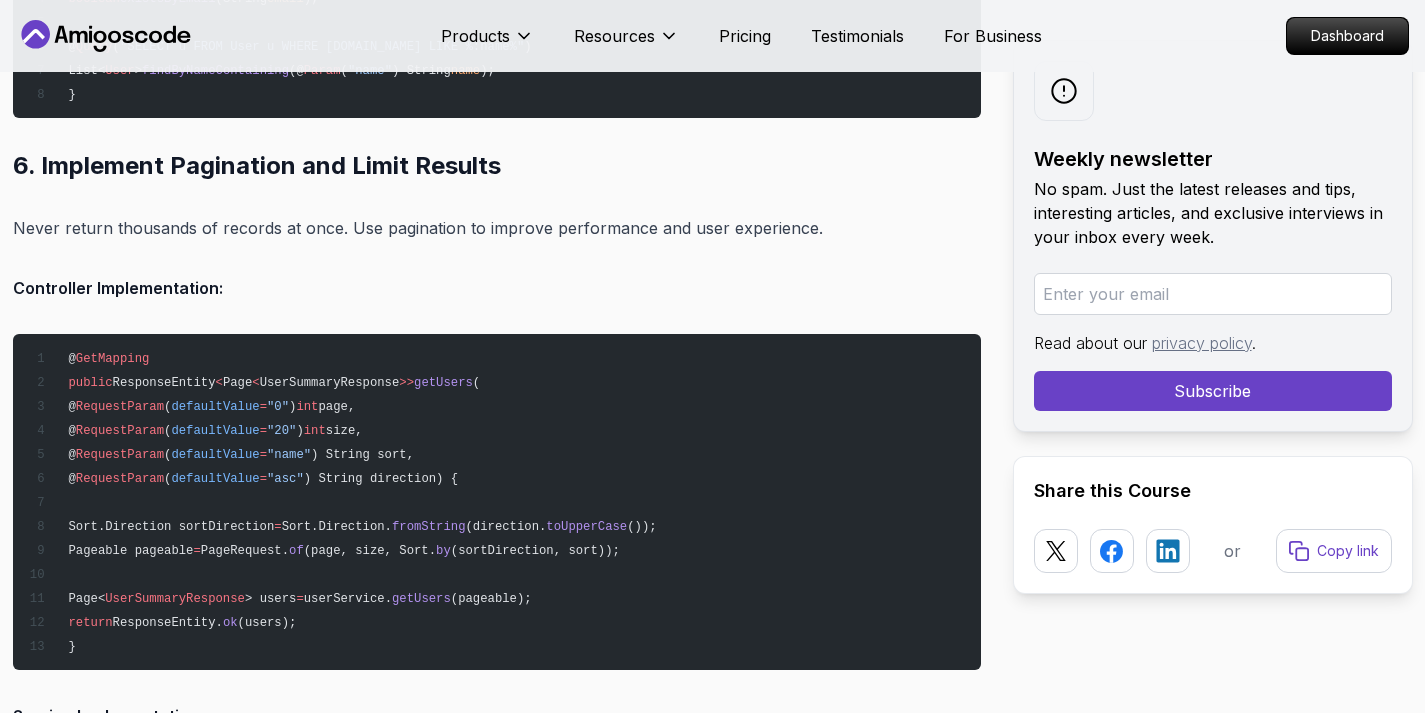 drag, startPoint x: 109, startPoint y: 348, endPoint x: 176, endPoint y: 346, distance: 67.02985 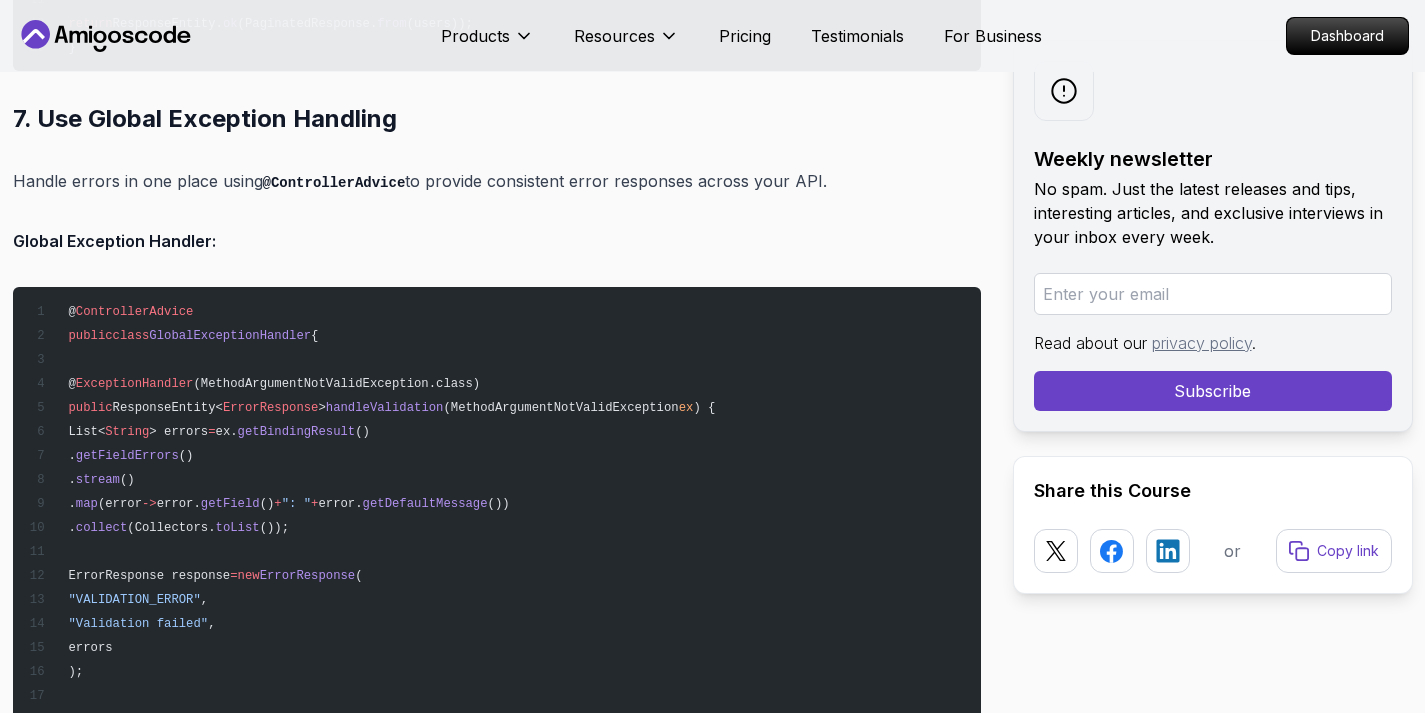 scroll, scrollTop: 14283, scrollLeft: 0, axis: vertical 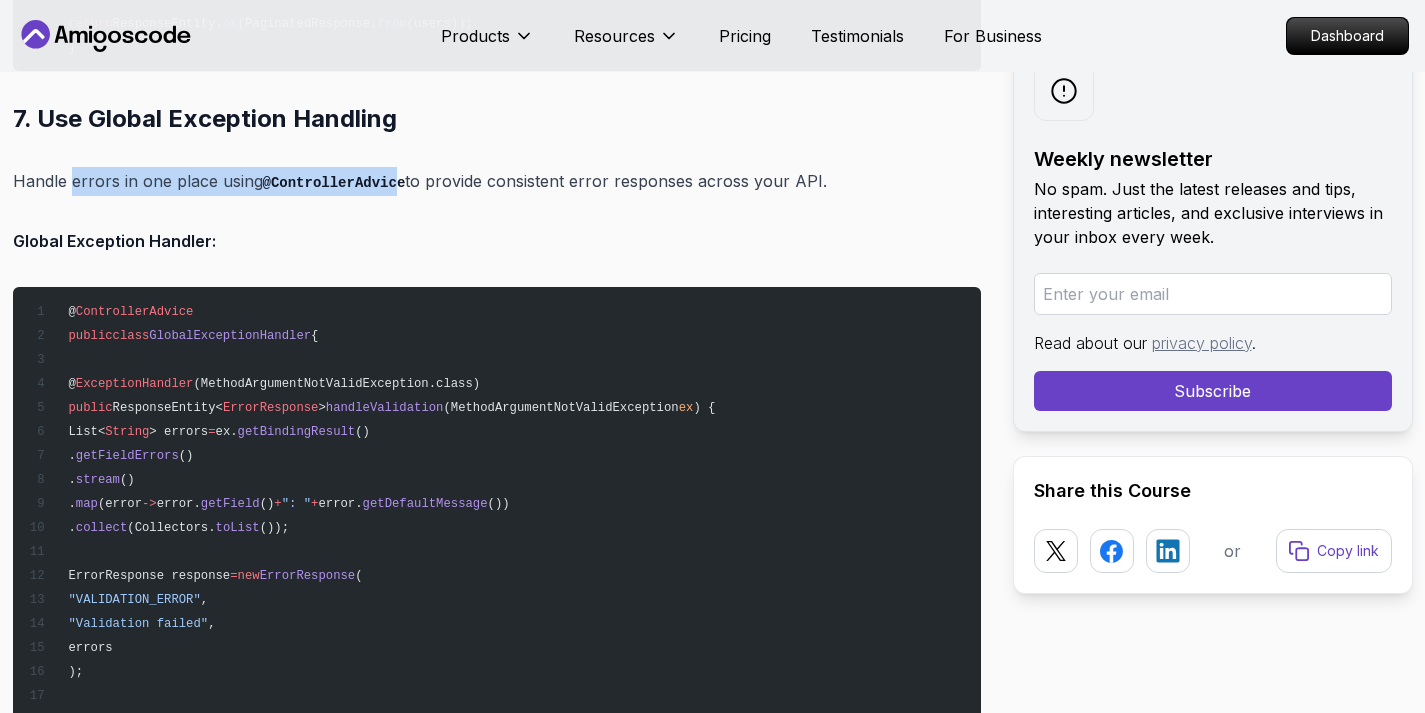 drag, startPoint x: 69, startPoint y: 177, endPoint x: 393, endPoint y: 171, distance: 324.05554 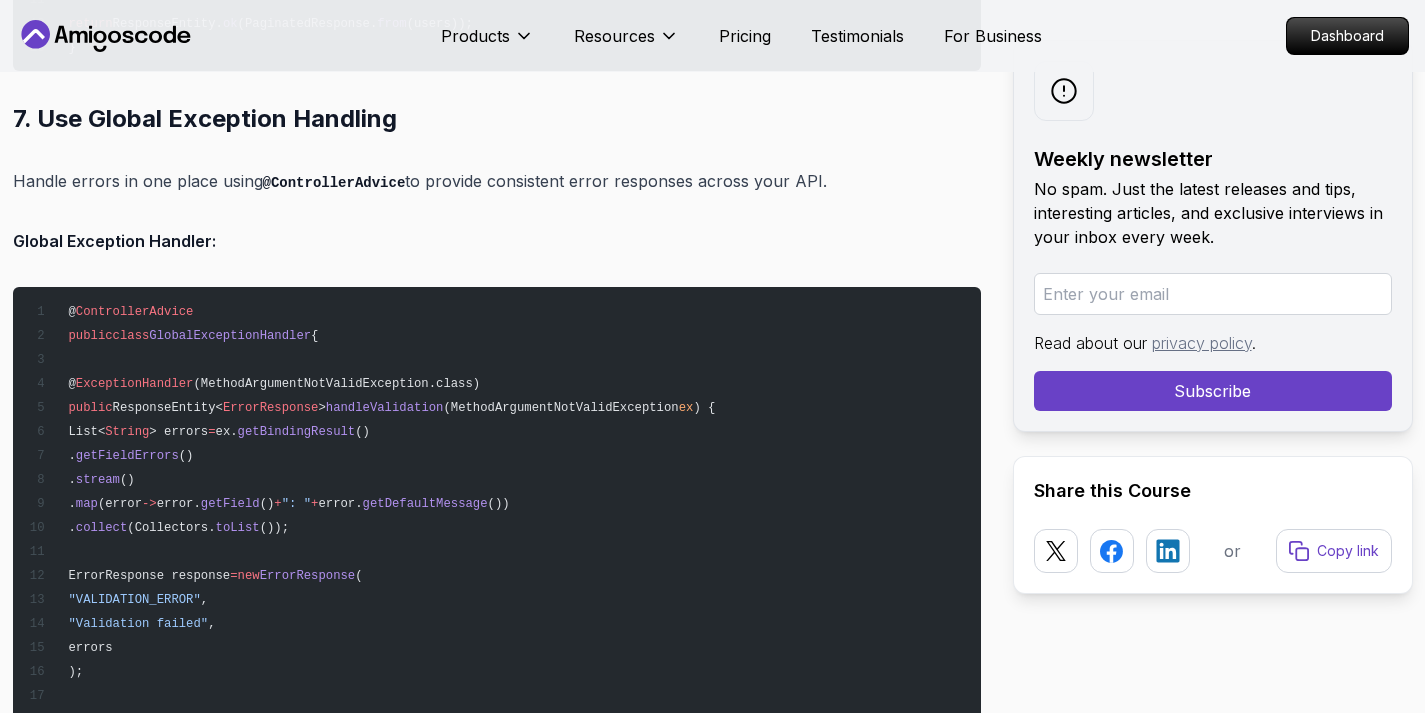 click on "Handle errors in one place using  @ControllerAdvice  to provide consistent error responses across your API." at bounding box center [497, 181] 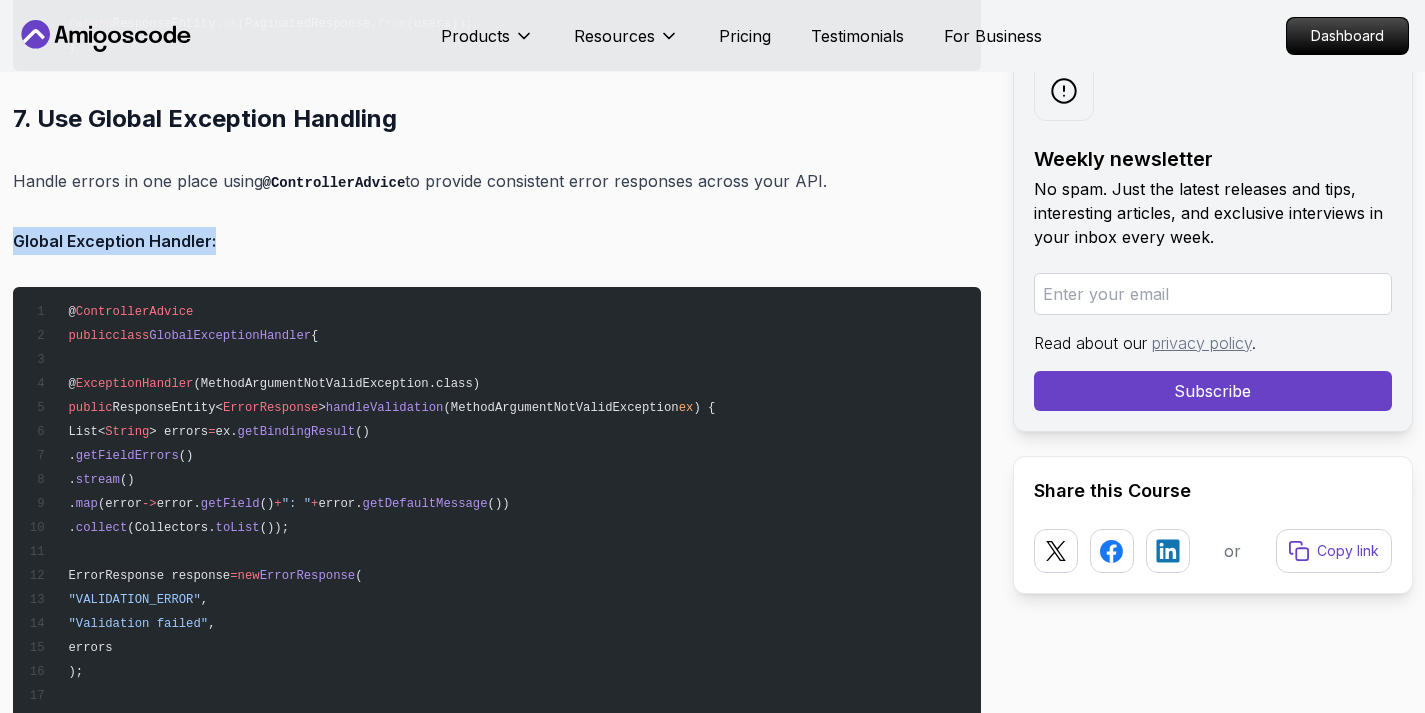 drag, startPoint x: 241, startPoint y: 229, endPoint x: 0, endPoint y: 233, distance: 241.03319 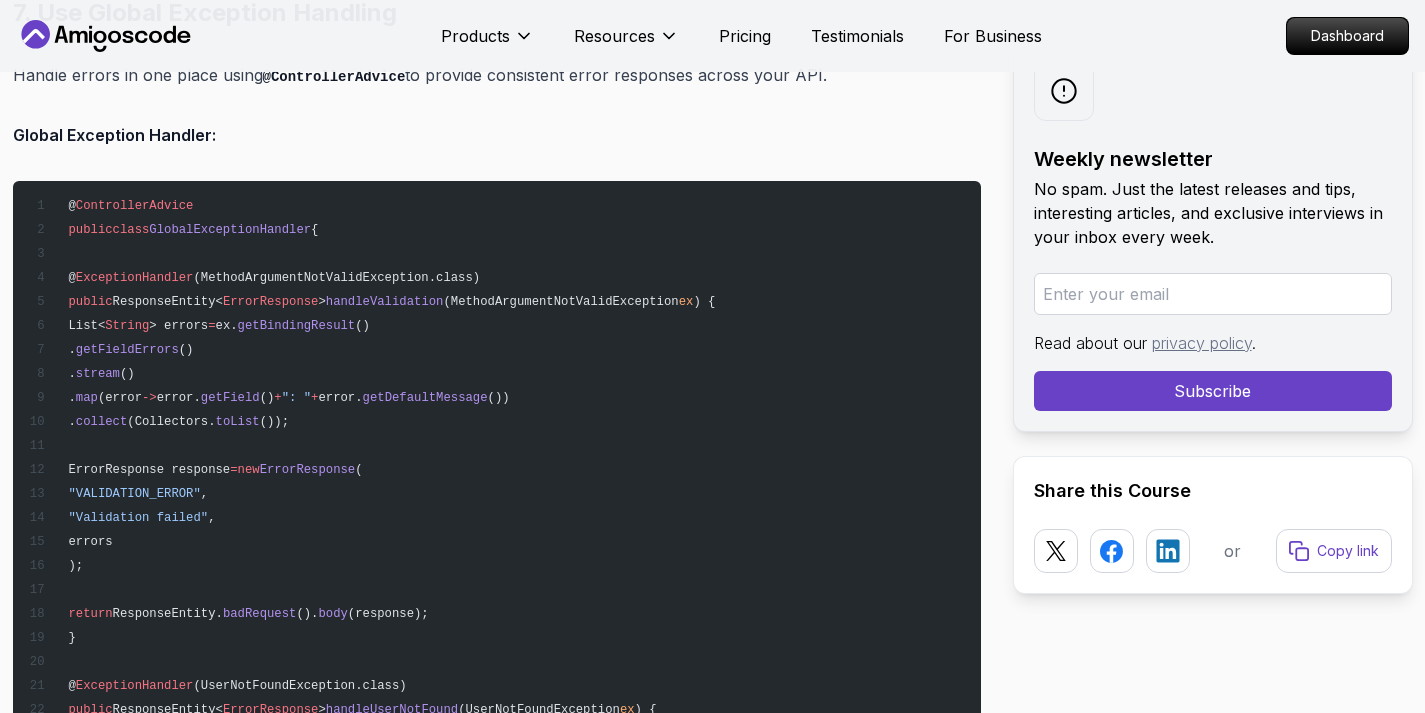 scroll, scrollTop: 14389, scrollLeft: 0, axis: vertical 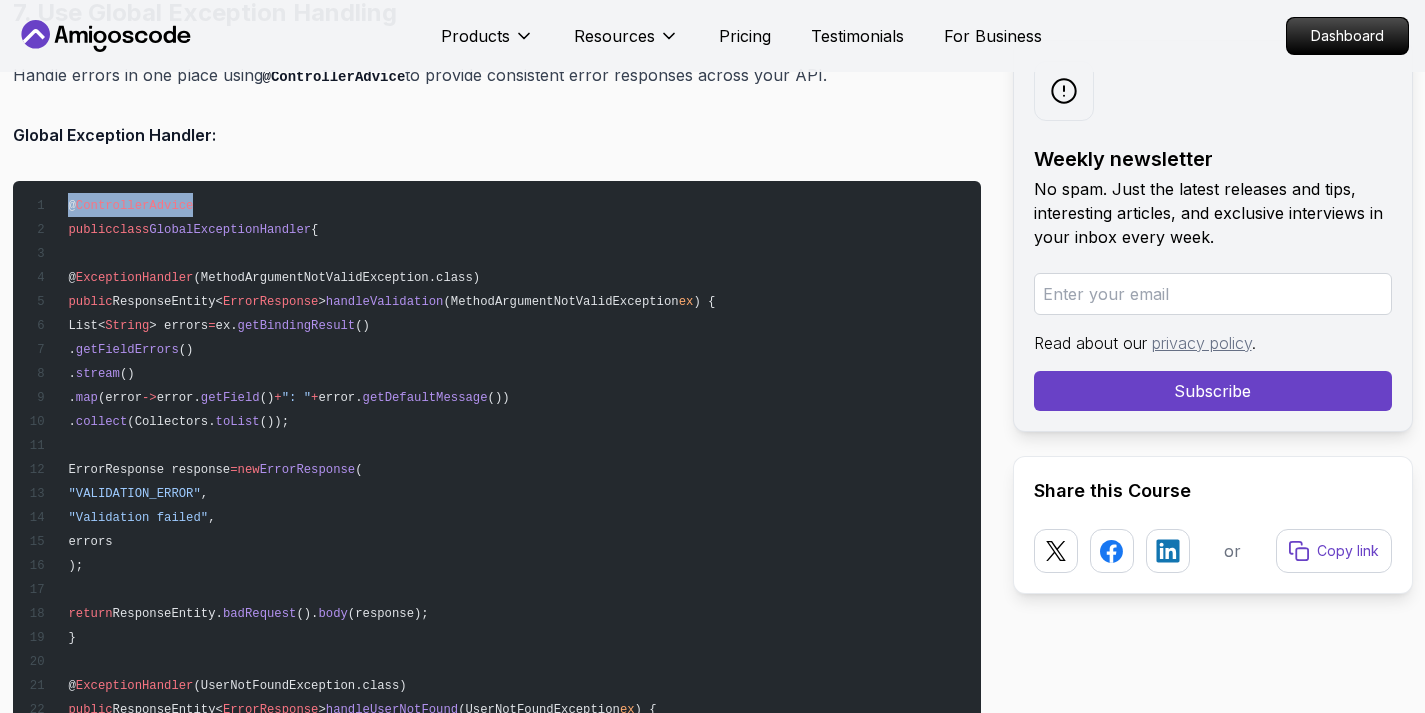 drag, startPoint x: 200, startPoint y: 195, endPoint x: 78, endPoint y: 184, distance: 122.494896 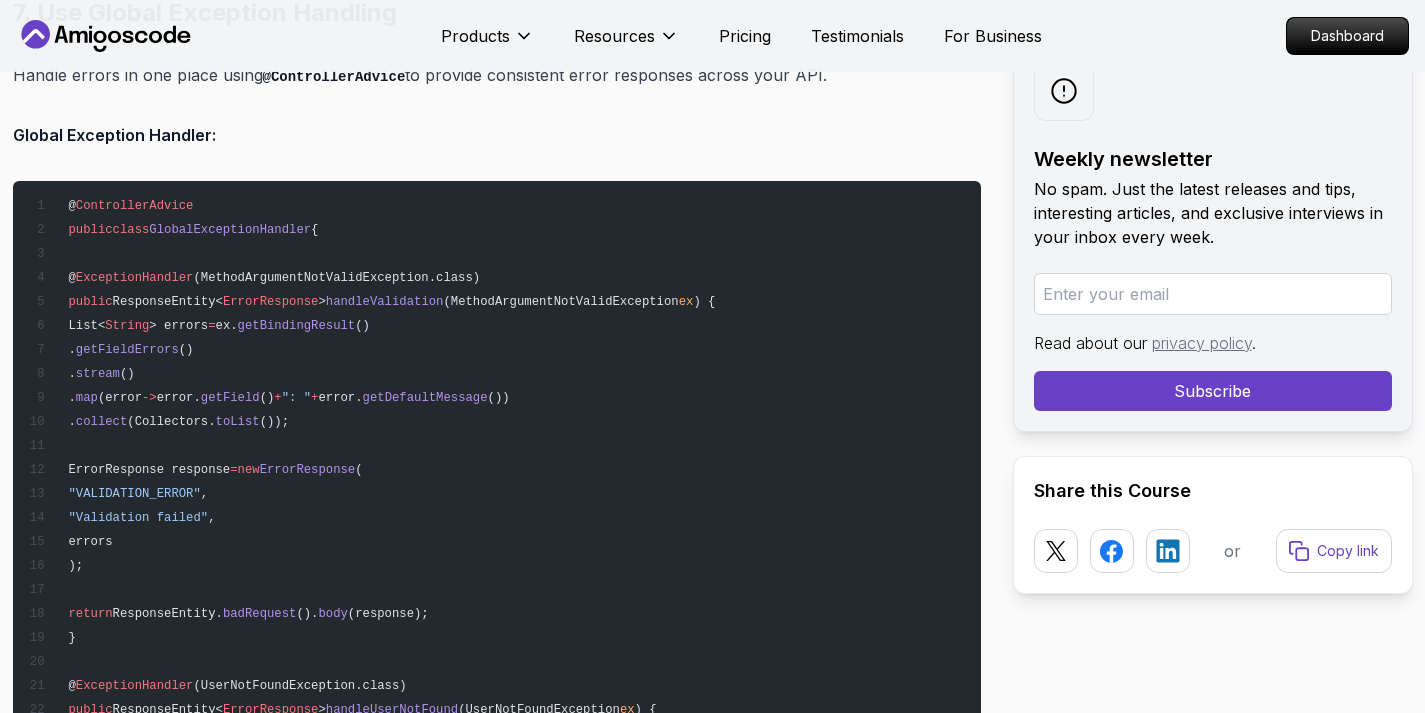 click on "ExceptionHandler" at bounding box center [135, 278] 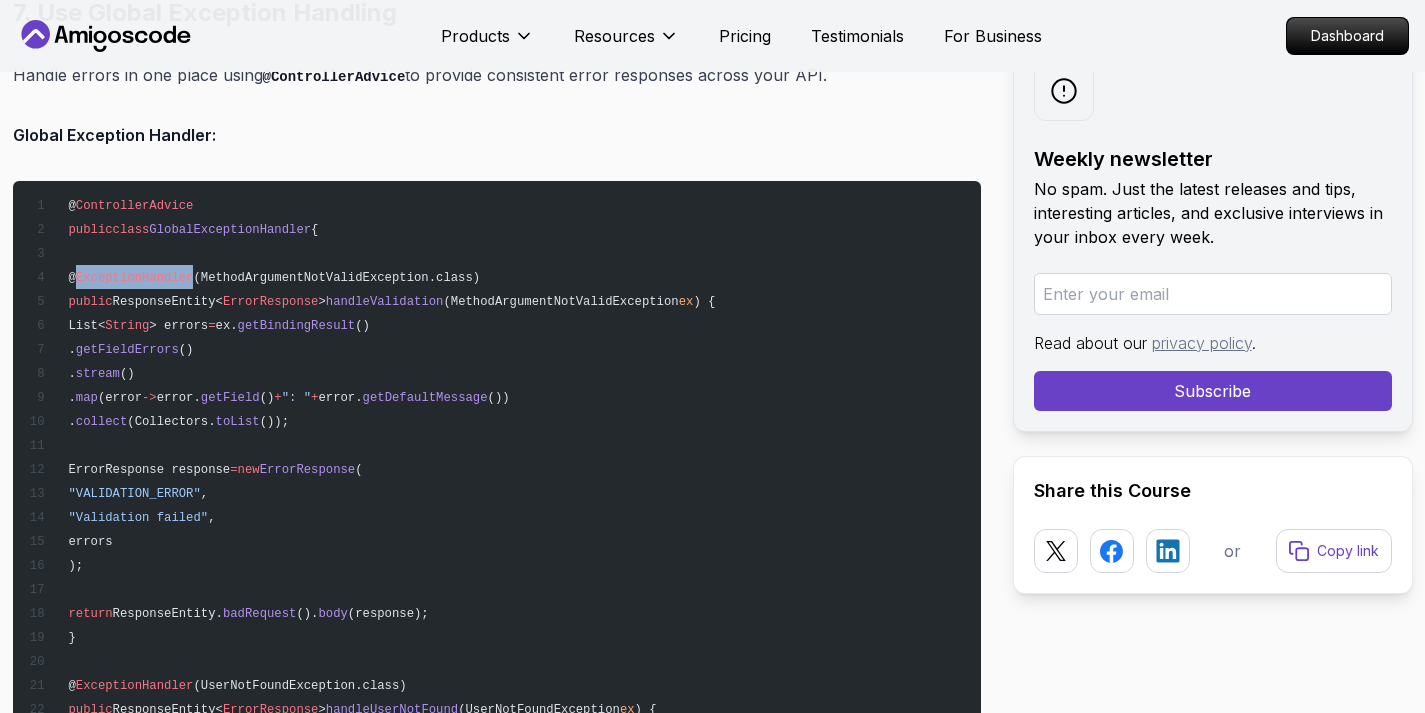 click on "ExceptionHandler" at bounding box center (135, 278) 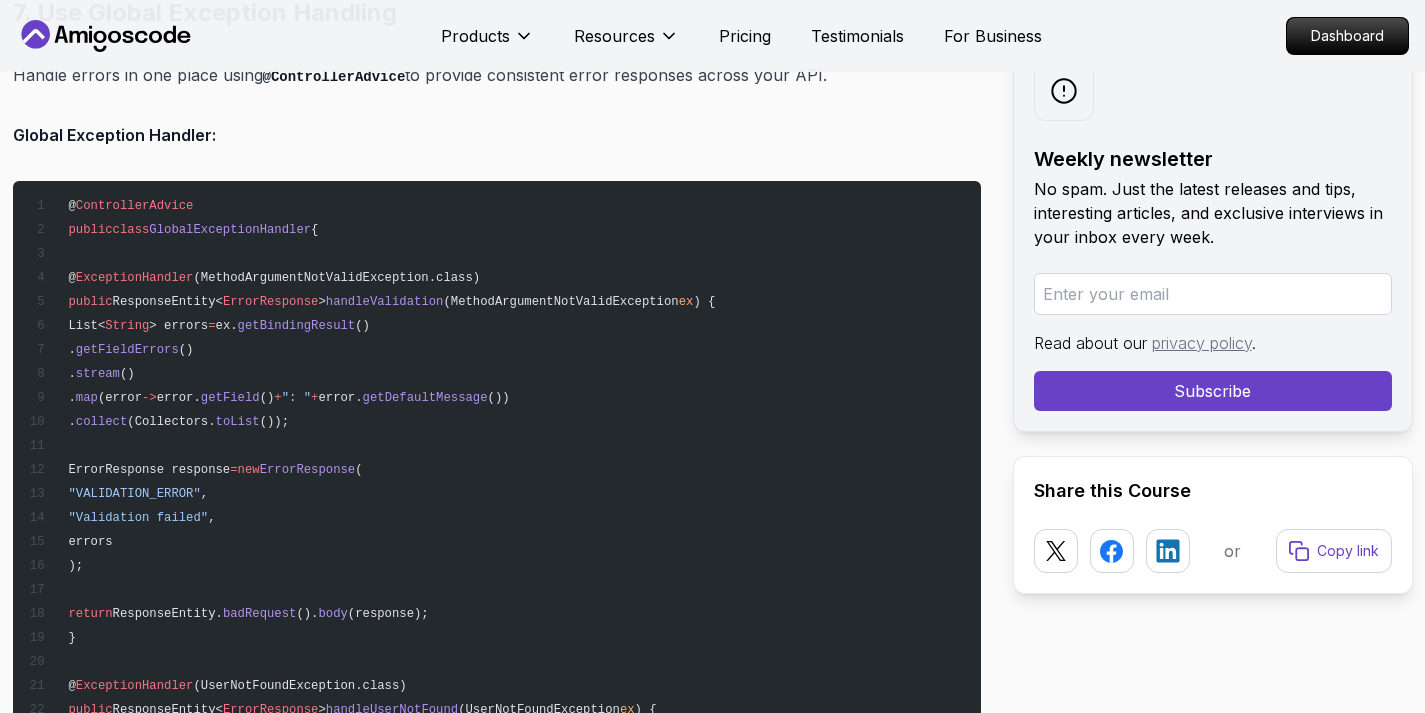 click on "@ ControllerAdvice
public  class  GlobalExceptionHandler  {
@ ExceptionHandler (MethodArgumentNotValidException.class)
public  ResponseEntity< ErrorResponse >  handleValidation (MethodArgumentNotValidException  ex ) {
List< String > errors  =  ex. getBindingResult ()
. getFieldErrors ()
. stream ()
. map (error  ->  error. getField ()  +  ": "  +  error. getDefaultMessage ())
. collect (Collectors. toList ());
ErrorResponse response  =  new  ErrorResponse (
"VALIDATION_ERROR" ,
"Validation failed" ,
errors
);
return  ResponseEntity. badRequest (). body (response);
}
@ ExceptionHandler (UserNotFoundException.class)
public  ResponseEntity< ErrorResponse >  handleUserNotFound (UserNotFoundException  ex ) {
ErrorResponse response  =  new  ErrorResponse (
"USER_NOT_FOUND" ,
getMessage" at bounding box center (497, 793) 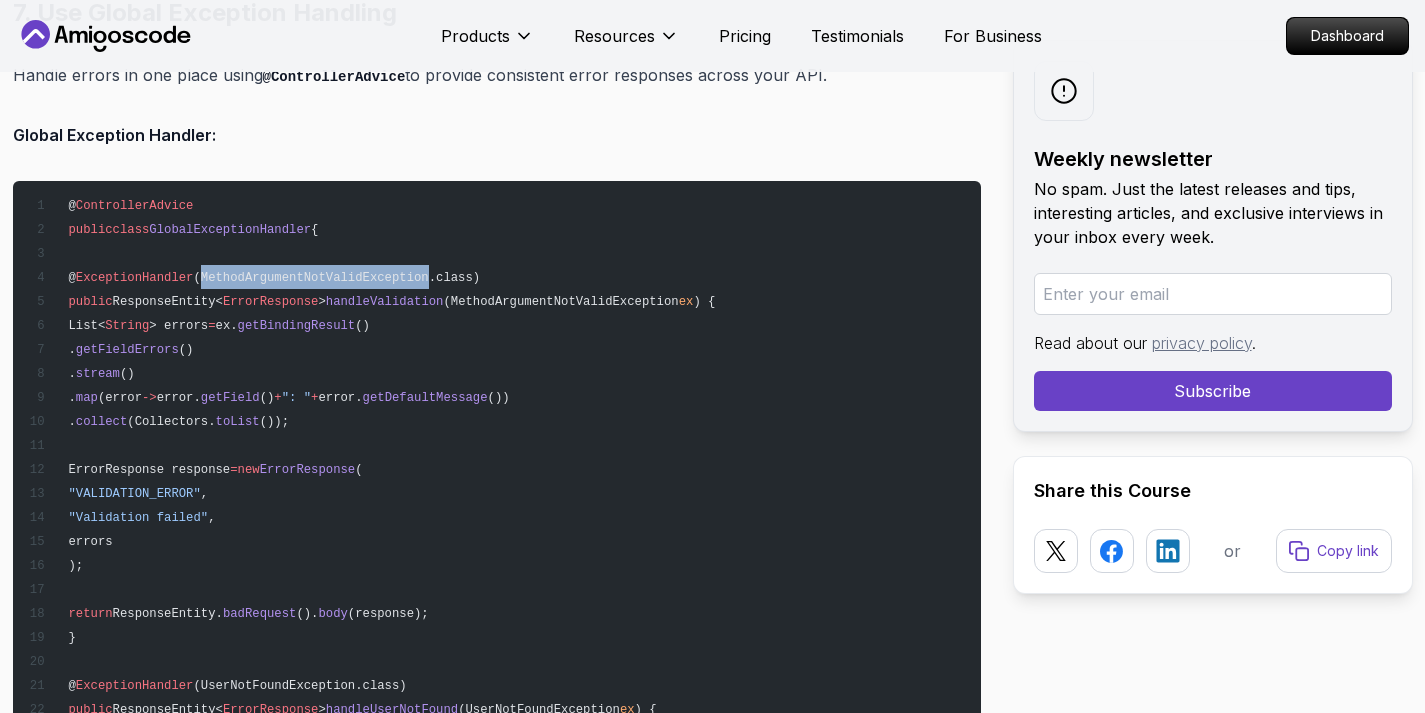 click on "(MethodArgumentNotValidException.class)" at bounding box center [336, 278] 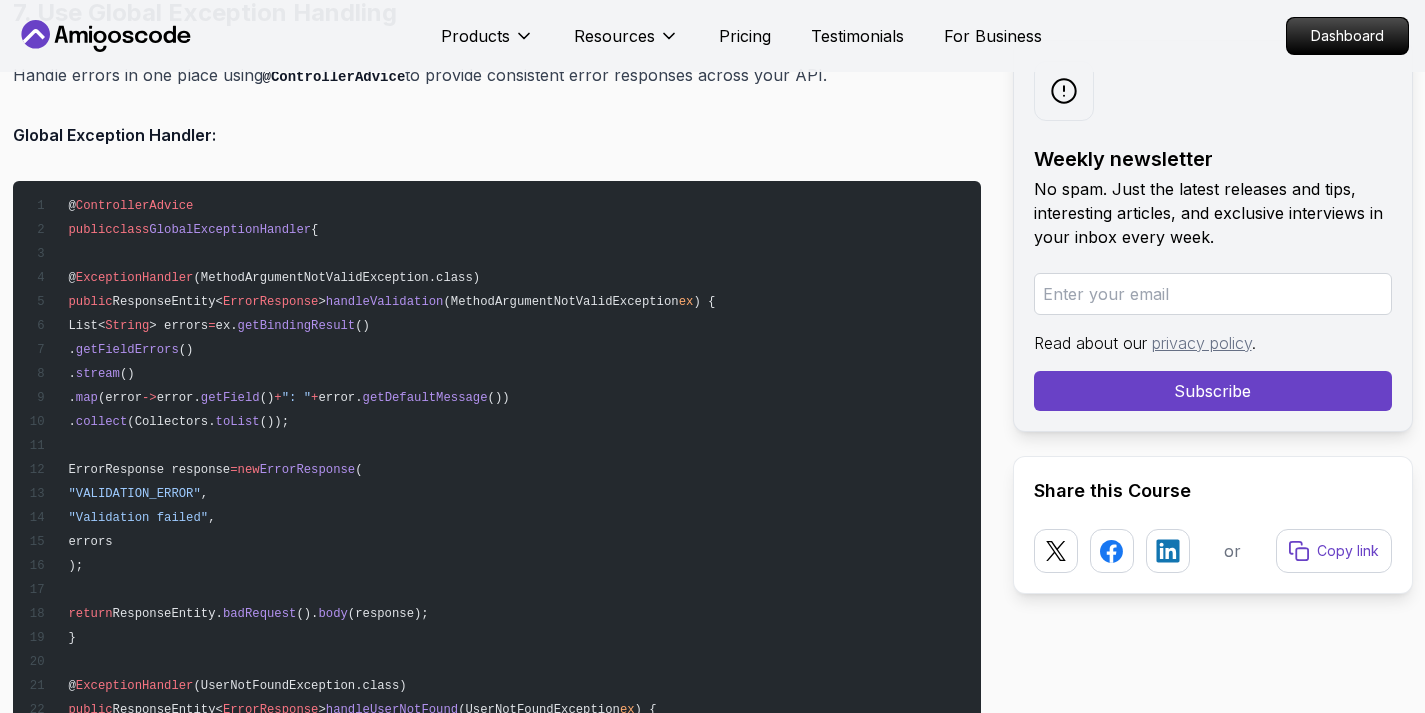 click on "@ ControllerAdvice
public  class  GlobalExceptionHandler  {
@ ExceptionHandler (MethodArgumentNotValidException.class)
public  ResponseEntity< ErrorResponse >  handleValidation (MethodArgumentNotValidException  ex ) {
List< String > errors  =  ex. getBindingResult ()
. getFieldErrors ()
. stream ()
. map (error  ->  error. getField ()  +  ": "  +  error. getDefaultMessage ())
. collect (Collectors. toList ());
ErrorResponse response  =  new  ErrorResponse (
"VALIDATION_ERROR" ,
"Validation failed" ,
errors
);
return  ResponseEntity. badRequest (). body (response);
}
@ ExceptionHandler (UserNotFoundException.class)
public  ResponseEntity< ErrorResponse >  handleUserNotFound (UserNotFoundException  ex ) {
ErrorResponse response  =  new  ErrorResponse (
"USER_NOT_FOUND" ,
getMessage" at bounding box center (497, 793) 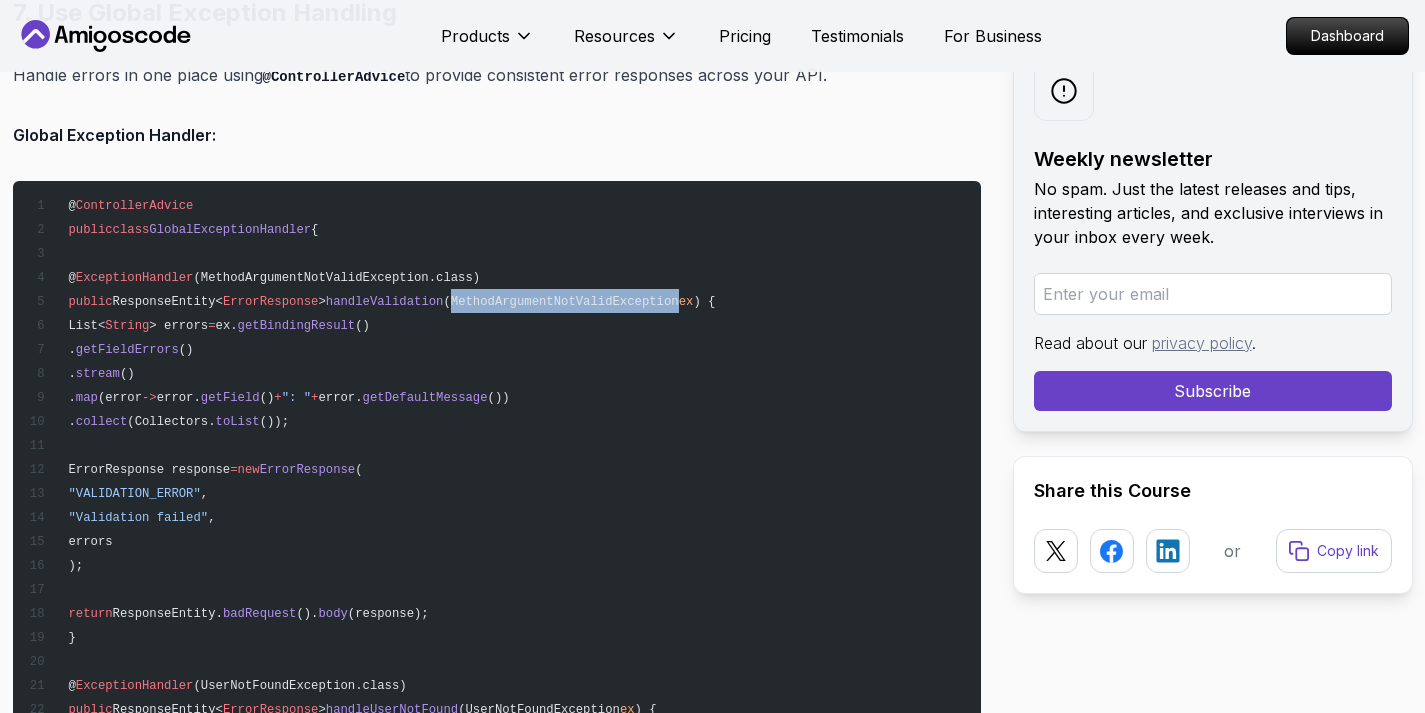 click on "(MethodArgumentNotValidException" at bounding box center (560, 302) 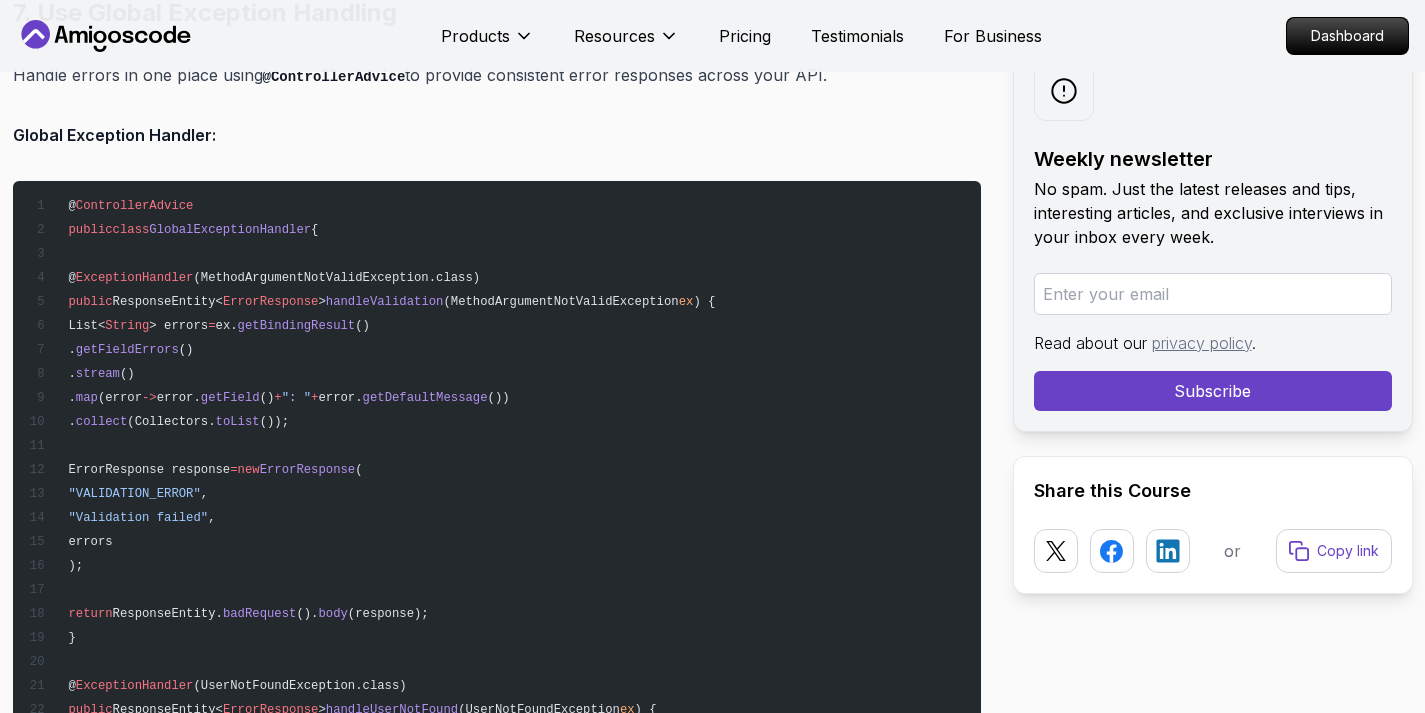 click on "@ ControllerAdvice
public  class  GlobalExceptionHandler  {
@ ExceptionHandler (MethodArgumentNotValidException.class)
public  ResponseEntity< ErrorResponse >  handleValidation (MethodArgumentNotValidException  ex ) {
List< String > errors  =  ex. getBindingResult ()
. getFieldErrors ()
. stream ()
. map (error  ->  error. getField ()  +  ": "  +  error. getDefaultMessage ())
. collect (Collectors. toList ());
ErrorResponse response  =  new  ErrorResponse (
"VALIDATION_ERROR" ,
"Validation failed" ,
errors
);
return  ResponseEntity. badRequest (). body (response);
}
@ ExceptionHandler (UserNotFoundException.class)
public  ResponseEntity< ErrorResponse >  handleUserNotFound (UserNotFoundException  ex ) {
ErrorResponse response  =  new  ErrorResponse (
"USER_NOT_FOUND" ,
getMessage" at bounding box center [497, 793] 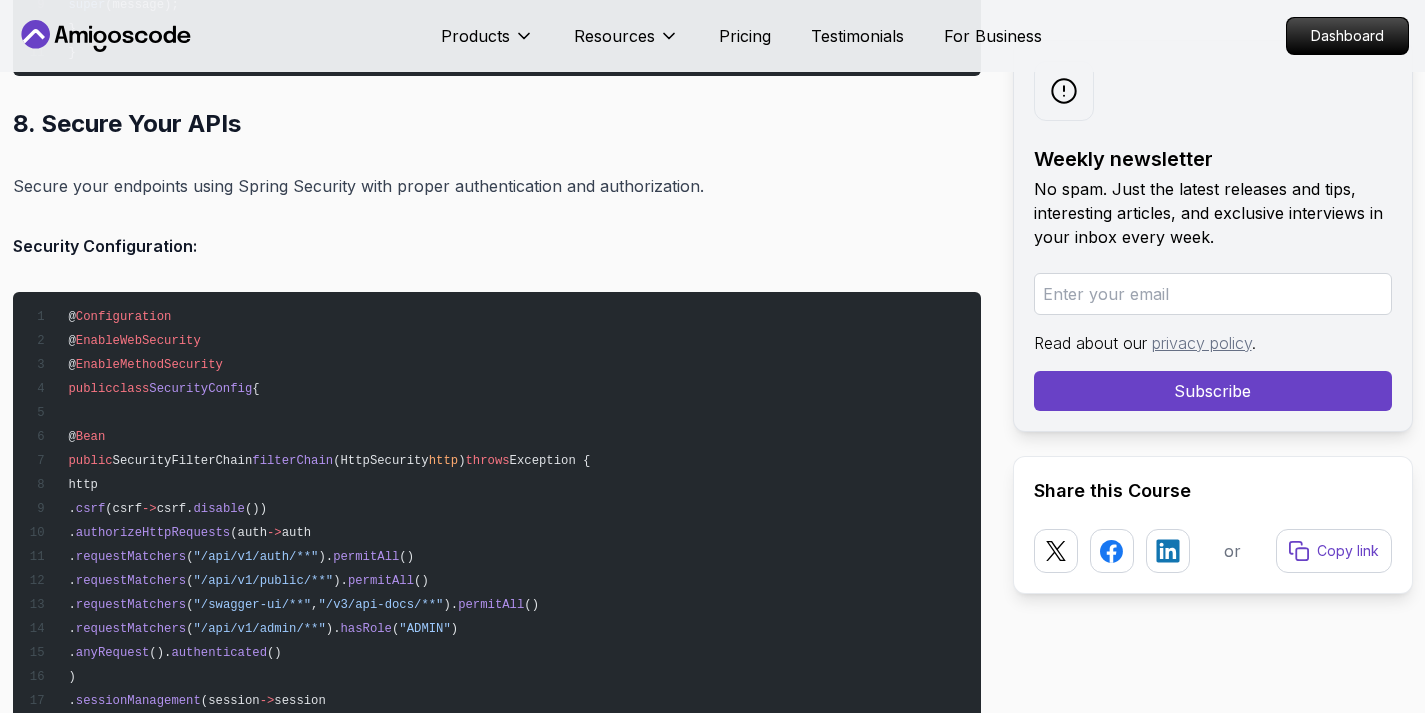 scroll, scrollTop: 16430, scrollLeft: 0, axis: vertical 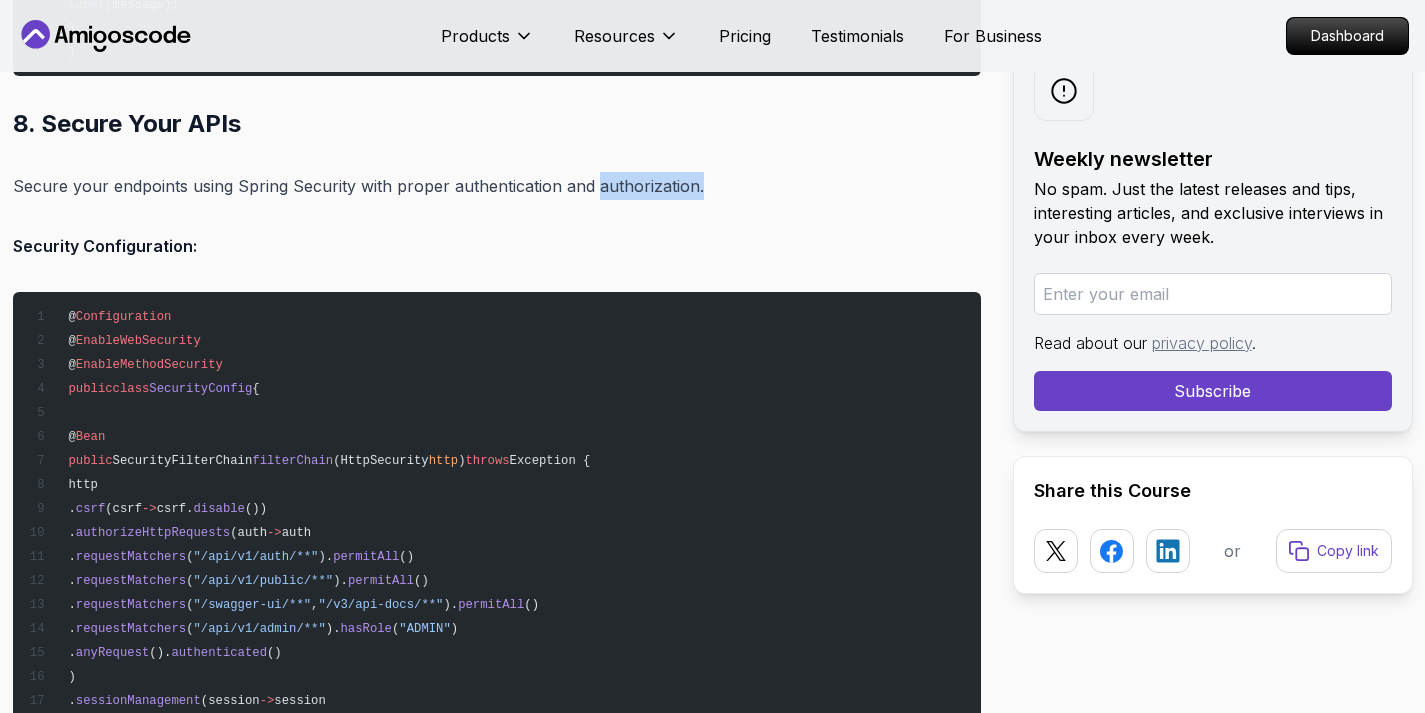 drag, startPoint x: 589, startPoint y: 178, endPoint x: 701, endPoint y: 173, distance: 112.11155 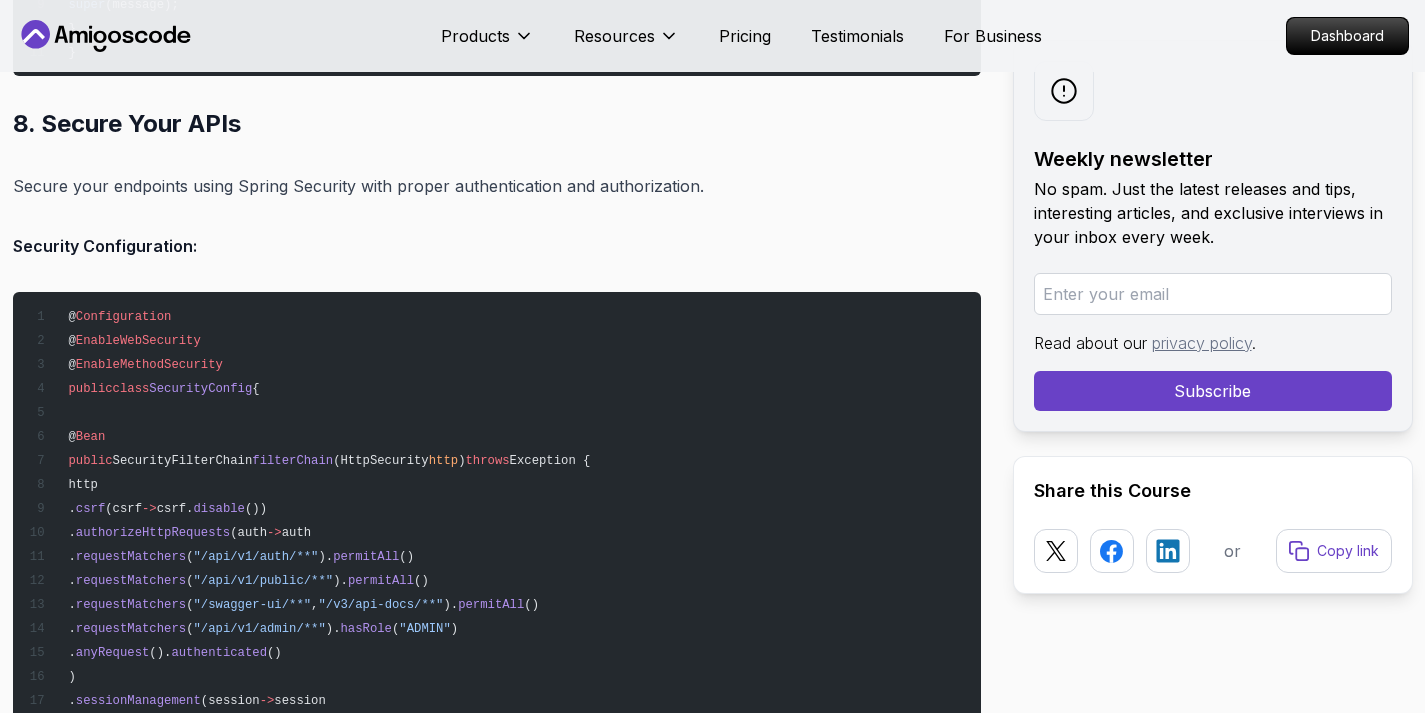 click on "Introduction
Spring Boot makes it easy to build REST APIs quickly, but writing  clean, secure, and scalable  APIs still requires following best practices. In this comprehensive guide, you'll learn the  top 10 Spring Boot REST API best practices  that will help you write professional-grade APIs ready for production.
Whether you're building internal tools or public APIs, these tips will help you avoid common mistakes, improve maintainability, and impress your team. The practices outlined in this guide are based on years of experience building production APIs and have been proven to work at scale.
Building a REST API is more than just creating endpoints that return data. It's about designing an interface that's intuitive, secure, performant, and maintainable. The best practices in this guide will help you create APIs that developers love to use and that can scale with your business needs.
Table of Contents
🚀 1. Use Consistent and RESTful Resource Naming
2. Return the Correct HTTP Status Codes" at bounding box center [497, -2364] 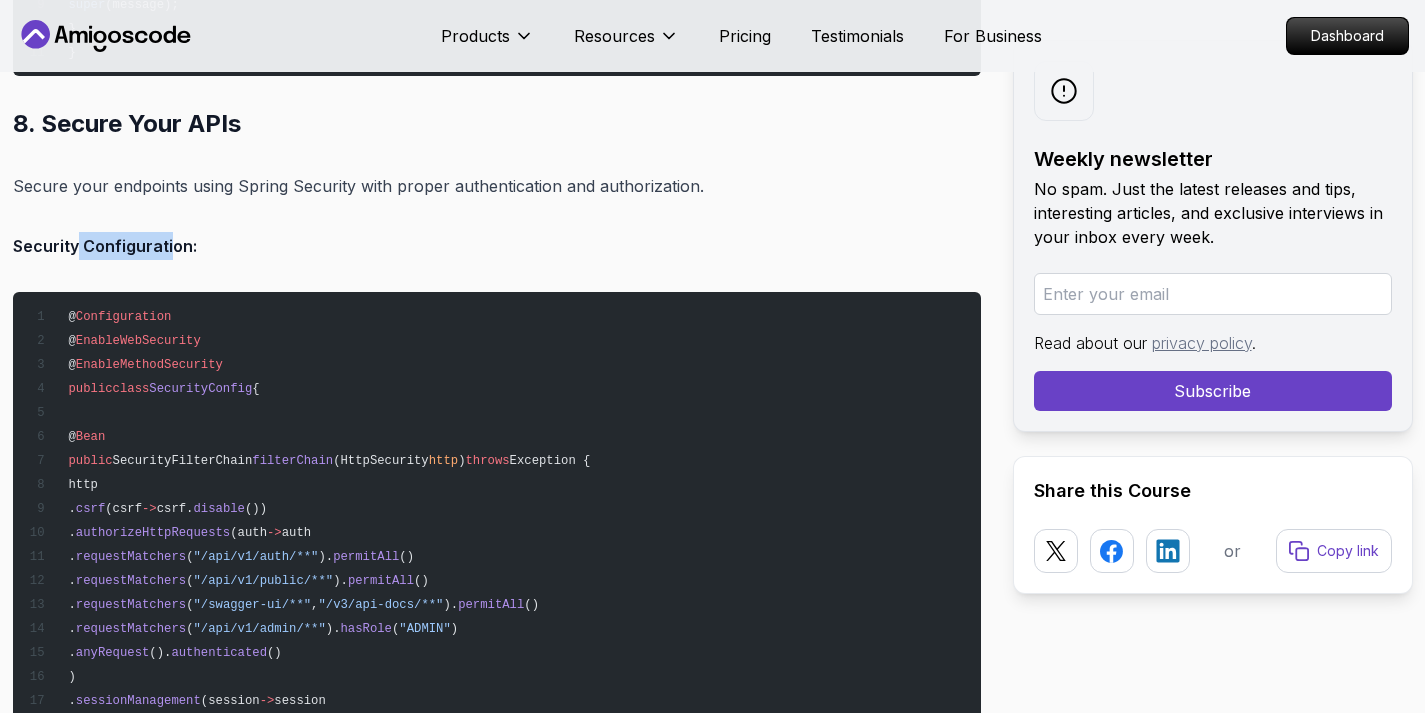 drag, startPoint x: 77, startPoint y: 242, endPoint x: 182, endPoint y: 235, distance: 105.23308 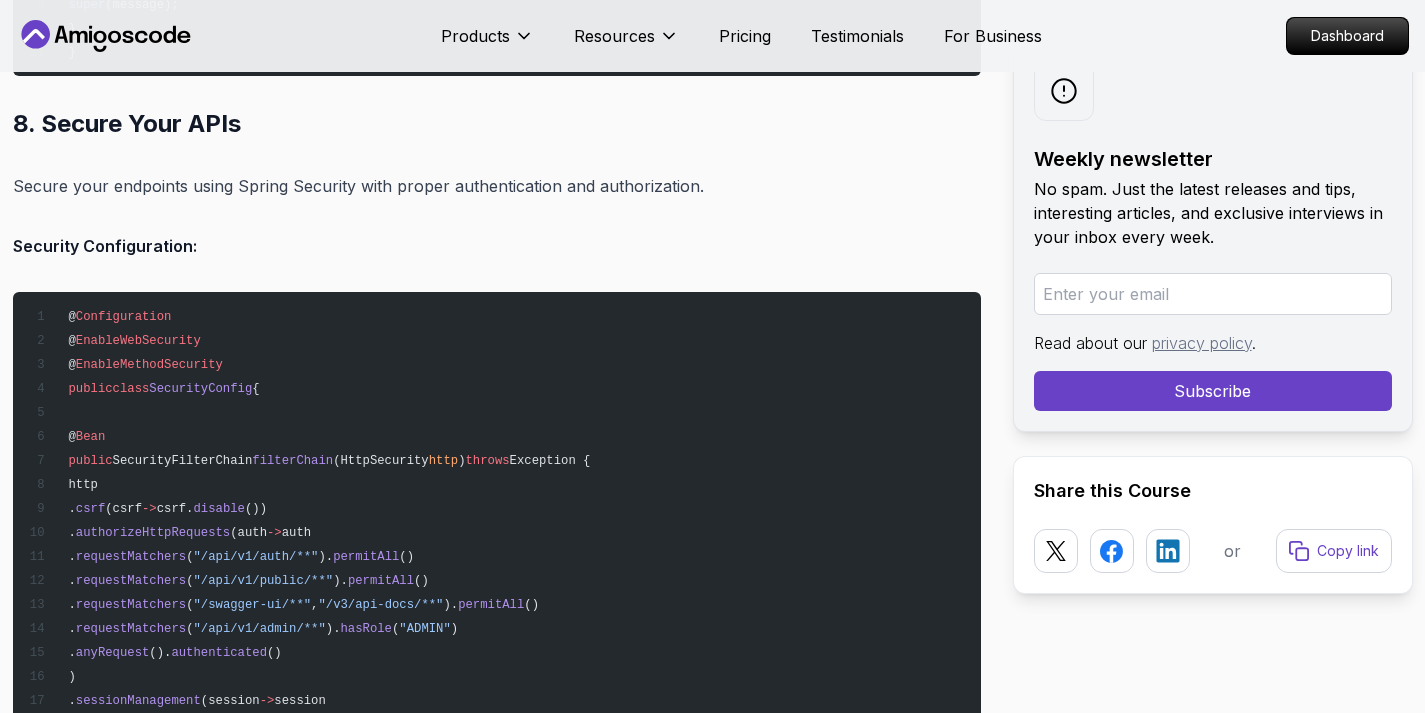 click on "Security Configuration:" at bounding box center [497, 246] 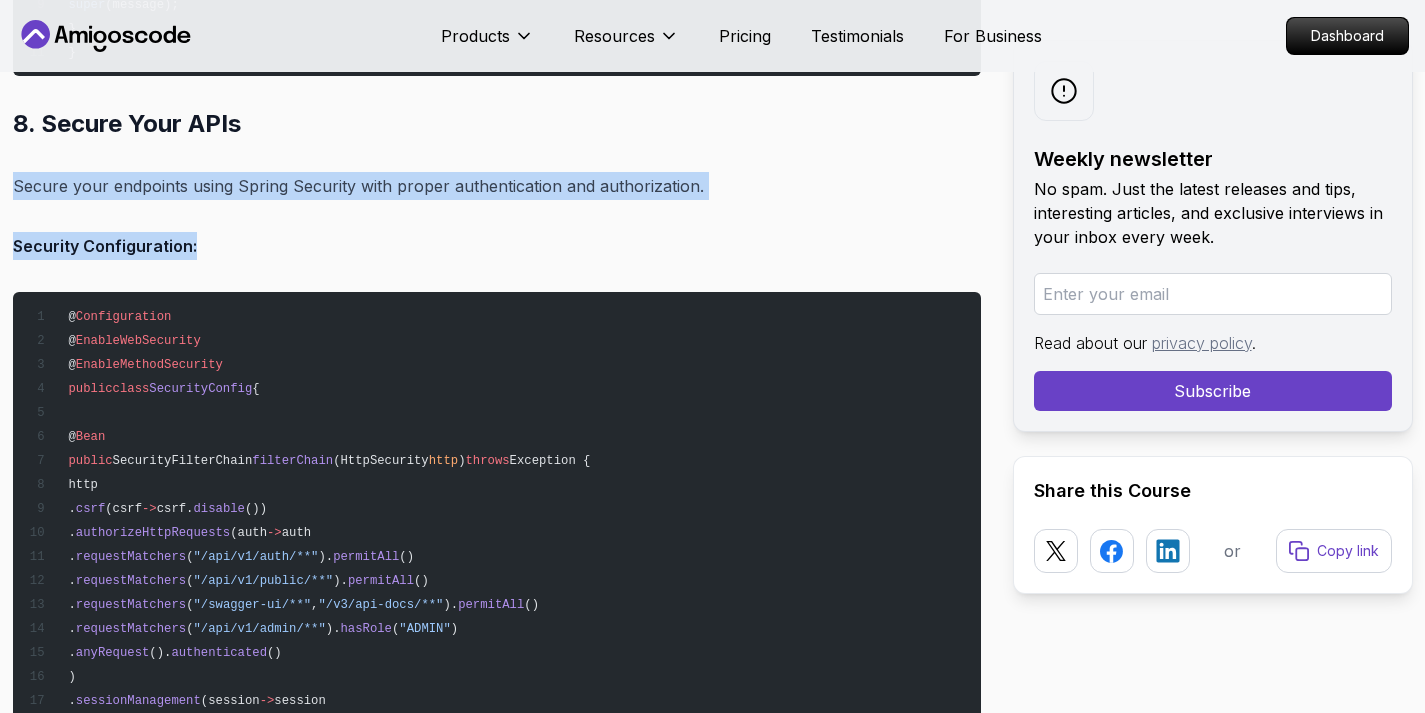 drag, startPoint x: 219, startPoint y: 243, endPoint x: 0, endPoint y: 168, distance: 231.4865 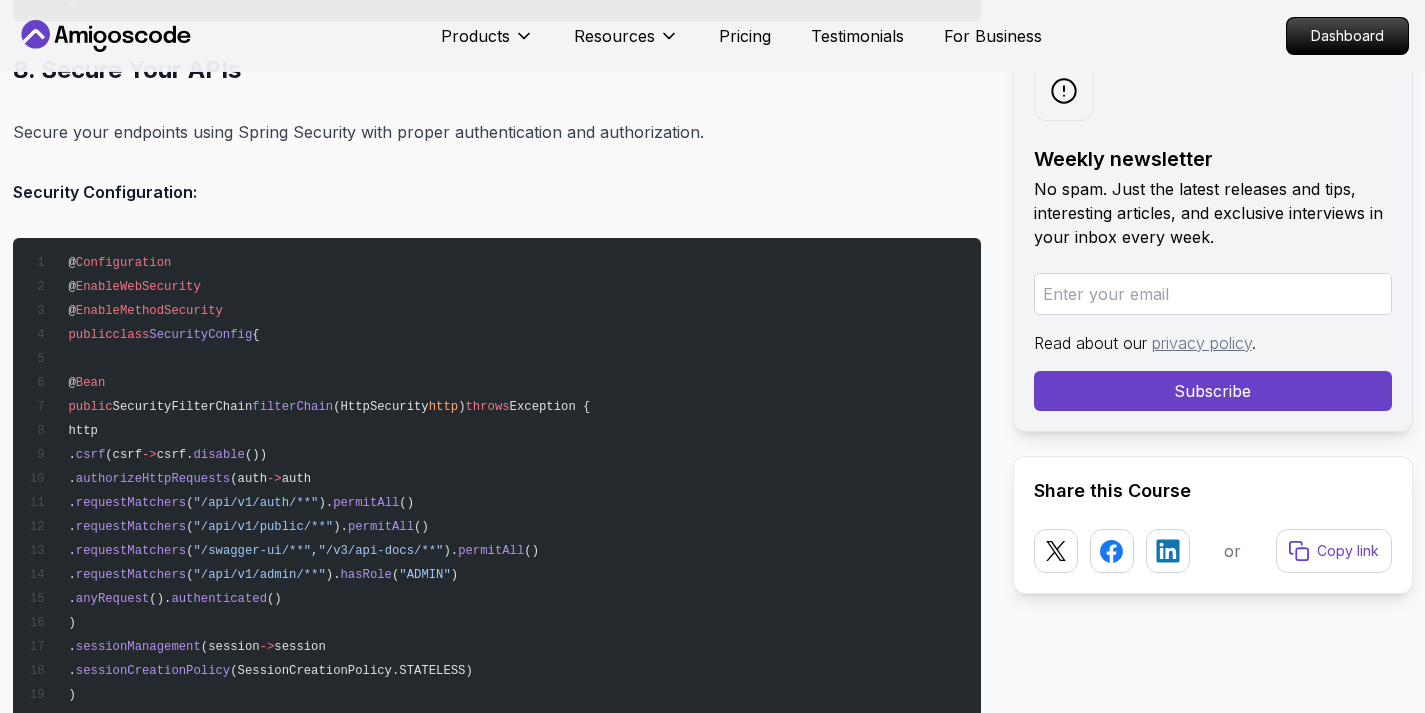 scroll, scrollTop: 16501, scrollLeft: 0, axis: vertical 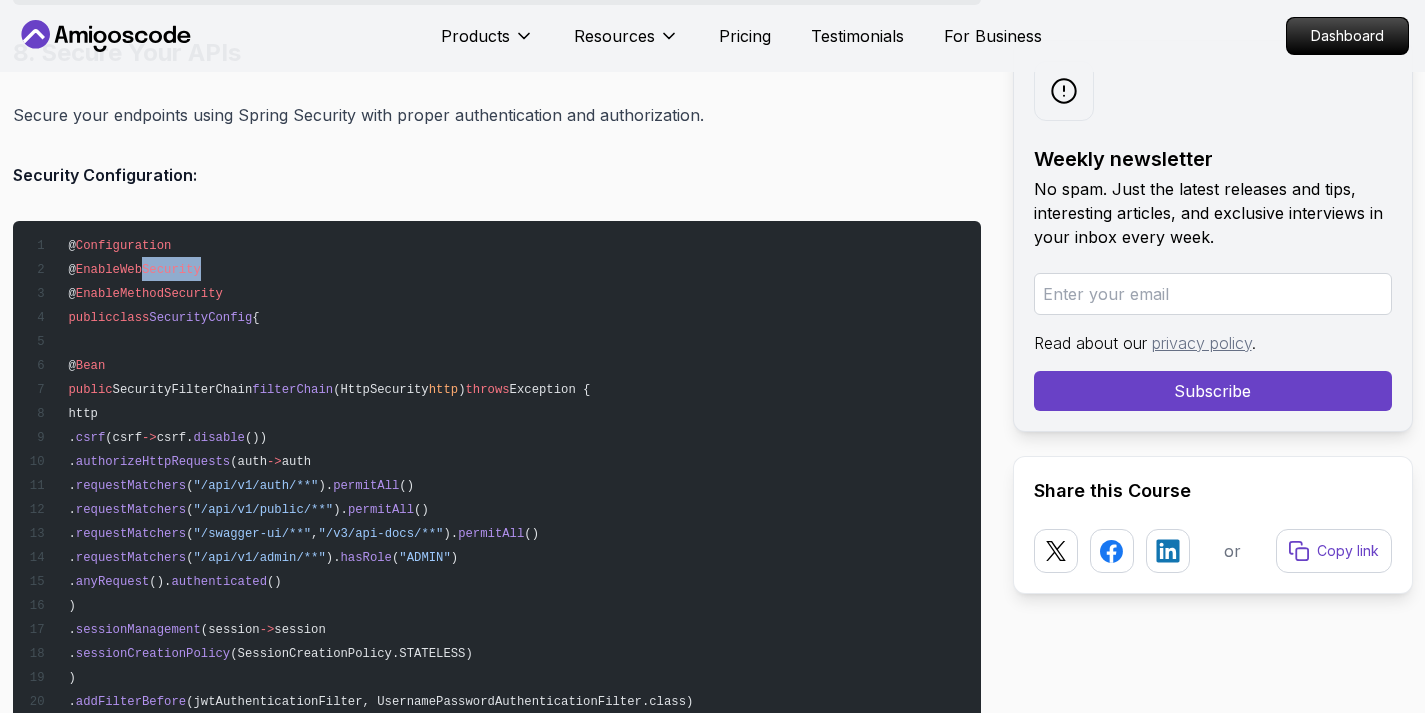 drag, startPoint x: 142, startPoint y: 264, endPoint x: 201, endPoint y: 265, distance: 59.008472 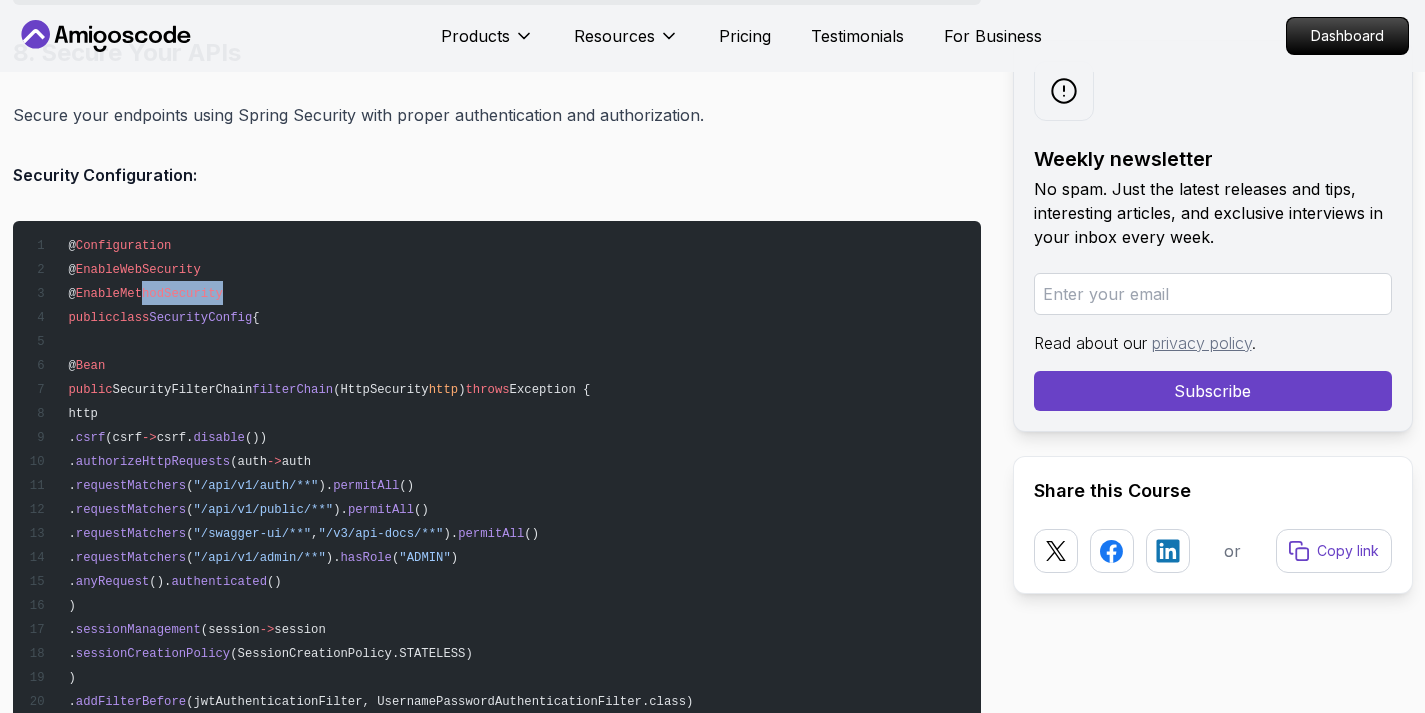 drag, startPoint x: 145, startPoint y: 279, endPoint x: 224, endPoint y: 283, distance: 79.101204 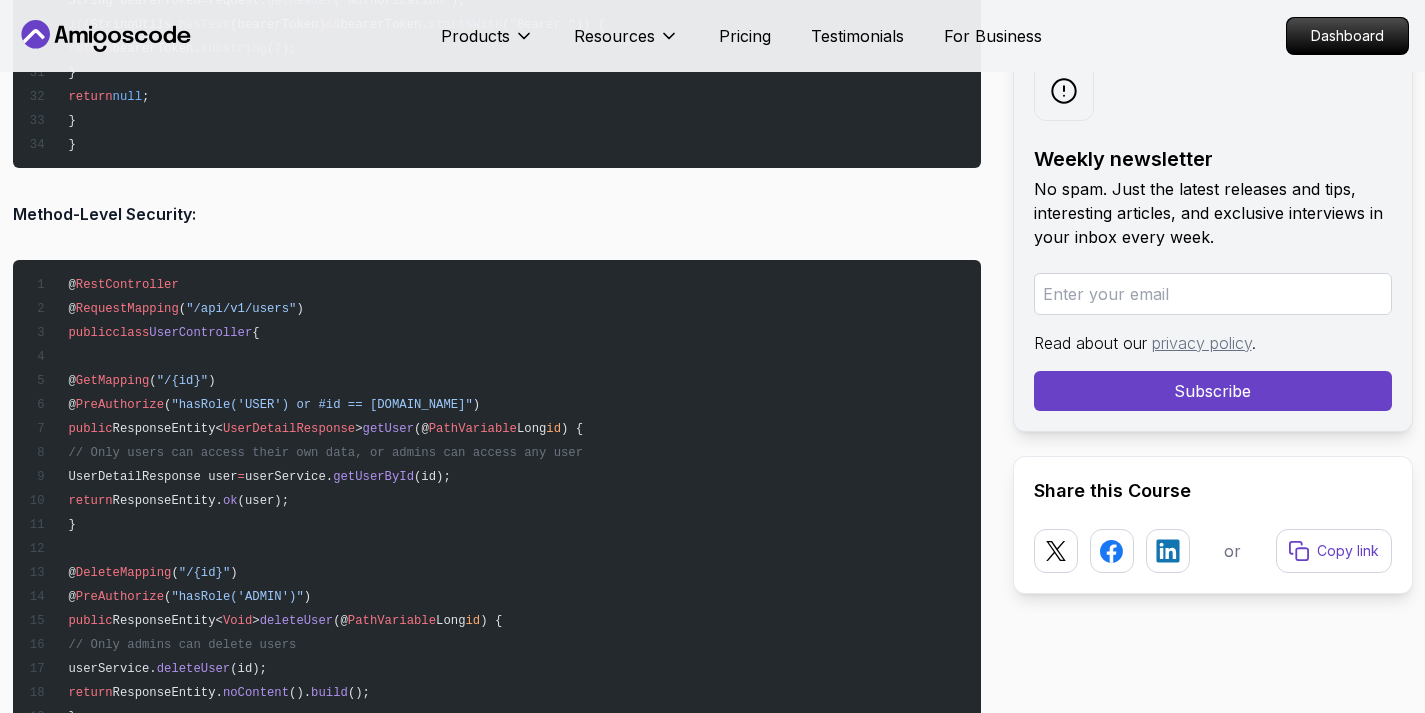 scroll, scrollTop: 18364, scrollLeft: 0, axis: vertical 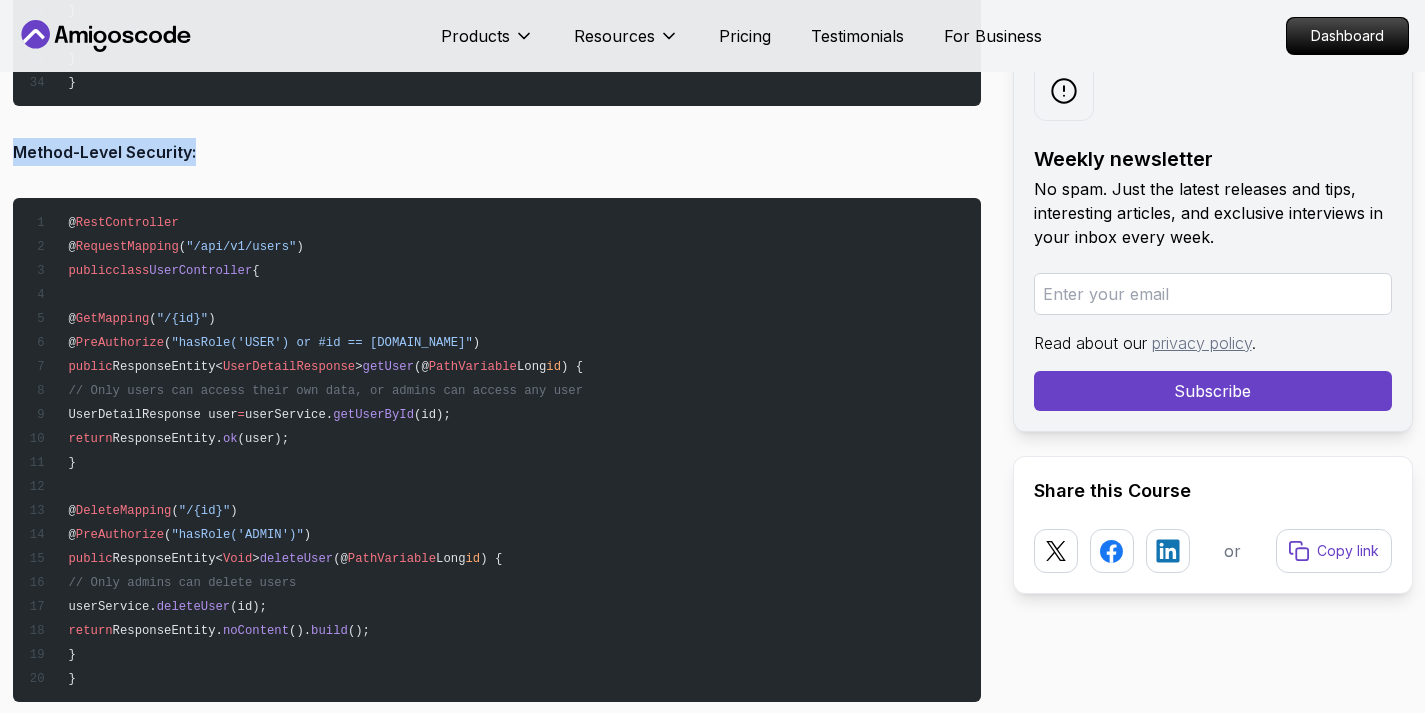 drag, startPoint x: 17, startPoint y: 145, endPoint x: 244, endPoint y: 153, distance: 227.14093 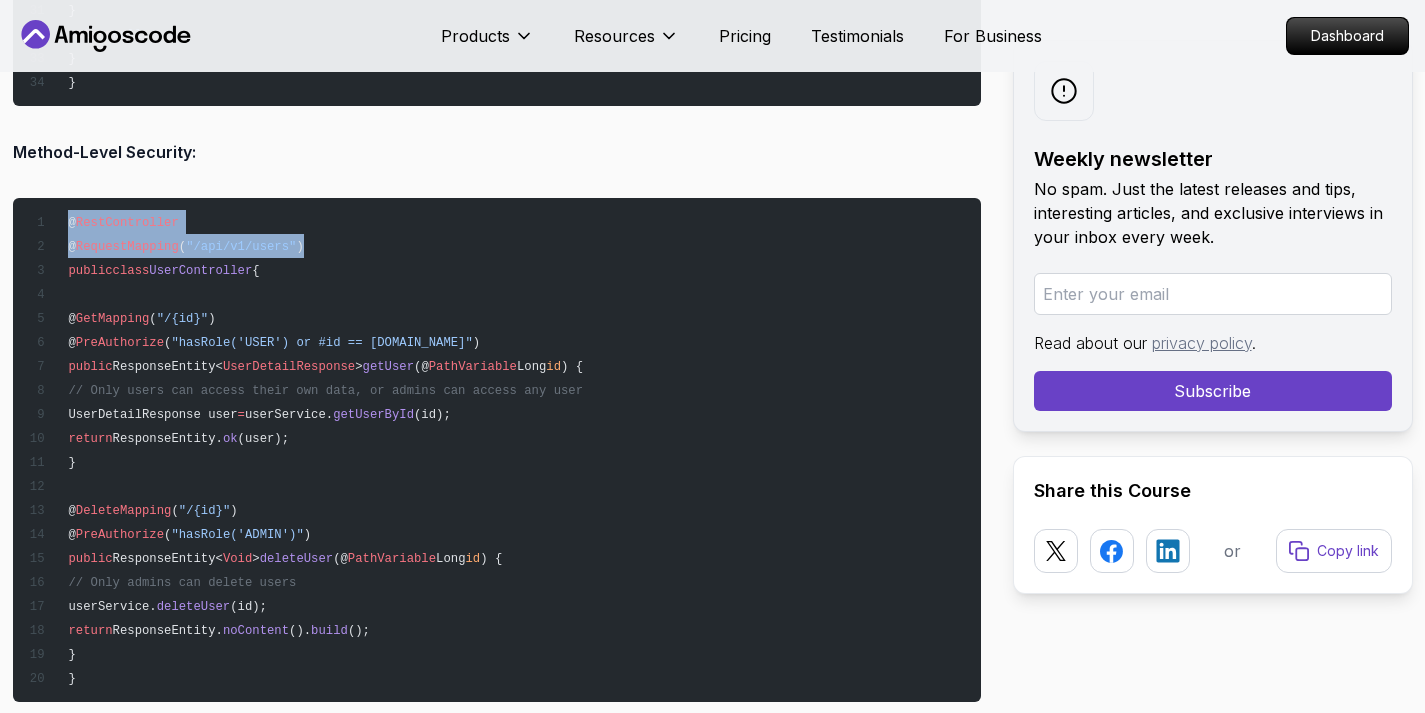 drag, startPoint x: 319, startPoint y: 241, endPoint x: 60, endPoint y: 216, distance: 260.20377 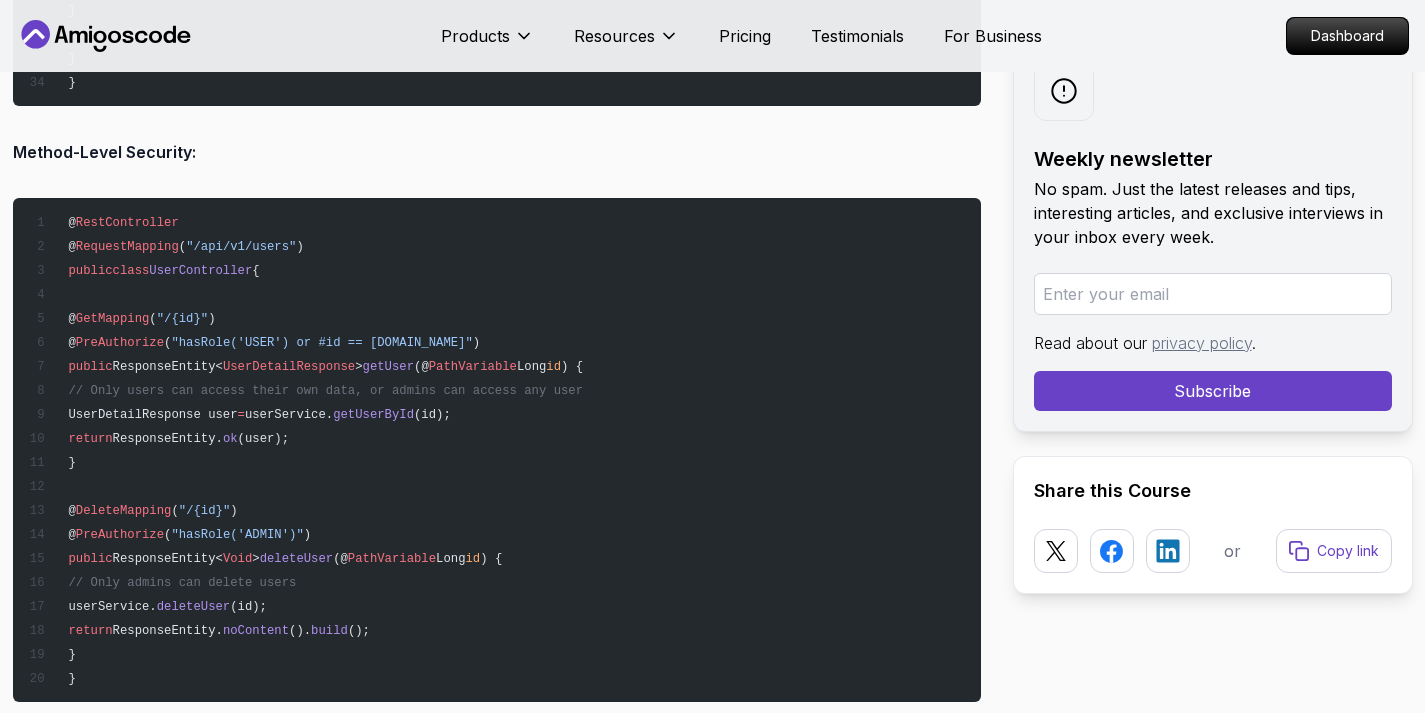 click on "@ RestController
@ RequestMapping ( "/api/v1/users" )
public  class  UserController  {
@ GetMapping ( "/{id}" )
@ PreAuthorize ( "hasRole('USER') or #id == authentication.principal.id" )
public  ResponseEntity< UserDetailResponse >  getUser (@ PathVariable  Long  id ) {
// Only users can access their own data, or admins can access any user
UserDetailResponse user  =  userService. getUserById (id);
return  ResponseEntity. ok (user);
}
@ DeleteMapping ( "/{id}" )
@ PreAuthorize ( "hasRole('ADMIN')" )
public  ResponseEntity< Void >  deleteUser (@ PathVariable  Long  id ) {
// Only admins can delete users
userService. deleteUser (id);
return  ResponseEntity. noContent (). build ();
}
}" at bounding box center (497, 450) 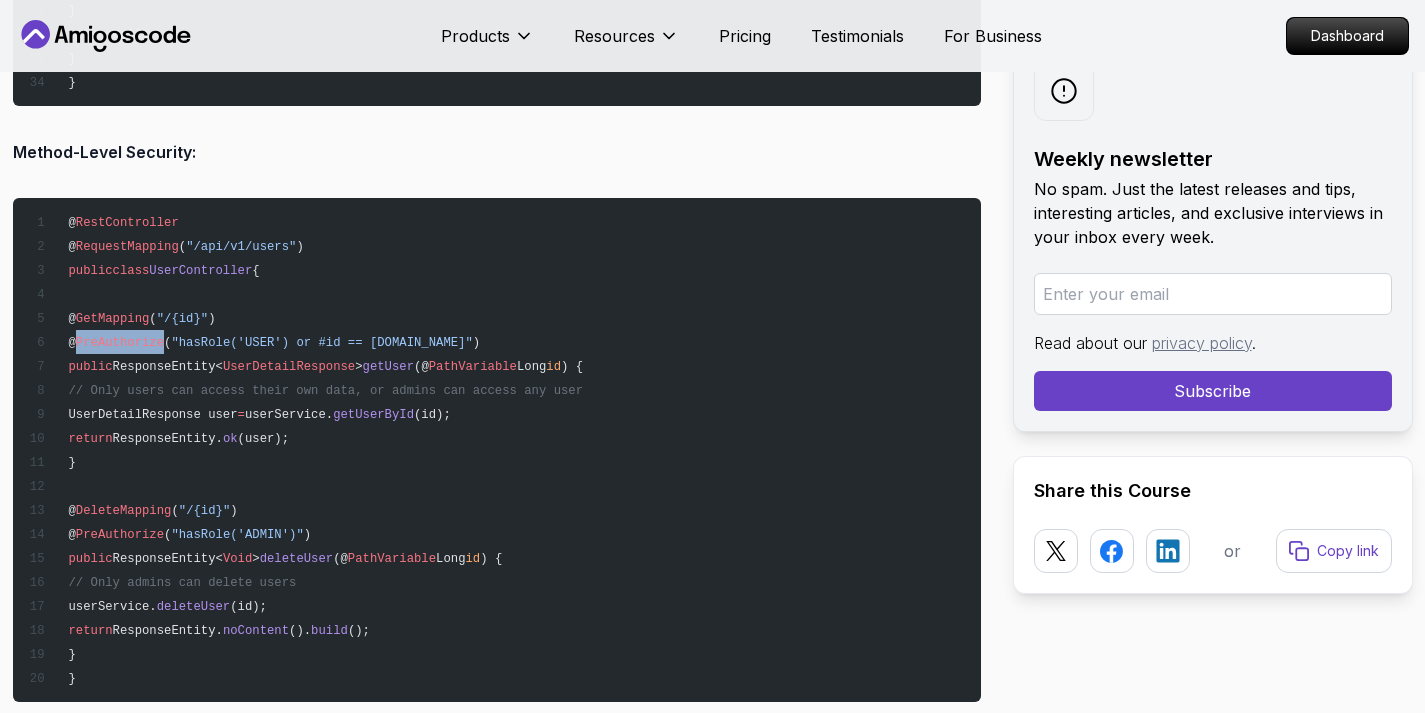 click on "PreAuthorize" at bounding box center [120, 343] 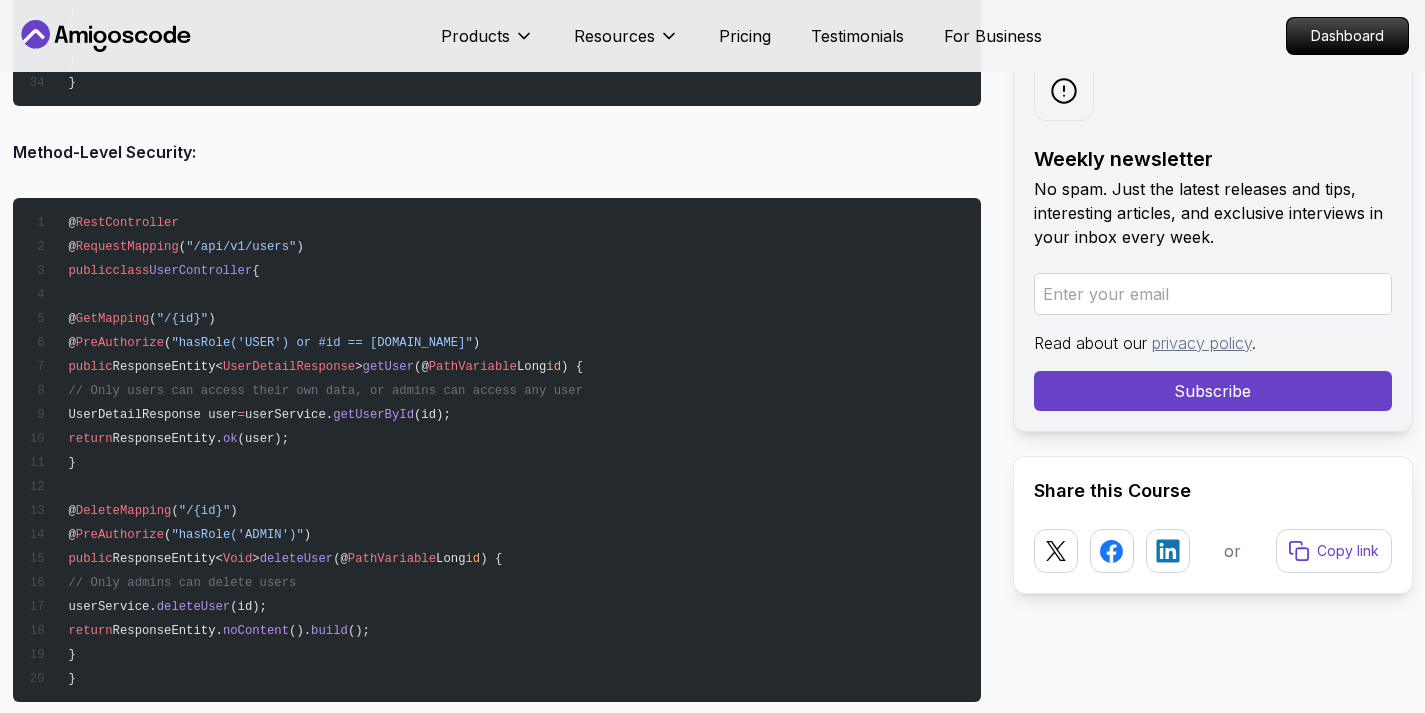 click on ""hasRole('USER') or #id == [DOMAIN_NAME]"" at bounding box center [321, 343] 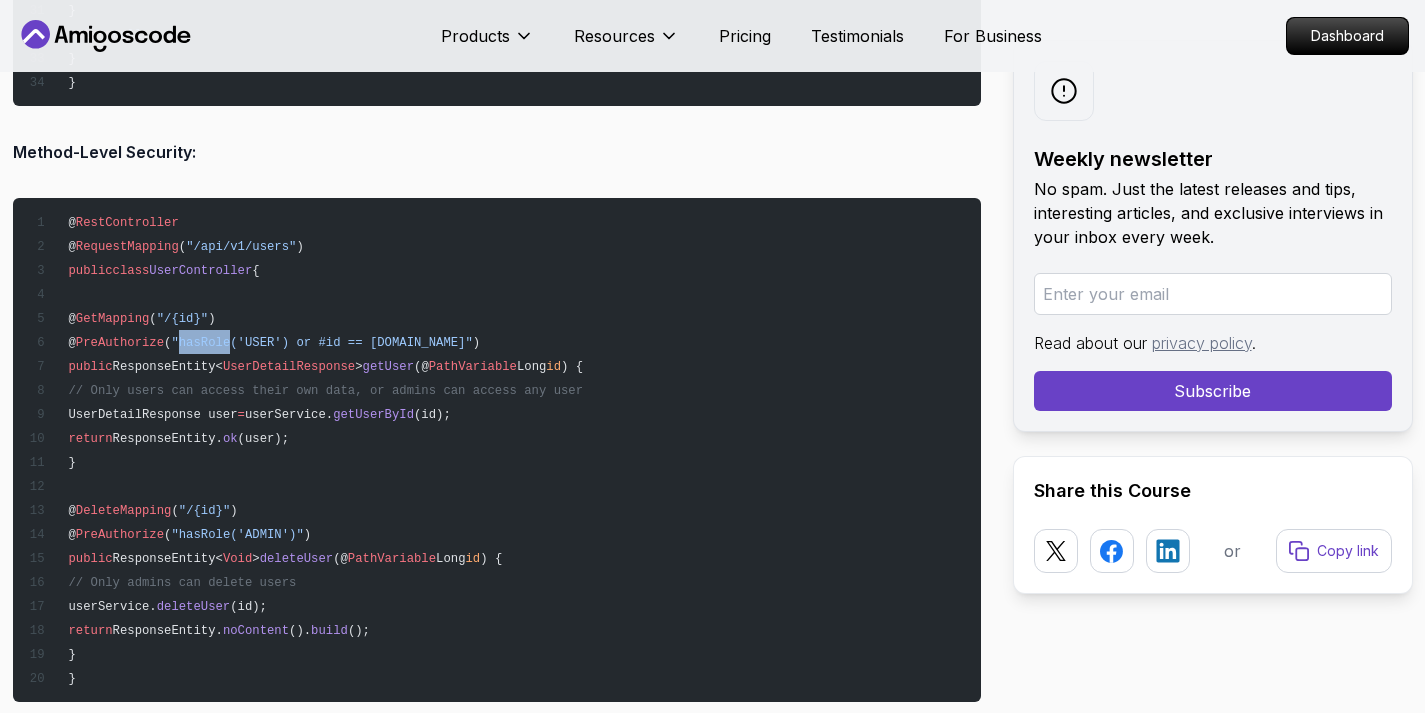 click on ""hasRole('USER') or #id == [DOMAIN_NAME]"" at bounding box center [321, 343] 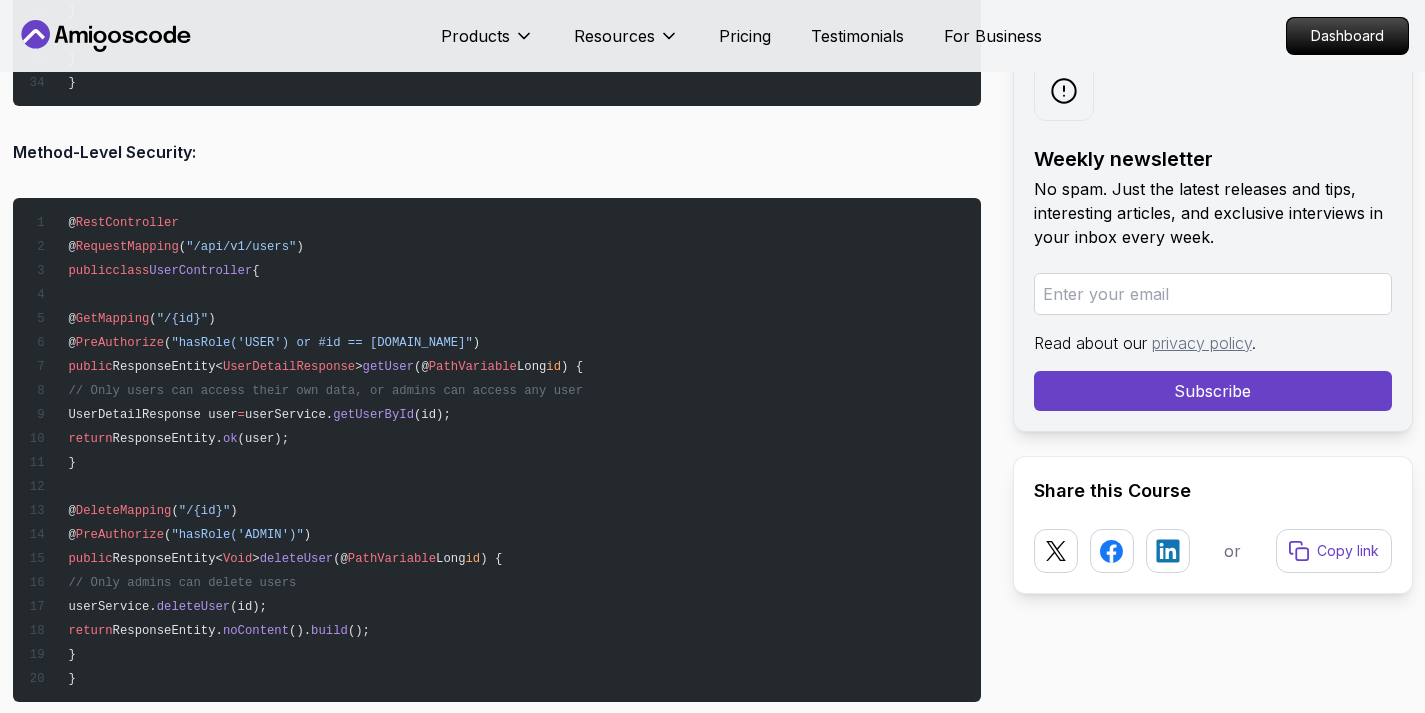 click on ""hasRole('USER') or #id == [DOMAIN_NAME]"" at bounding box center [321, 343] 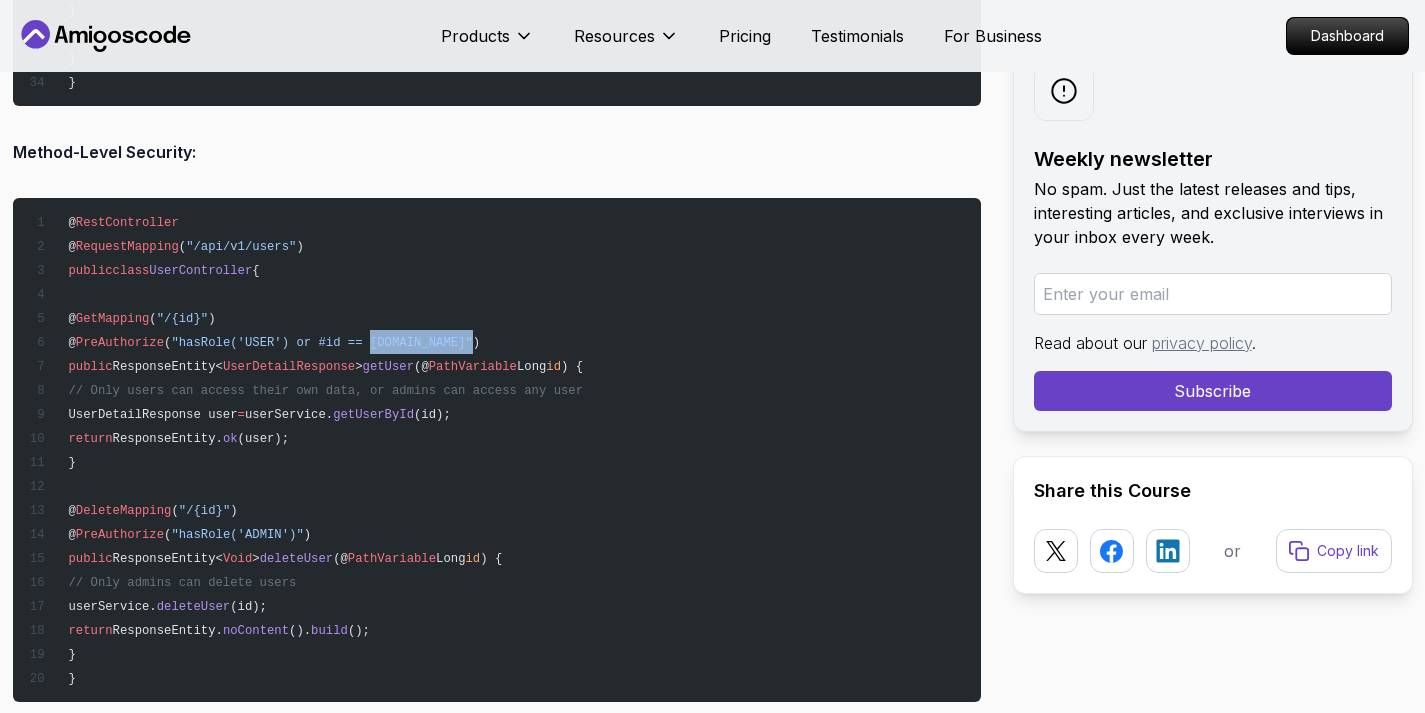 click on ""hasRole('USER') or #id == [DOMAIN_NAME]"" at bounding box center (321, 343) 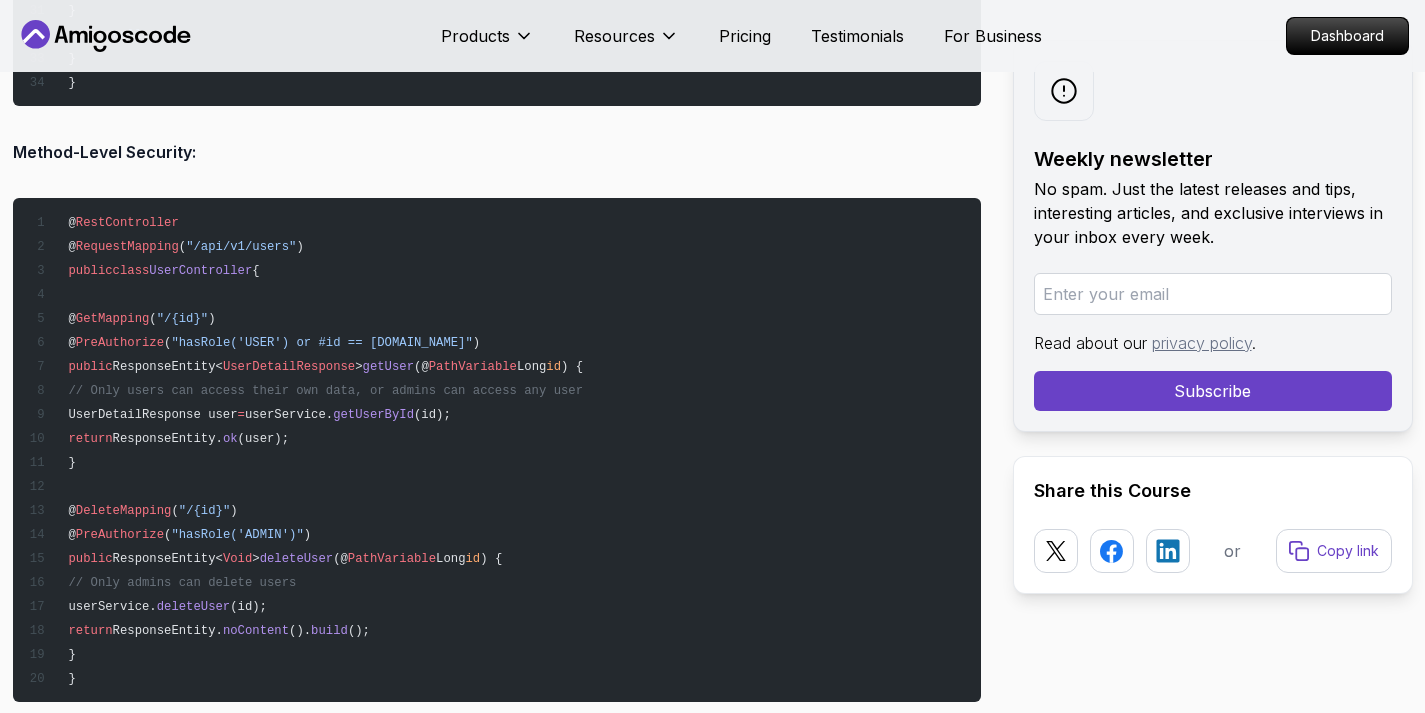 click on ""hasRole('USER') or #id == [DOMAIN_NAME]"" at bounding box center (321, 343) 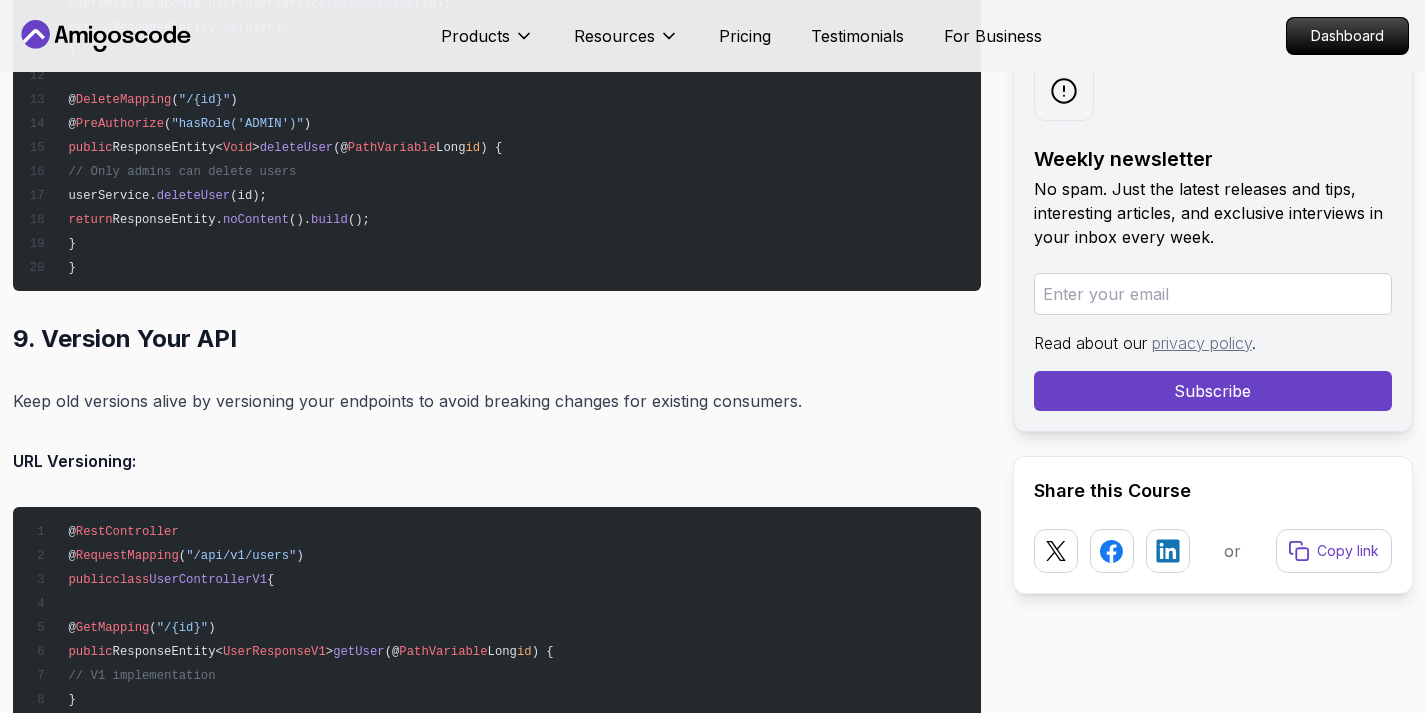 scroll, scrollTop: 18776, scrollLeft: 0, axis: vertical 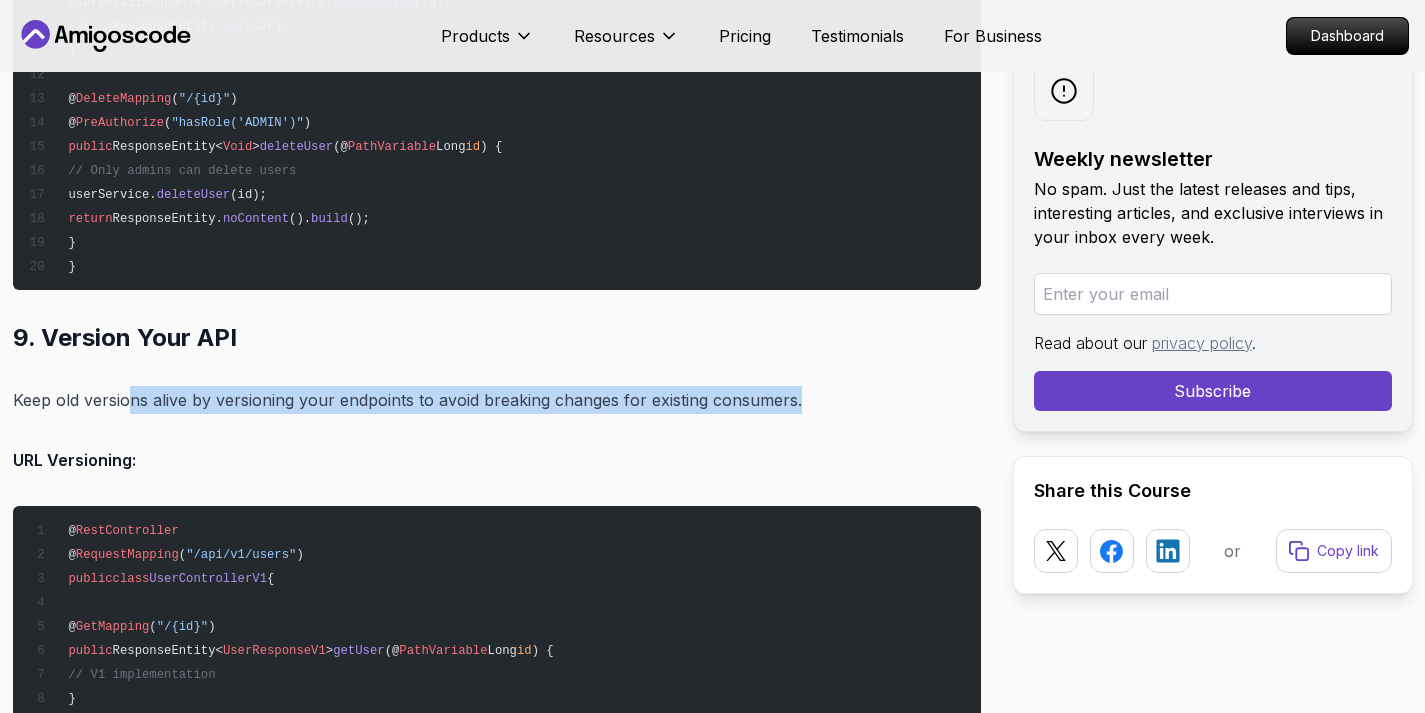 drag, startPoint x: 132, startPoint y: 396, endPoint x: 850, endPoint y: 408, distance: 718.1003 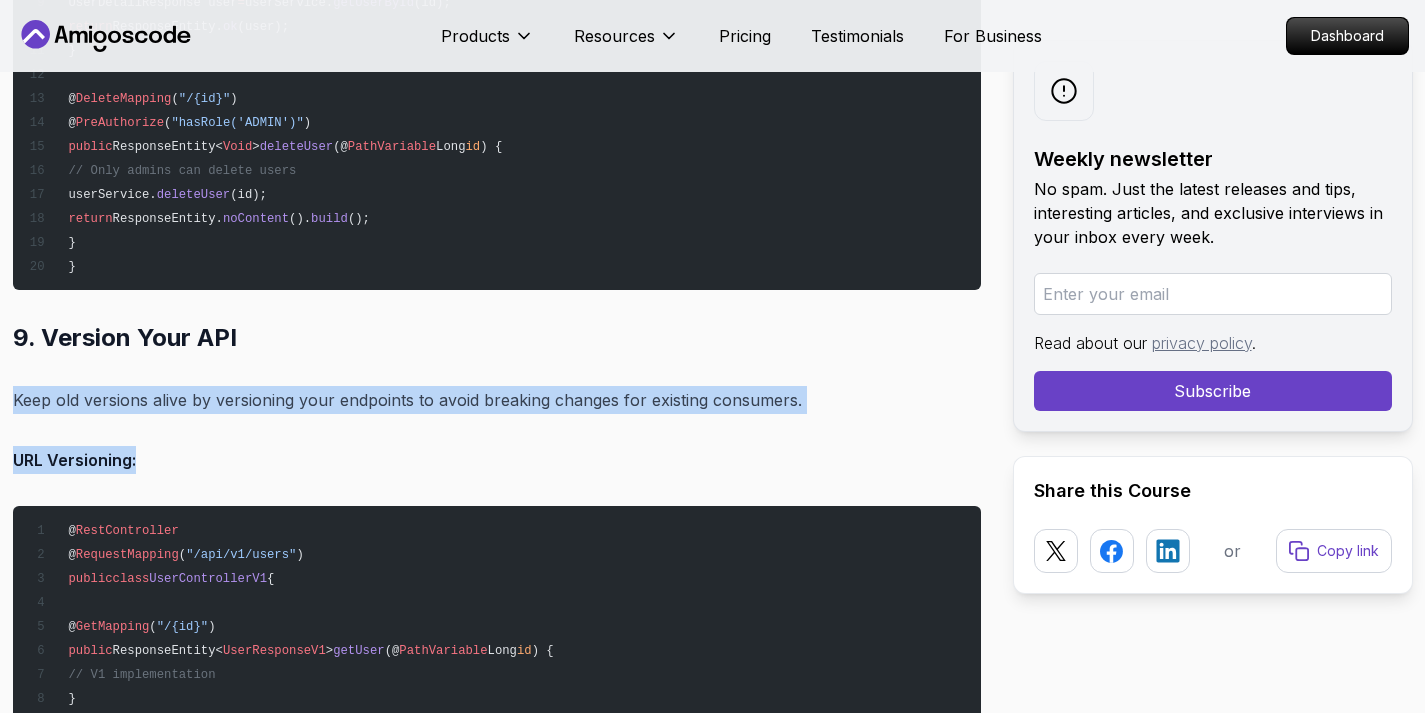 drag, startPoint x: 208, startPoint y: 455, endPoint x: 4, endPoint y: 391, distance: 213.80365 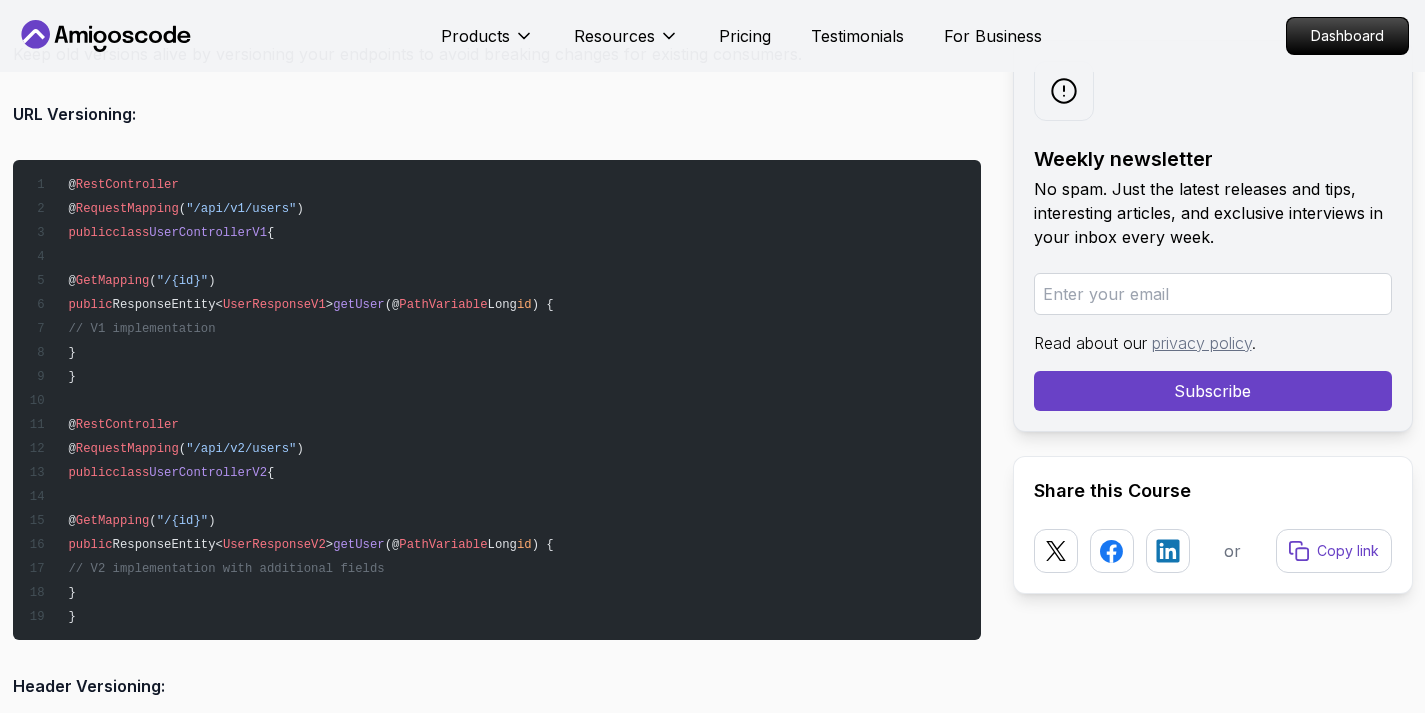 scroll, scrollTop: 19169, scrollLeft: 0, axis: vertical 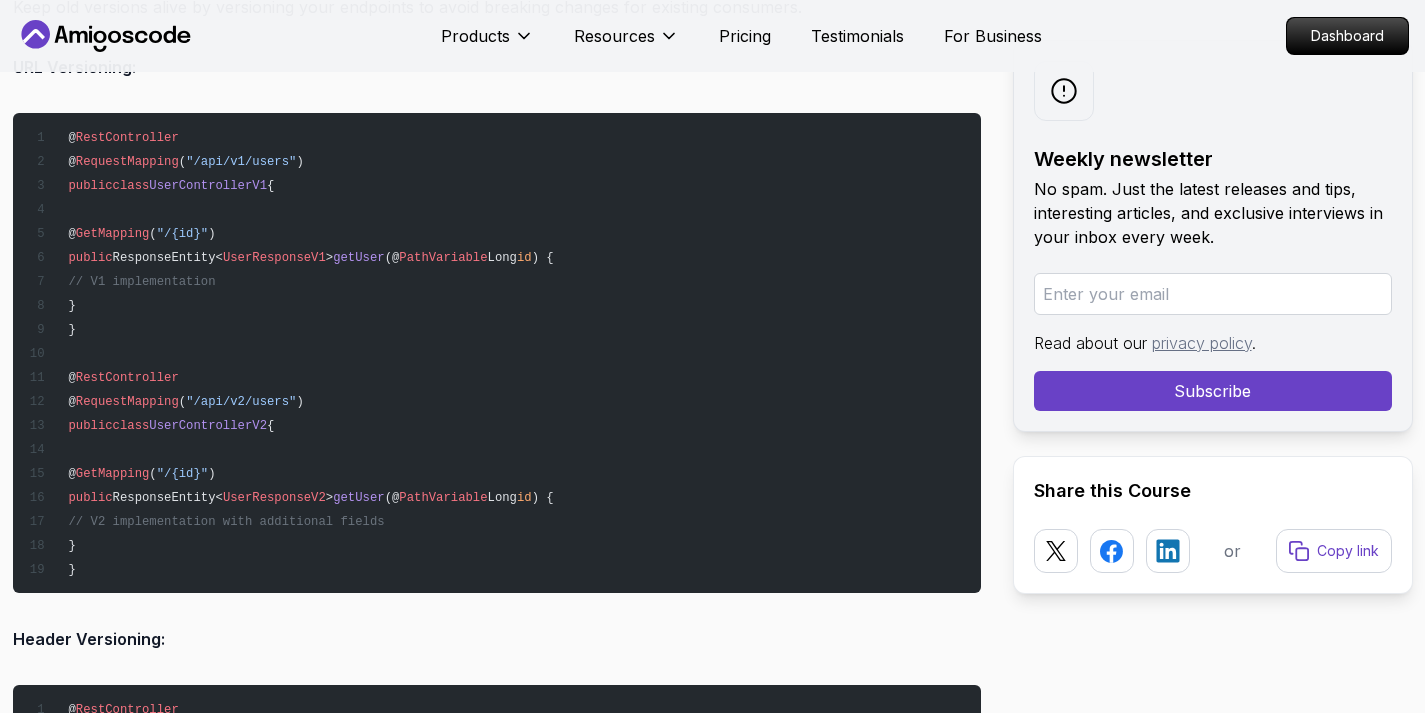 drag, startPoint x: 70, startPoint y: 129, endPoint x: 337, endPoint y: 177, distance: 271.2803 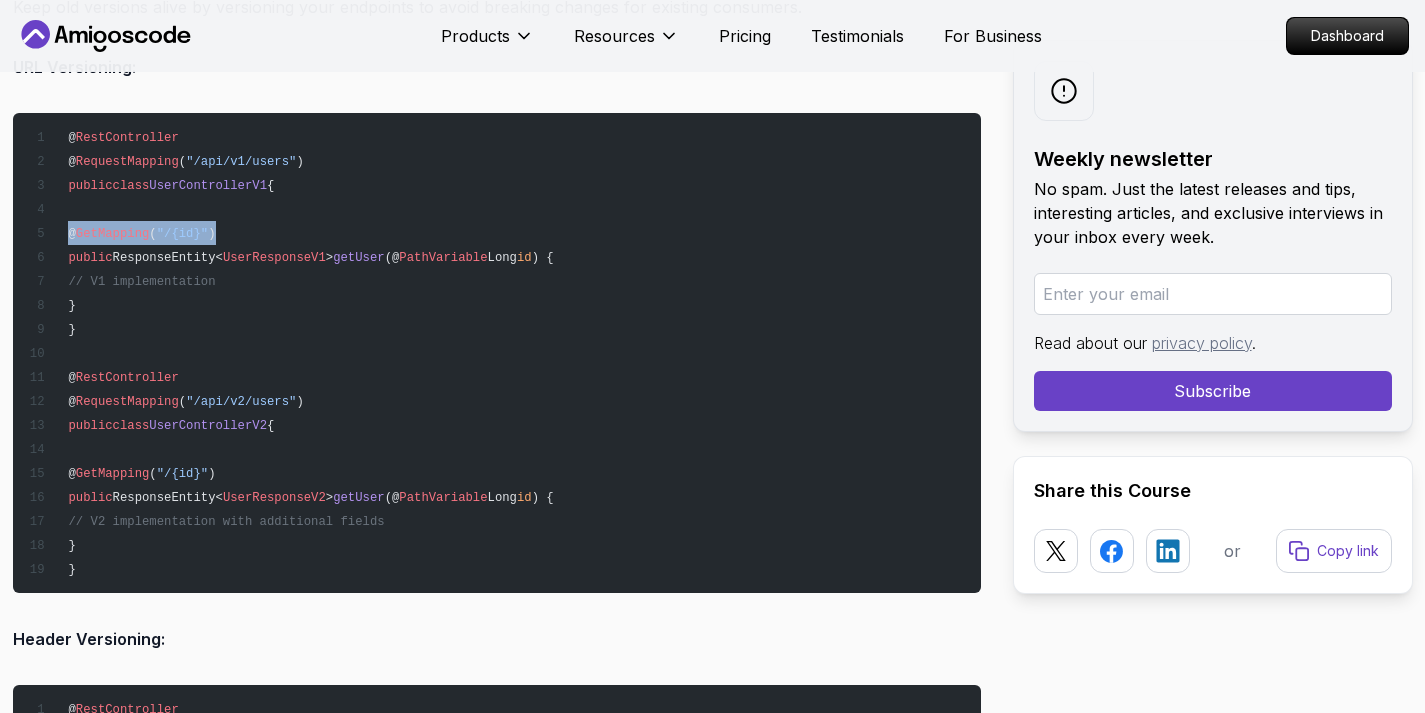 drag, startPoint x: 286, startPoint y: 232, endPoint x: 54, endPoint y: 225, distance: 232.10558 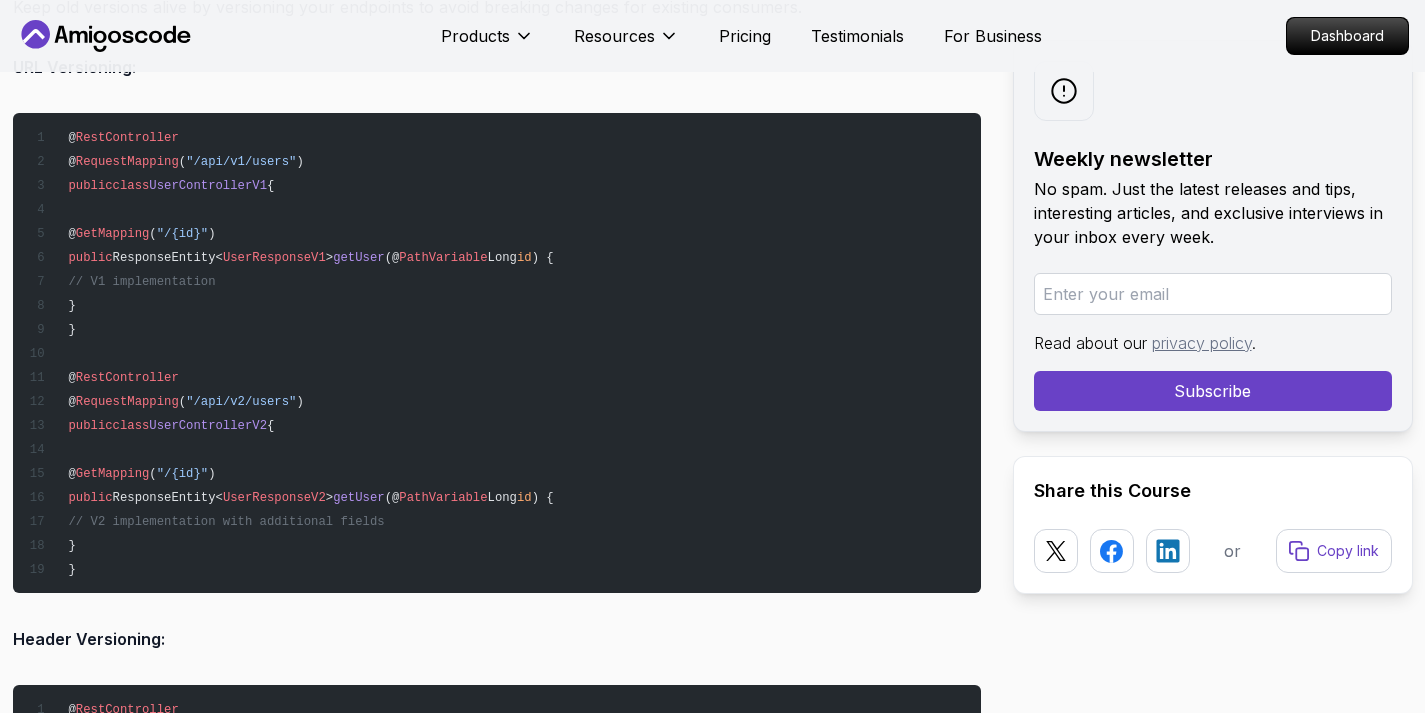 drag, startPoint x: 94, startPoint y: 255, endPoint x: 133, endPoint y: 301, distance: 60.307545 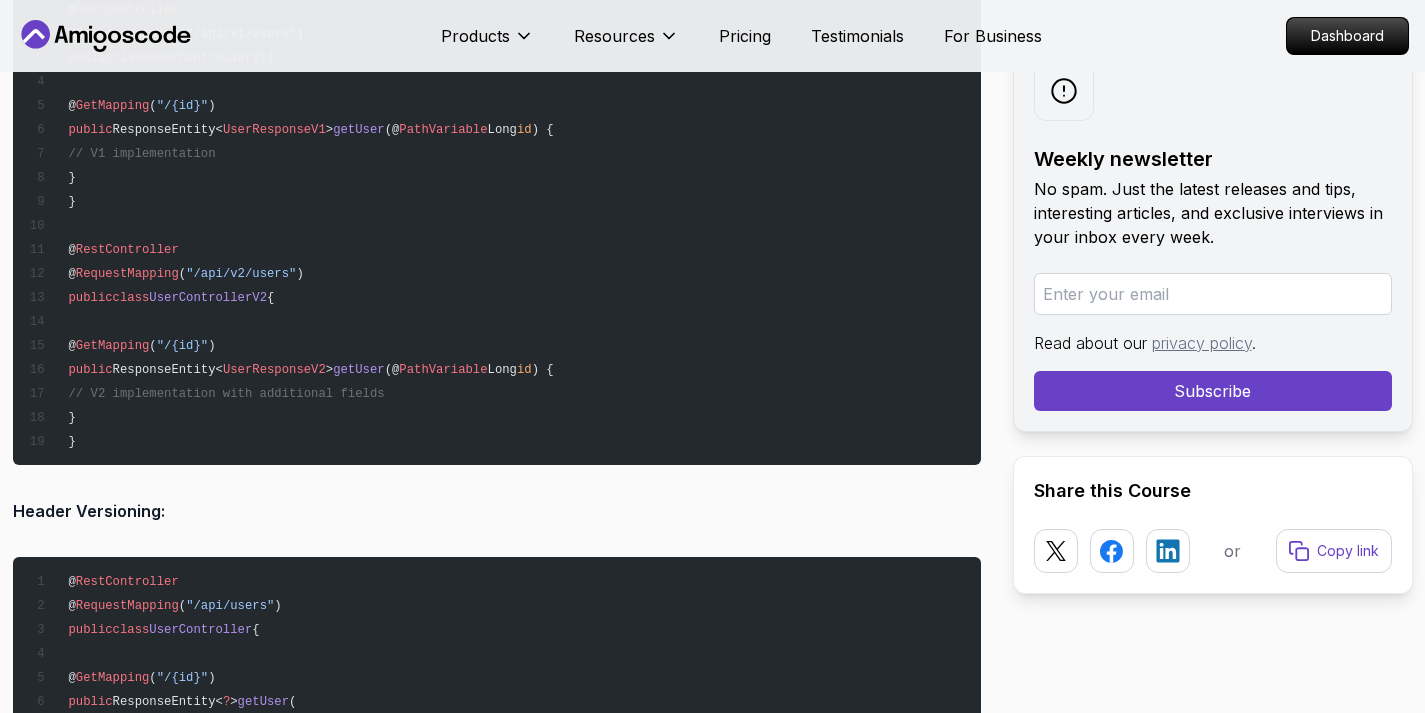 scroll, scrollTop: 19298, scrollLeft: 0, axis: vertical 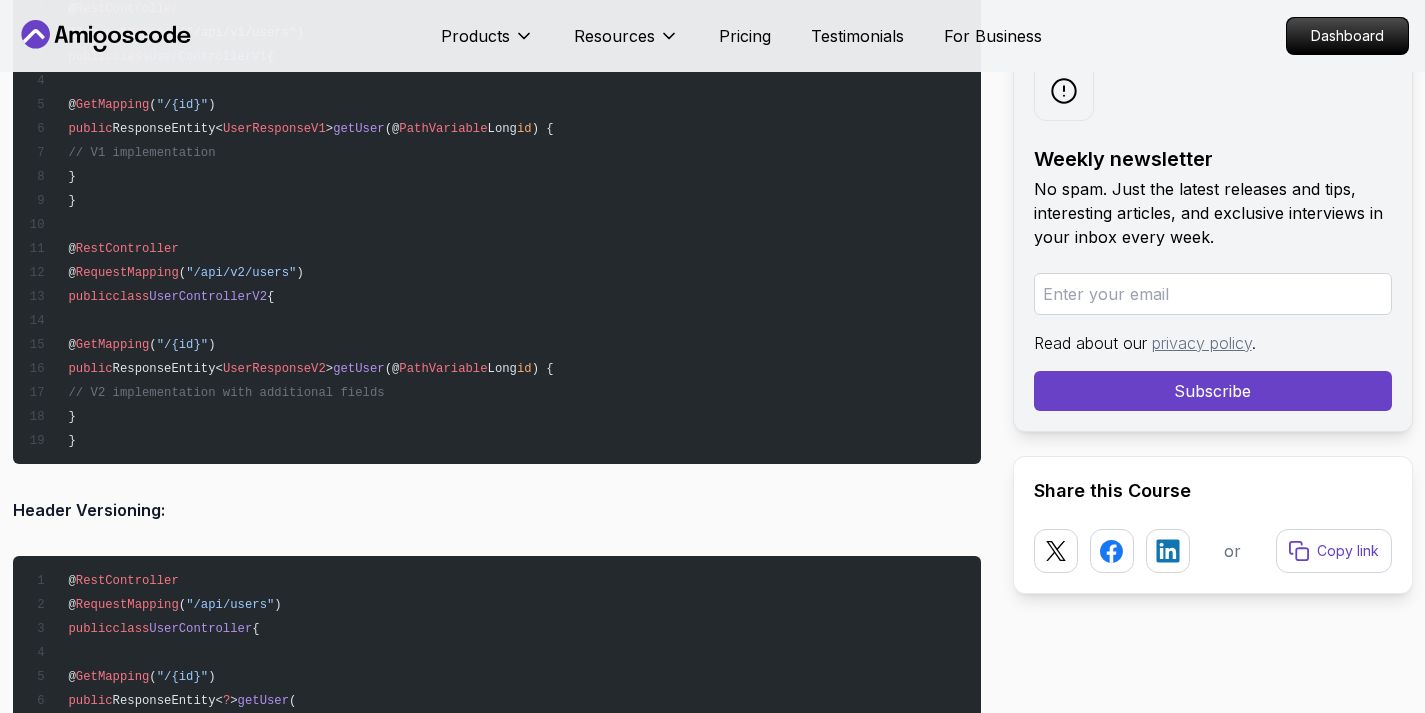 drag, startPoint x: 71, startPoint y: 239, endPoint x: 354, endPoint y: 285, distance: 286.71414 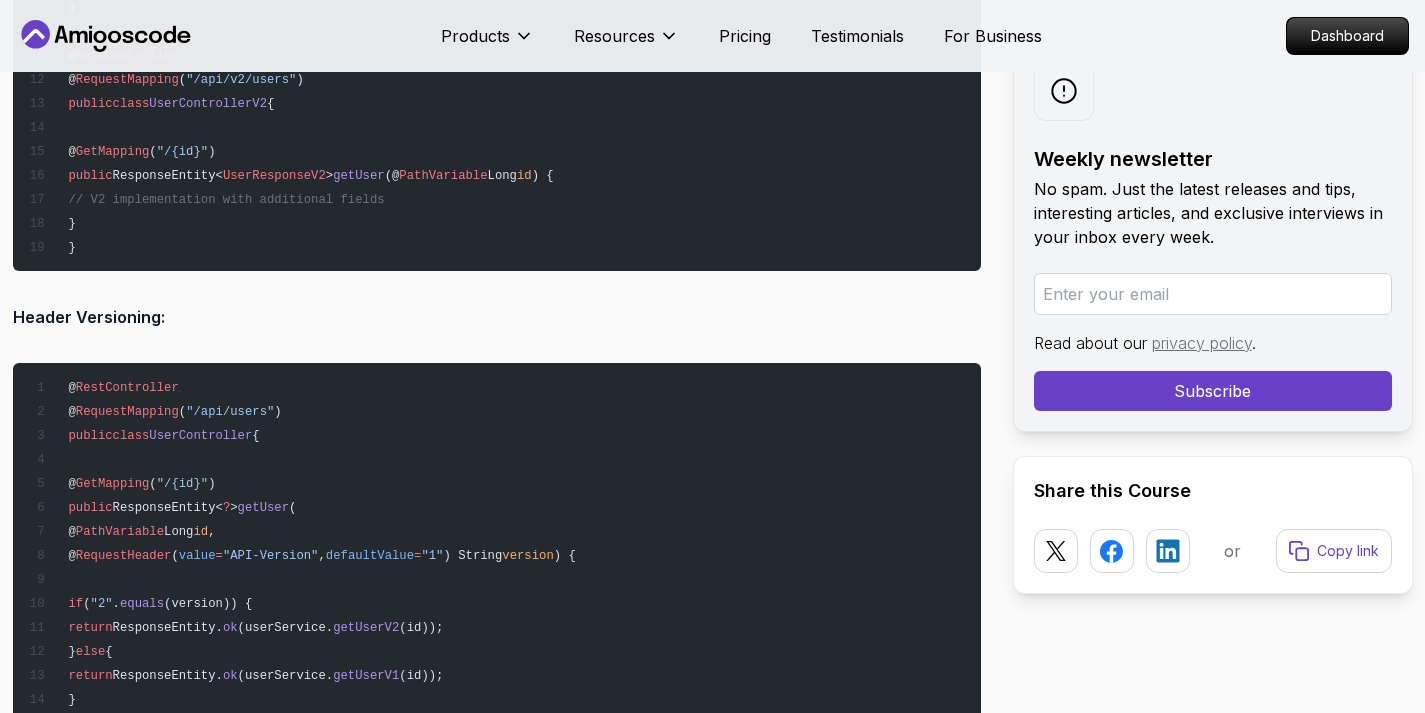 scroll, scrollTop: 19493, scrollLeft: 0, axis: vertical 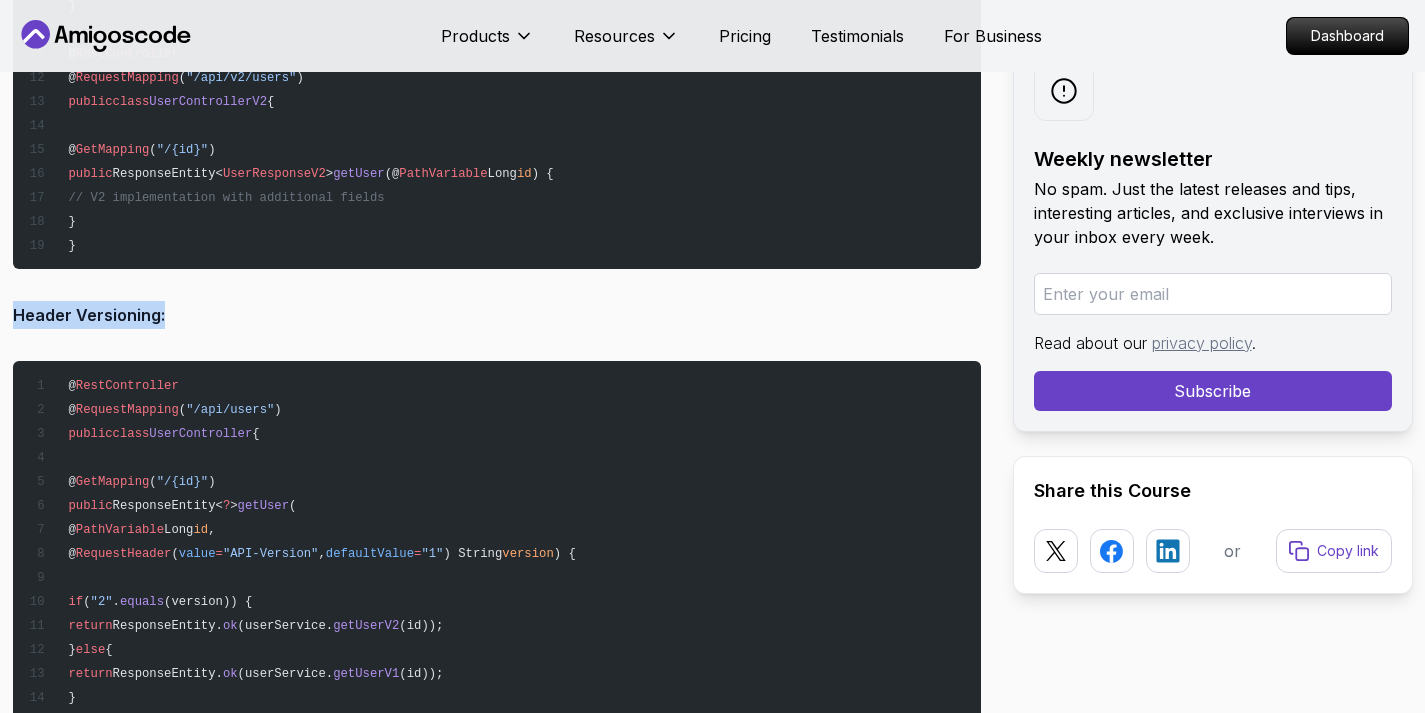 drag, startPoint x: 16, startPoint y: 306, endPoint x: 168, endPoint y: 300, distance: 152.11838 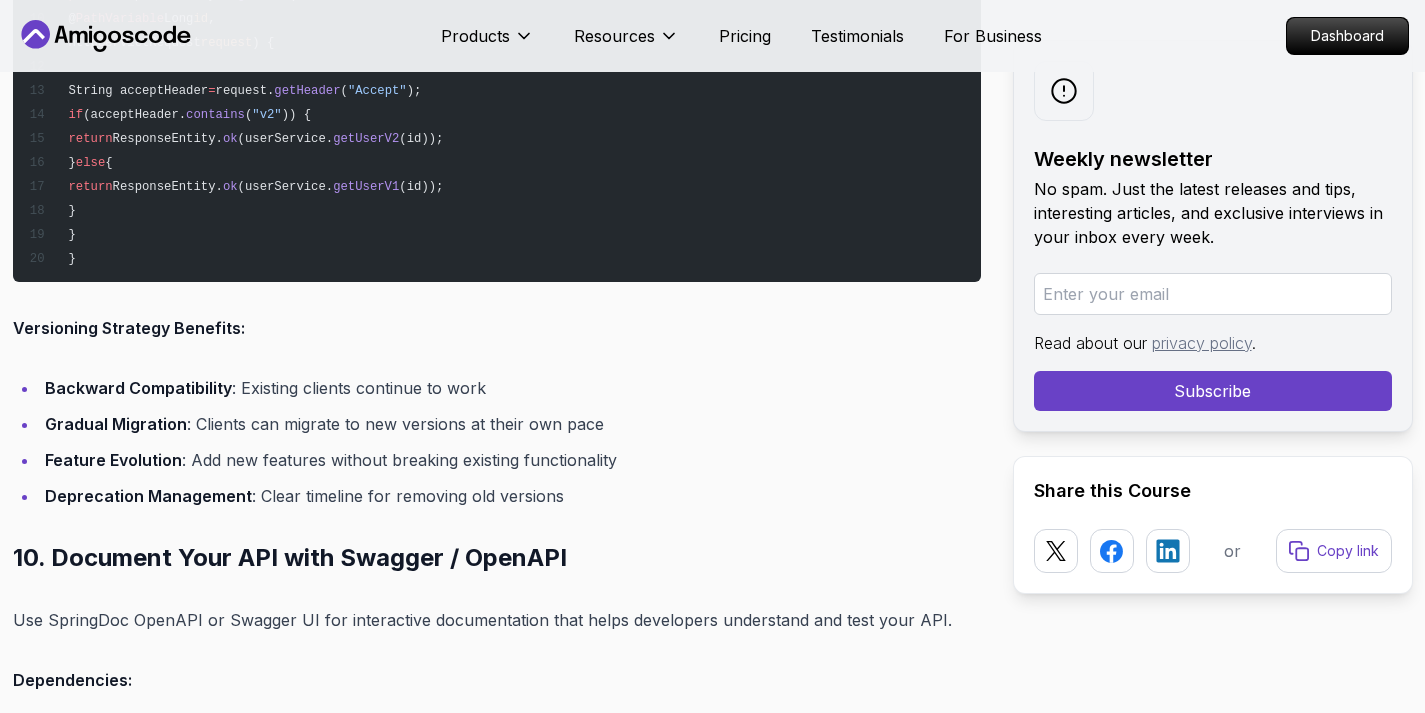 scroll, scrollTop: 20601, scrollLeft: 0, axis: vertical 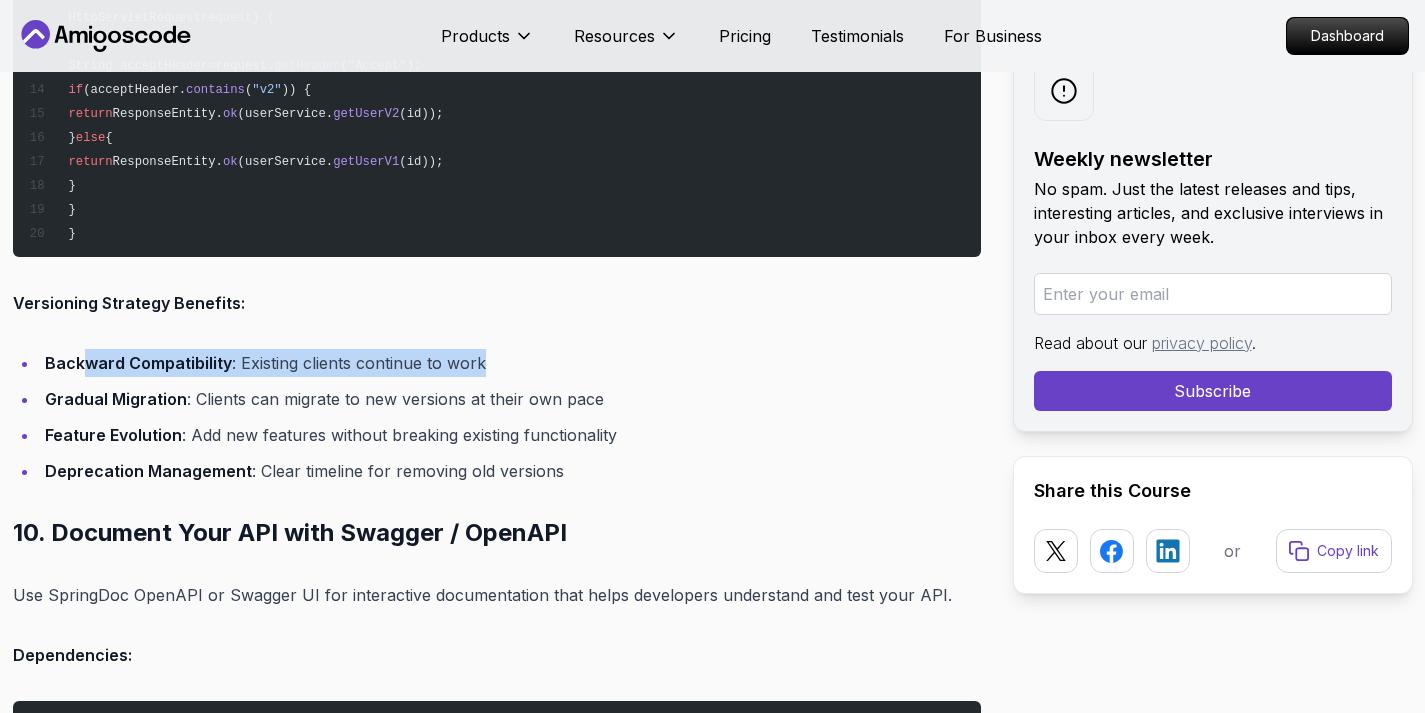 drag, startPoint x: 80, startPoint y: 362, endPoint x: 520, endPoint y: 361, distance: 440.00113 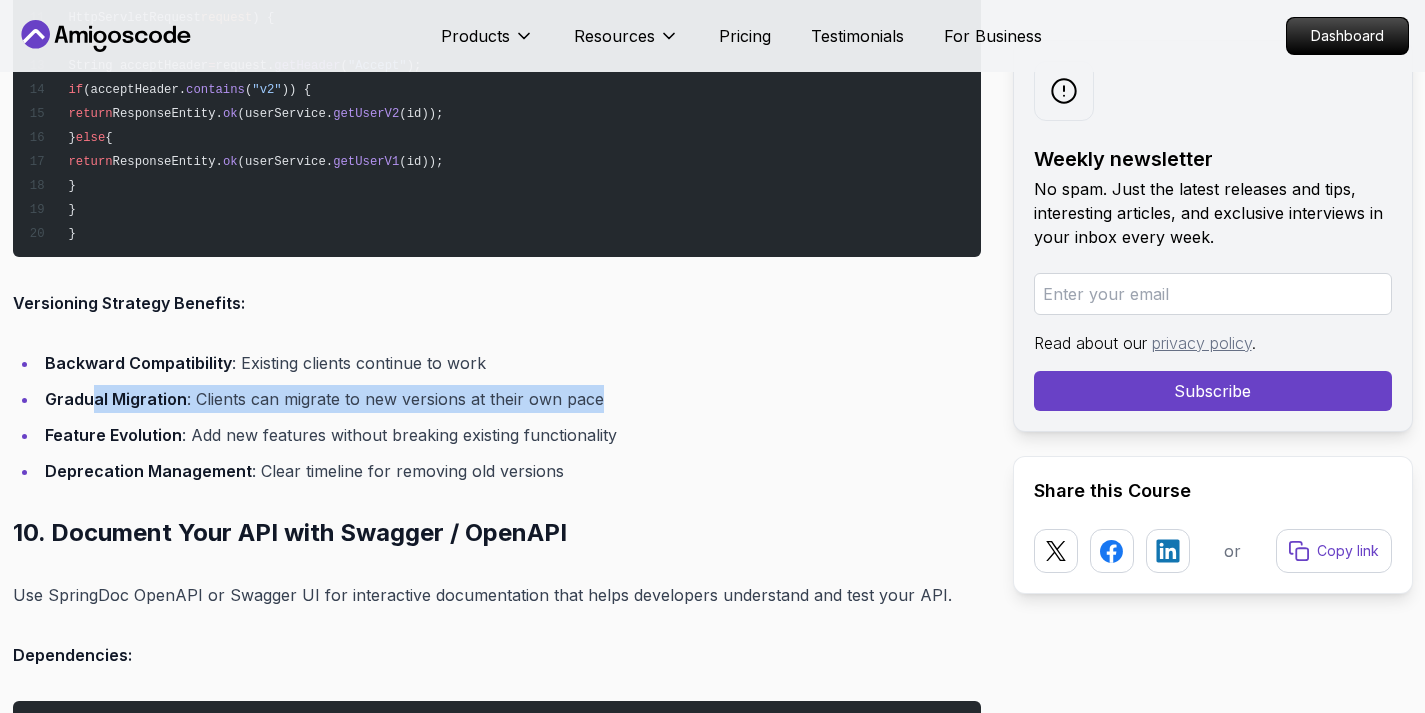 drag, startPoint x: 93, startPoint y: 386, endPoint x: 618, endPoint y: 398, distance: 525.13715 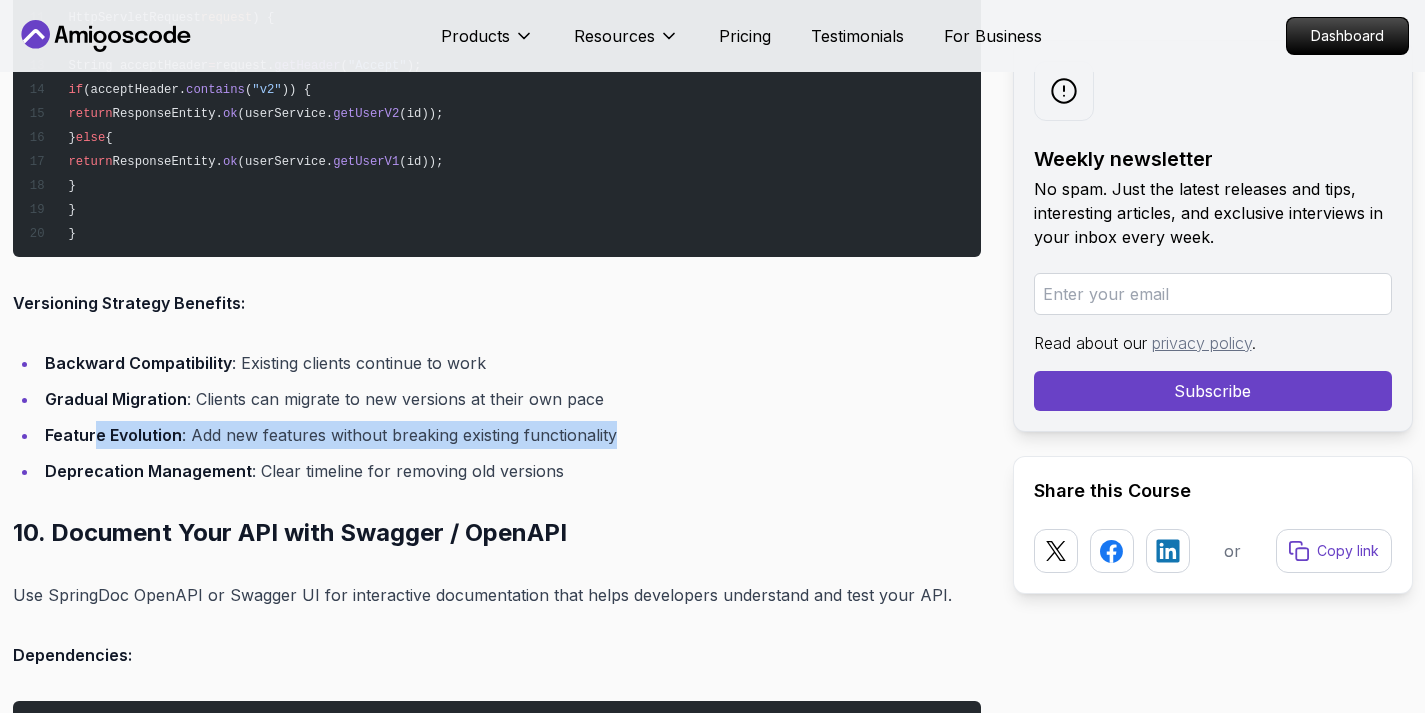 drag, startPoint x: 97, startPoint y: 431, endPoint x: 632, endPoint y: 434, distance: 535.0084 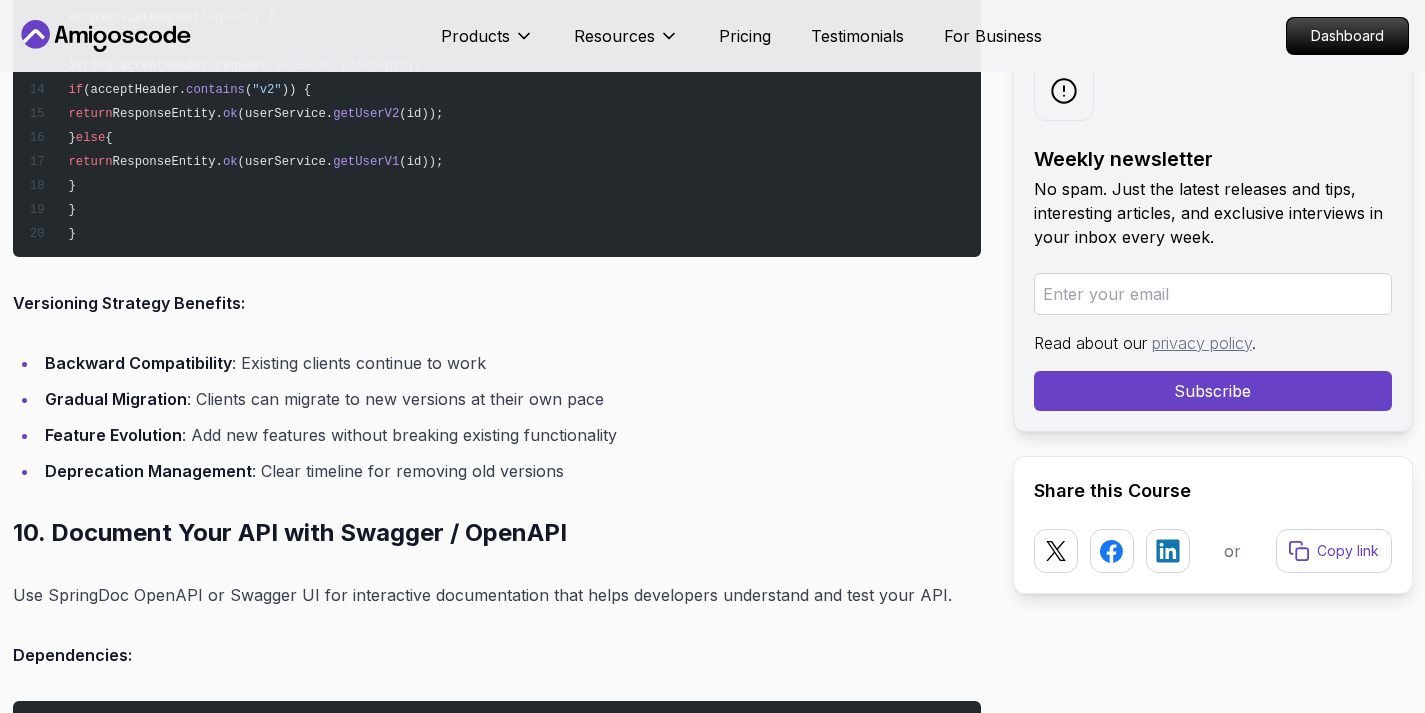 click on "Deprecation Management : Clear timeline for removing old versions" at bounding box center (510, 471) 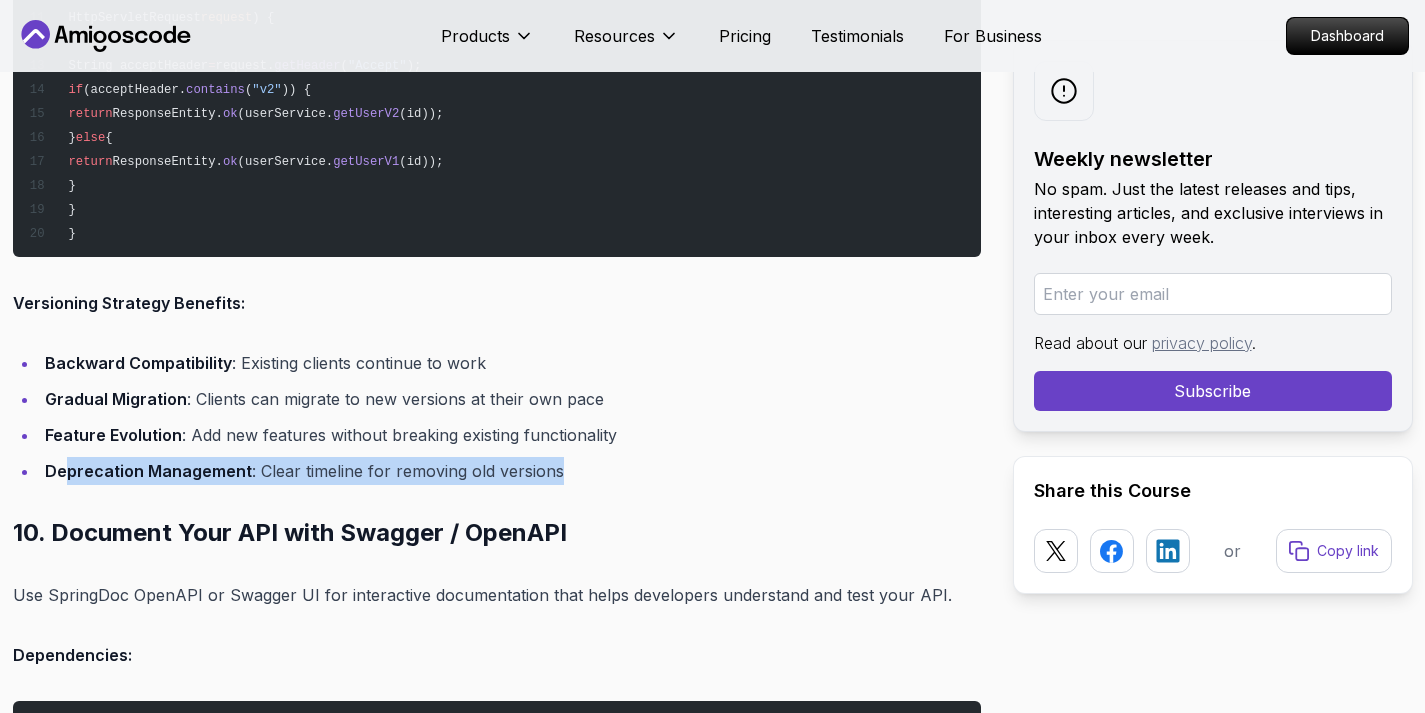drag, startPoint x: 62, startPoint y: 465, endPoint x: 588, endPoint y: 456, distance: 526.07697 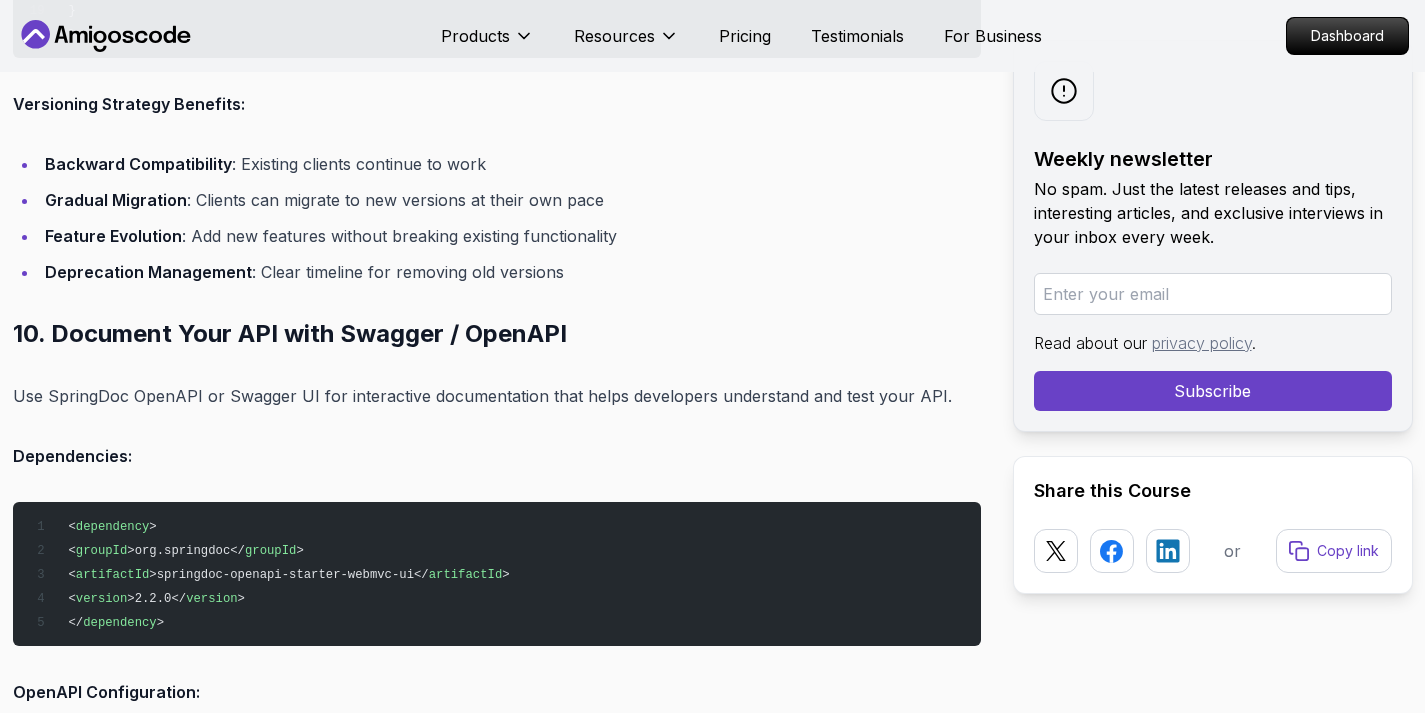 scroll, scrollTop: 20801, scrollLeft: 0, axis: vertical 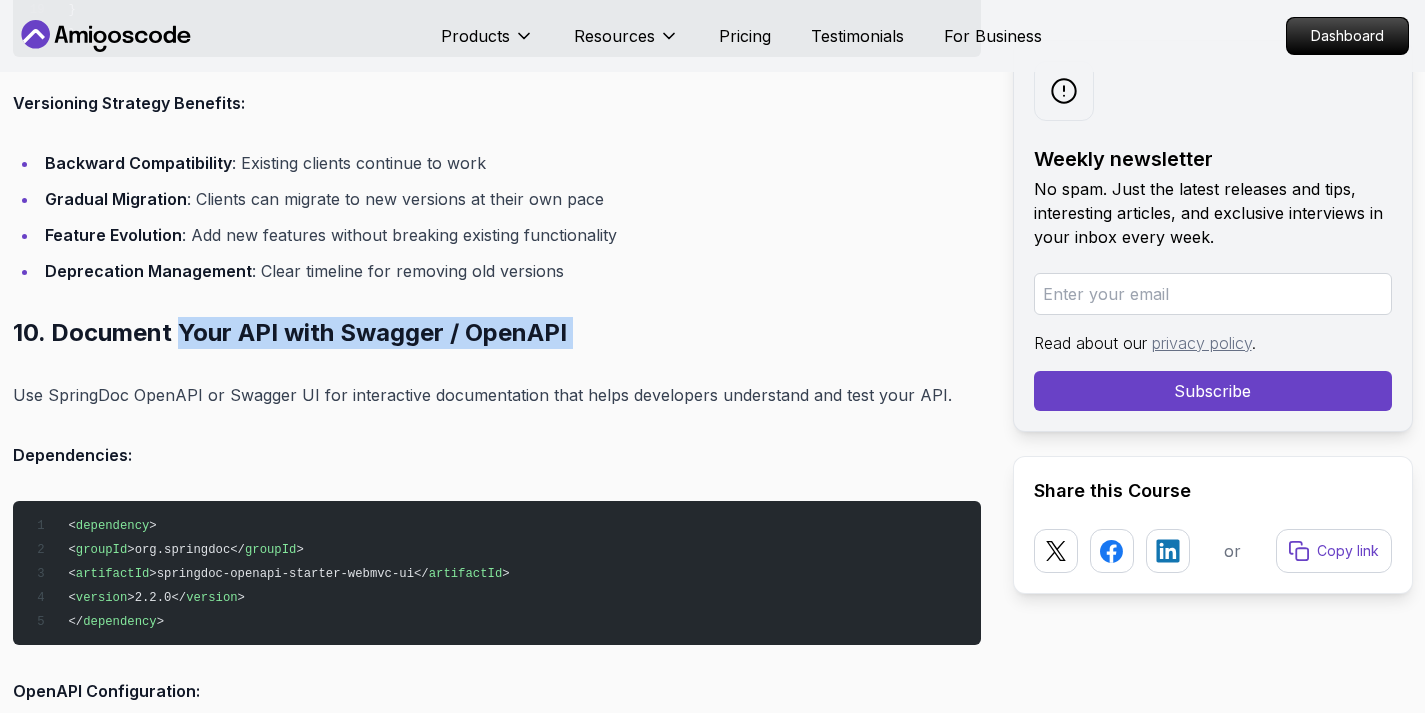 drag, startPoint x: 179, startPoint y: 326, endPoint x: 612, endPoint y: 345, distance: 433.41666 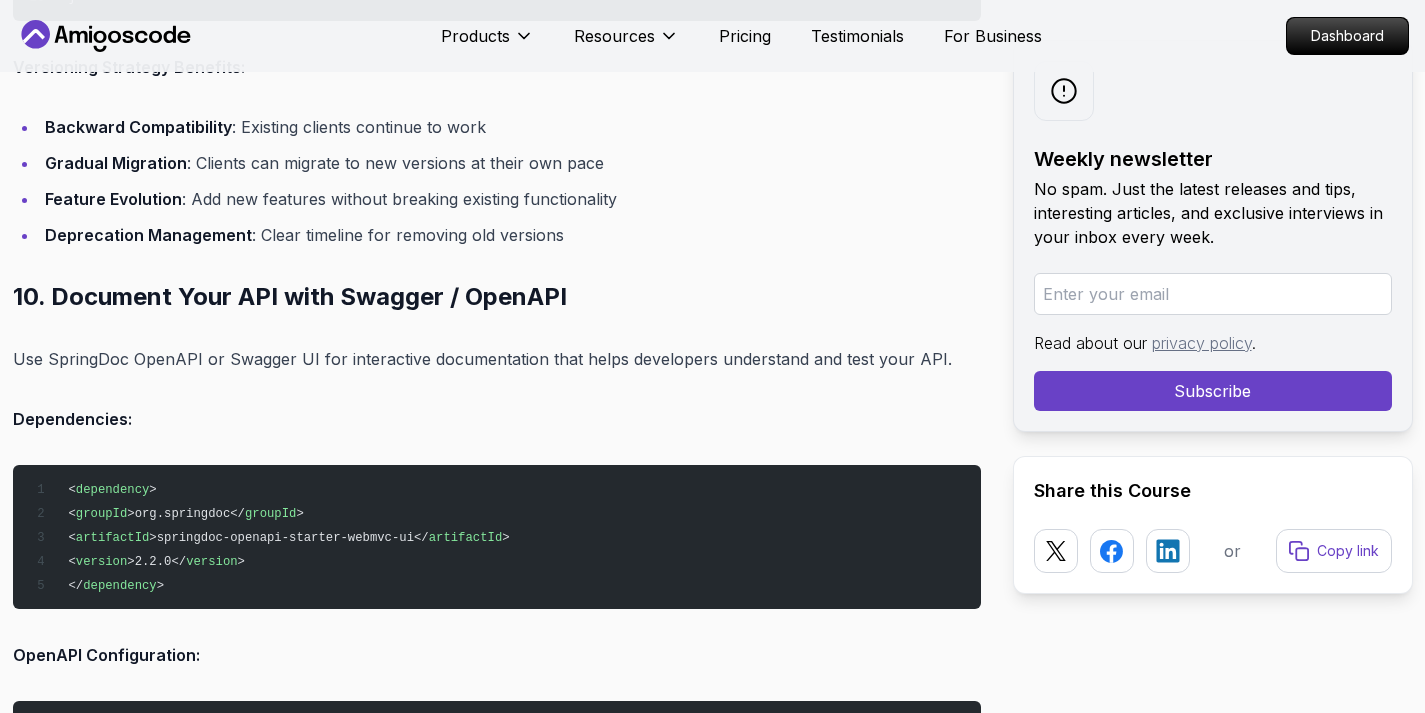 scroll, scrollTop: 20876, scrollLeft: 0, axis: vertical 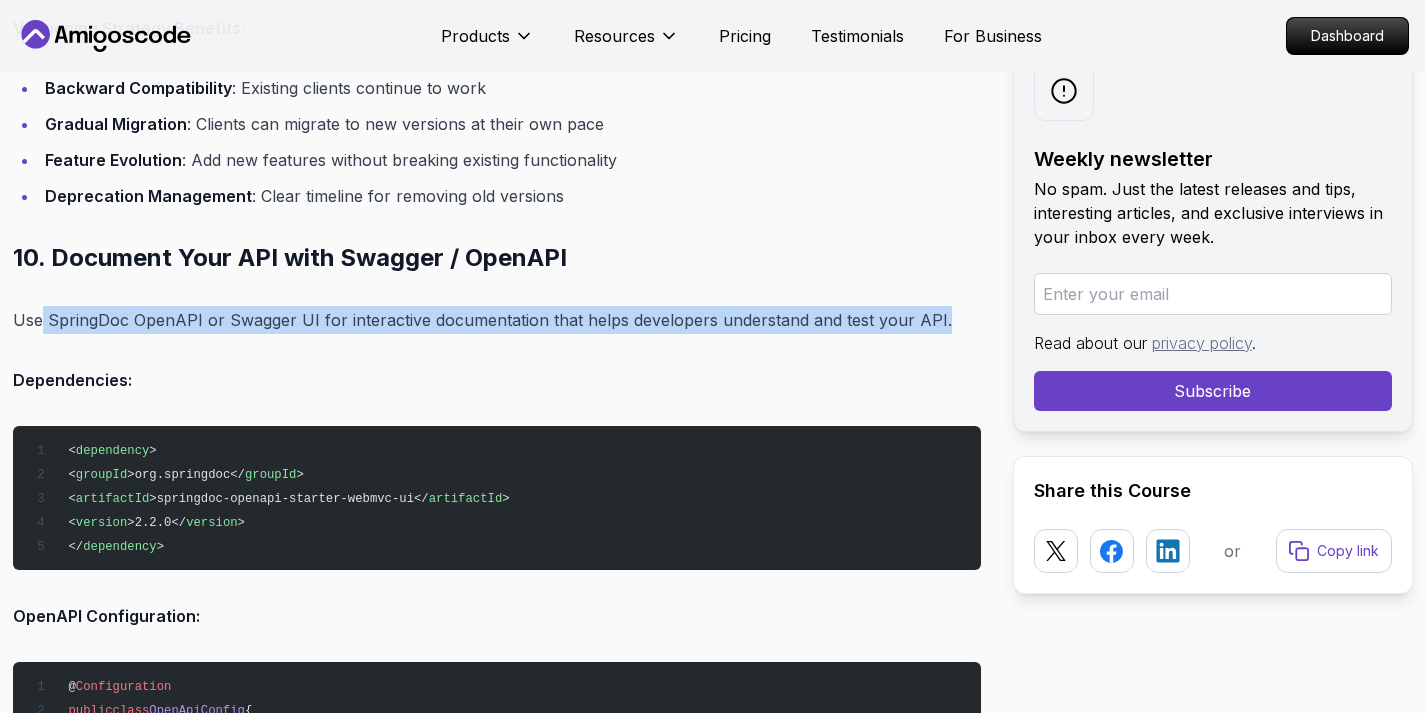 drag, startPoint x: 42, startPoint y: 311, endPoint x: 666, endPoint y: 339, distance: 624.62787 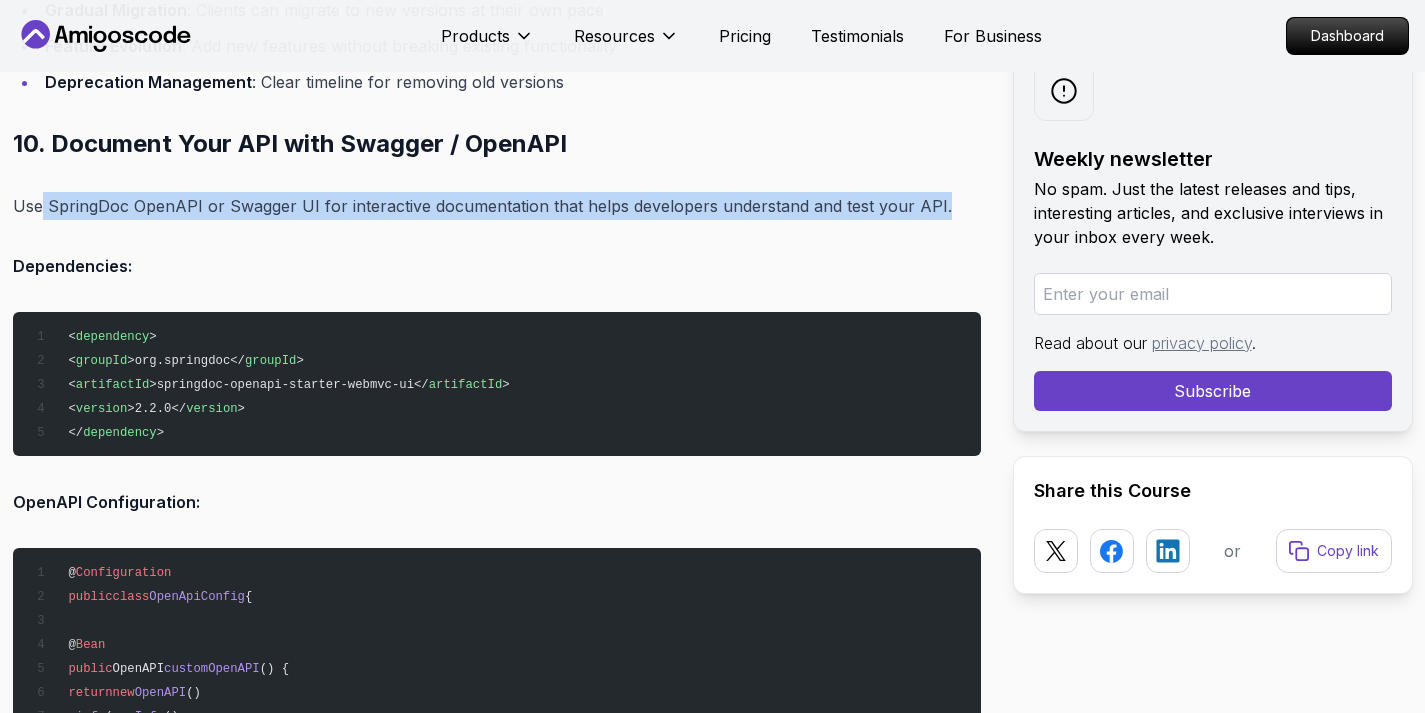 scroll, scrollTop: 20993, scrollLeft: 0, axis: vertical 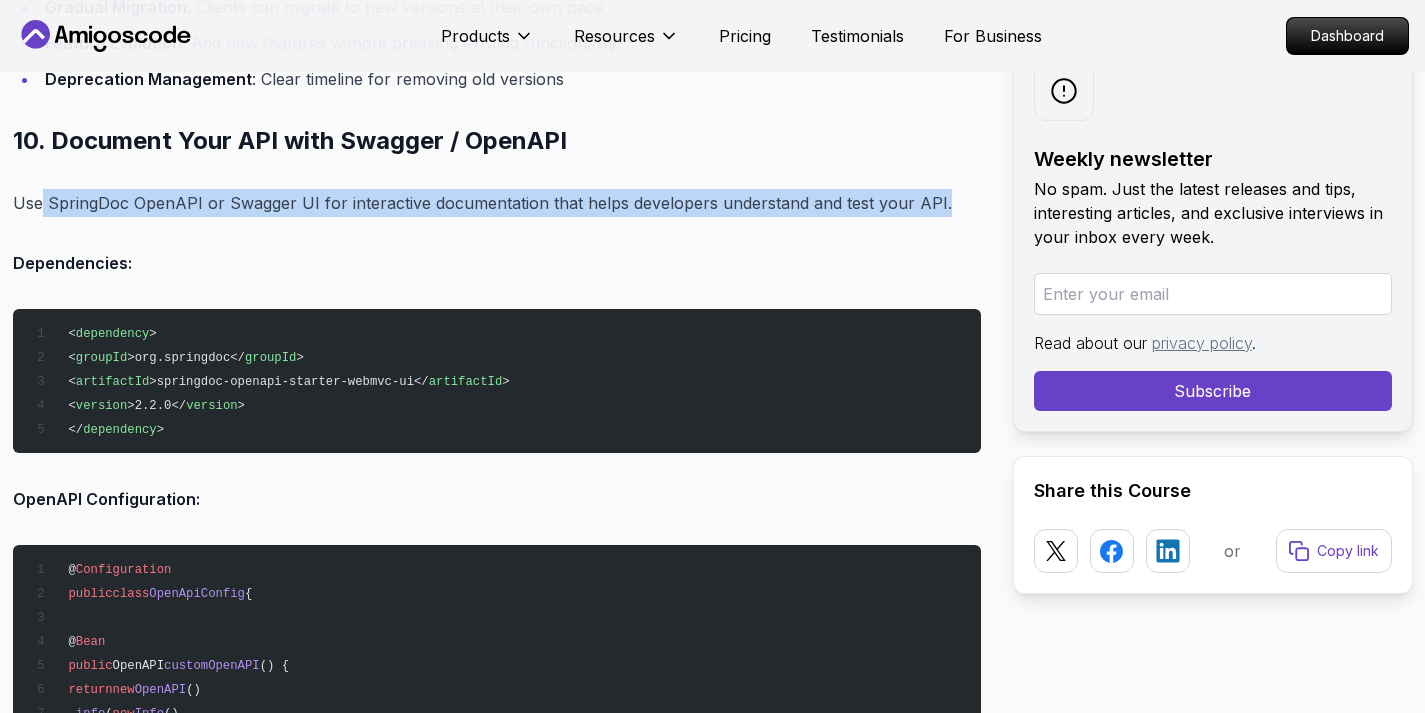 click on "Introduction
Spring Boot makes it easy to build REST APIs quickly, but writing  clean, secure, and scalable  APIs still requires following best practices. In this comprehensive guide, you'll learn the  top 10 Spring Boot REST API best practices  that will help you write professional-grade APIs ready for production.
Whether you're building internal tools or public APIs, these tips will help you avoid common mistakes, improve maintainability, and impress your team. The practices outlined in this guide are based on years of experience building production APIs and have been proven to work at scale.
Building a REST API is more than just creating endpoints that return data. It's about designing an interface that's intuitive, secure, performant, and maintainable. The best practices in this guide will help you create APIs that developers love to use and that can scale with your business needs.
Table of Contents
🚀 1. Use Consistent and RESTful Resource Naming
2. Return the Correct HTTP Status Codes" at bounding box center [497, -6927] 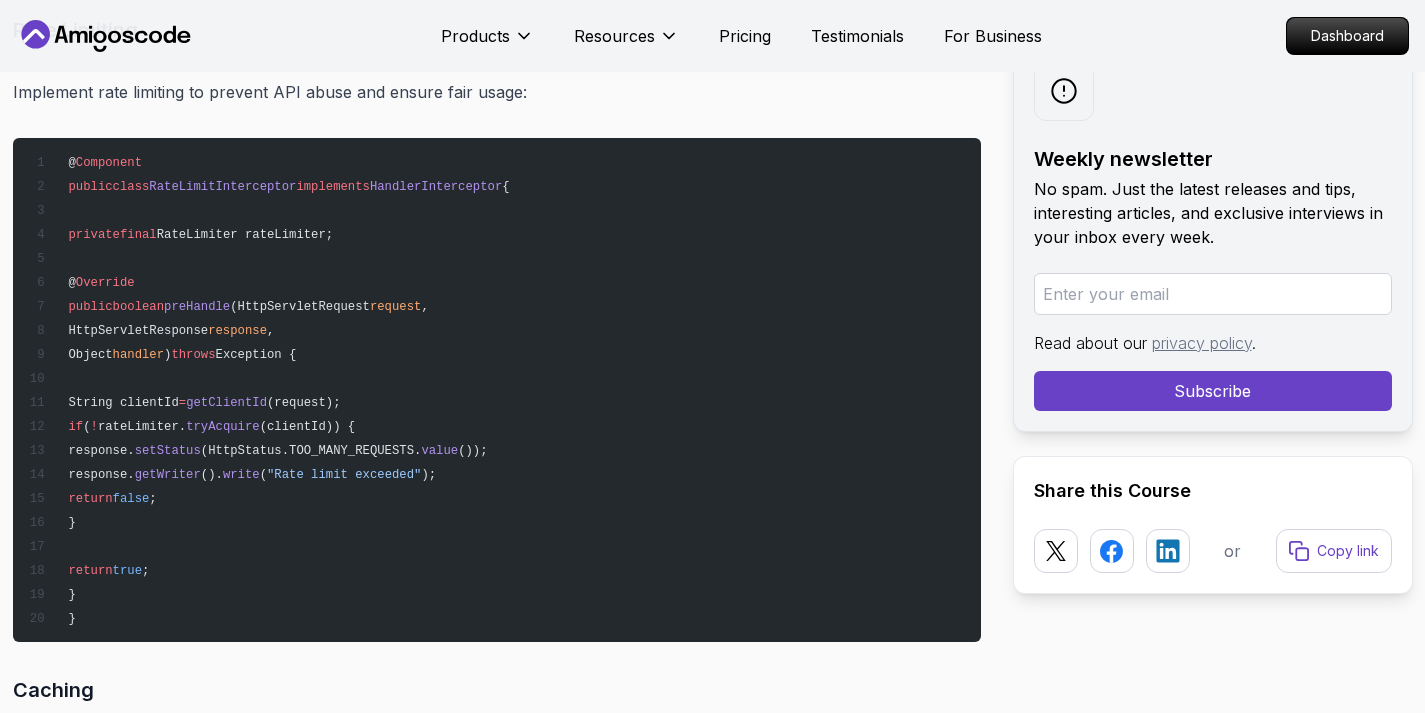 scroll, scrollTop: 24003, scrollLeft: 0, axis: vertical 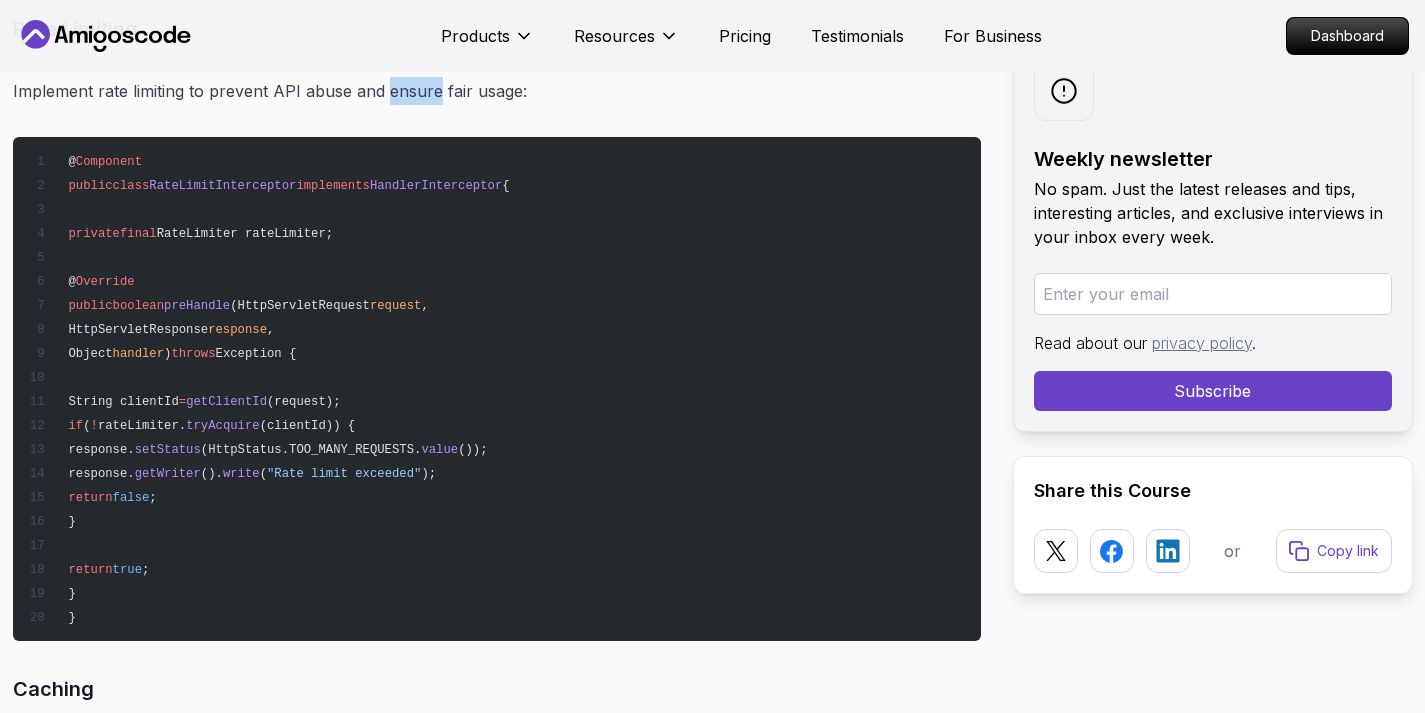 drag, startPoint x: 384, startPoint y: 85, endPoint x: 430, endPoint y: 82, distance: 46.09772 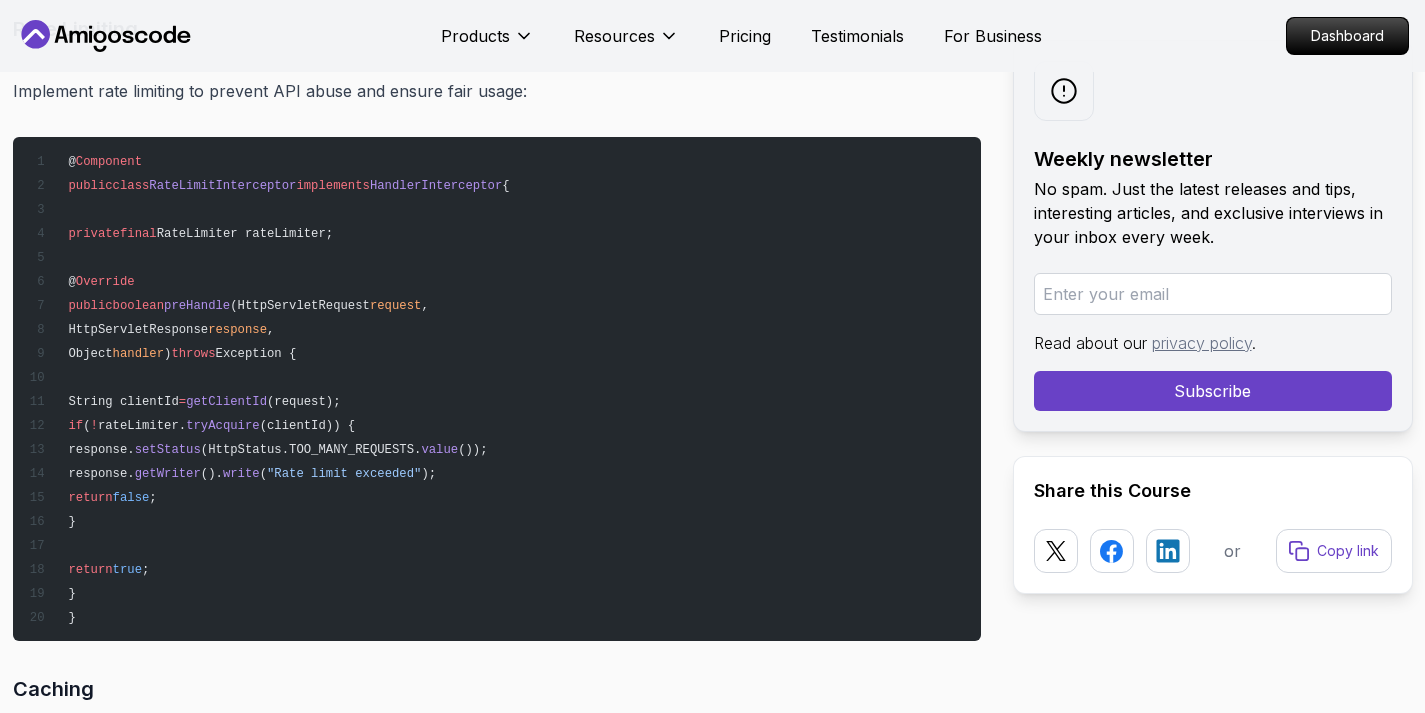 click on "Implement rate limiting to prevent API abuse and ensure fair usage:" at bounding box center (497, 91) 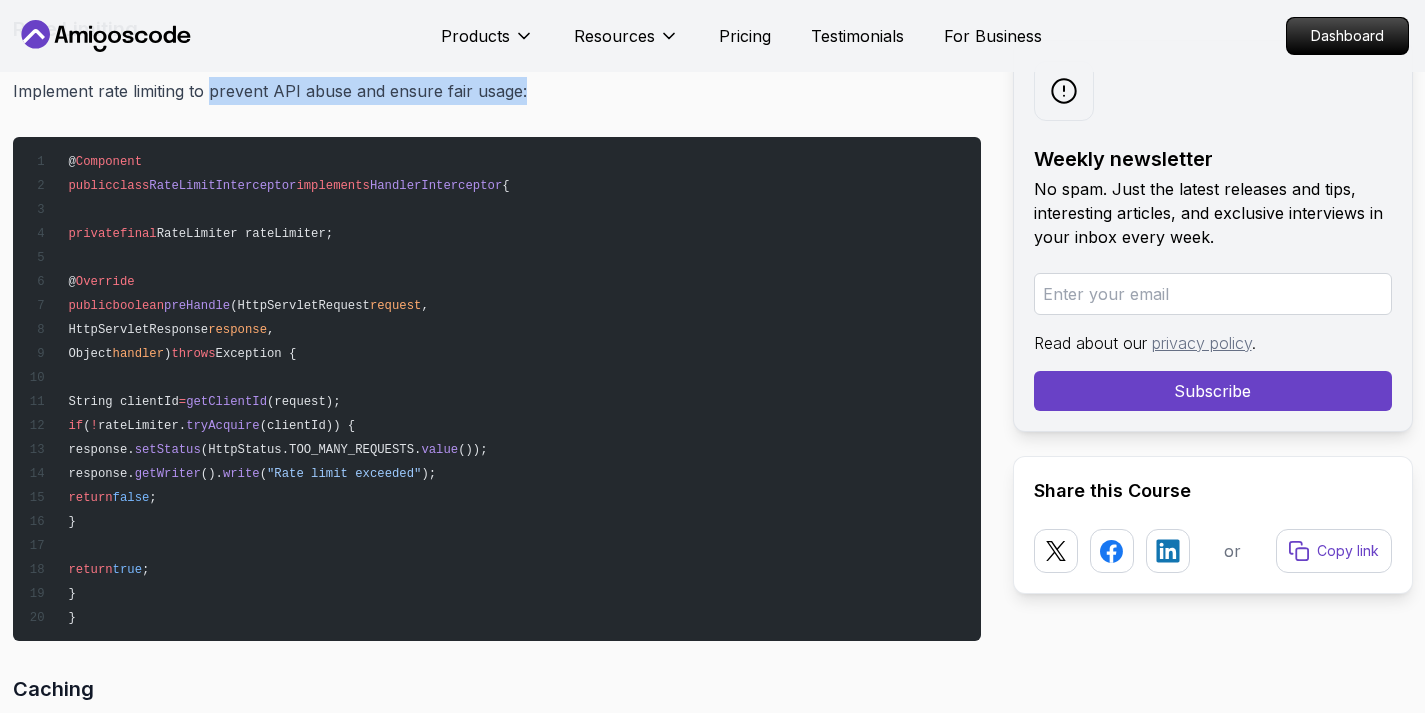 drag, startPoint x: 210, startPoint y: 83, endPoint x: 521, endPoint y: 86, distance: 311.01447 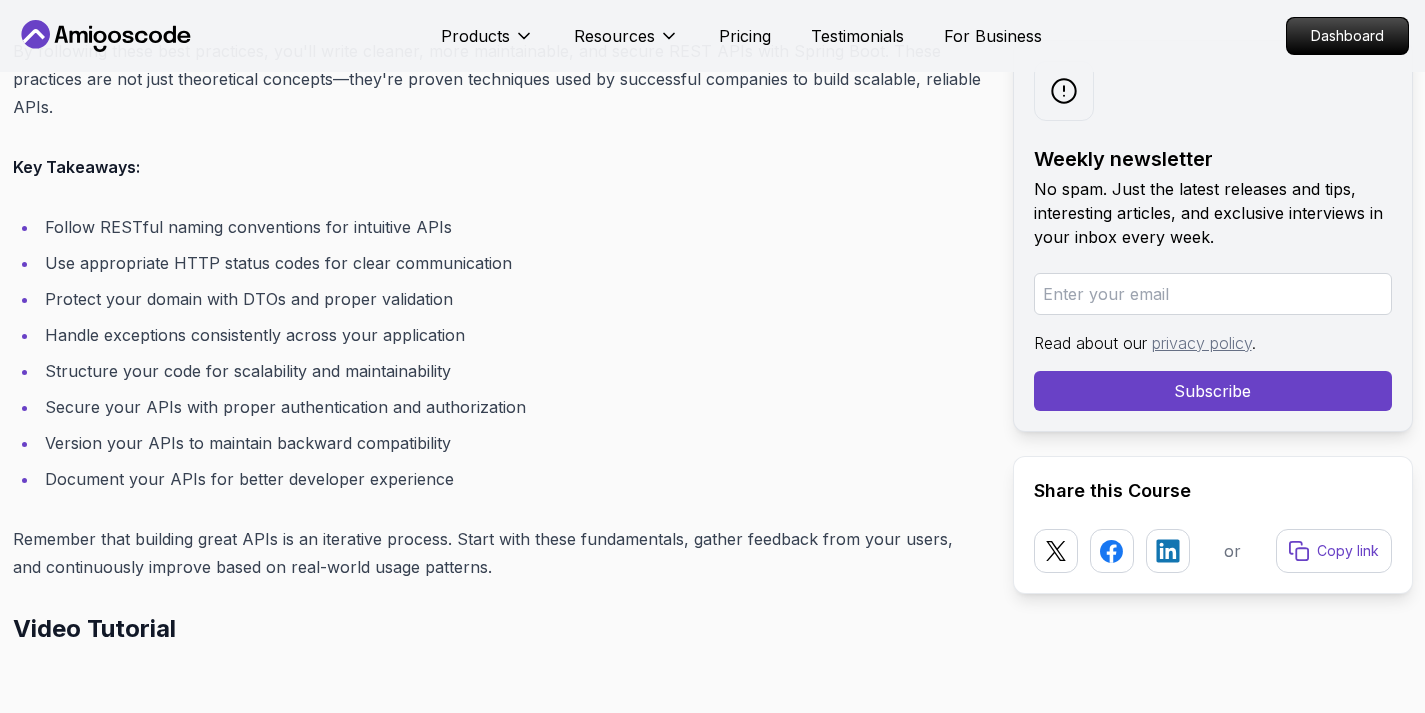 scroll, scrollTop: 26147, scrollLeft: 0, axis: vertical 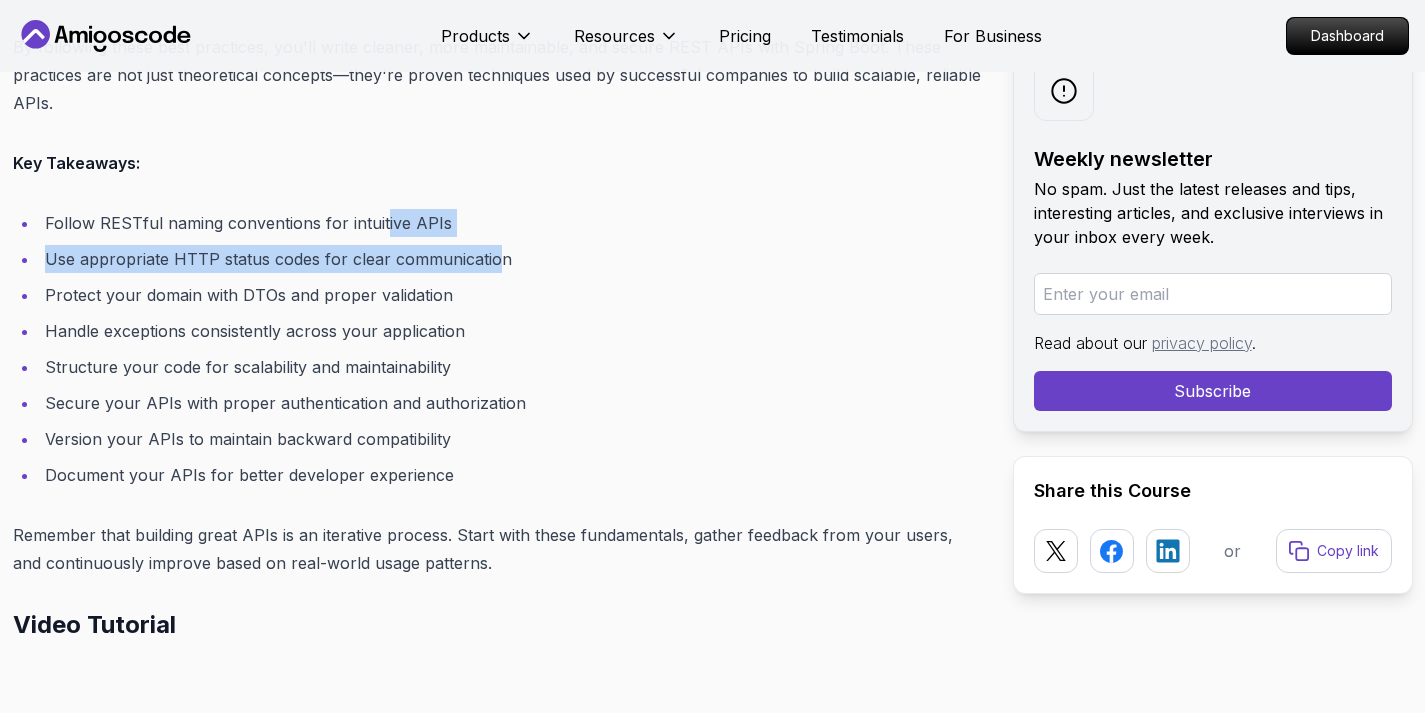 drag, startPoint x: 380, startPoint y: 216, endPoint x: 494, endPoint y: 258, distance: 121.49074 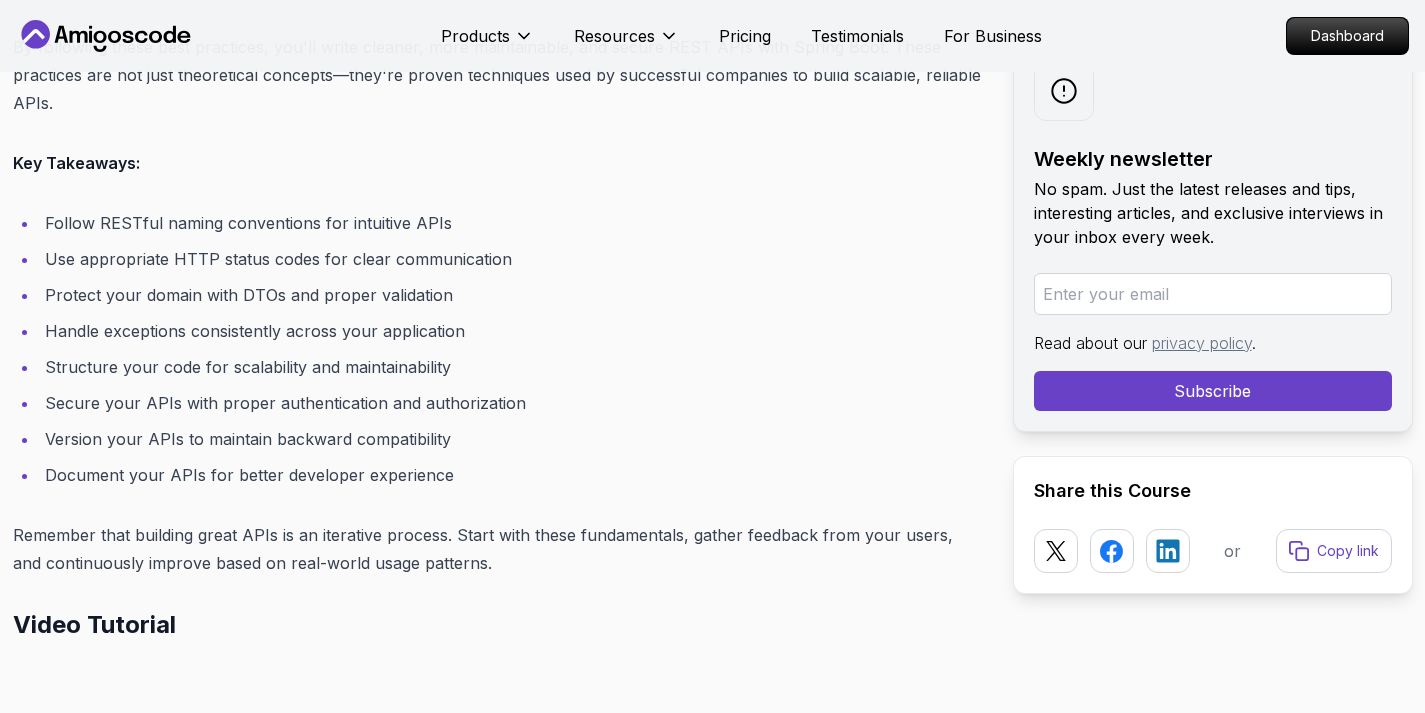 click on "Protect your domain with DTOs and proper validation" at bounding box center (510, 295) 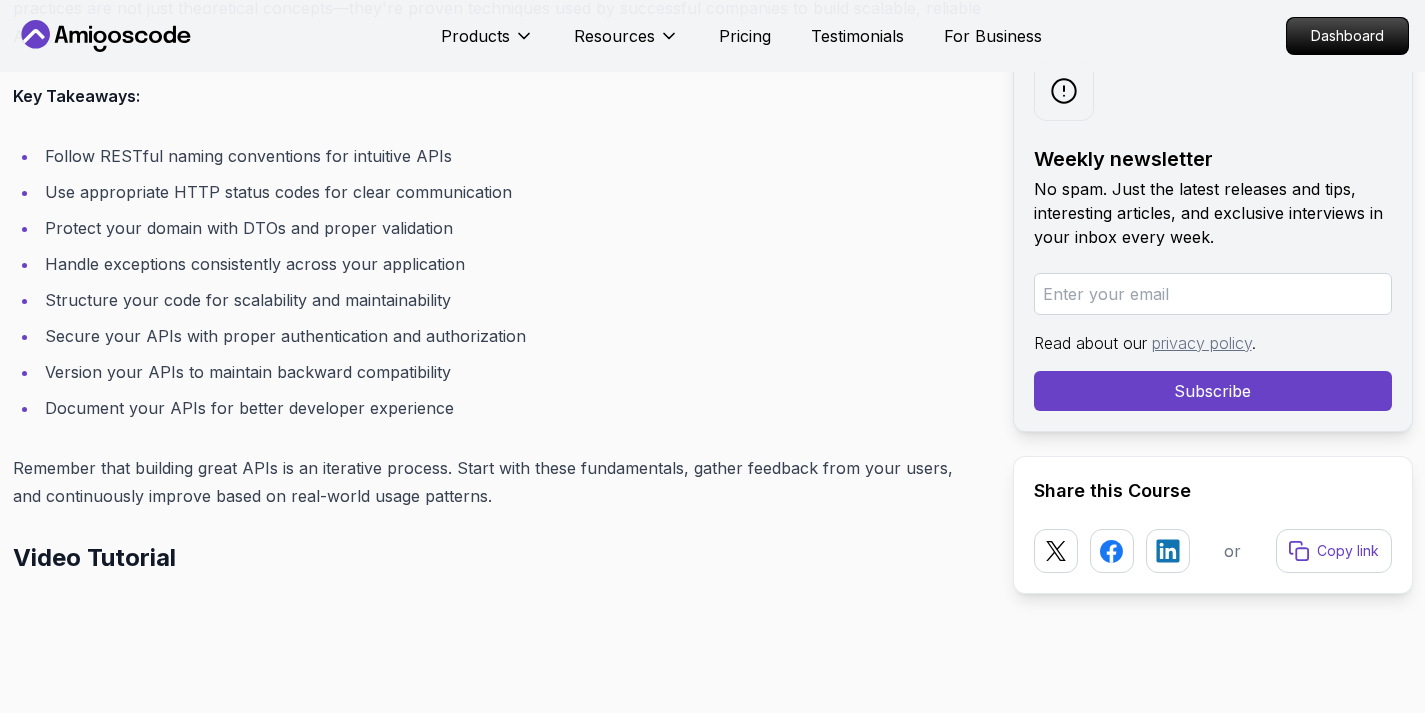 scroll, scrollTop: 26214, scrollLeft: 0, axis: vertical 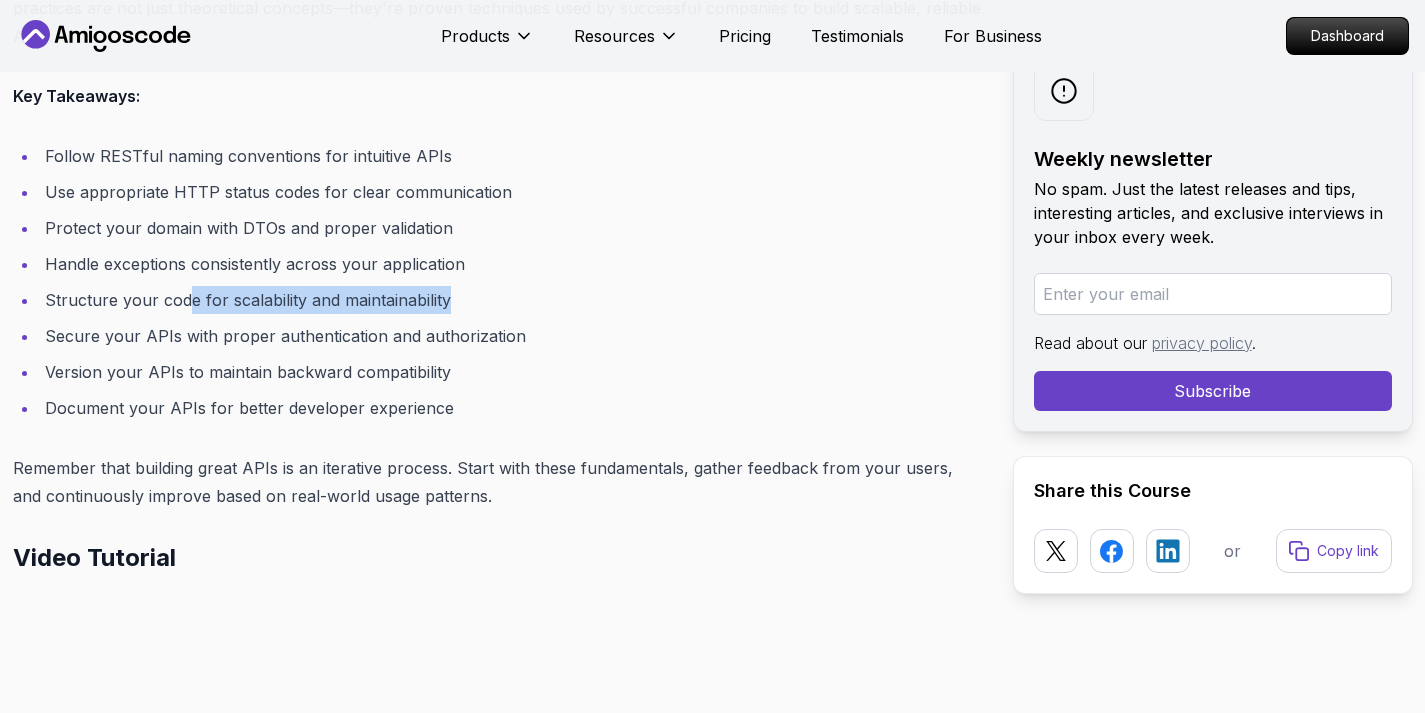 drag, startPoint x: 182, startPoint y: 279, endPoint x: 483, endPoint y: 288, distance: 301.13452 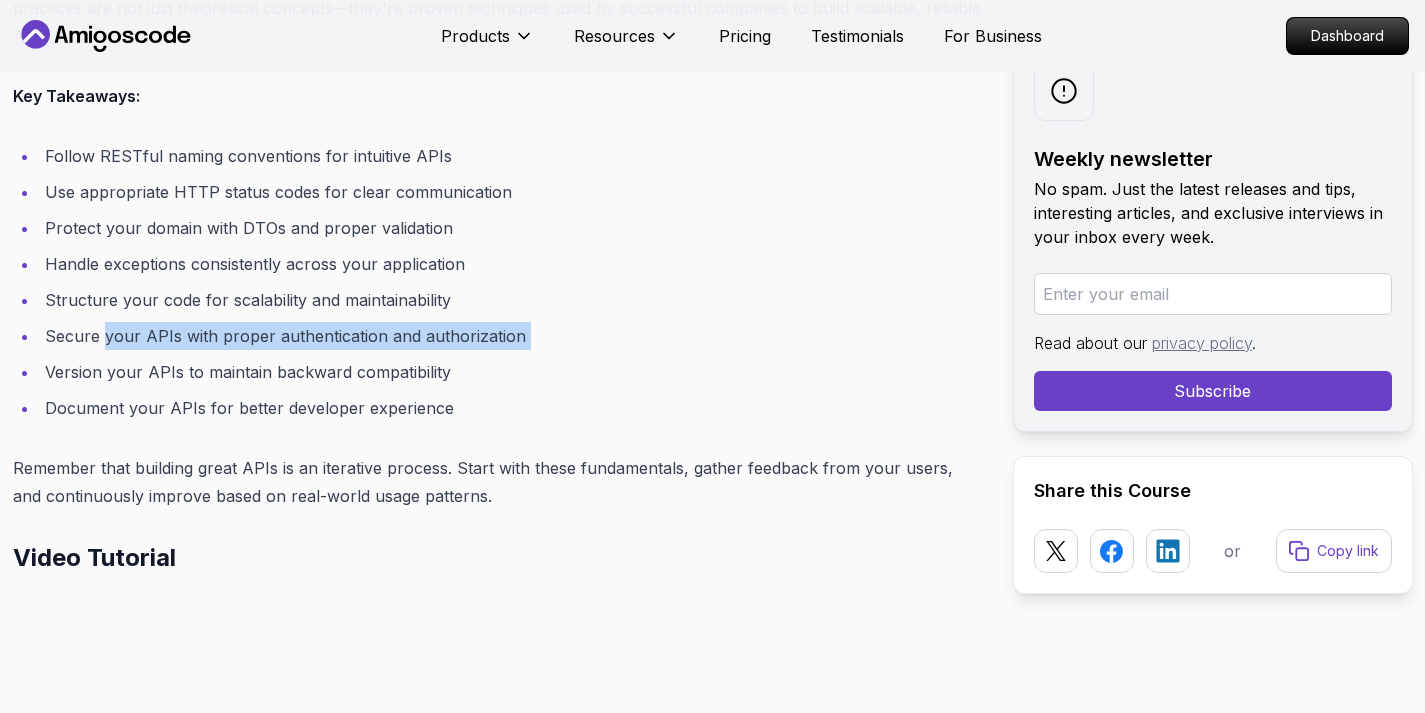 drag, startPoint x: 104, startPoint y: 336, endPoint x: 545, endPoint y: 341, distance: 441.02835 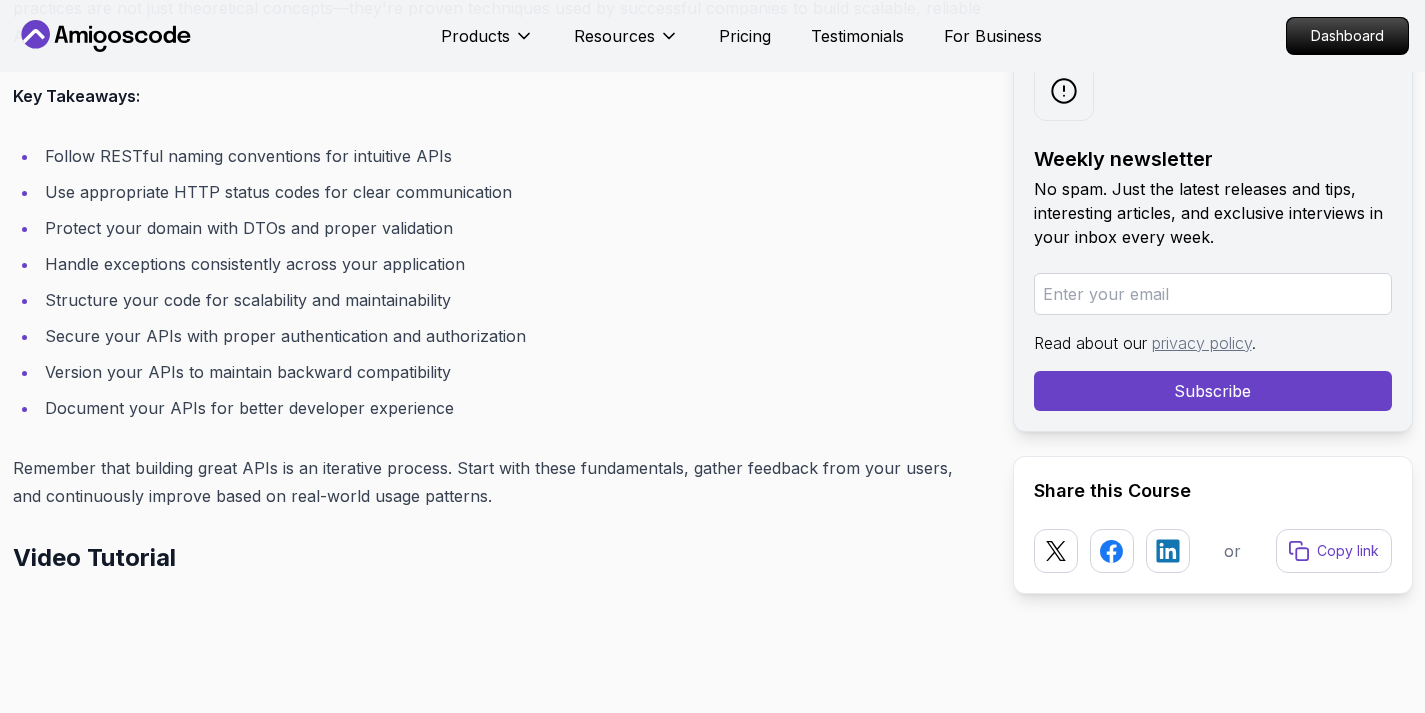 click on "Version your APIs to maintain backward compatibility" at bounding box center [510, 372] 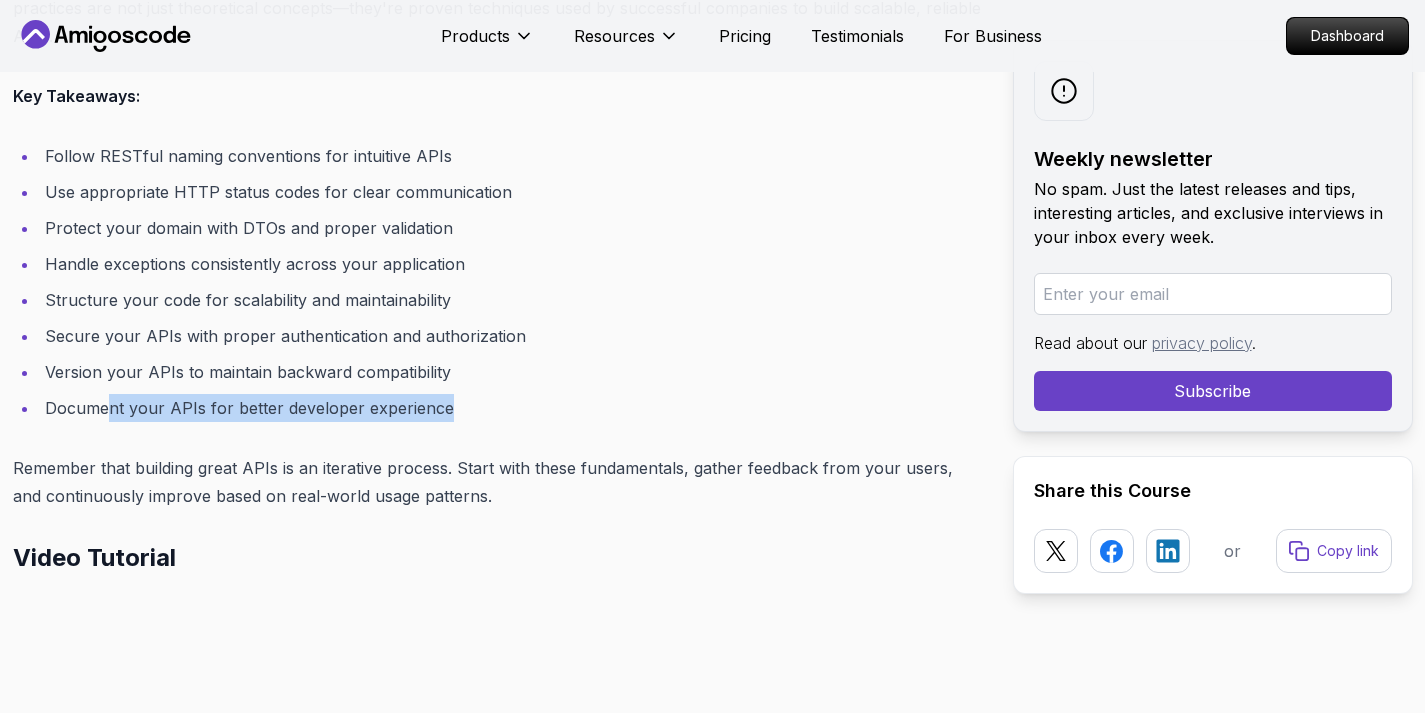 drag, startPoint x: 475, startPoint y: 390, endPoint x: 105, endPoint y: 388, distance: 370.0054 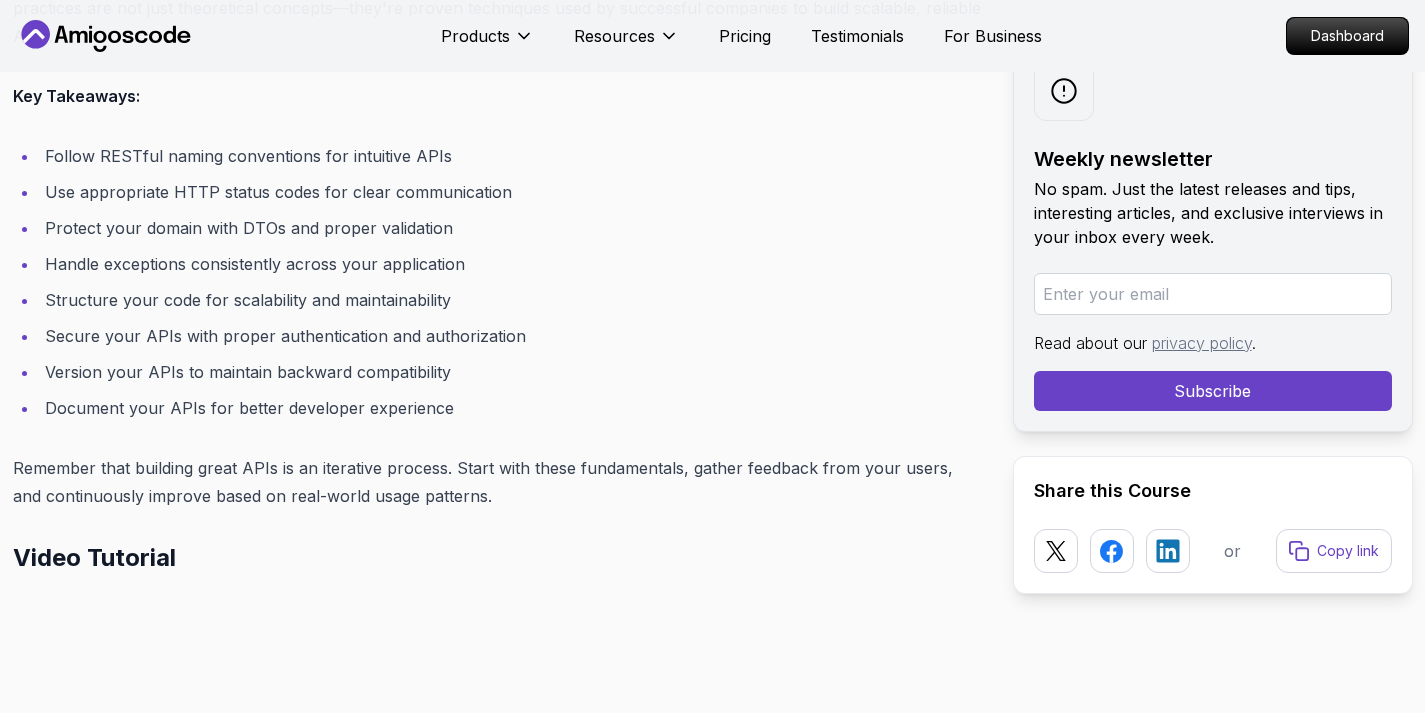 click on "Follow RESTful naming conventions for intuitive APIs
Use appropriate HTTP status codes for clear communication
Protect your domain with DTOs and proper validation
Handle exceptions consistently across your application
Structure your code for scalability and maintainability
Secure your APIs with proper authentication and authorization
Version your APIs to maintain backward compatibility
Document your APIs for better developer experience" at bounding box center (497, 282) 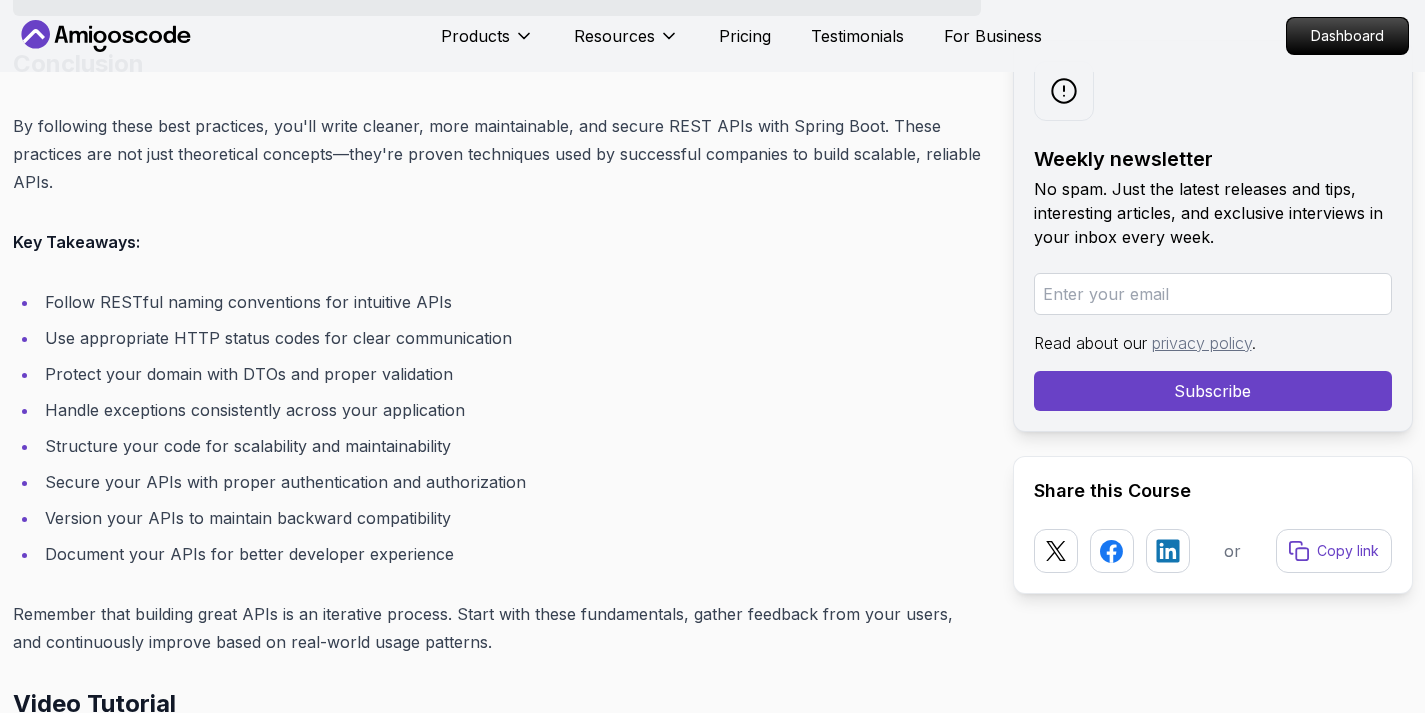 scroll, scrollTop: 26069, scrollLeft: 0, axis: vertical 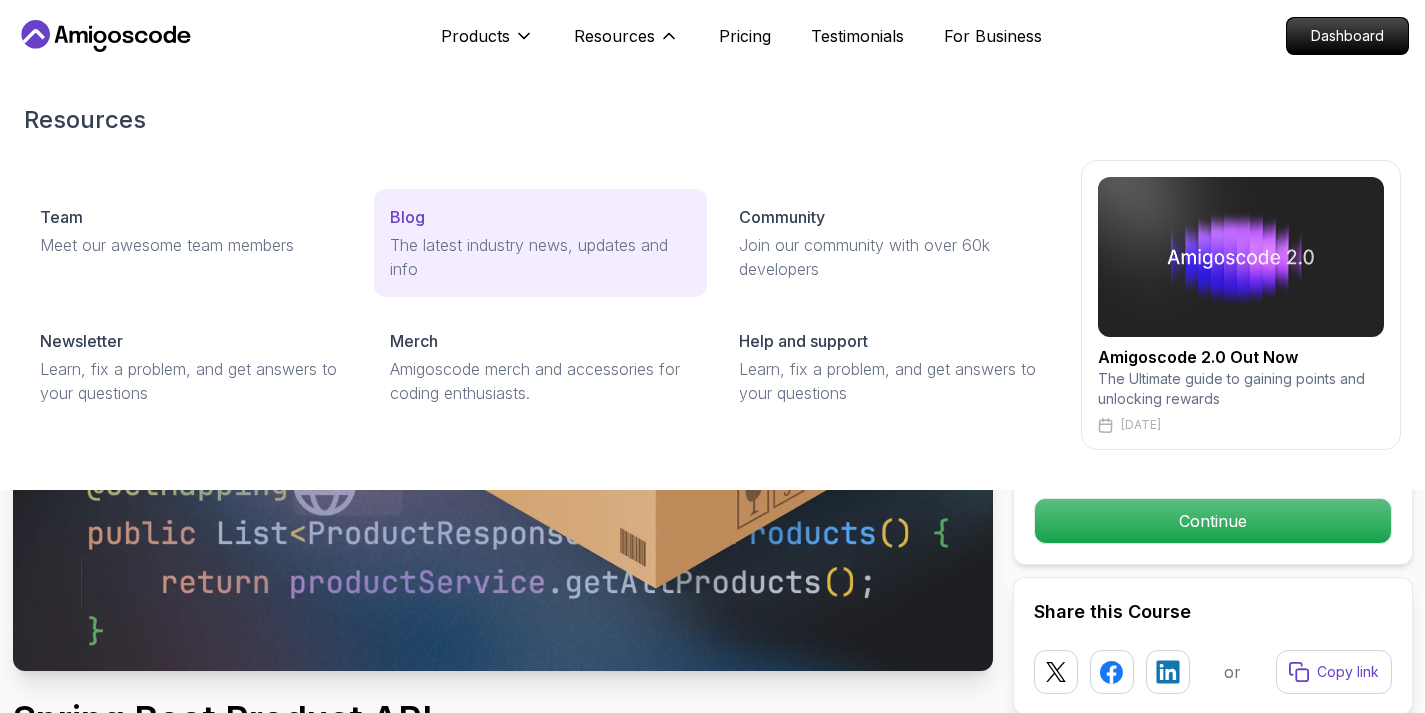 click on "Blog" at bounding box center (407, 217) 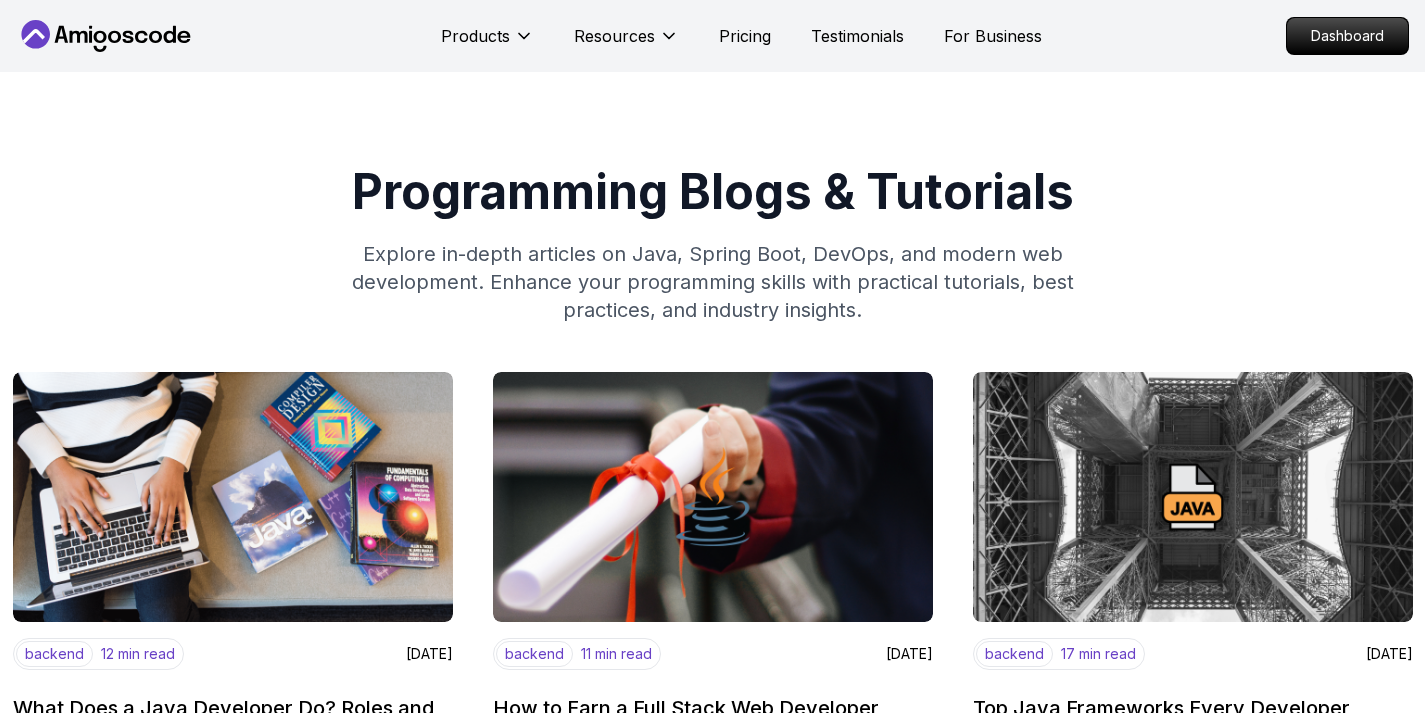 scroll, scrollTop: 0, scrollLeft: 0, axis: both 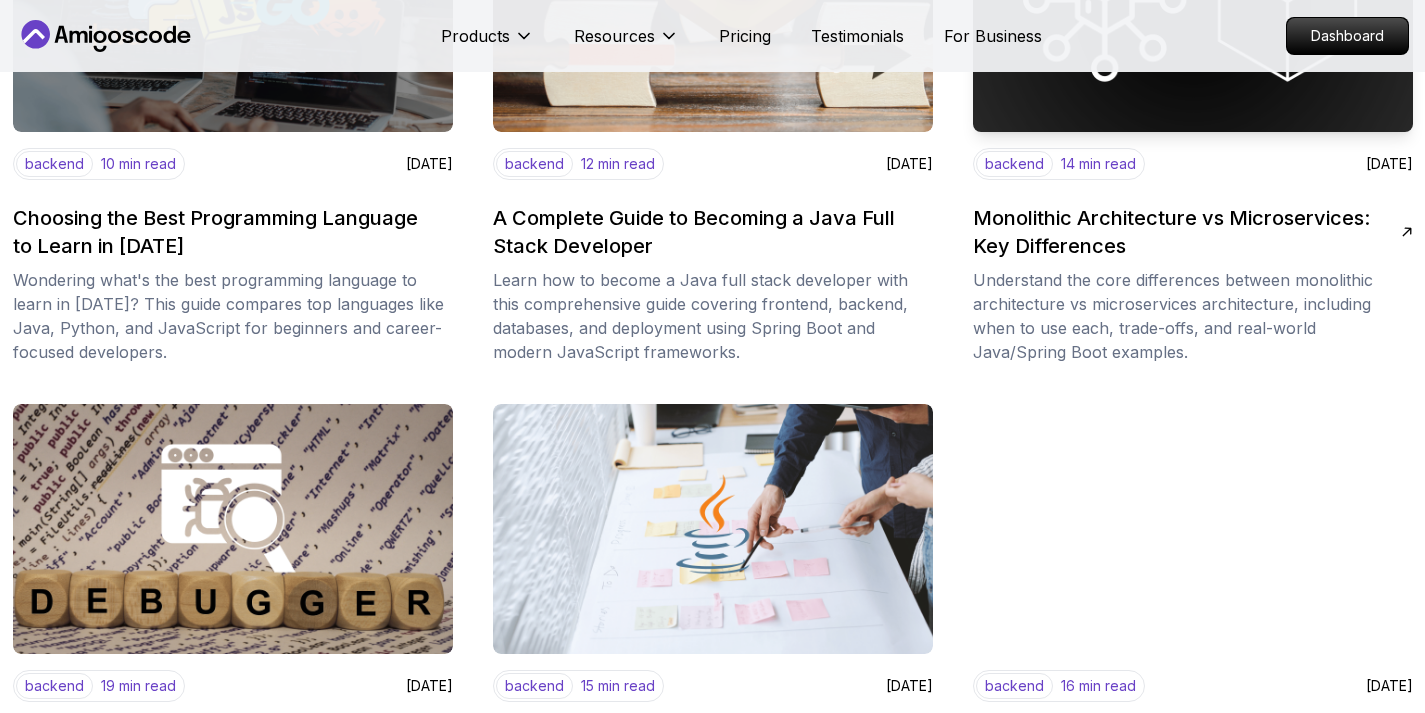 click on "Monolithic Architecture vs Microservices: Key Differences" at bounding box center [1187, 232] 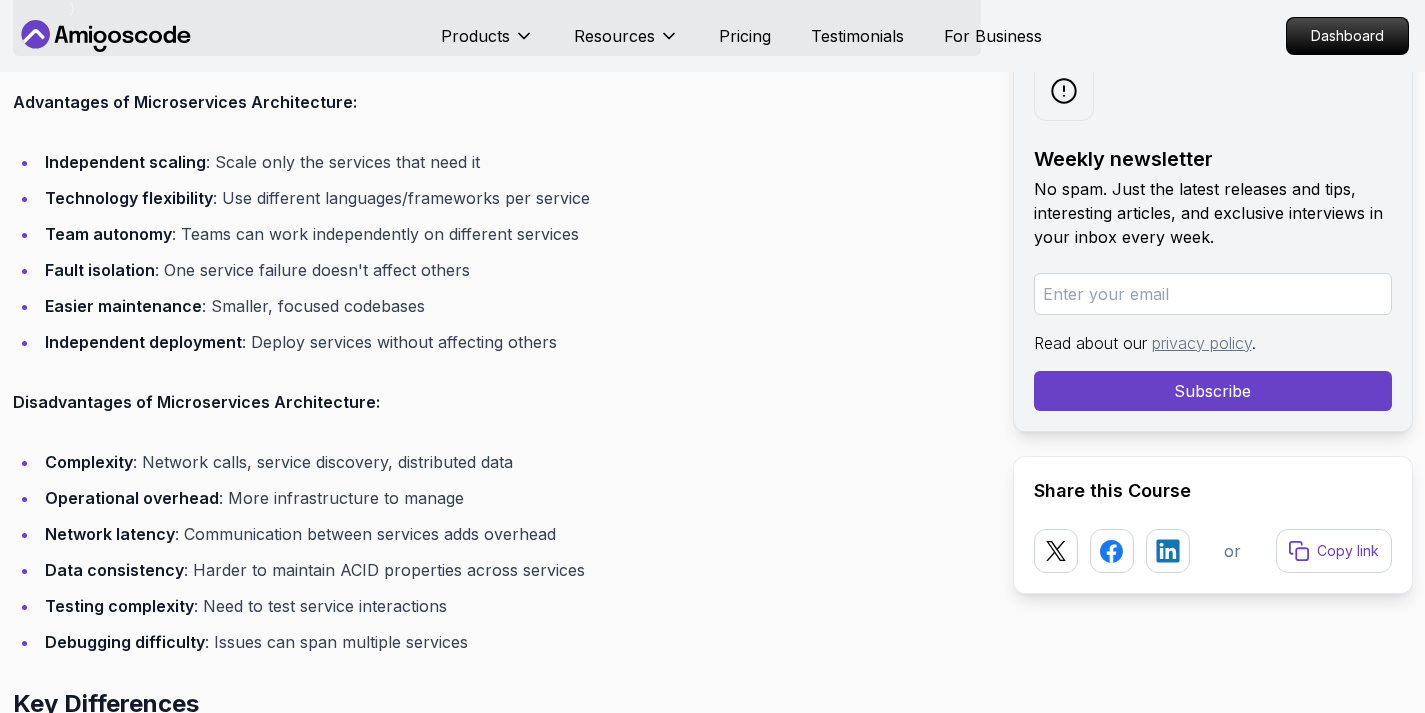 scroll, scrollTop: 7219, scrollLeft: 0, axis: vertical 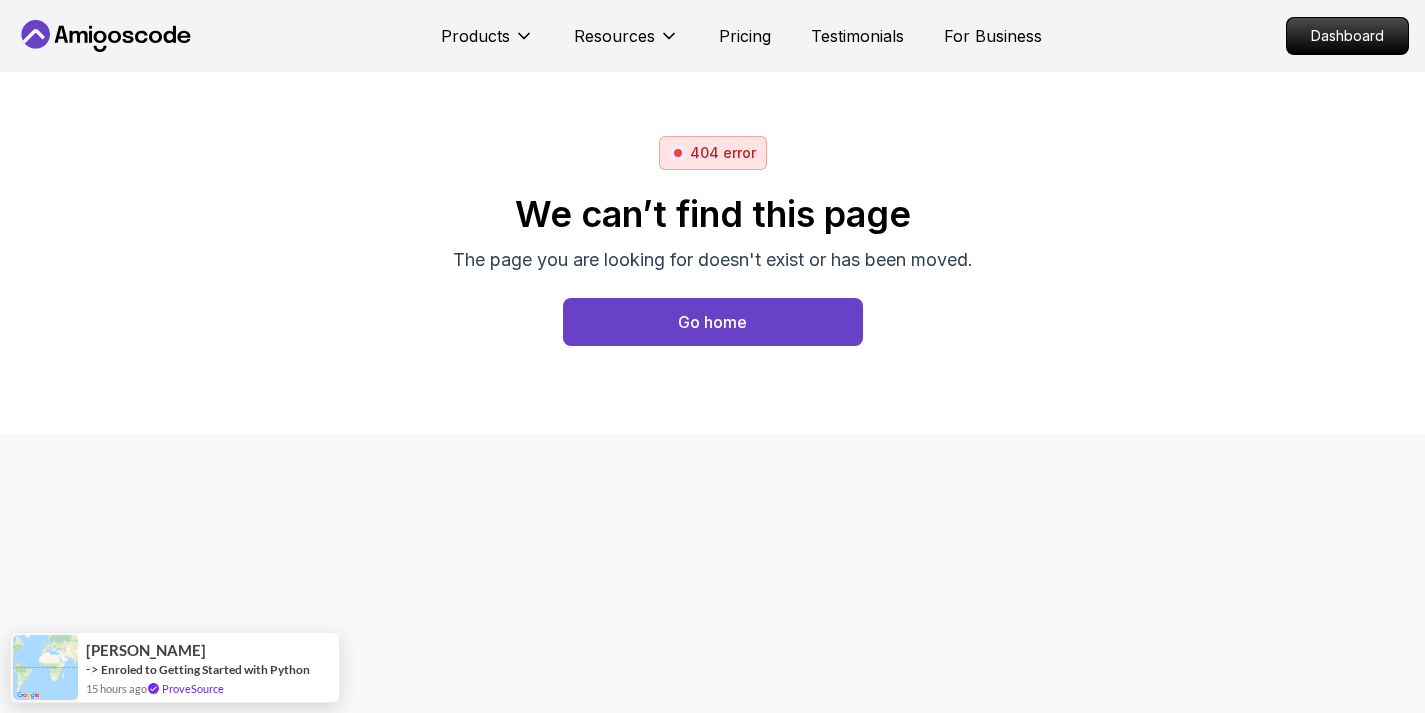 click on "Products Resources Pricing Testimonials For Business Dashboard  404 error We can’t find this page   The page you are looking for doesn't exist or has been moved. Go home PRODUCTS Portfolly Courses Builds soon Bootcamp Roadmaps Textbook RESOURCES Team Blogs Newsletter Community QUICK LINKS Pricing Testimonials Merch Support Legal Terms Privacy Assalamualaikum 👋 © 2025 Amigoscode. All rights reserved. hello@amigoscode.com © 2025 Amigoscode. All rights reserved.
chris ->   Enroled to Getting Started with Python 15 hours ago     ProveSource" at bounding box center (712, 356) 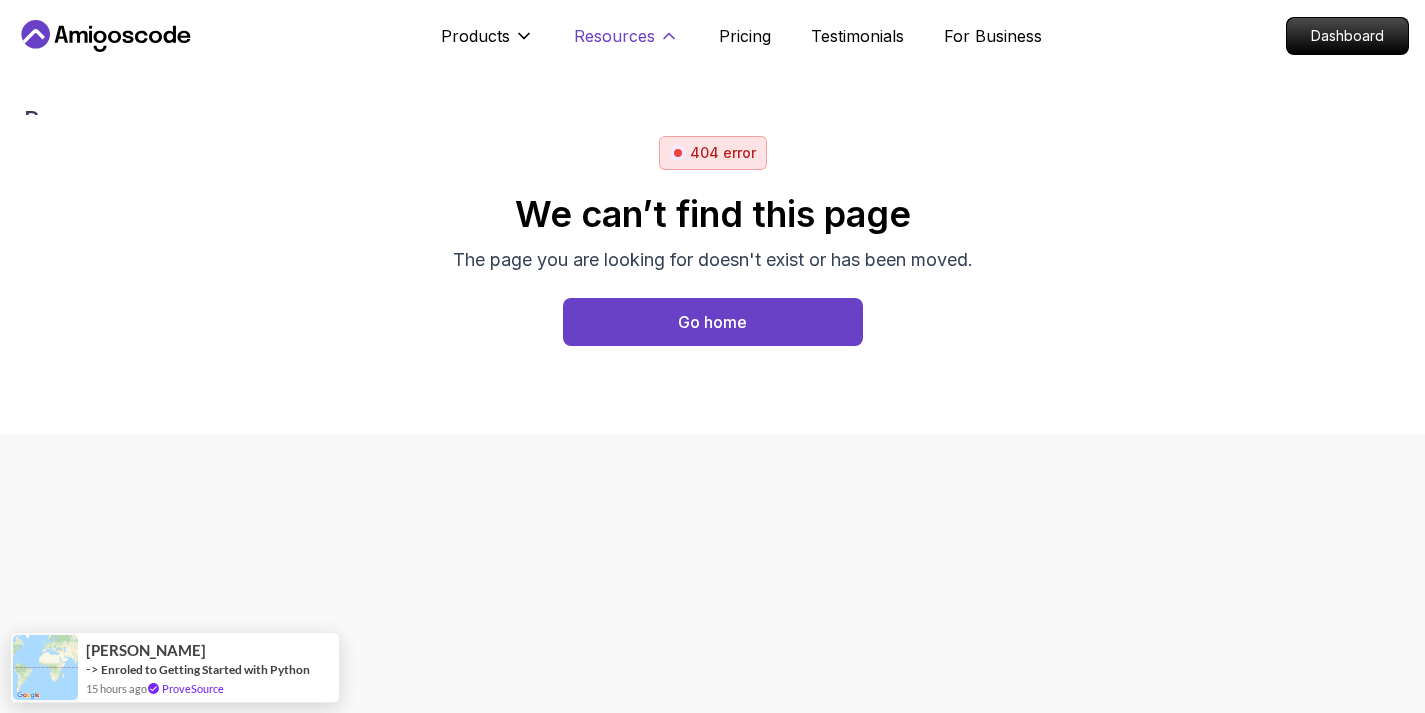 click on "Resources" at bounding box center (614, 36) 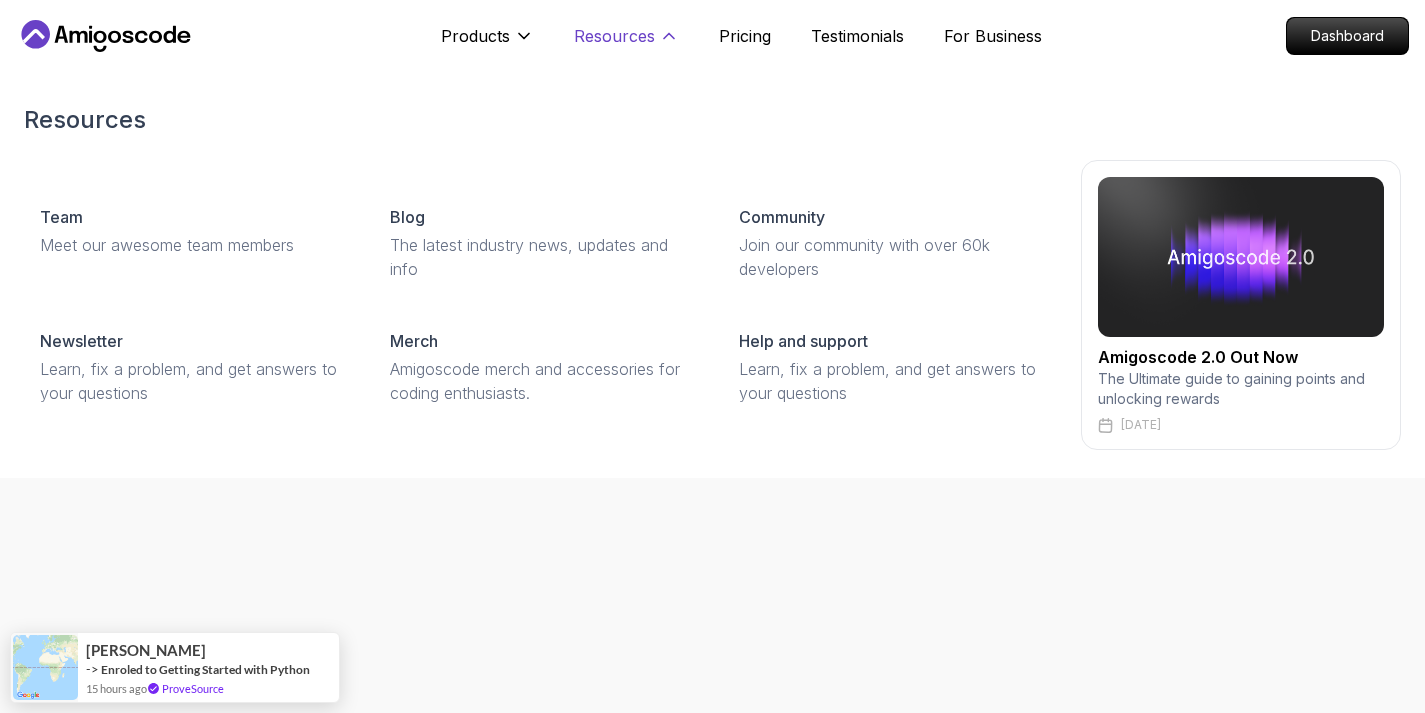 click 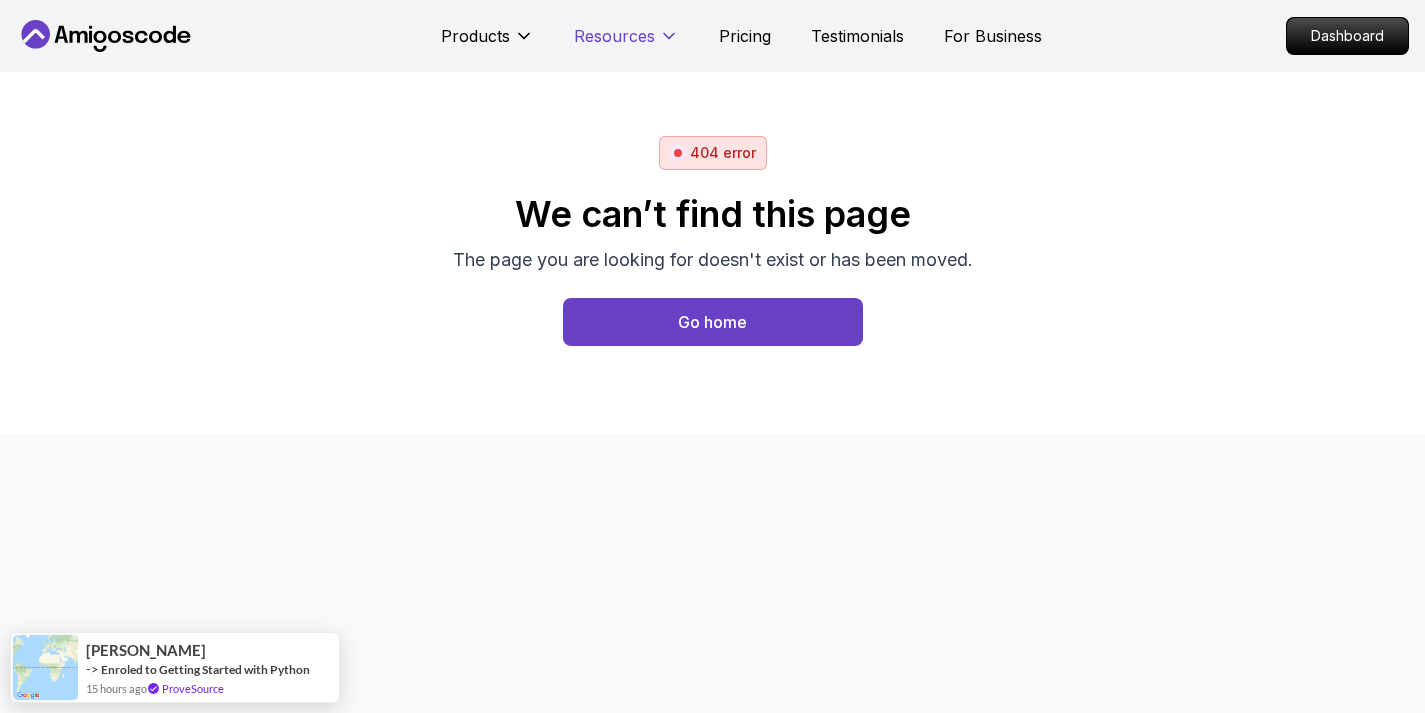 click 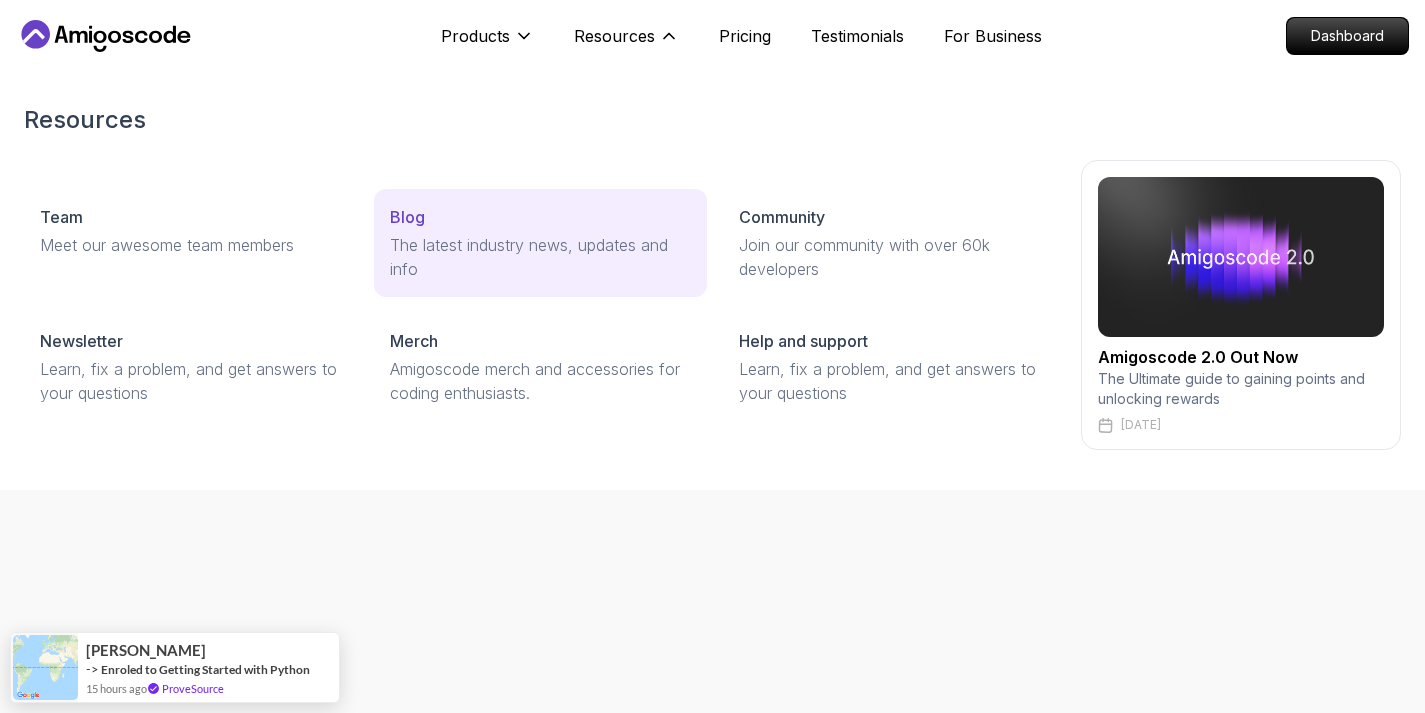 click on "Blog" at bounding box center (541, 217) 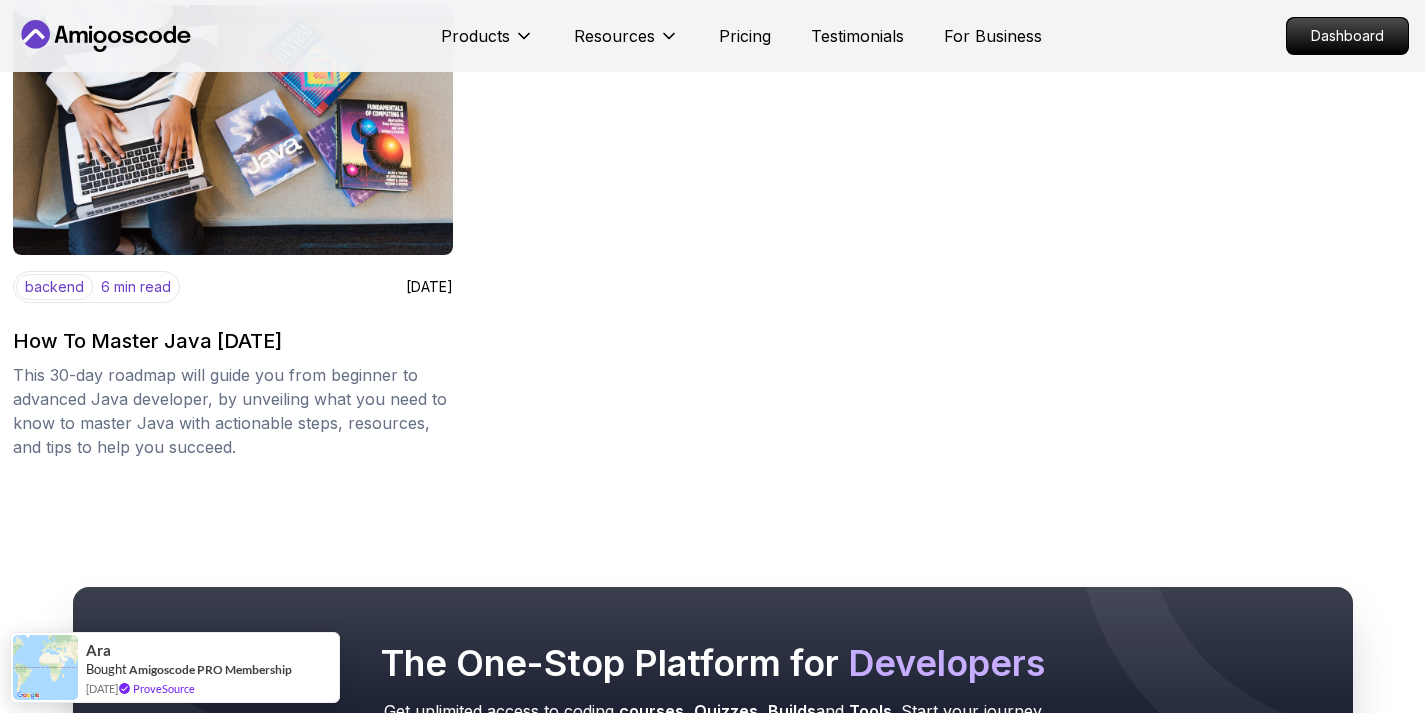 scroll, scrollTop: 3030, scrollLeft: 0, axis: vertical 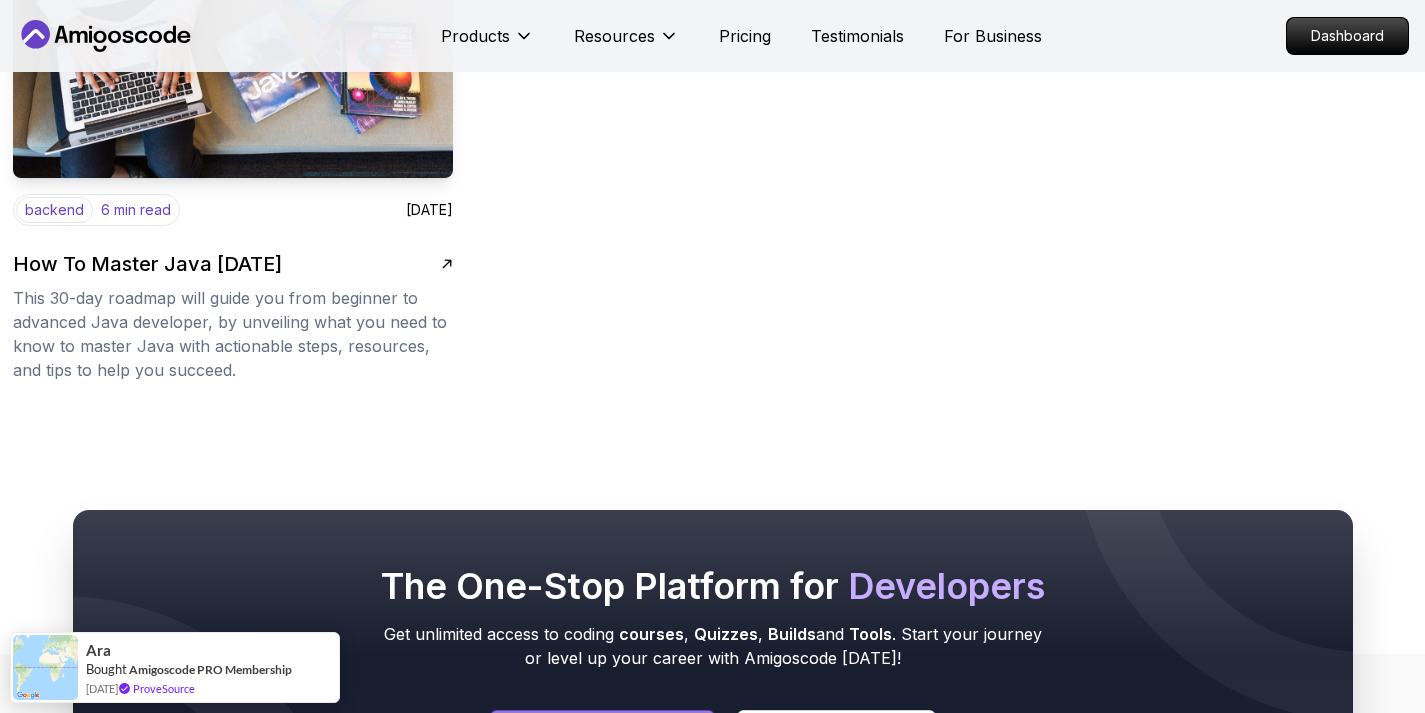 click on "backend 6 min read December 20, 2024 How To Master Java in 30 Days This 30-day roadmap will guide you from beginner to advanced Java developer, by unveiling what you need to know to master Java with actionable steps, resources, and tips to help you succeed." at bounding box center (233, 288) 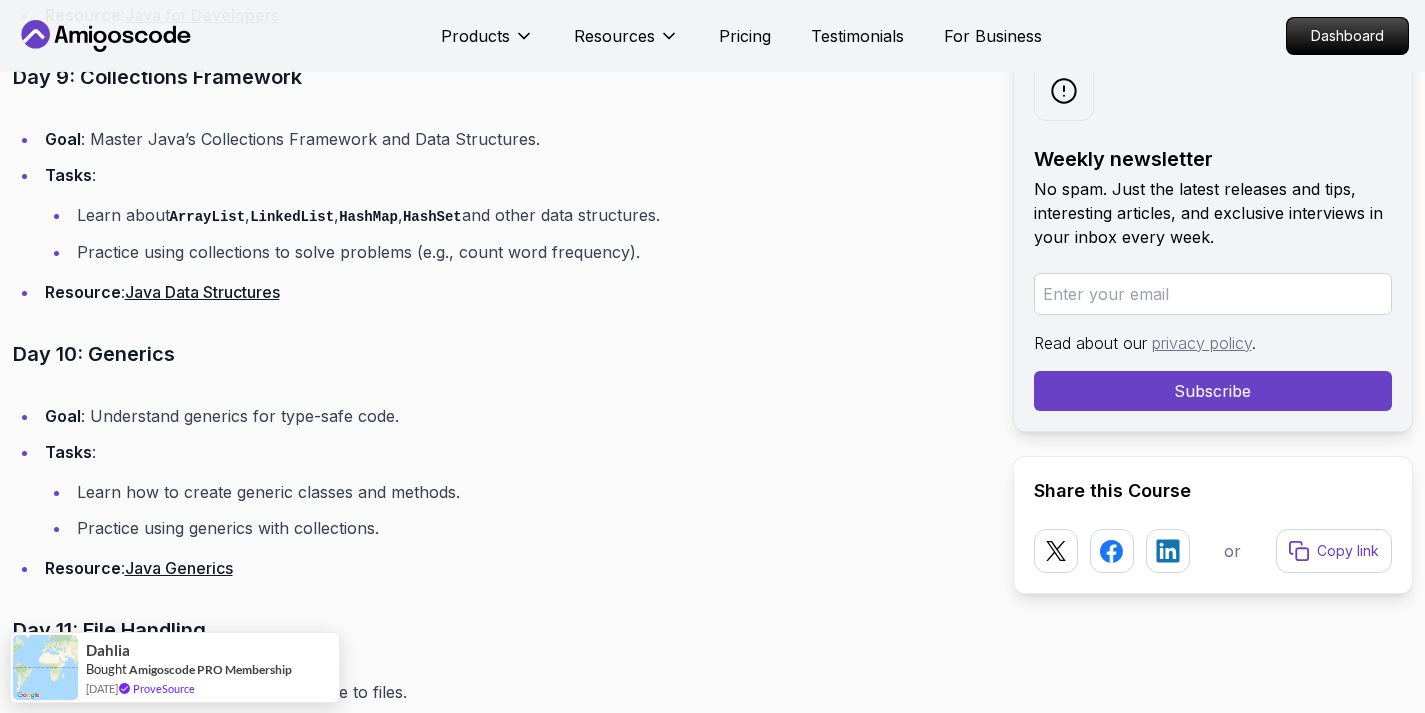 scroll, scrollTop: 5193, scrollLeft: 0, axis: vertical 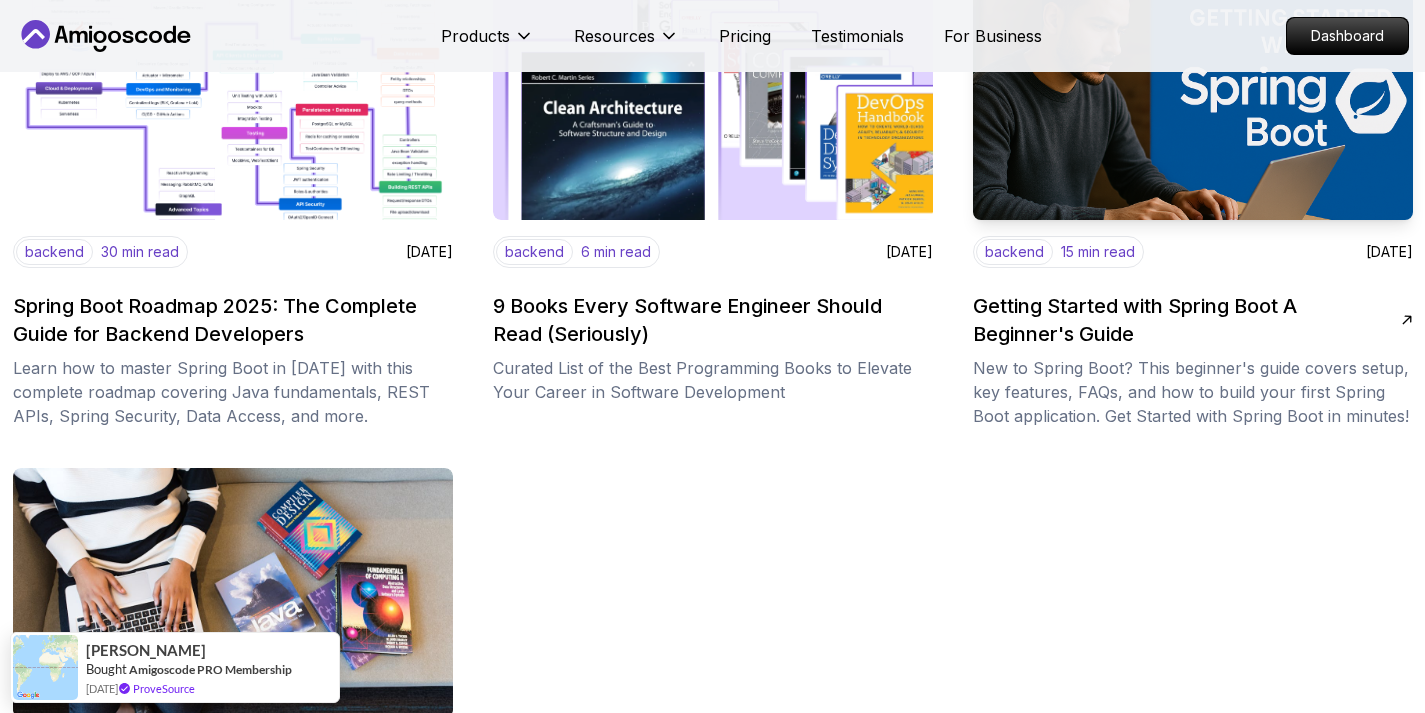 click on "Getting Started with Spring Boot A Beginner's Guide" at bounding box center [1187, 320] 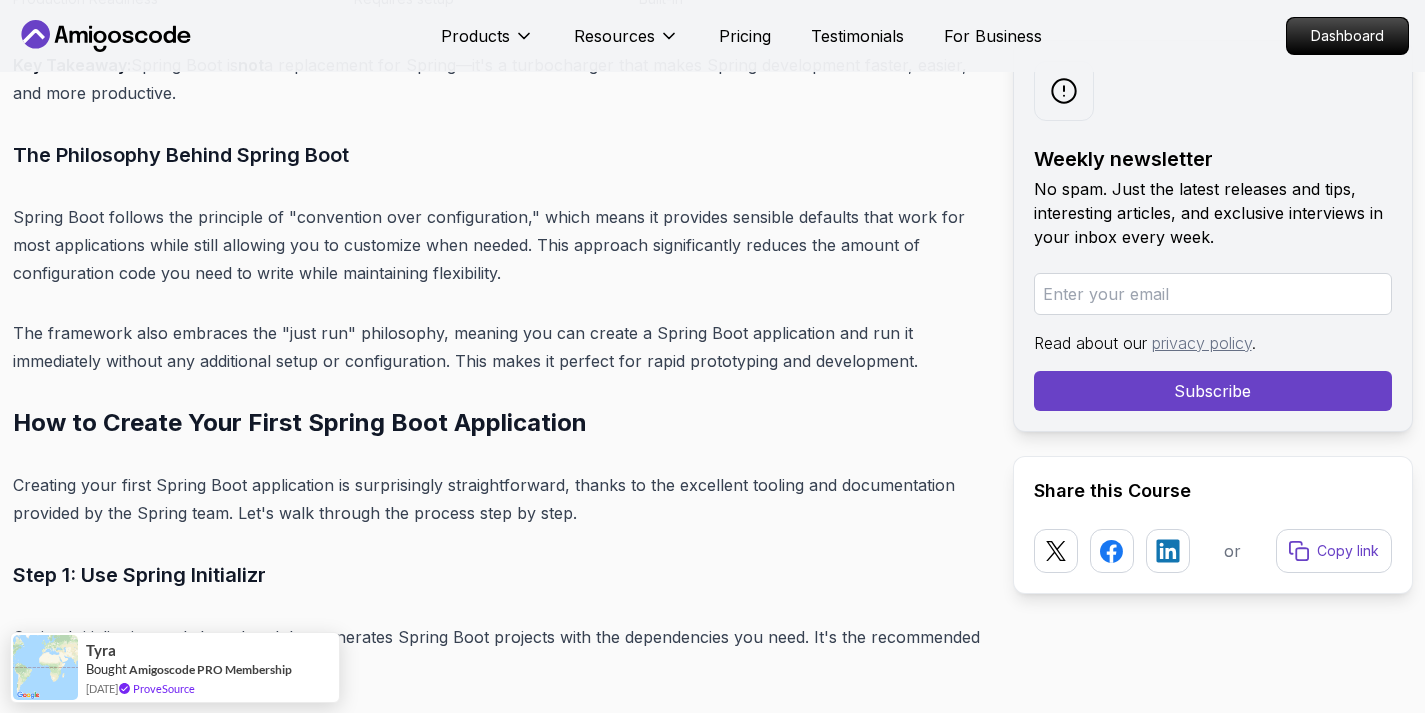 scroll, scrollTop: 3451, scrollLeft: 0, axis: vertical 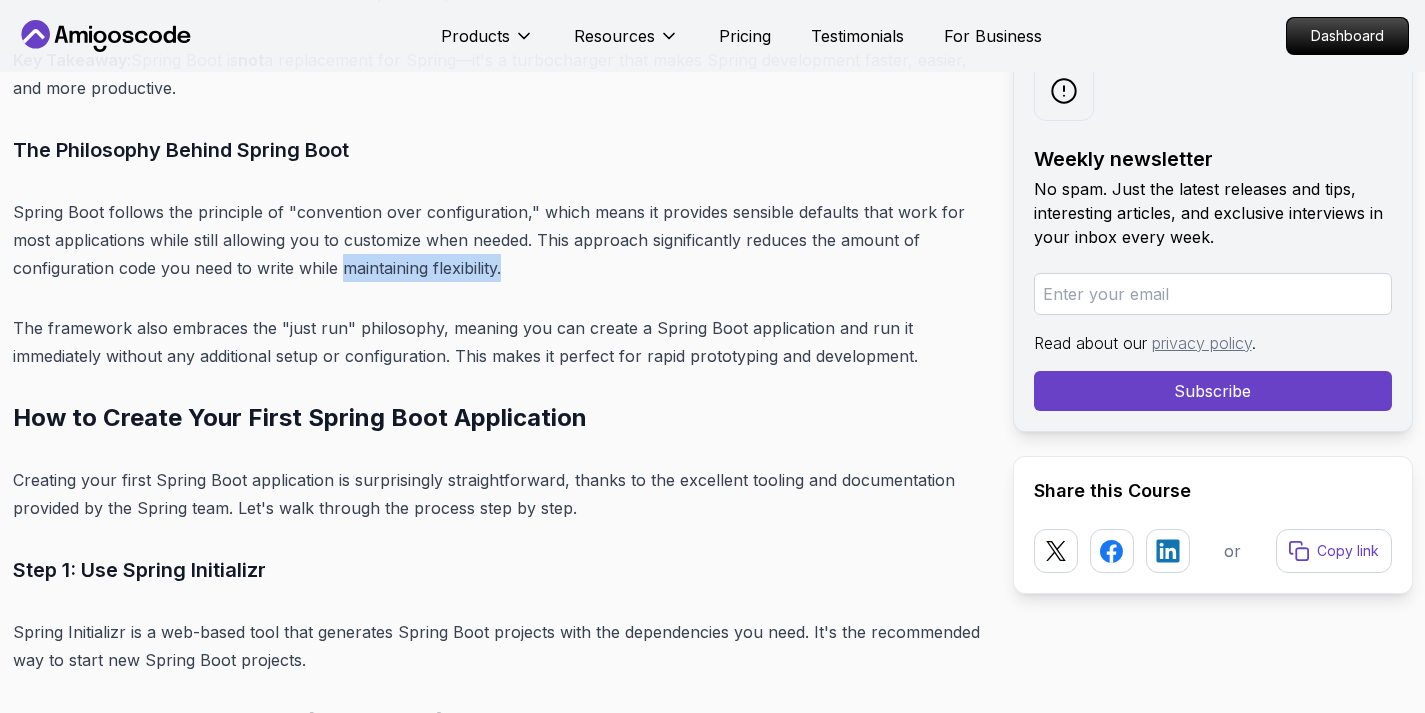 drag, startPoint x: 346, startPoint y: 271, endPoint x: 502, endPoint y: 258, distance: 156.54073 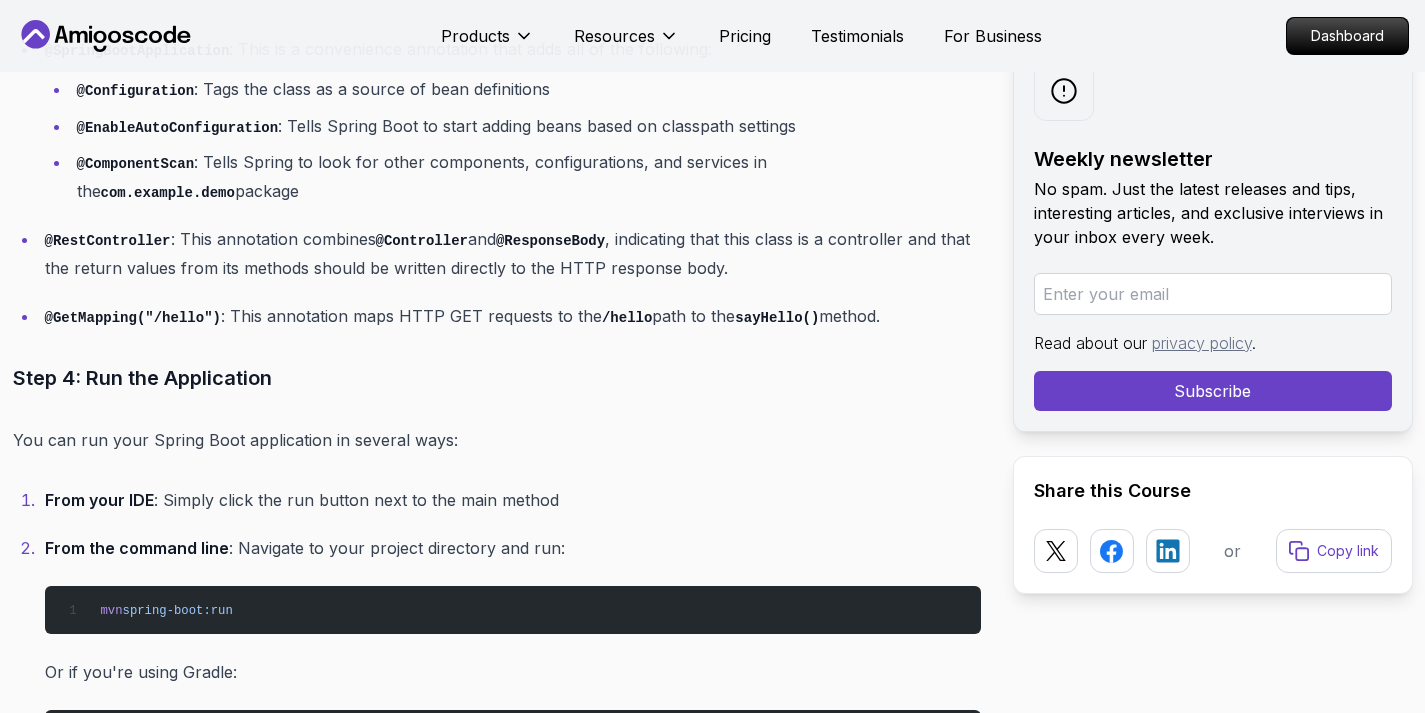 scroll, scrollTop: 5718, scrollLeft: 0, axis: vertical 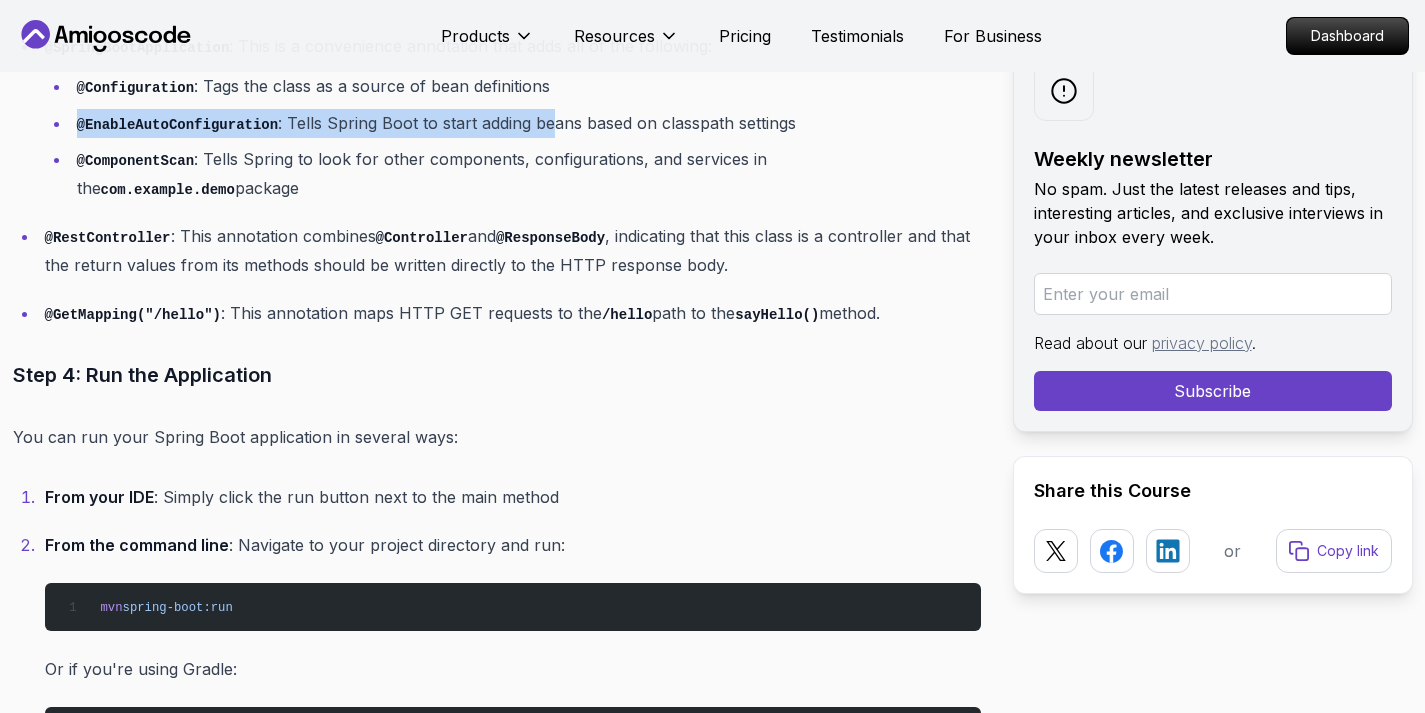 drag, startPoint x: 556, startPoint y: 116, endPoint x: 809, endPoint y: 105, distance: 253.23901 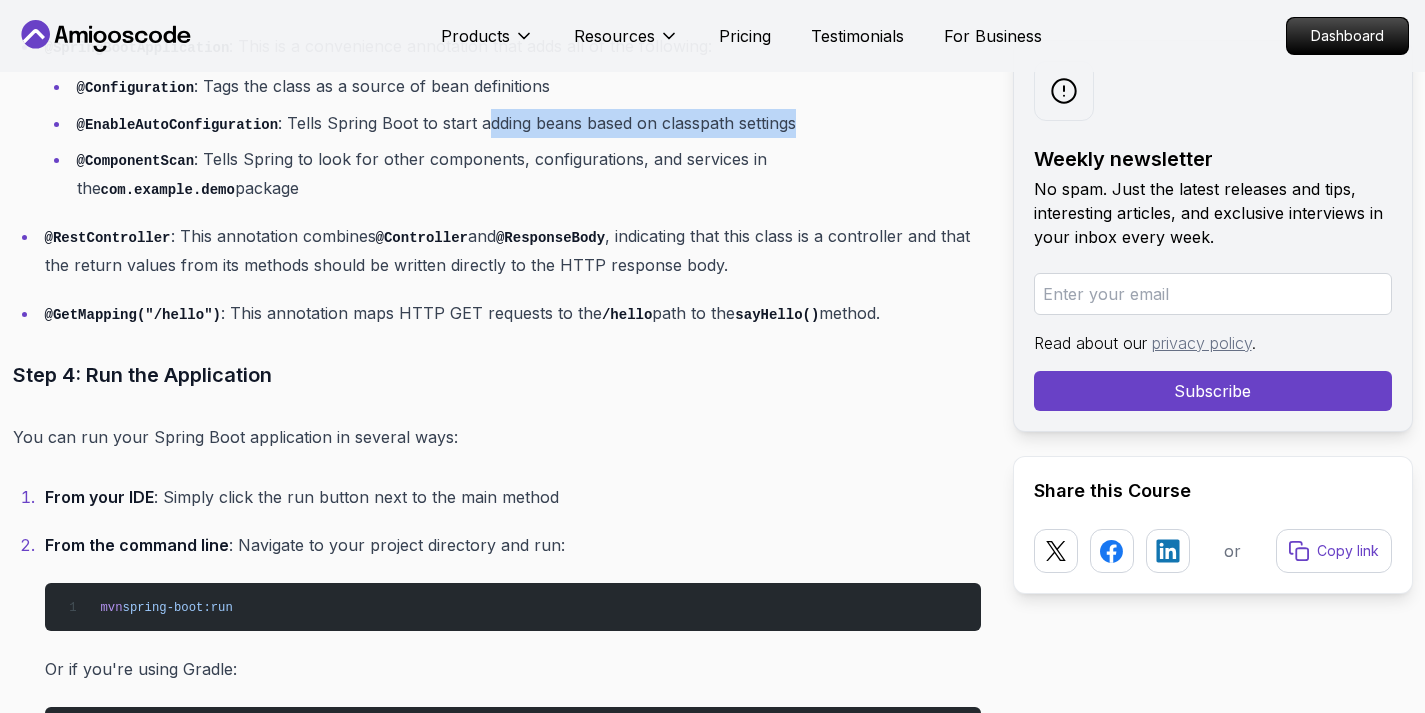 drag, startPoint x: 801, startPoint y: 117, endPoint x: 481, endPoint y: 122, distance: 320.03906 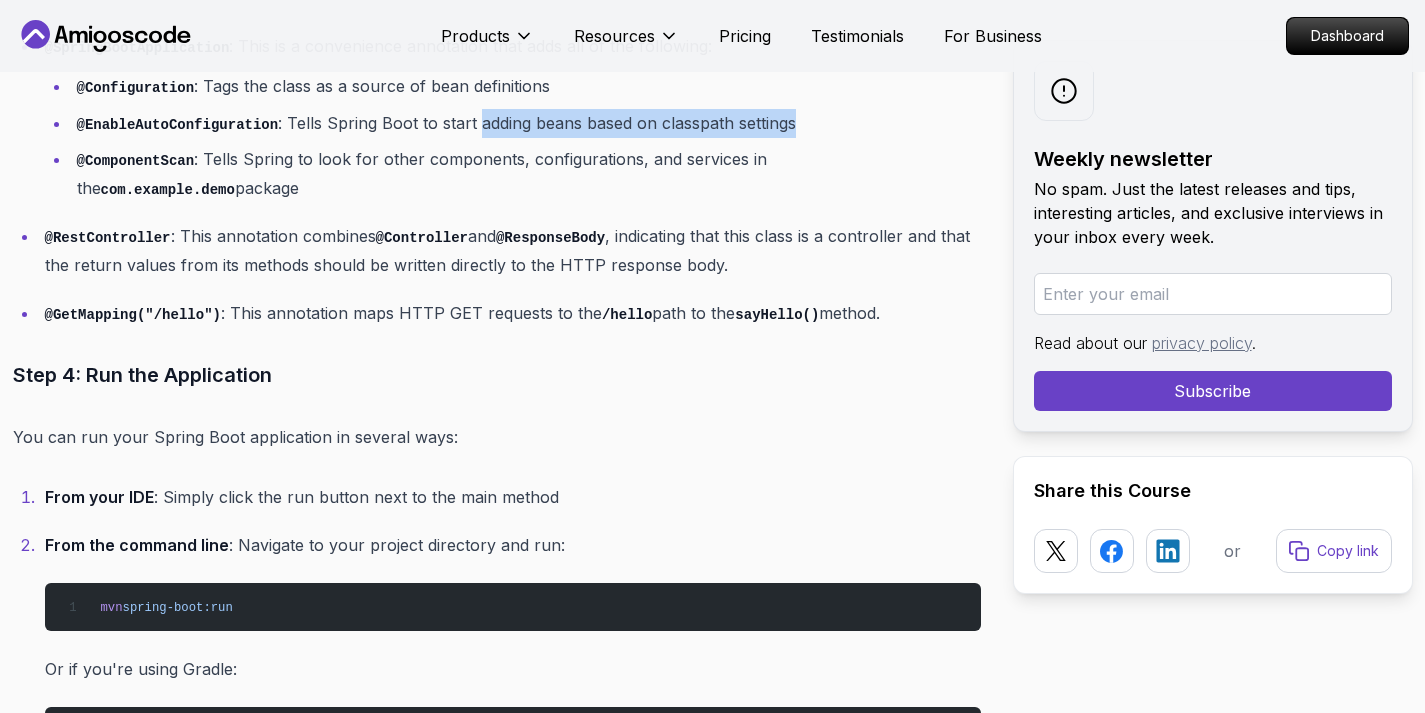 click on "@EnableAutoConfiguration : Tells Spring Boot to start adding beans based on classpath settings" at bounding box center (526, 123) 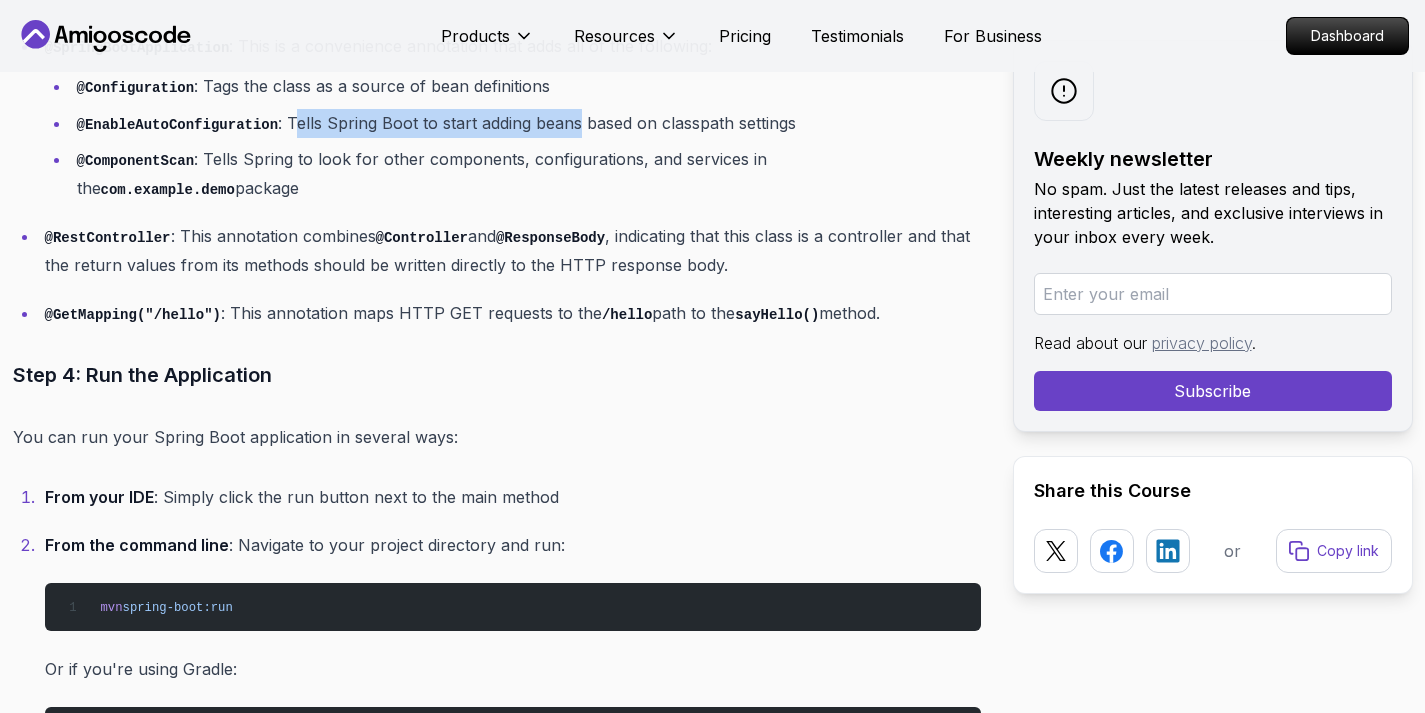 drag, startPoint x: 293, startPoint y: 130, endPoint x: 581, endPoint y: 123, distance: 288.08505 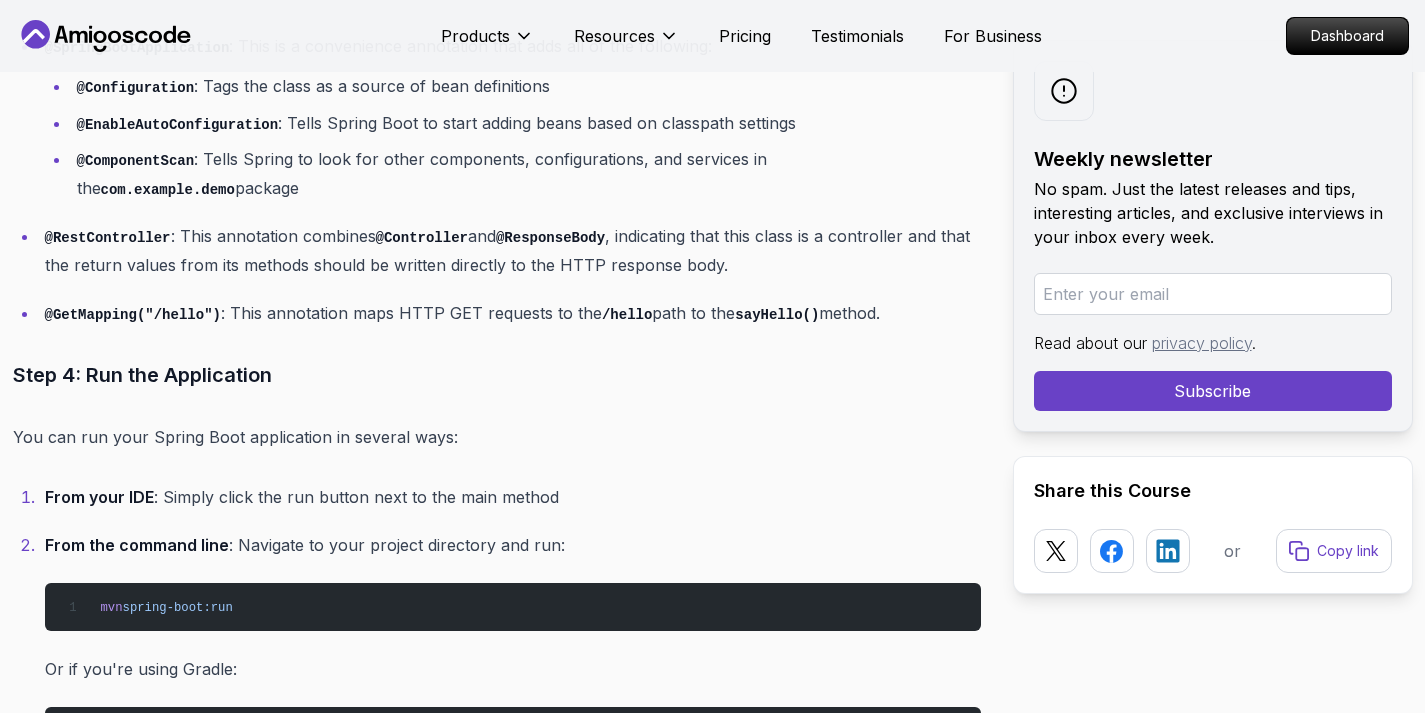 click on "@EnableAutoConfiguration : Tells Spring Boot to start adding beans based on classpath settings" at bounding box center (526, 123) 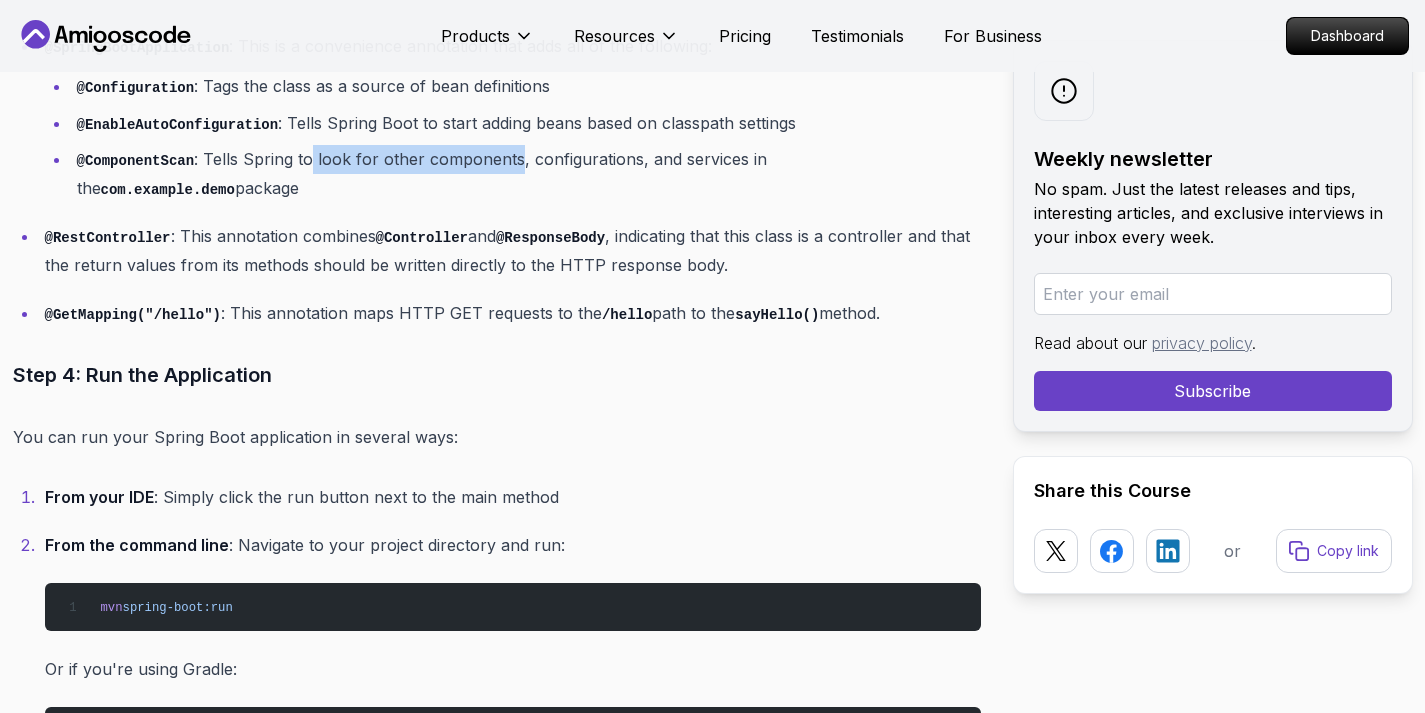 drag, startPoint x: 306, startPoint y: 156, endPoint x: 518, endPoint y: 160, distance: 212.03773 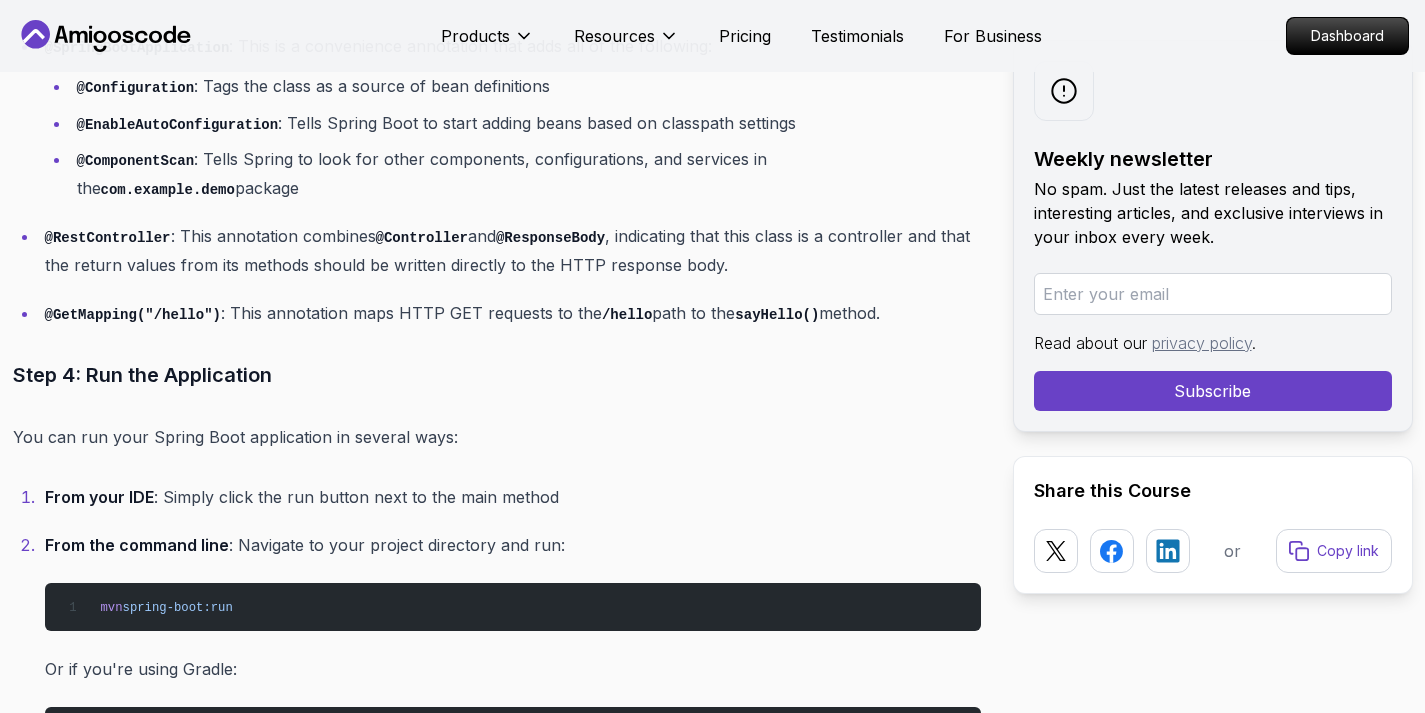 click on "@ComponentScan : Tells Spring to look for other components, configurations, and services in the  com.example.demo  package" at bounding box center [526, 173] 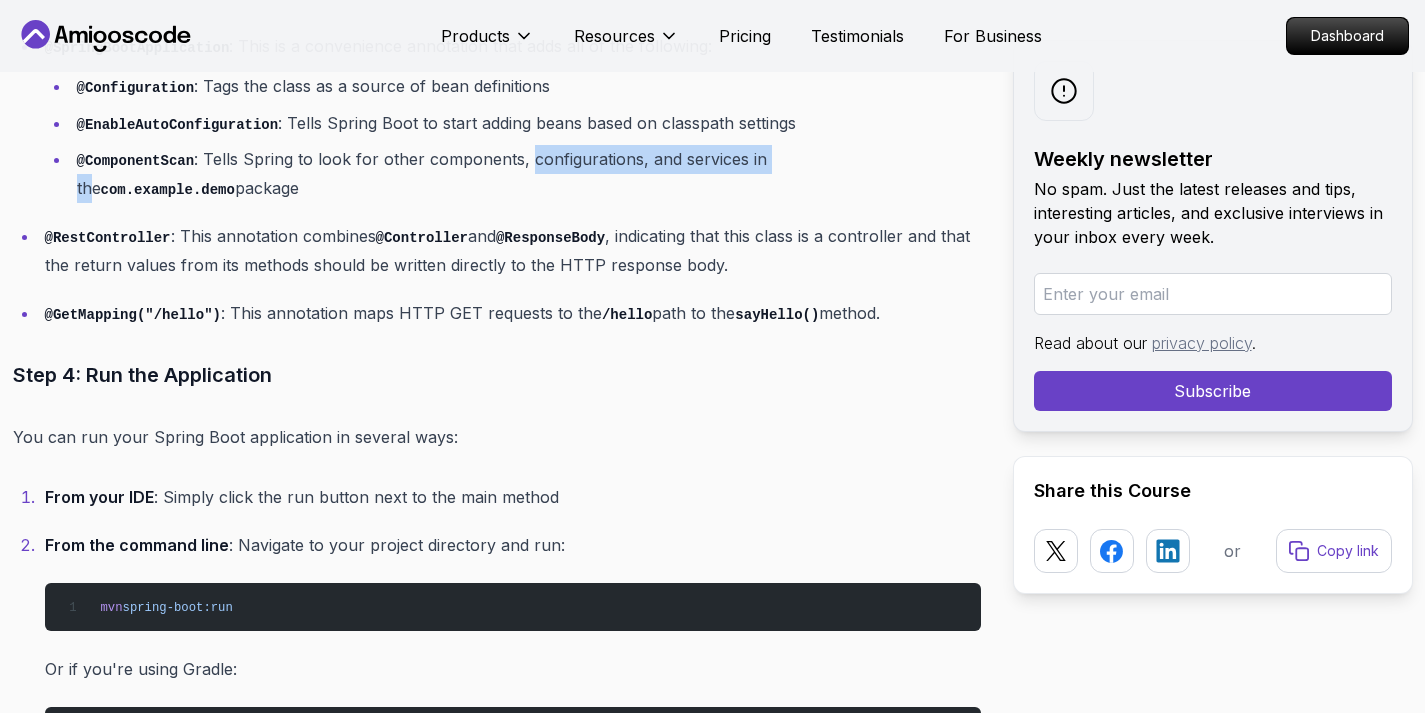 drag, startPoint x: 528, startPoint y: 158, endPoint x: 780, endPoint y: 164, distance: 252.07141 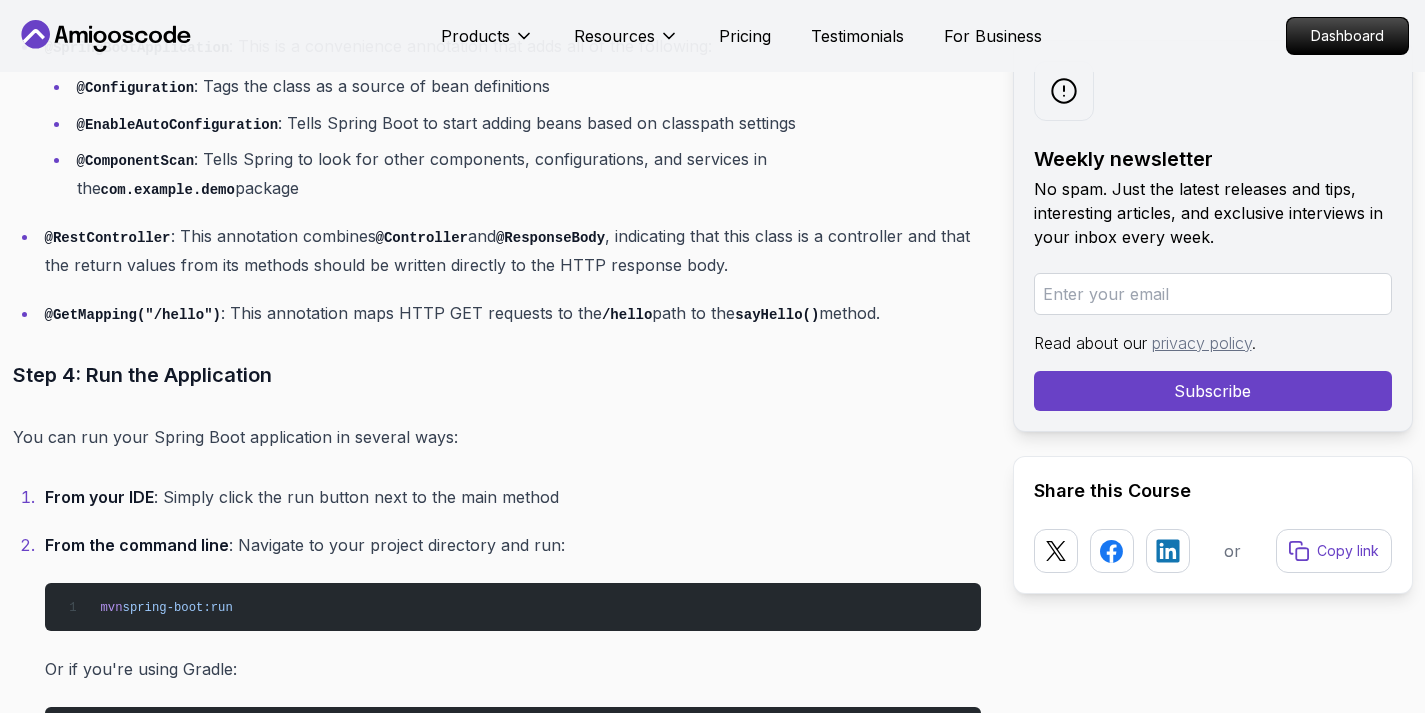 click on "@SpringBootApplication : This is a convenience annotation that adds all of the following:
@Configuration : Tags the class as a source of bean definitions
@EnableAutoConfiguration : Tells Spring Boot to start adding beans based on classpath settings
@ComponentScan : Tells Spring to look for other components, configurations, and services in the  com.example.demo  package
@RestController : This annotation combines  @Controller  and  @ResponseBody , indicating that this class is a controller and that the return values from its methods should be written directly to the HTTP response body.
@GetMapping("/hello") : This annotation maps HTTP GET requests to the  /hello  path to the  sayHello()  method." at bounding box center (497, 180) 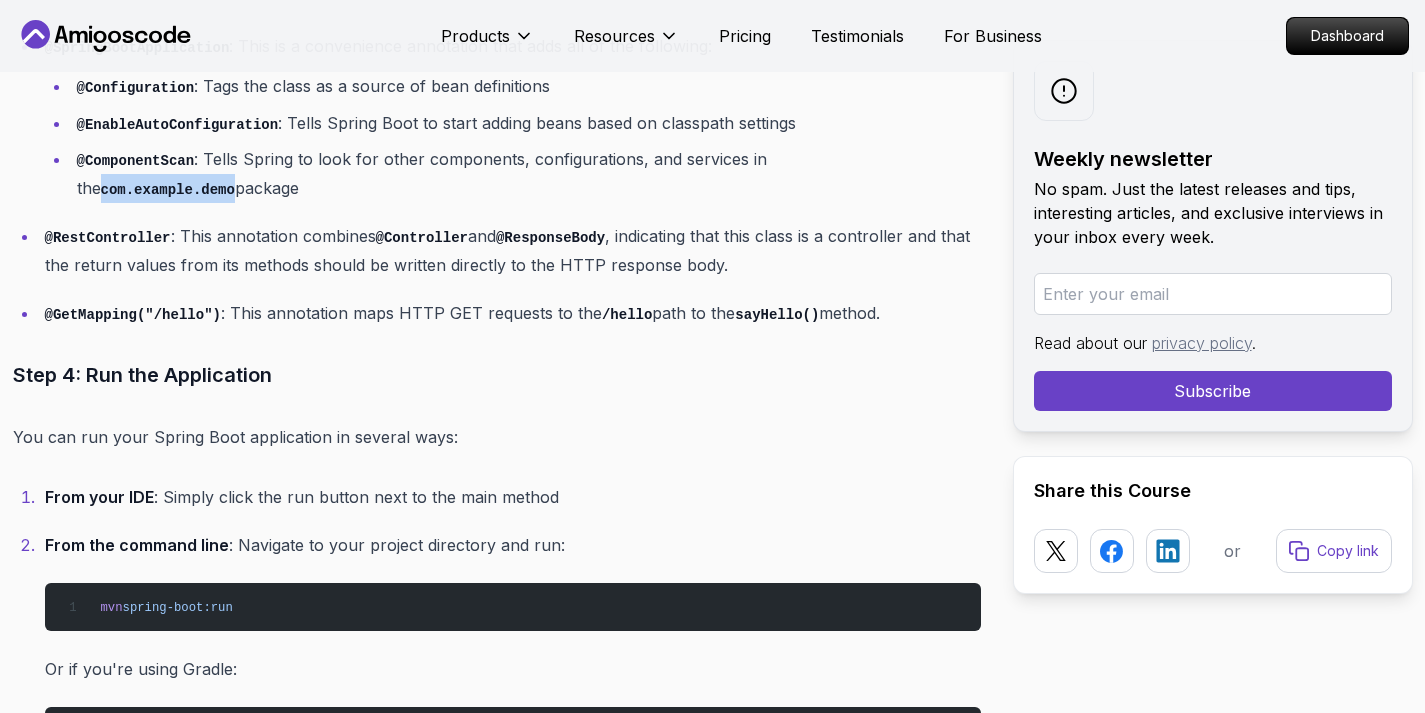 drag, startPoint x: 786, startPoint y: 159, endPoint x: 959, endPoint y: 148, distance: 173.34937 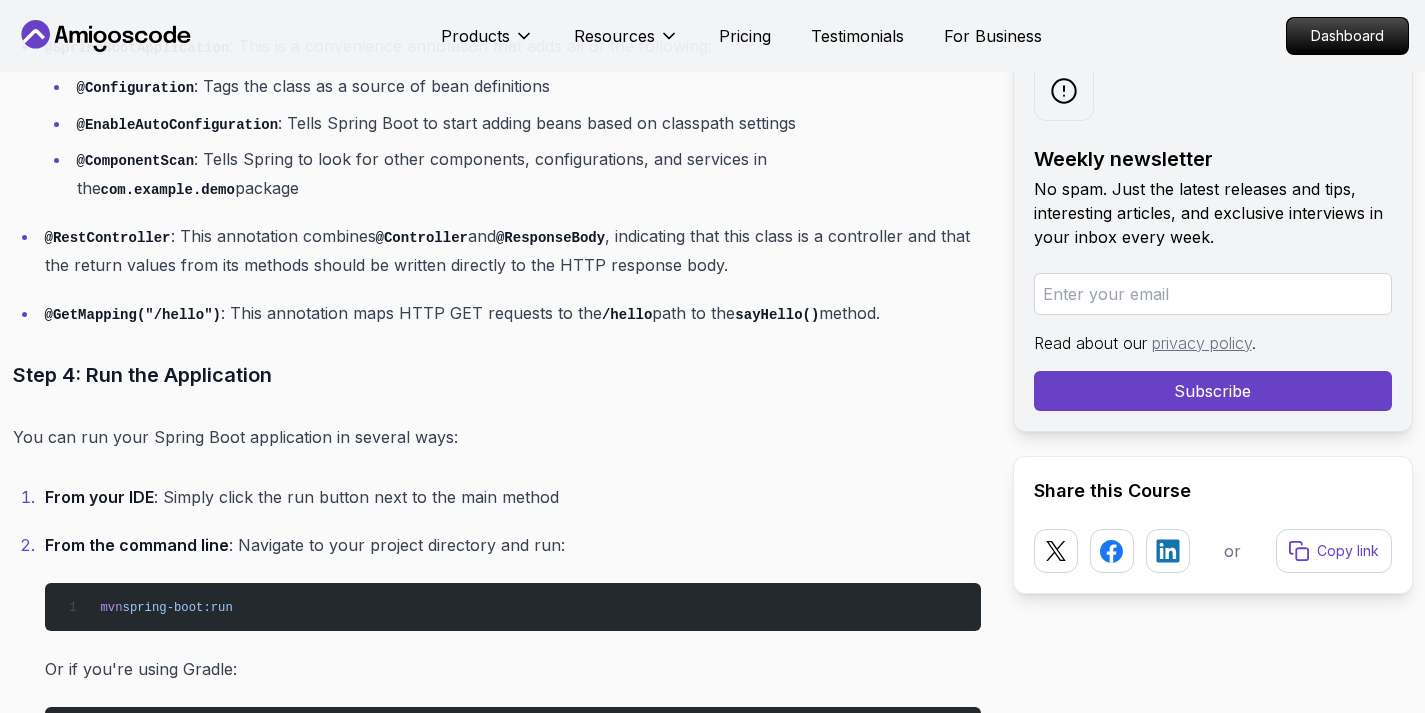 click on "@ComponentScan : Tells Spring to look for other components, configurations, and services in the  com.example.demo  package" at bounding box center (526, 173) 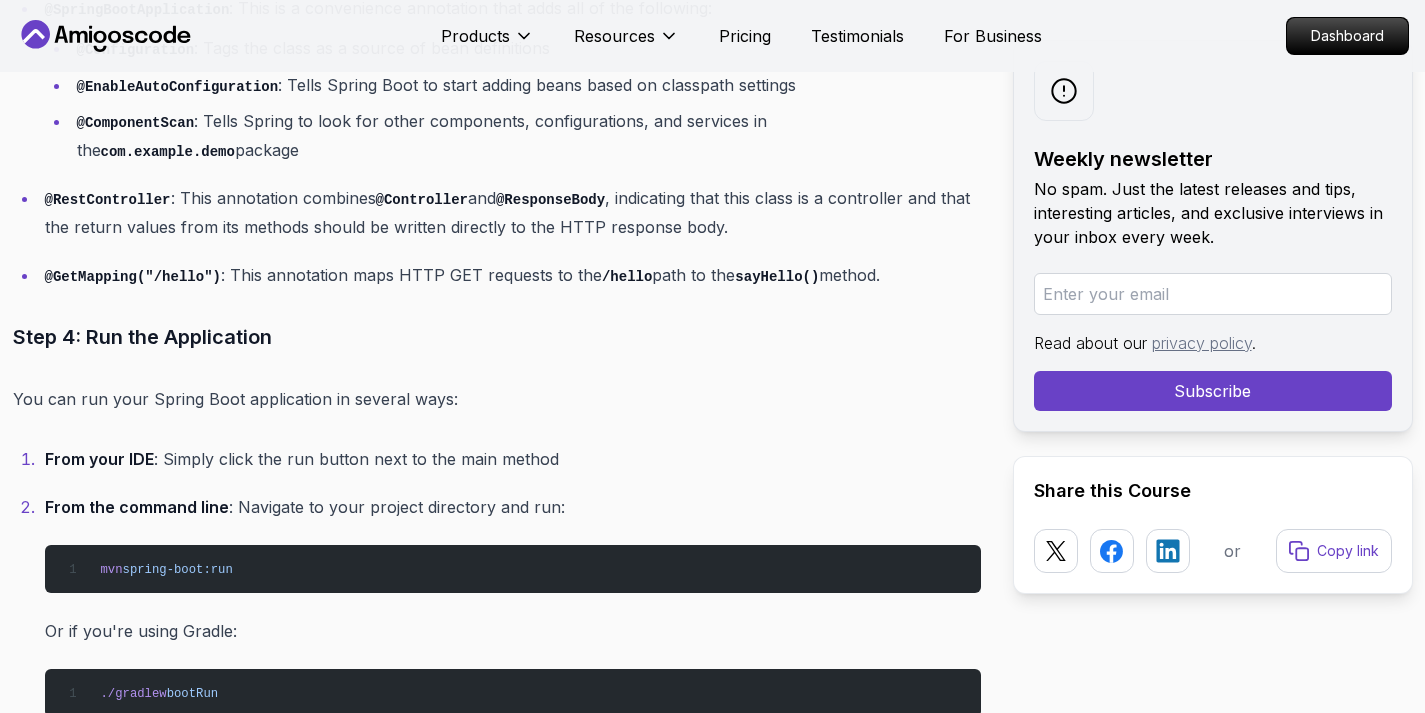 scroll, scrollTop: 5759, scrollLeft: 0, axis: vertical 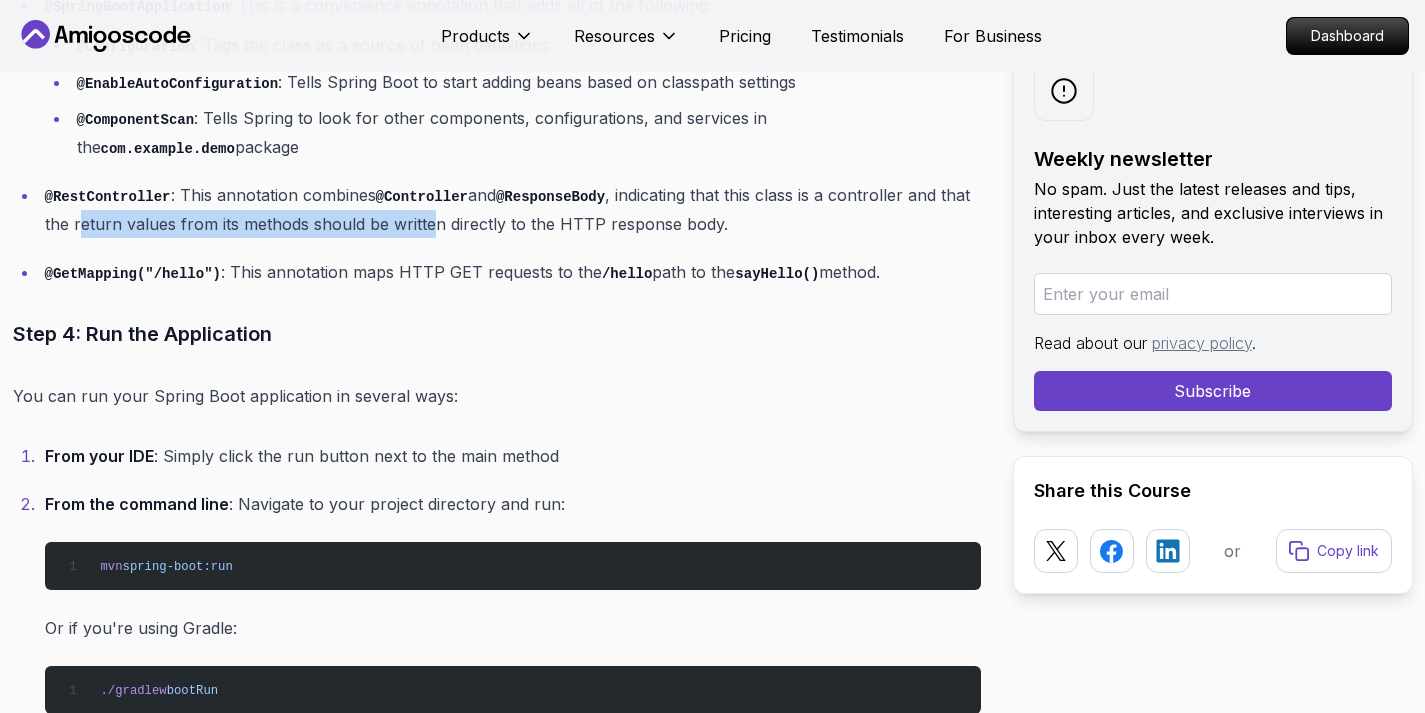 drag, startPoint x: 109, startPoint y: 222, endPoint x: 468, endPoint y: 216, distance: 359.05014 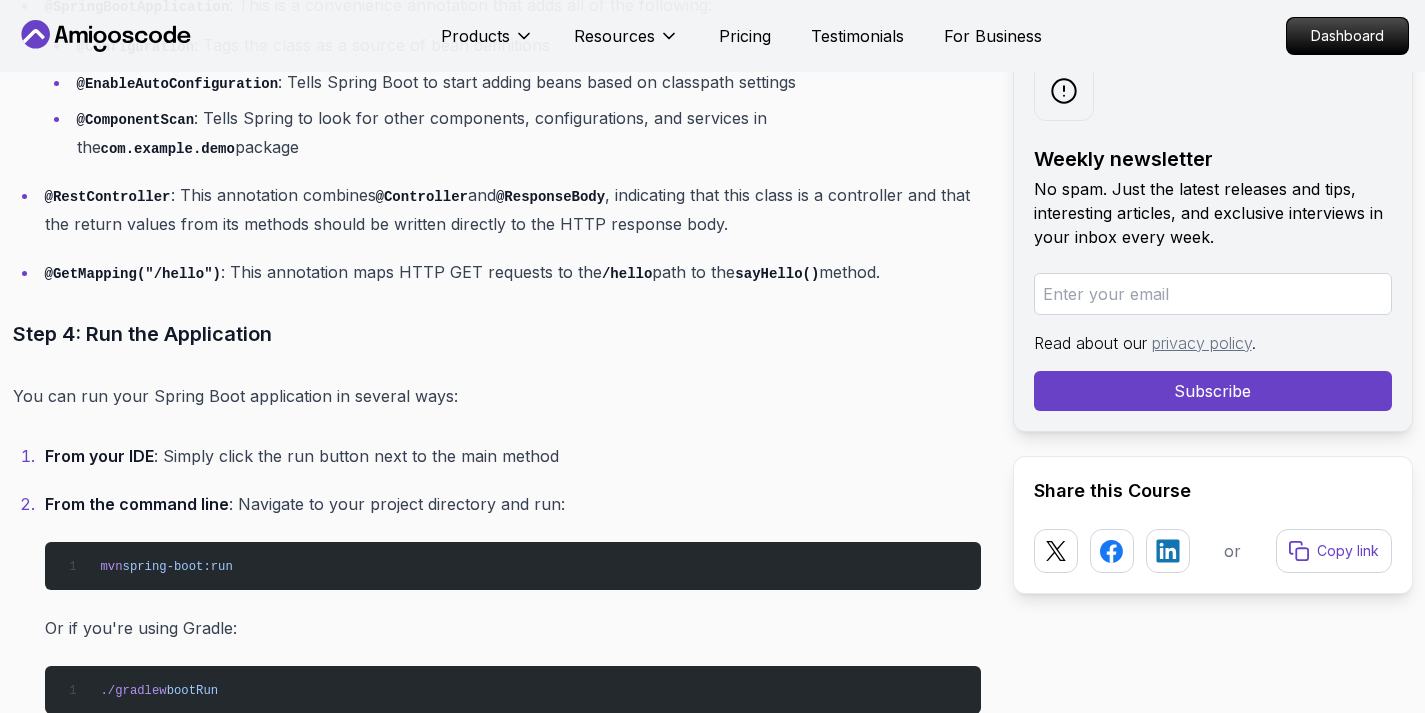 click on "@RestController : This annotation combines  @Controller  and  @ResponseBody , indicating that this class is a controller and that the return values from its methods should be written directly to the HTTP response body." at bounding box center [513, 209] 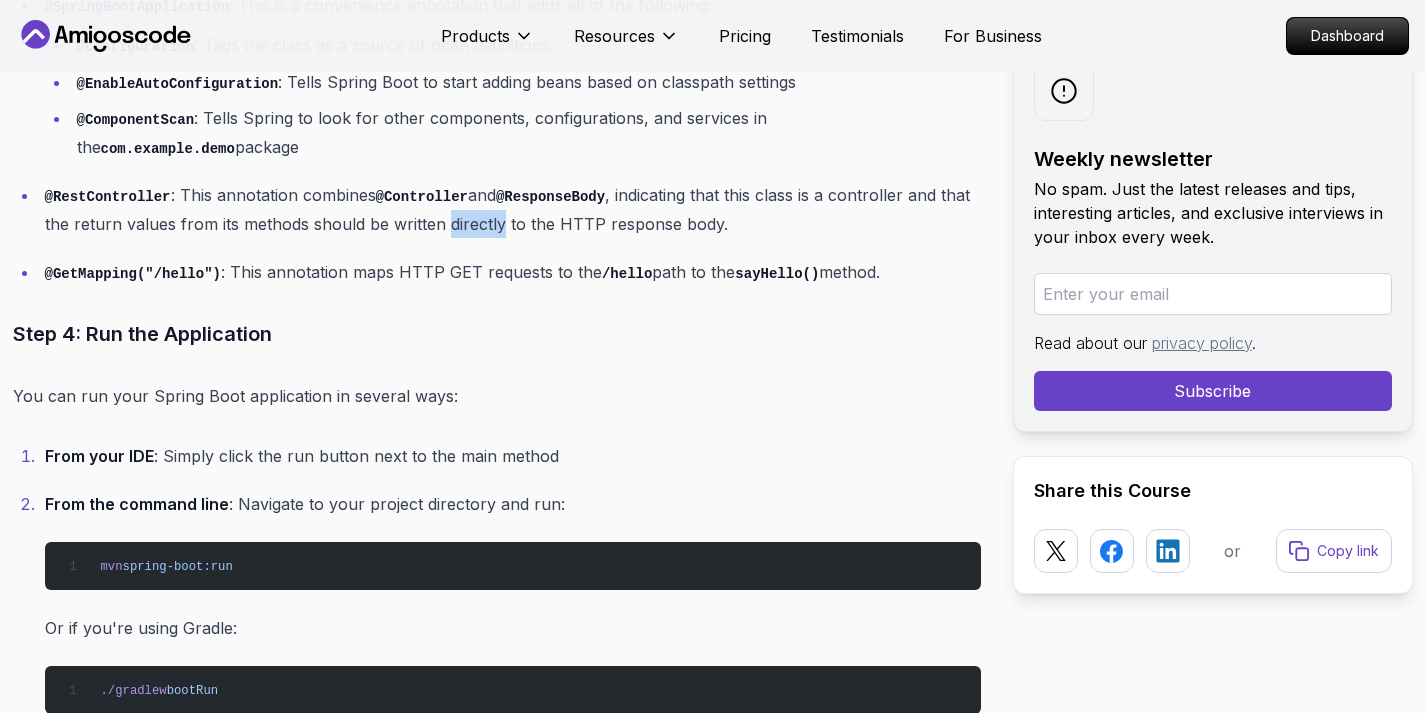 click on "@RestController : This annotation combines  @Controller  and  @ResponseBody , indicating that this class is a controller and that the return values from its methods should be written directly to the HTTP response body." at bounding box center [513, 209] 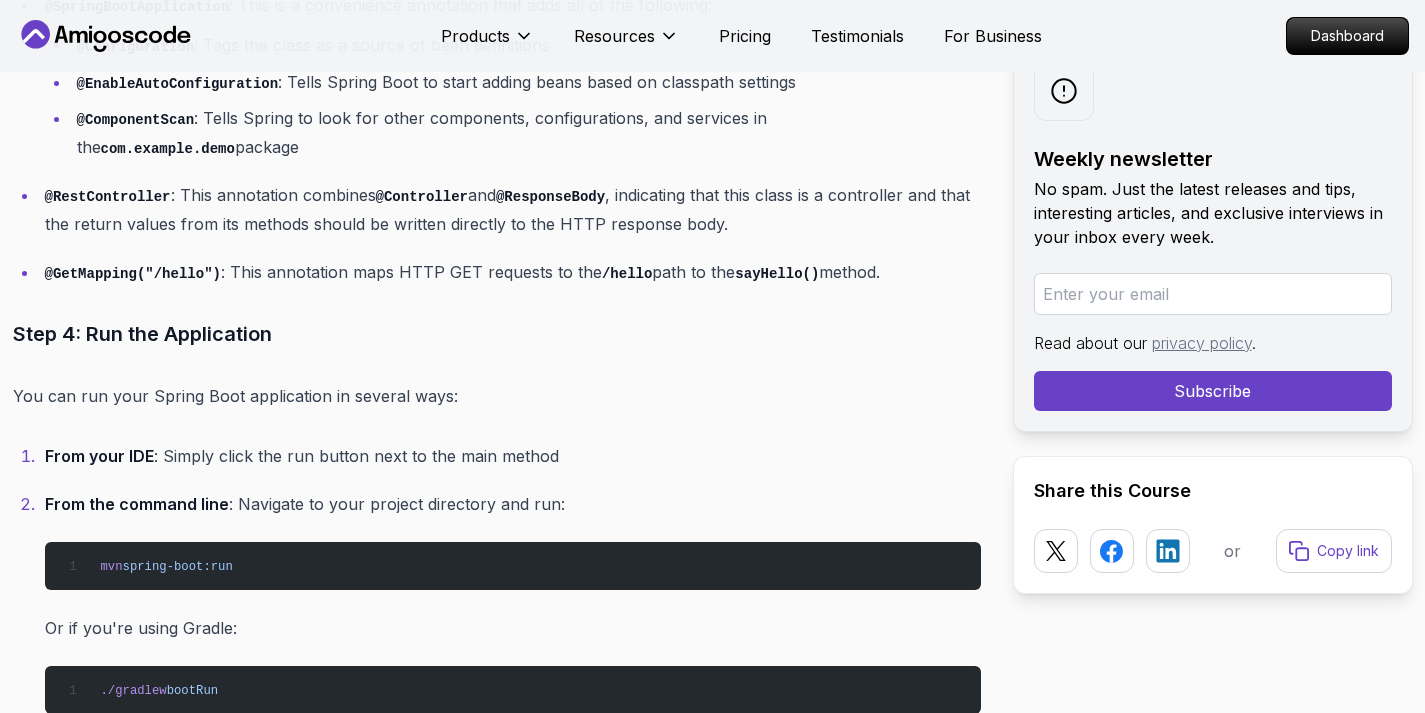click on "@RestController : This annotation combines  @Controller  and  @ResponseBody , indicating that this class is a controller and that the return values from its methods should be written directly to the HTTP response body." at bounding box center [513, 209] 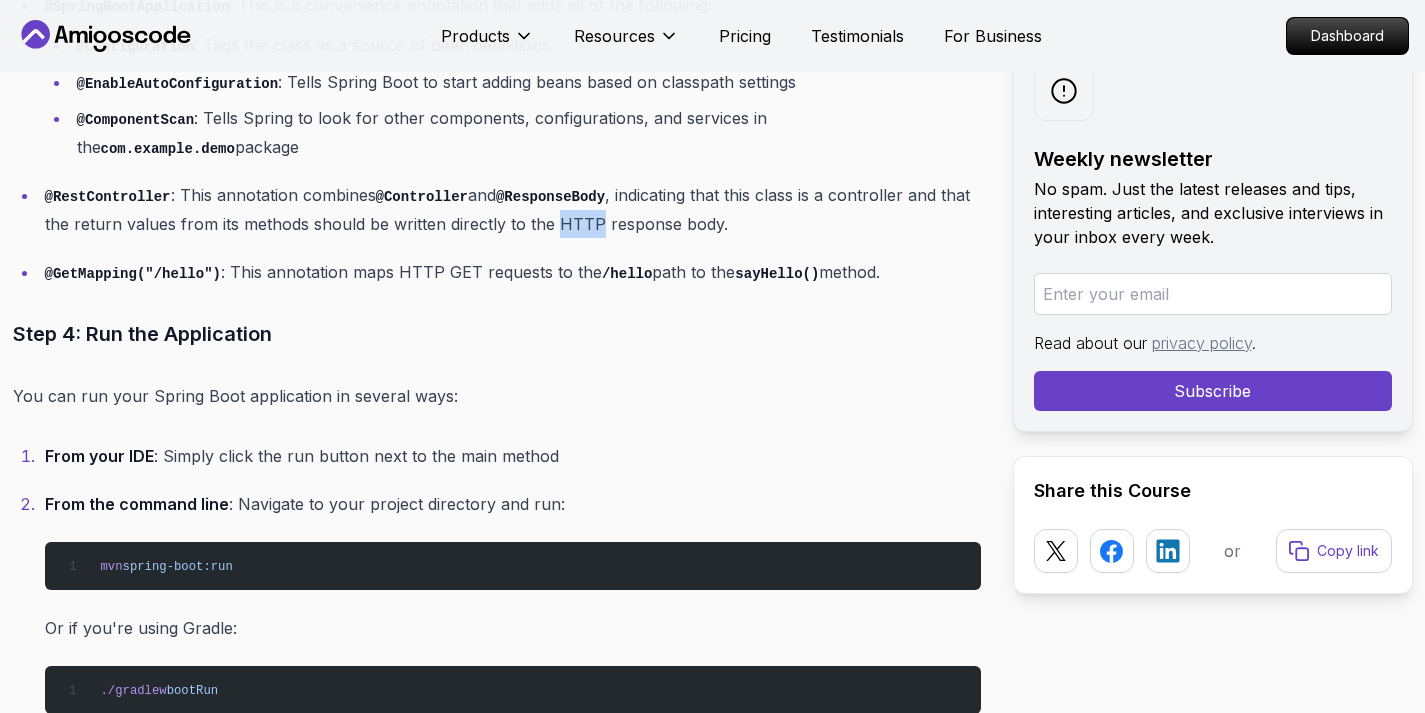 click on "@RestController : This annotation combines  @Controller  and  @ResponseBody , indicating that this class is a controller and that the return values from its methods should be written directly to the HTTP response body." at bounding box center [513, 209] 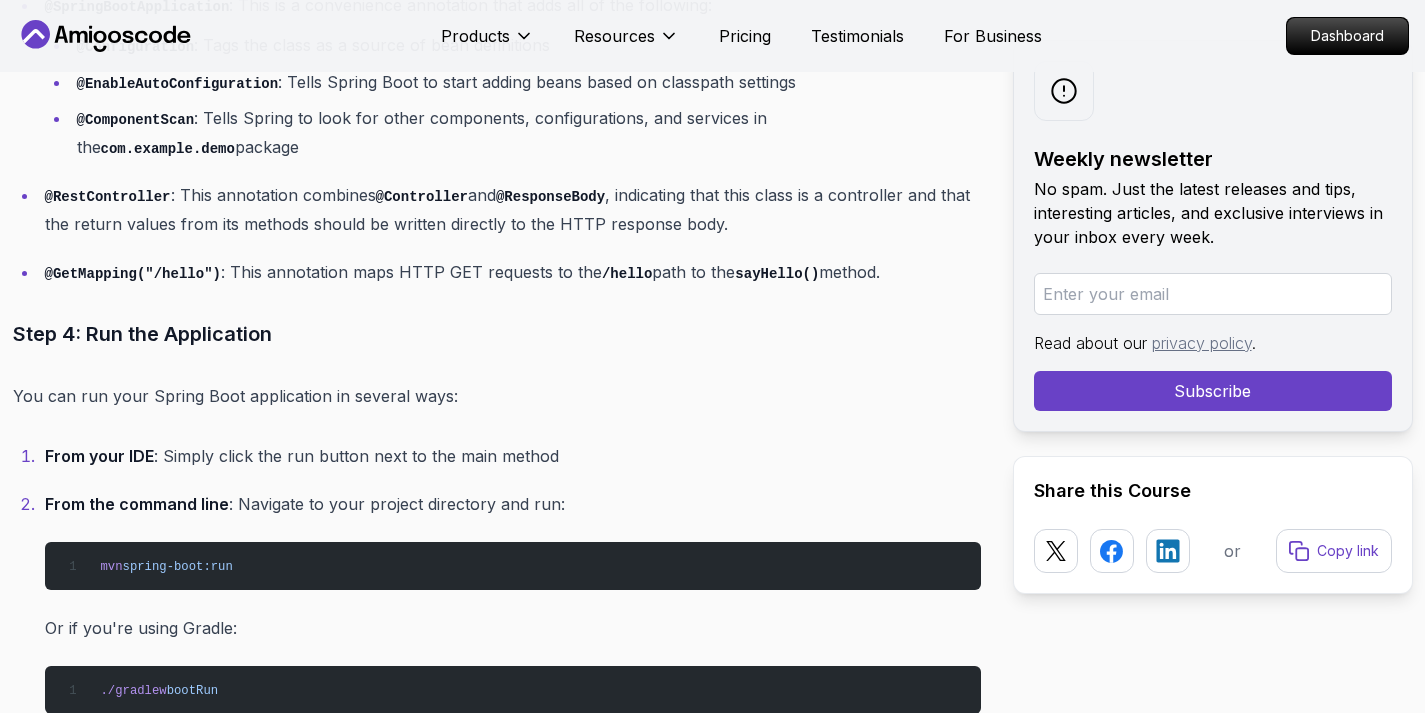 click on "@RestController : This annotation combines  @Controller  and  @ResponseBody , indicating that this class is a controller and that the return values from its methods should be written directly to the HTTP response body." at bounding box center [513, 209] 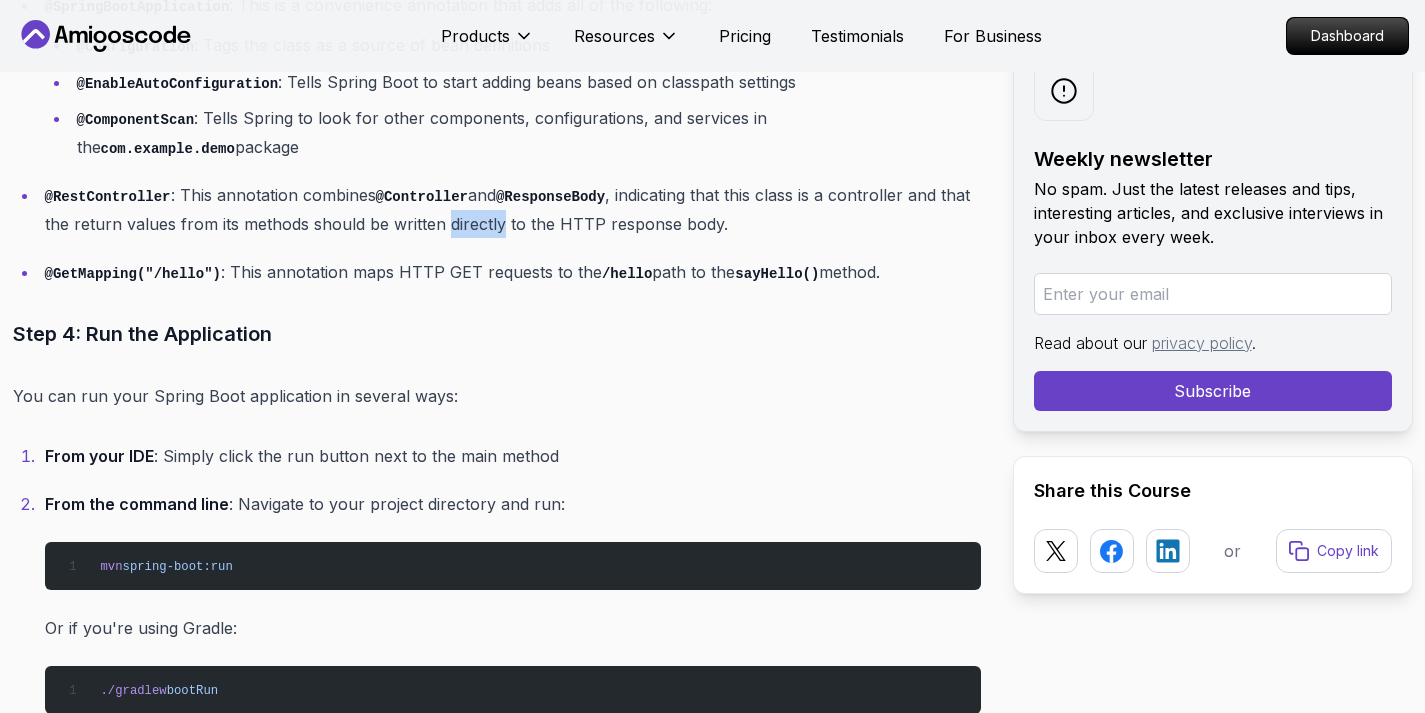click on "@RestController : This annotation combines  @Controller  and  @ResponseBody , indicating that this class is a controller and that the return values from its methods should be written directly to the HTTP response body." at bounding box center (513, 209) 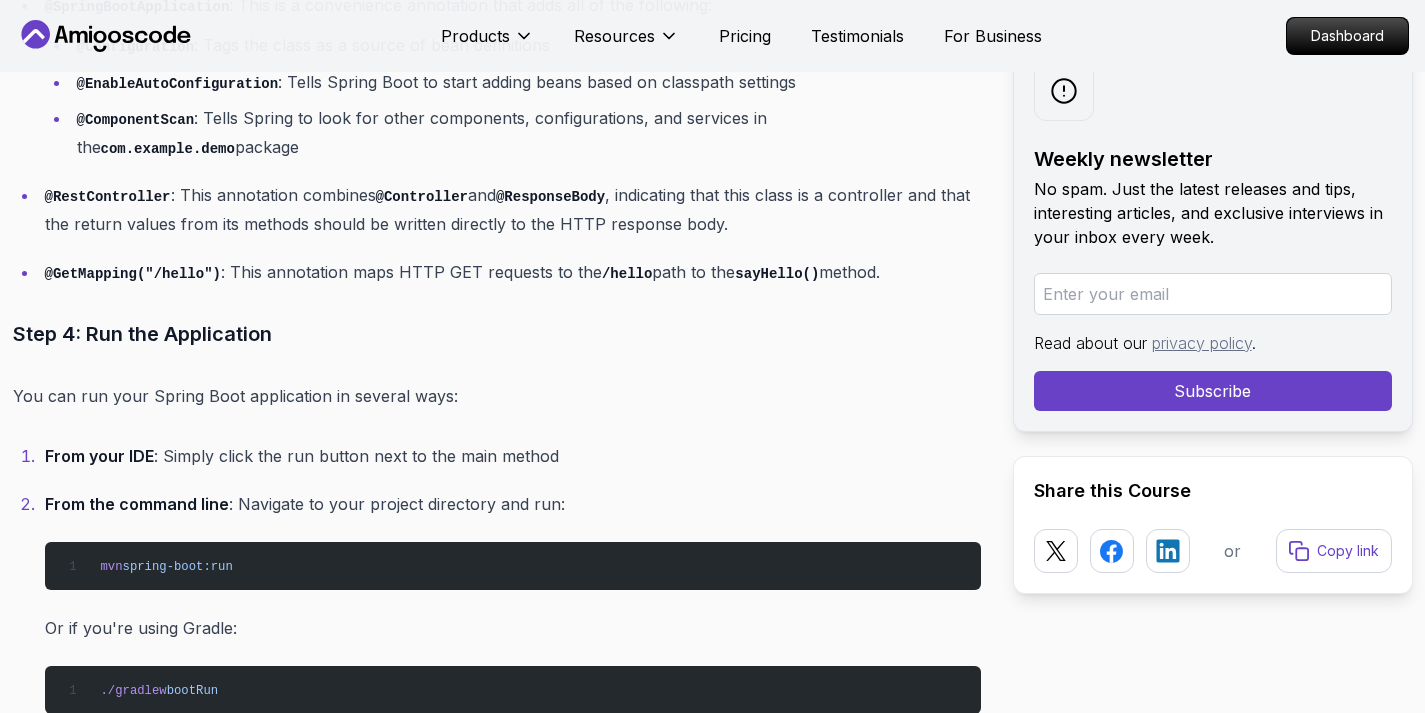 click on "@RestController : This annotation combines  @Controller  and  @ResponseBody , indicating that this class is a controller and that the return values from its methods should be written directly to the HTTP response body." at bounding box center [513, 209] 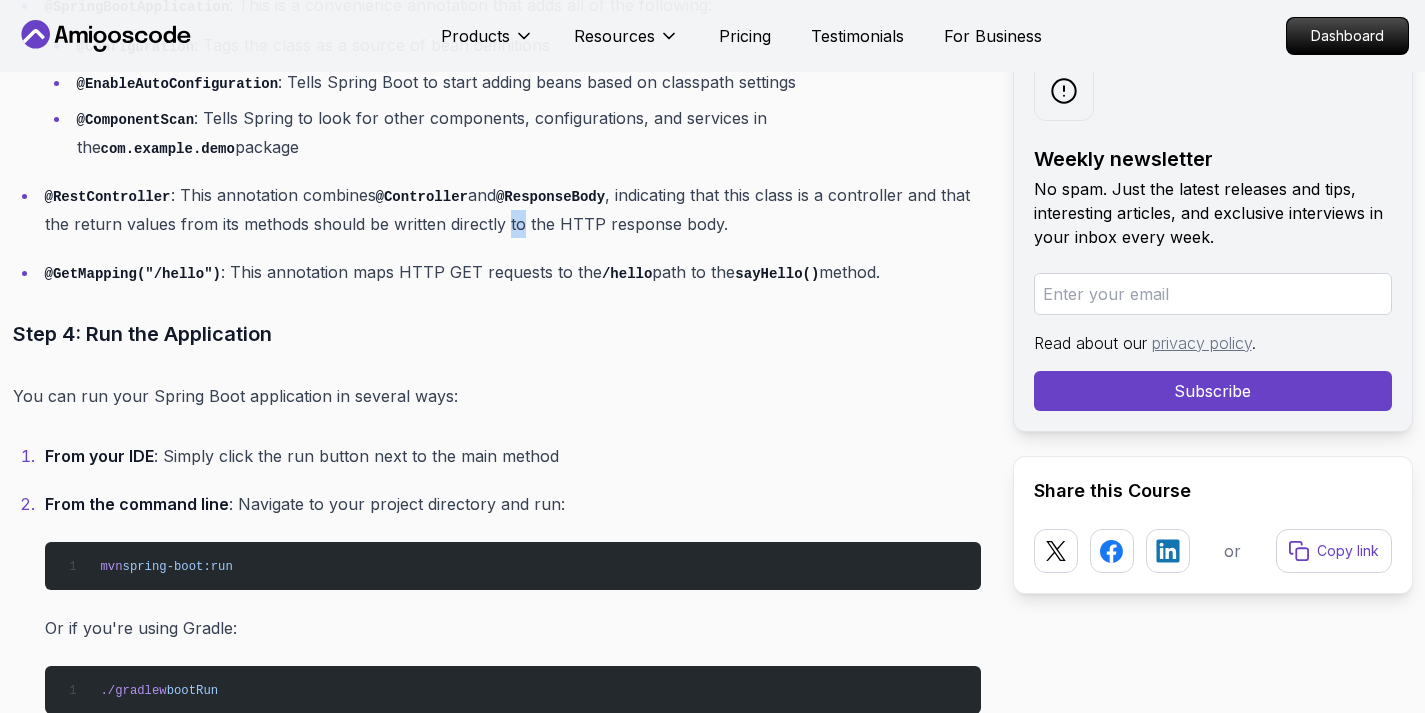 click on "@RestController : This annotation combines  @Controller  and  @ResponseBody , indicating that this class is a controller and that the return values from its methods should be written directly to the HTTP response body." at bounding box center [513, 209] 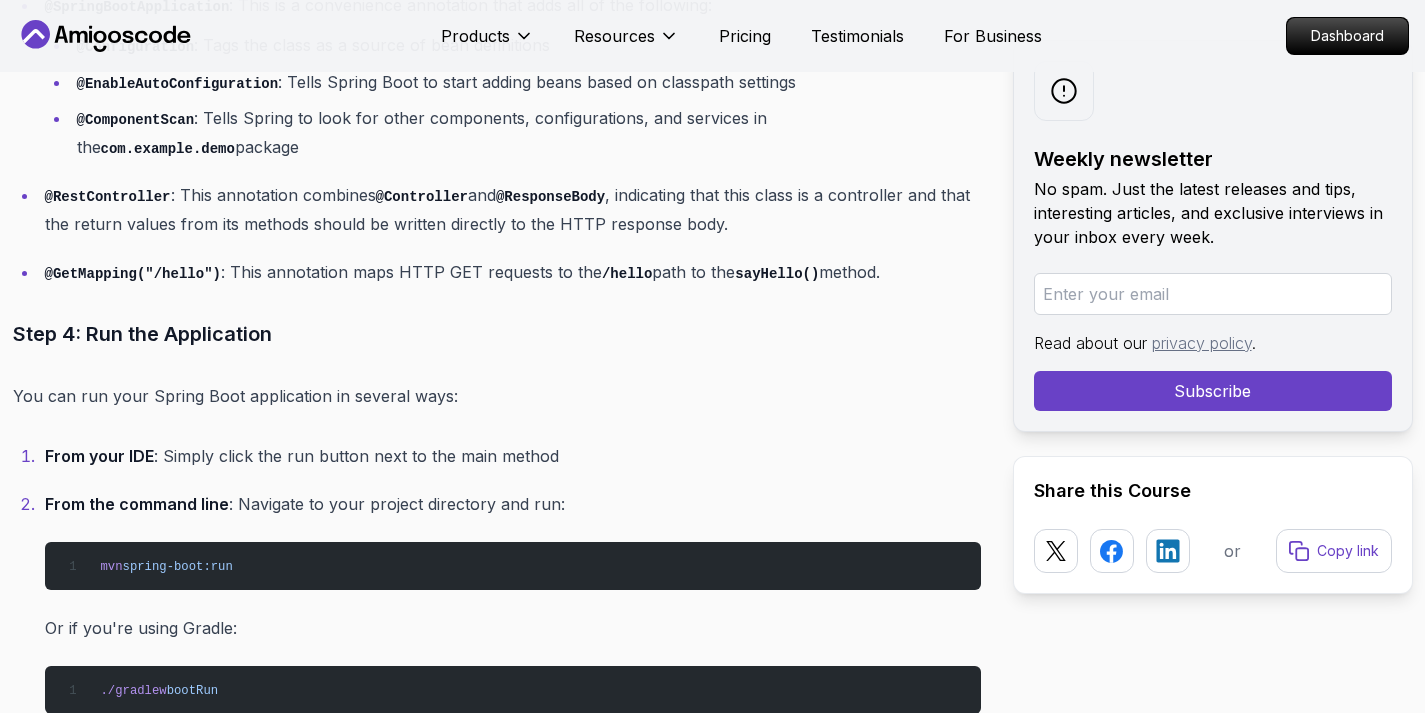 click on "@RestController : This annotation combines  @Controller  and  @ResponseBody , indicating that this class is a controller and that the return values from its methods should be written directly to the HTTP response body." at bounding box center [513, 209] 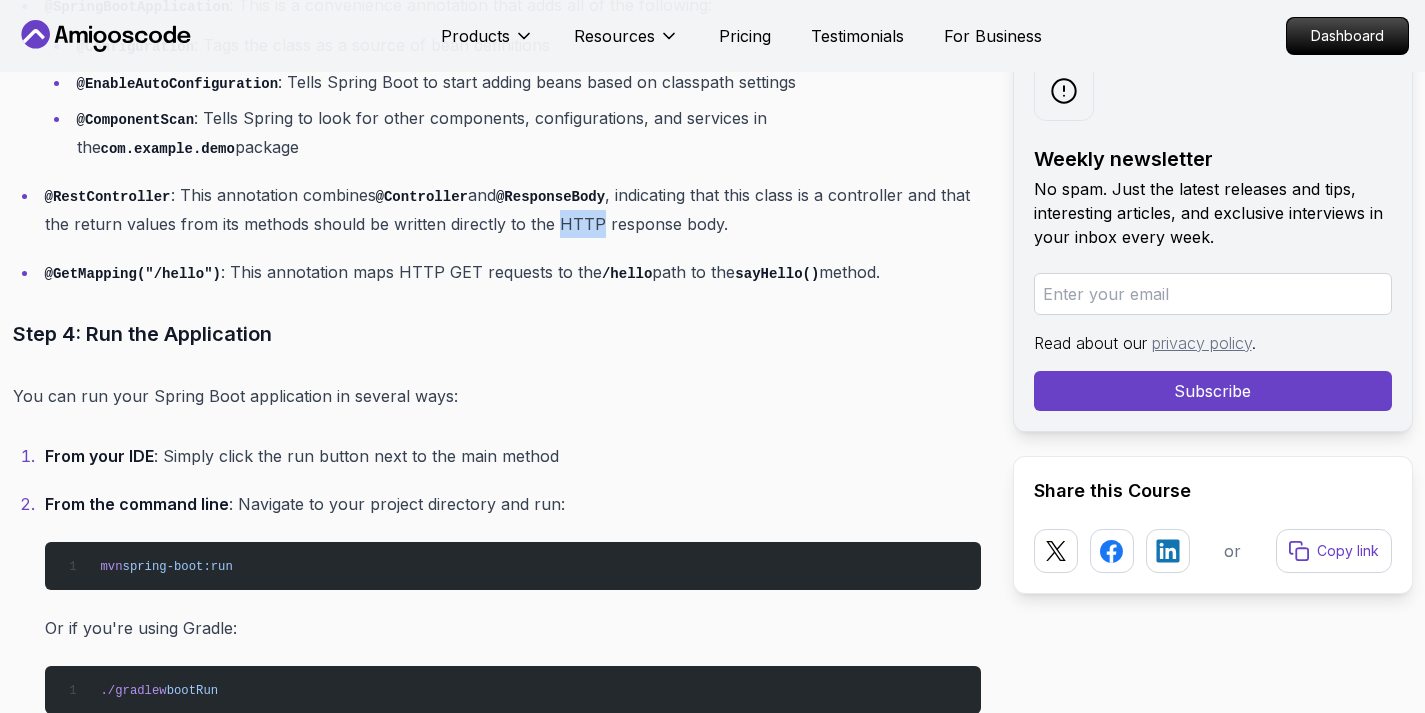 click on "@RestController : This annotation combines  @Controller  and  @ResponseBody , indicating that this class is a controller and that the return values from its methods should be written directly to the HTTP response body." at bounding box center [513, 209] 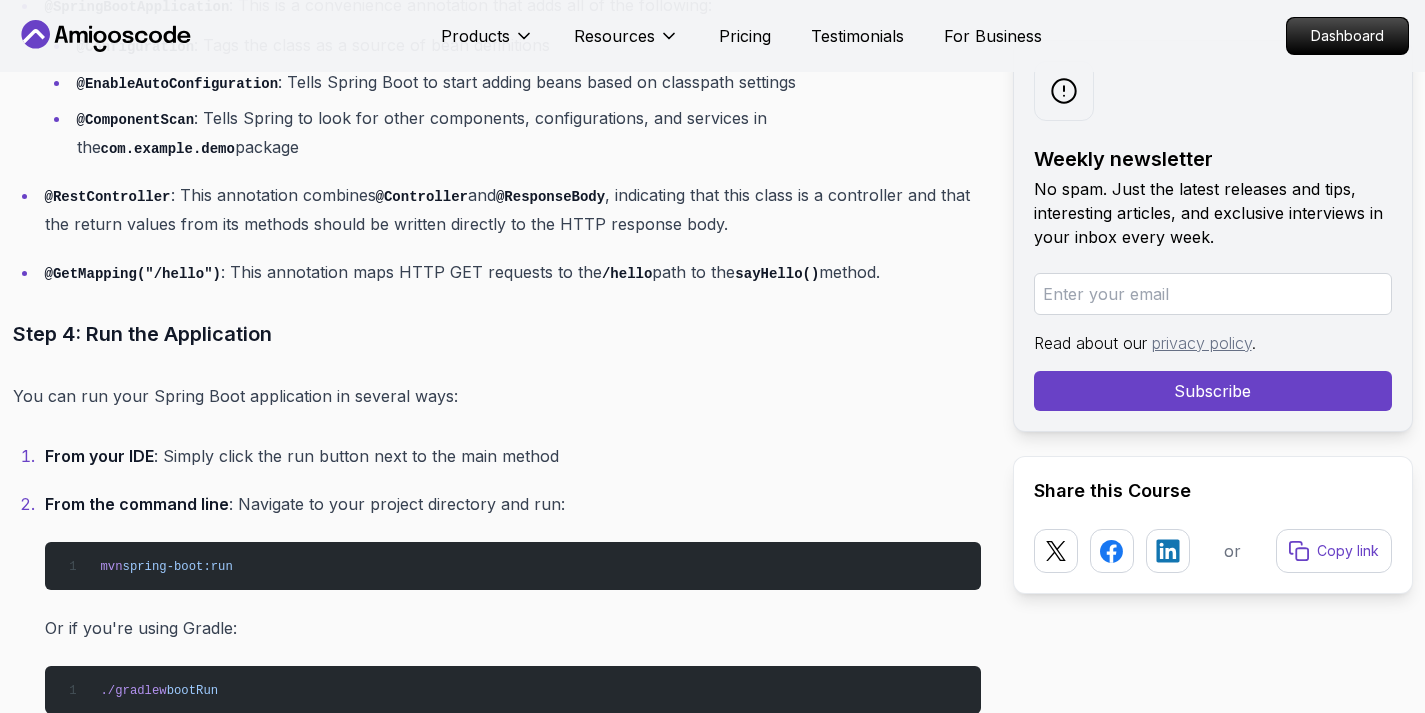 click on "@RestController : This annotation combines  @Controller  and  @ResponseBody , indicating that this class is a controller and that the return values from its methods should be written directly to the HTTP response body." at bounding box center (513, 209) 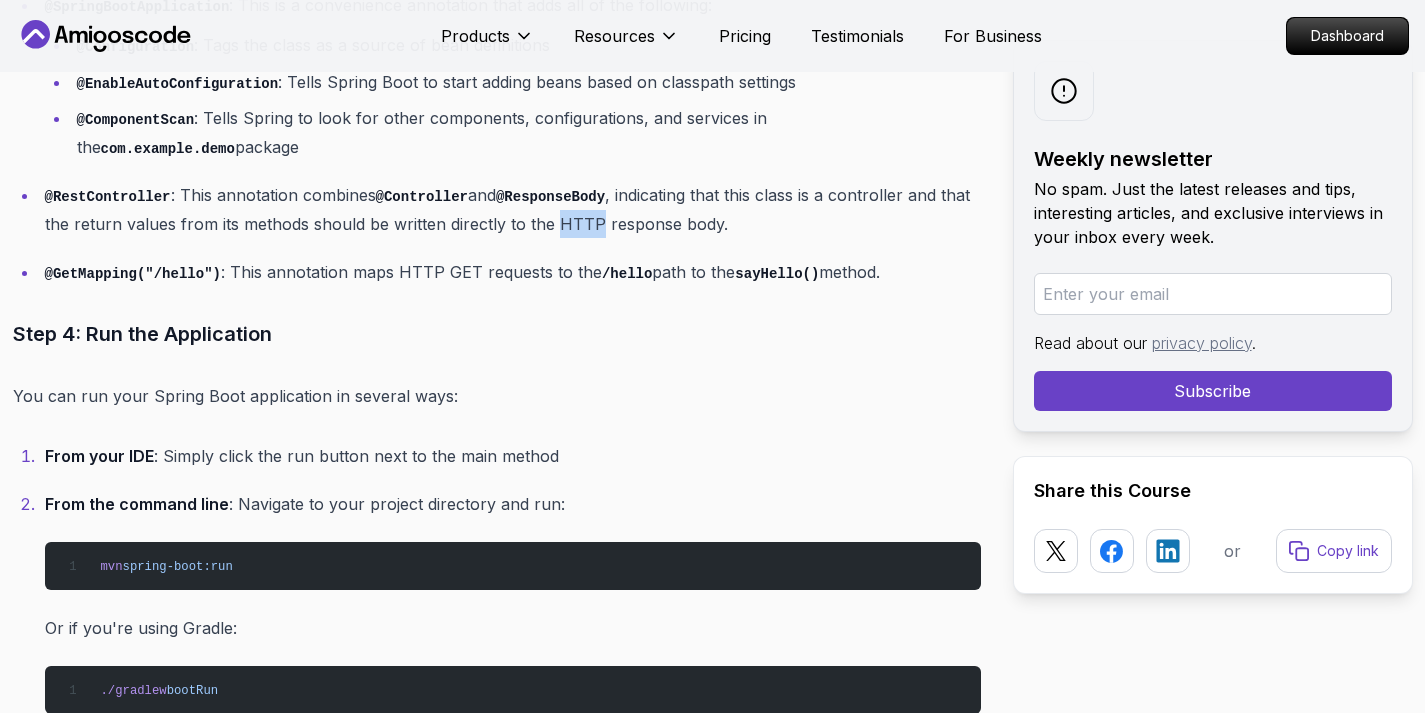 click on "@RestController : This annotation combines  @Controller  and  @ResponseBody , indicating that this class is a controller and that the return values from its methods should be written directly to the HTTP response body." at bounding box center (513, 209) 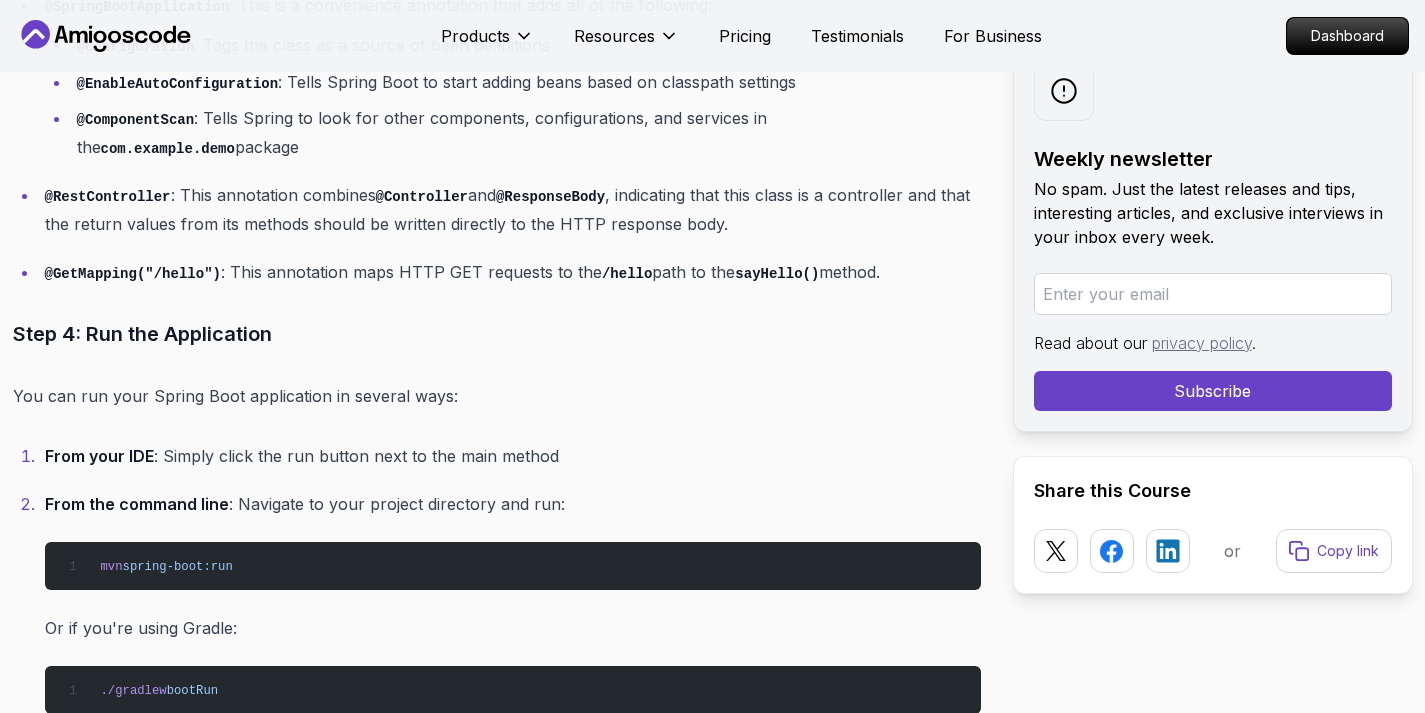 click on "@RestController : This annotation combines  @Controller  and  @ResponseBody , indicating that this class is a controller and that the return values from its methods should be written directly to the HTTP response body." at bounding box center [513, 209] 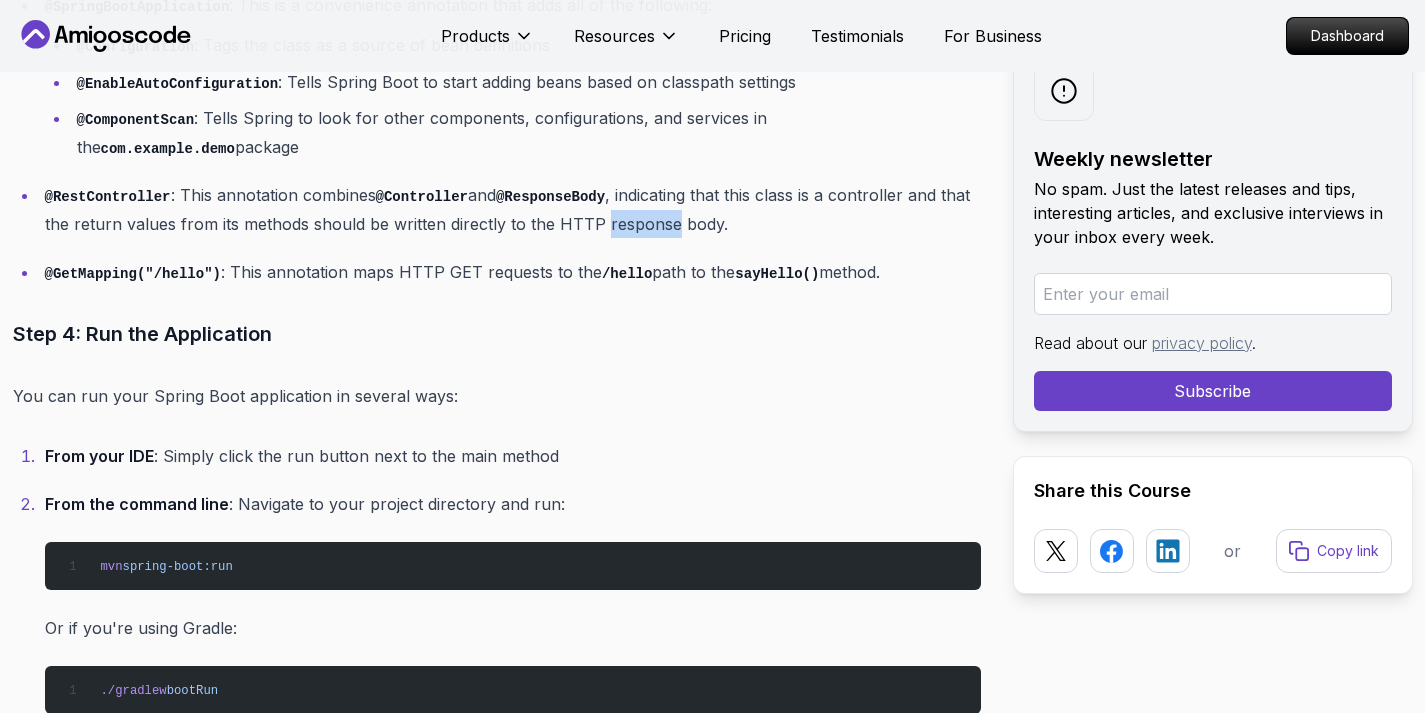 click on "@RestController : This annotation combines  @Controller  and  @ResponseBody , indicating that this class is a controller and that the return values from its methods should be written directly to the HTTP response body." at bounding box center [513, 209] 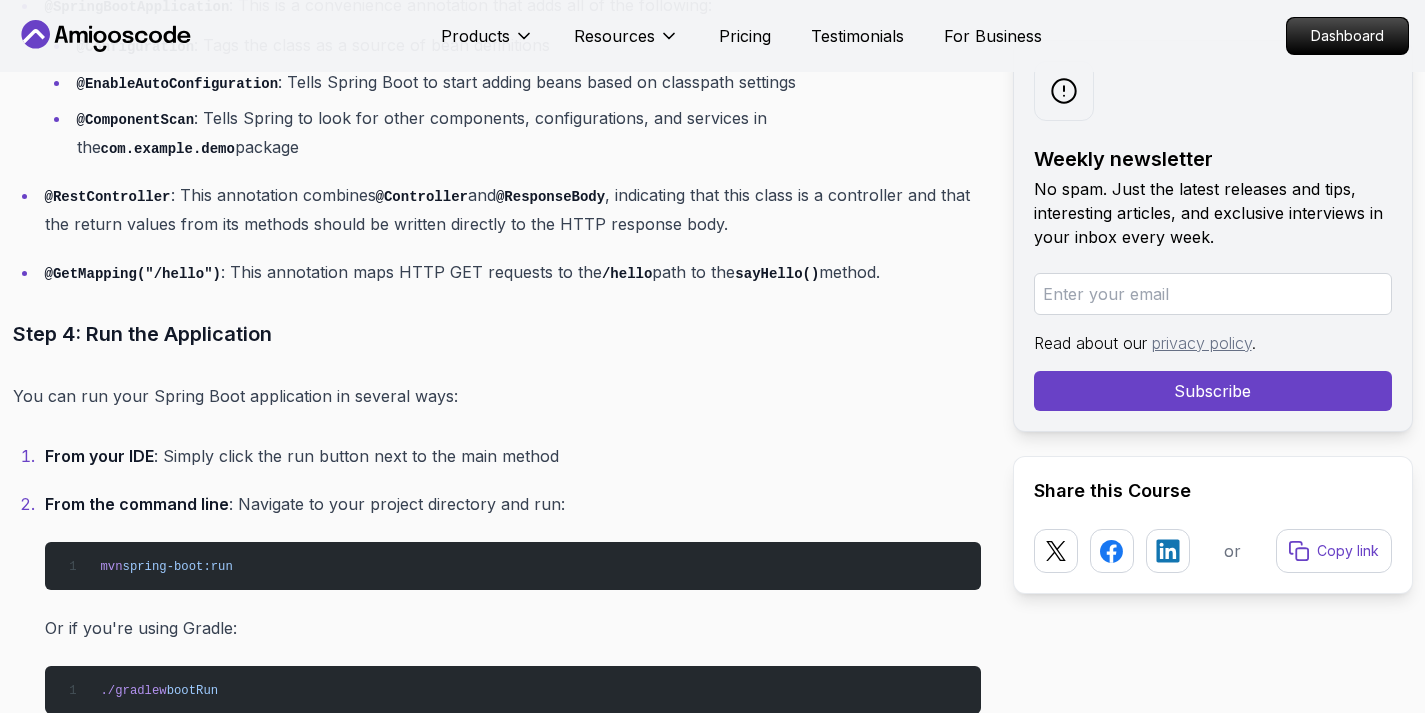 click on "@RestController : This annotation combines  @Controller  and  @ResponseBody , indicating that this class is a controller and that the return values from its methods should be written directly to the HTTP response body." at bounding box center (513, 209) 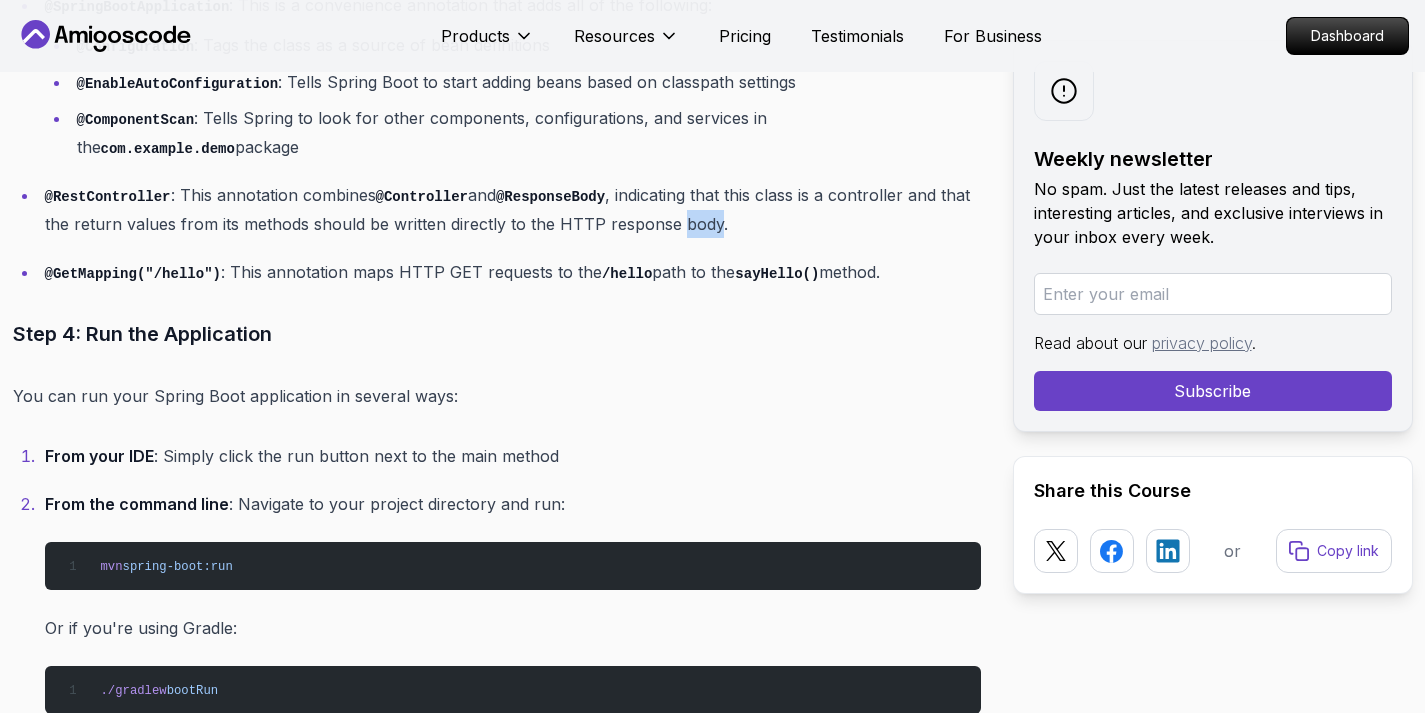 click on "@RestController : This annotation combines  @Controller  and  @ResponseBody , indicating that this class is a controller and that the return values from its methods should be written directly to the HTTP response body." at bounding box center [513, 209] 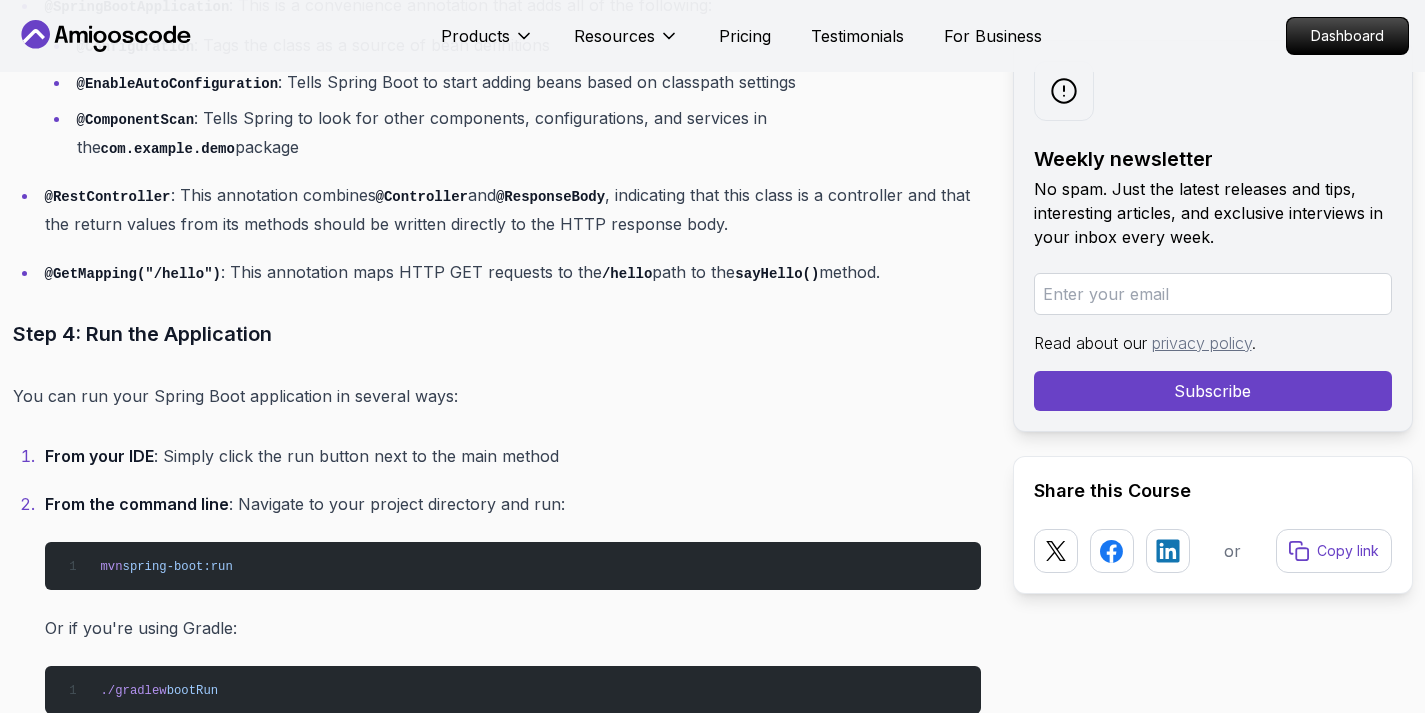 click on "@RestController : This annotation combines  @Controller  and  @ResponseBody , indicating that this class is a controller and that the return values from its methods should be written directly to the HTTP response body." at bounding box center (513, 209) 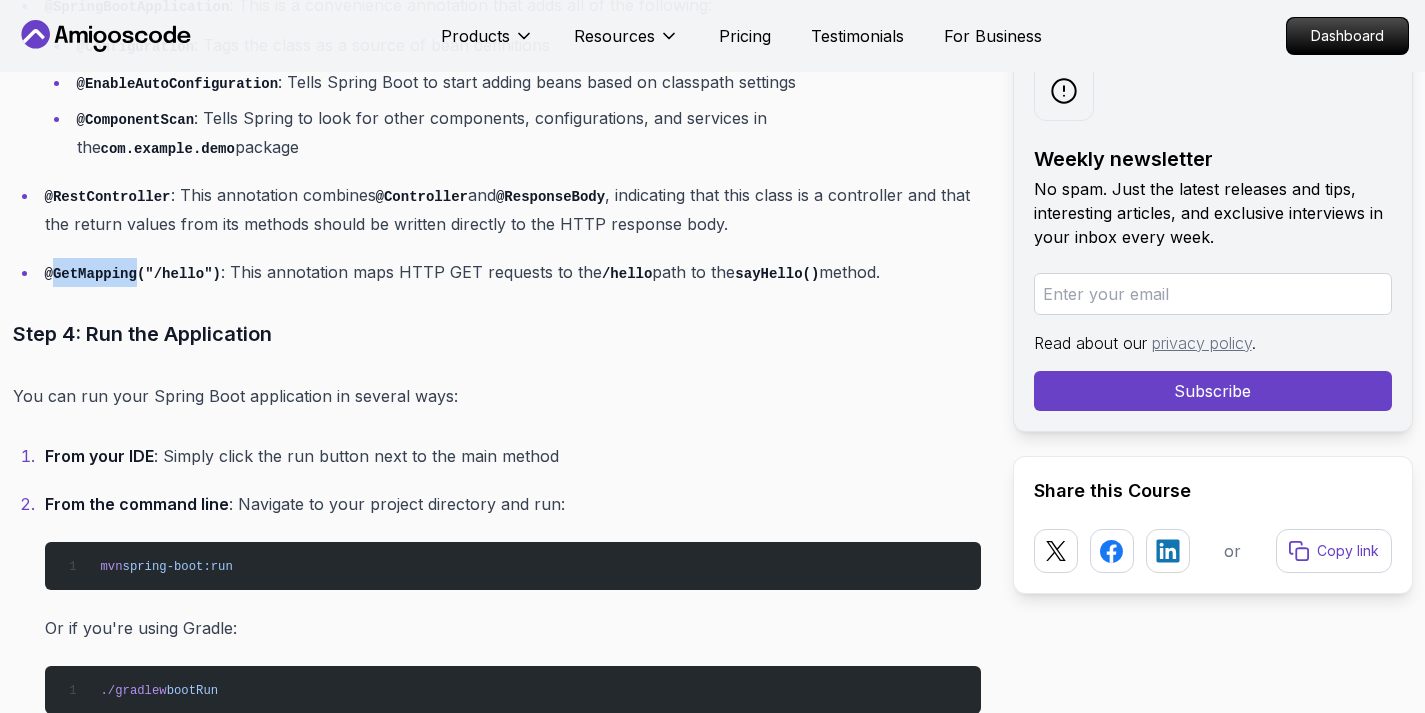 click on "@GetMapping("/hello")" at bounding box center [133, 274] 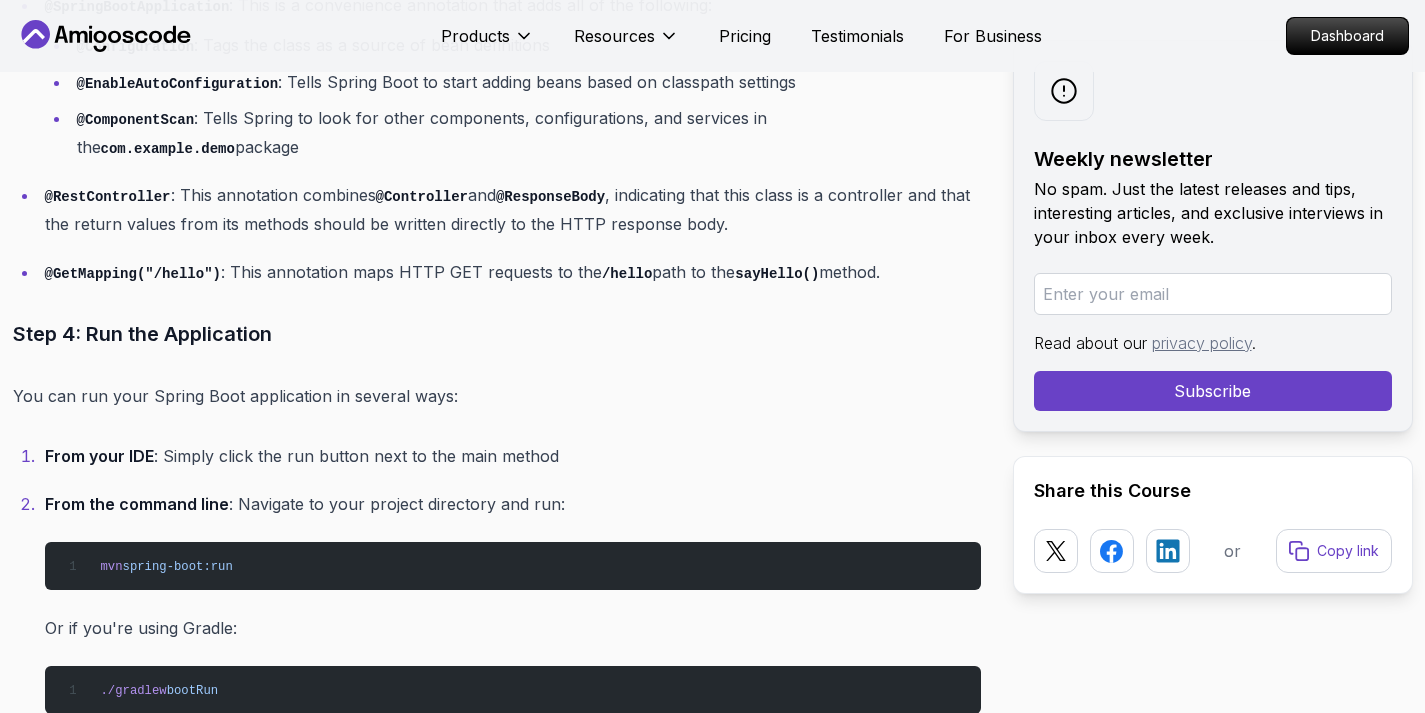 click on "@GetMapping("/hello") : This annotation maps HTTP GET requests to the  /hello  path to the  sayHello()  method." at bounding box center (513, 272) 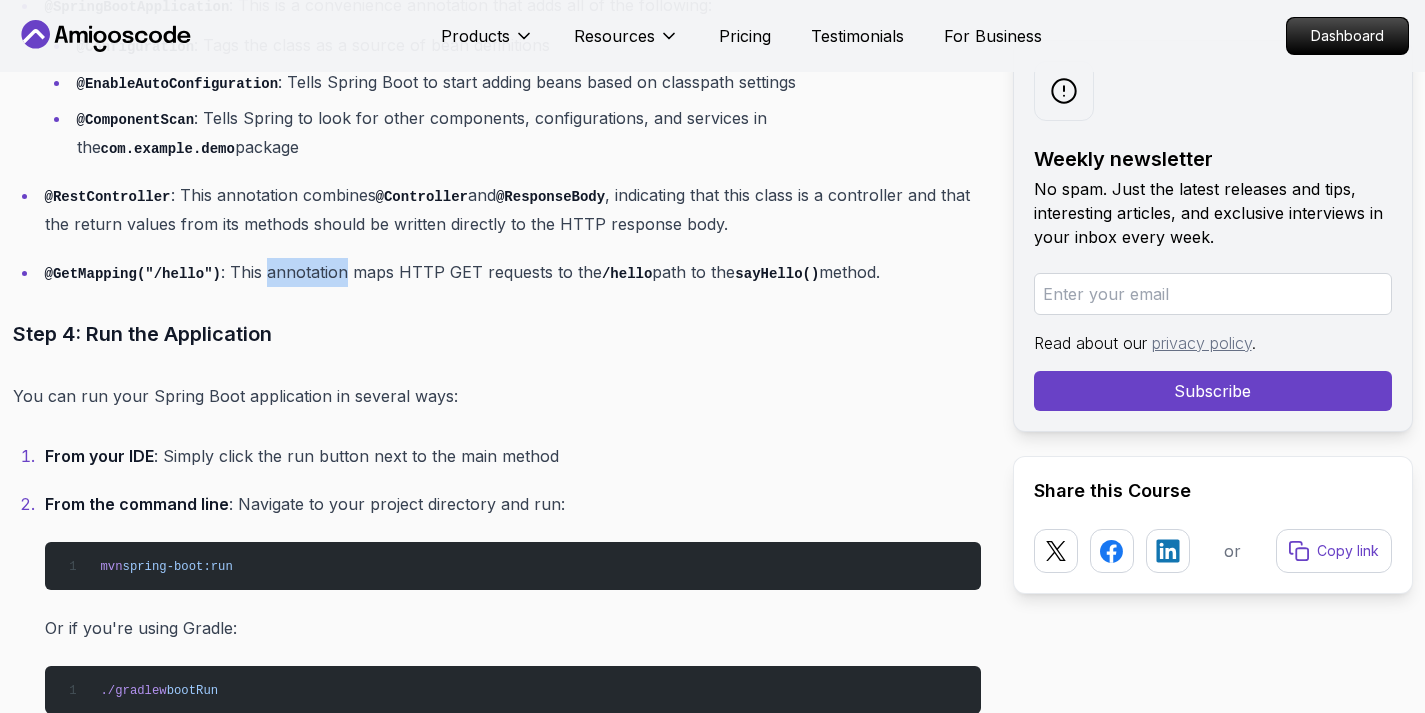 click on "@GetMapping("/hello") : This annotation maps HTTP GET requests to the  /hello  path to the  sayHello()  method." at bounding box center (513, 272) 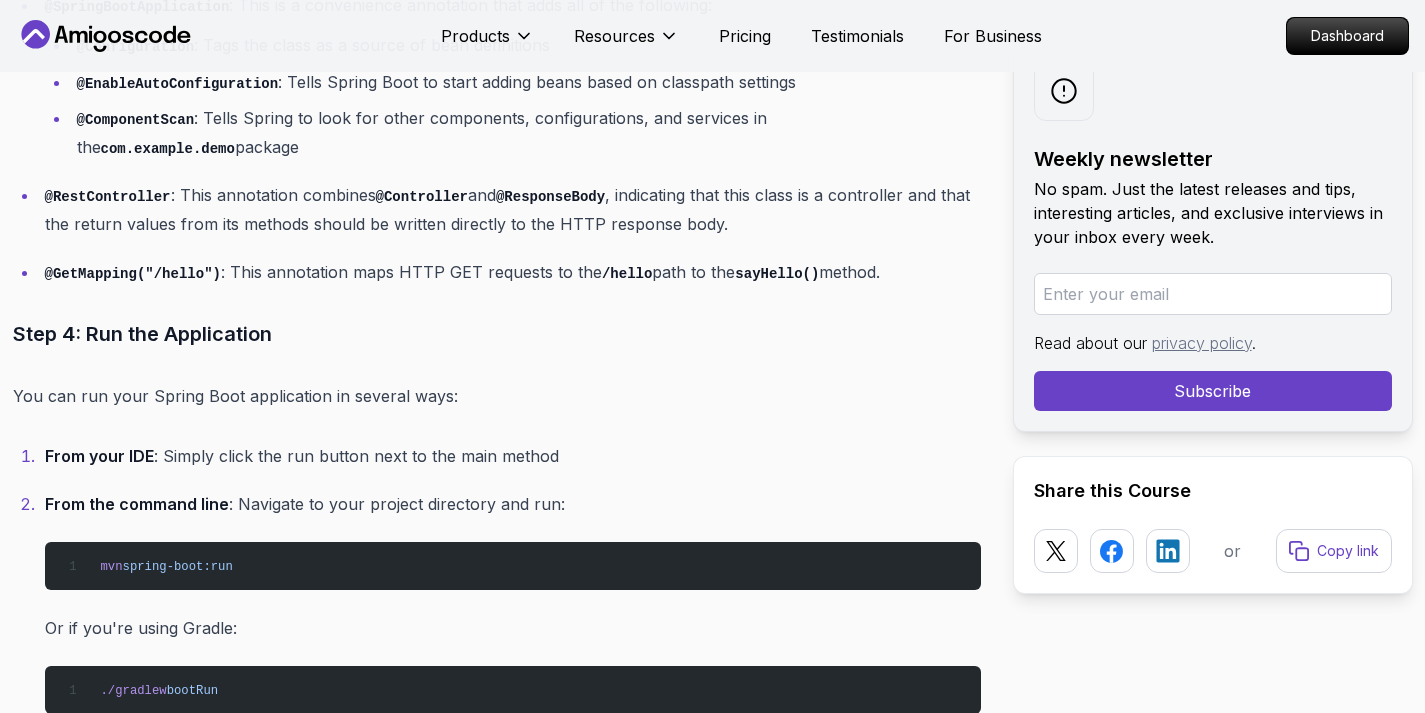 click on "@GetMapping("/hello") : This annotation maps HTTP GET requests to the  /hello  path to the  sayHello()  method." at bounding box center (513, 272) 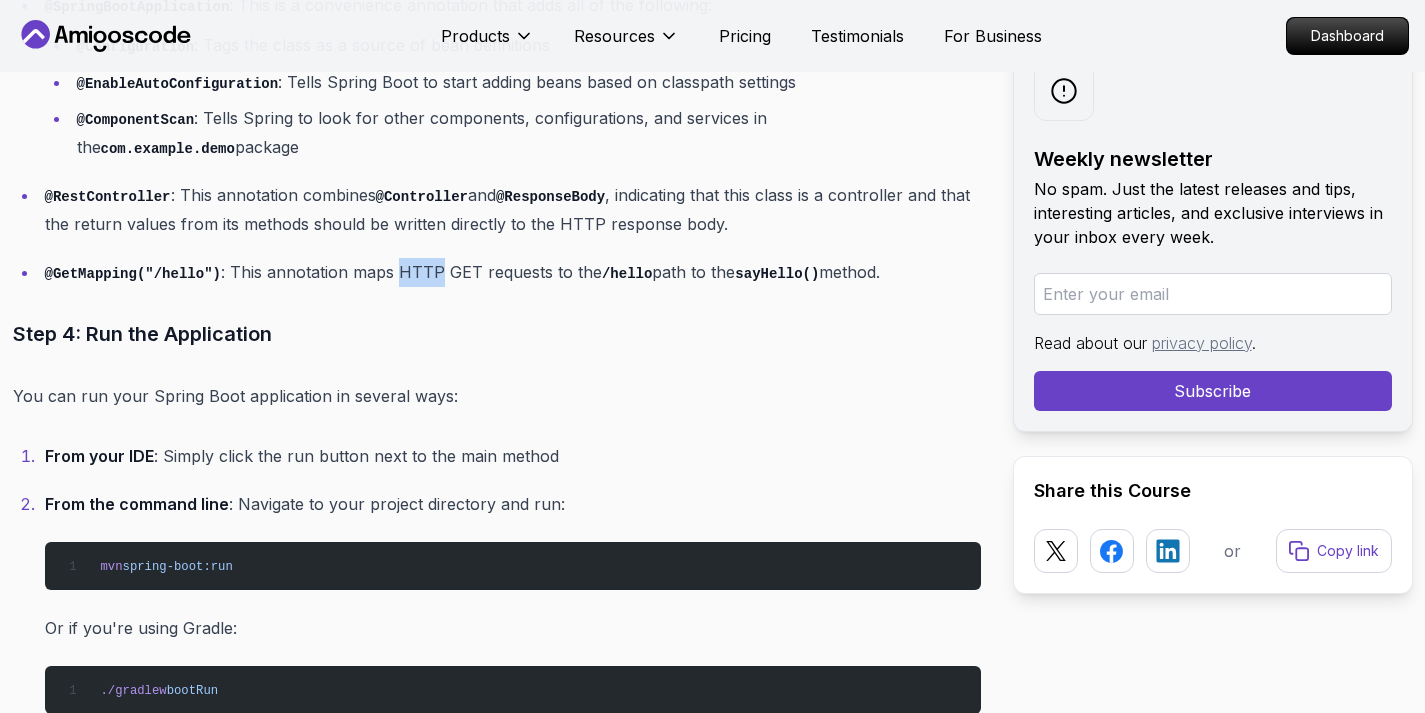 click on "@GetMapping("/hello") : This annotation maps HTTP GET requests to the  /hello  path to the  sayHello()  method." at bounding box center (513, 272) 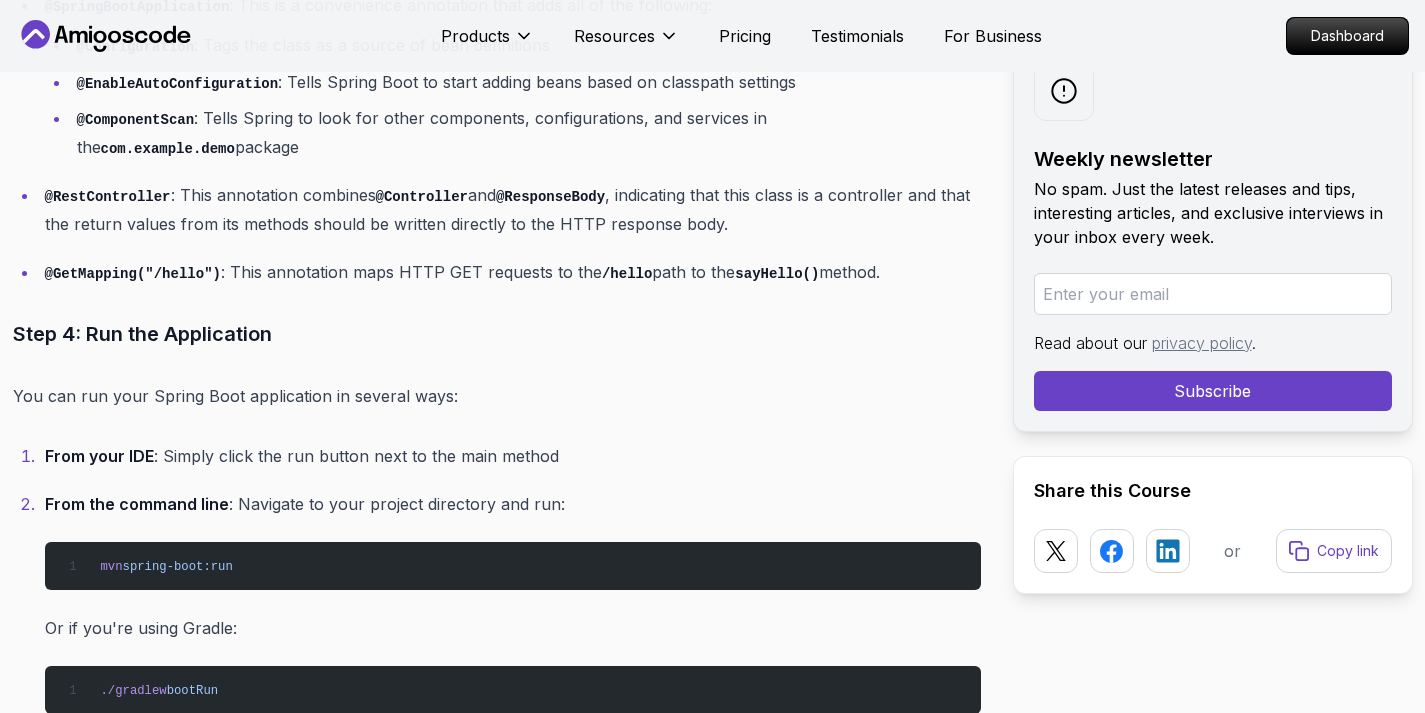 click on "@GetMapping("/hello") : This annotation maps HTTP GET requests to the  /hello  path to the  sayHello()  method." at bounding box center (513, 272) 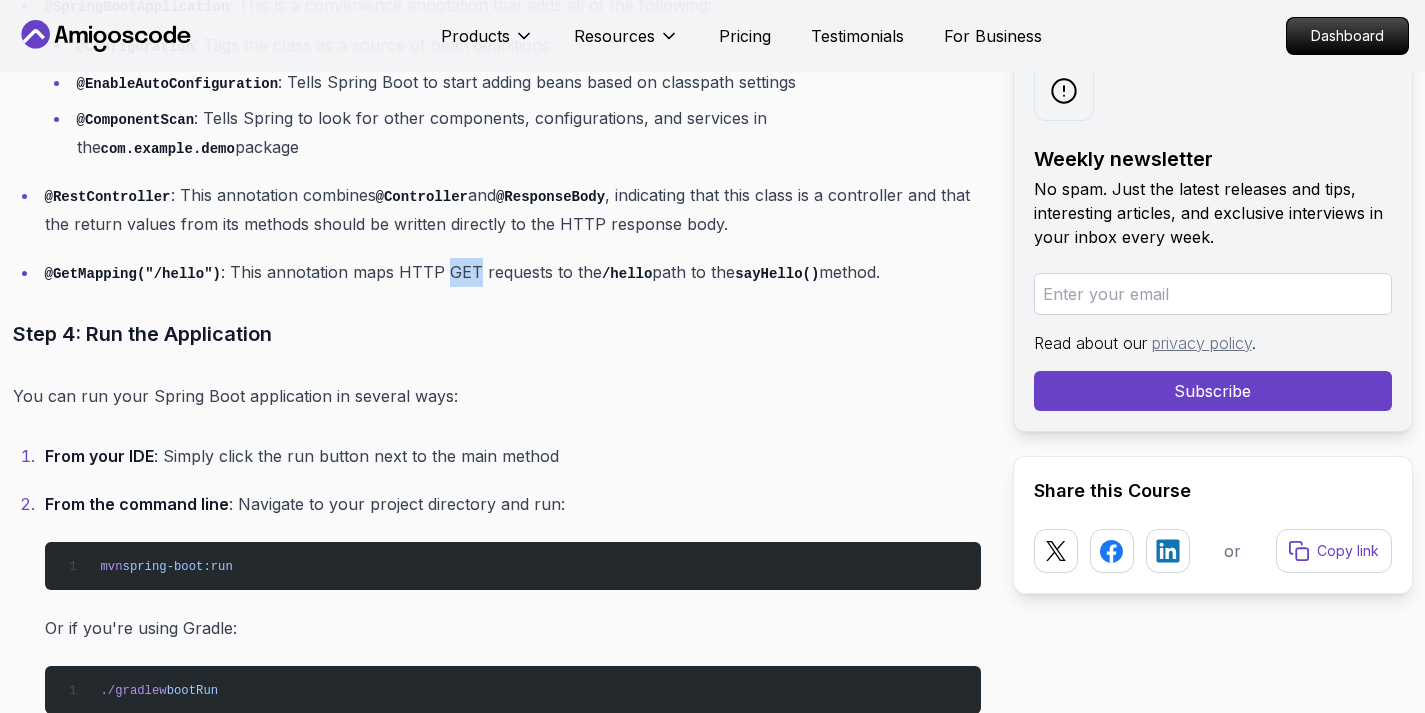 click on "@GetMapping("/hello") : This annotation maps HTTP GET requests to the  /hello  path to the  sayHello()  method." at bounding box center [513, 272] 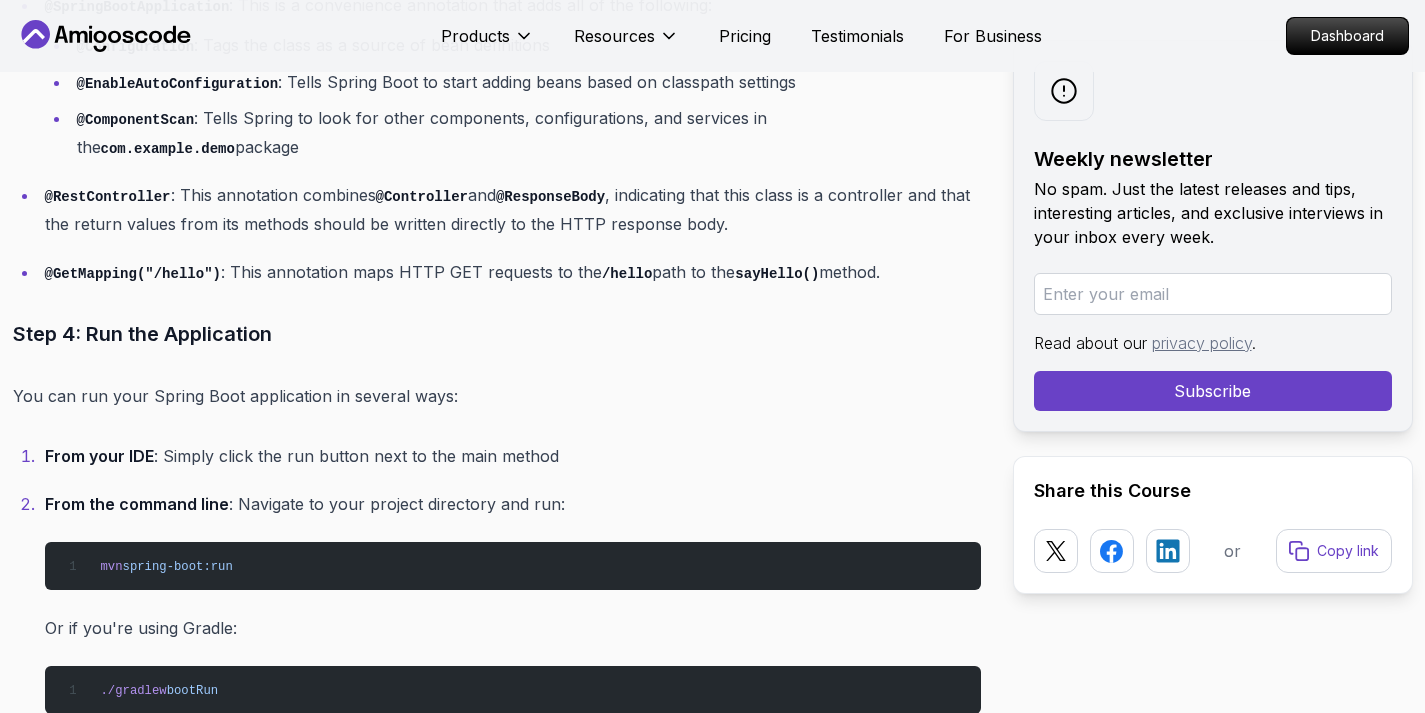 click on "@GetMapping("/hello") : This annotation maps HTTP GET requests to the  /hello  path to the  sayHello()  method." at bounding box center (513, 272) 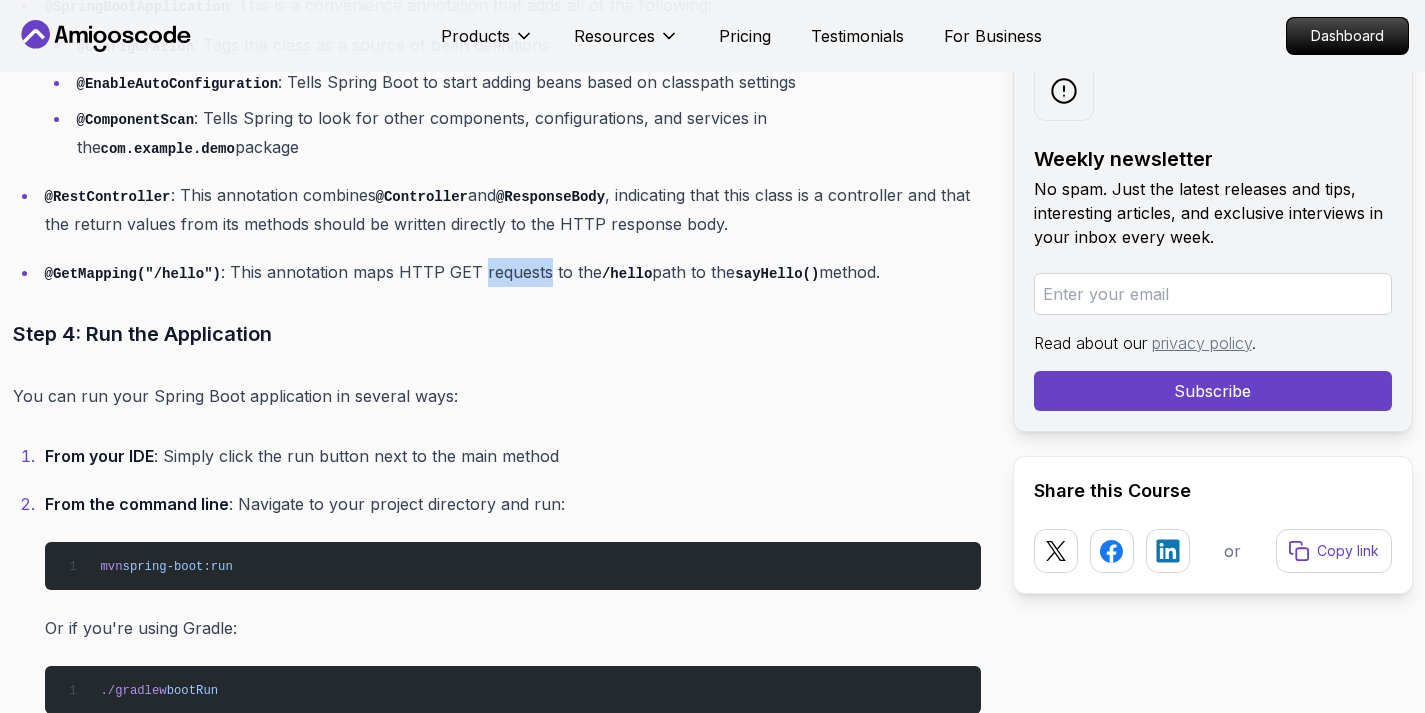 click on "@GetMapping("/hello") : This annotation maps HTTP GET requests to the  /hello  path to the  sayHello()  method." at bounding box center [513, 272] 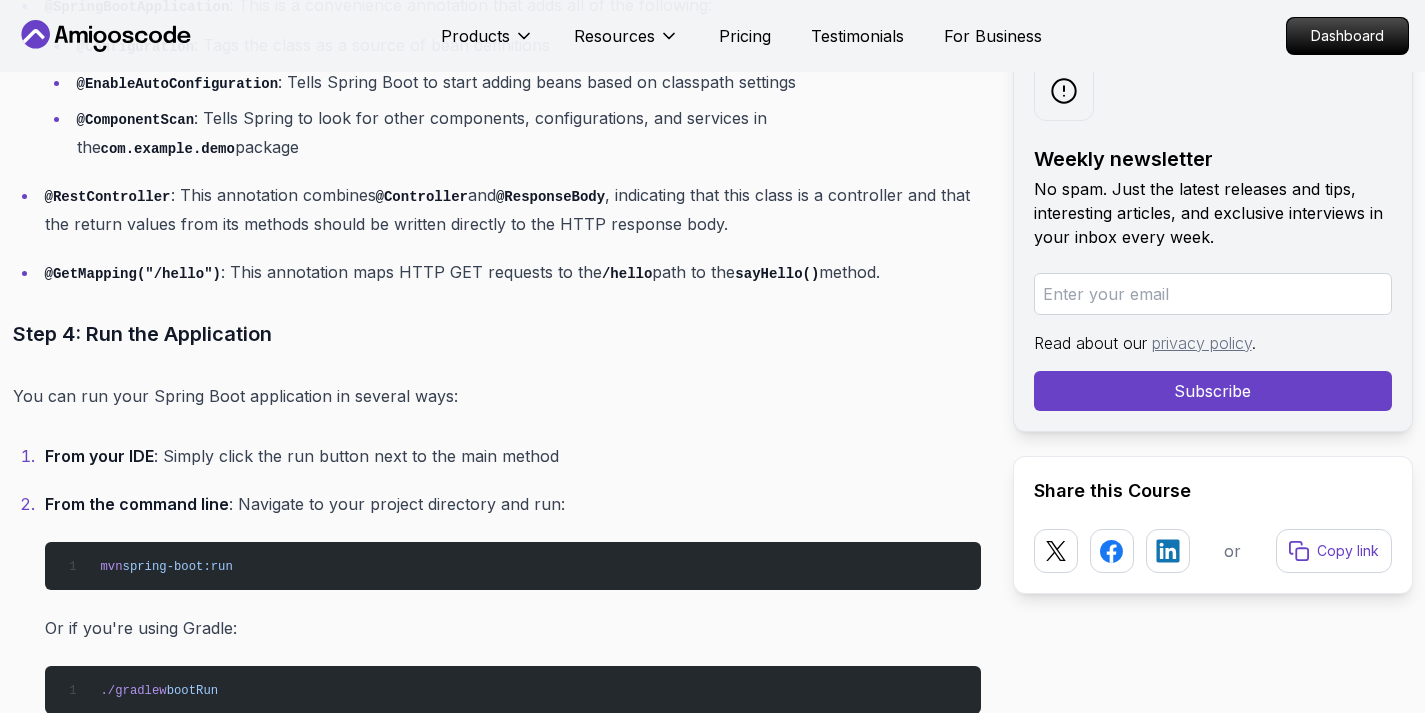 click on "/hello" at bounding box center [627, 274] 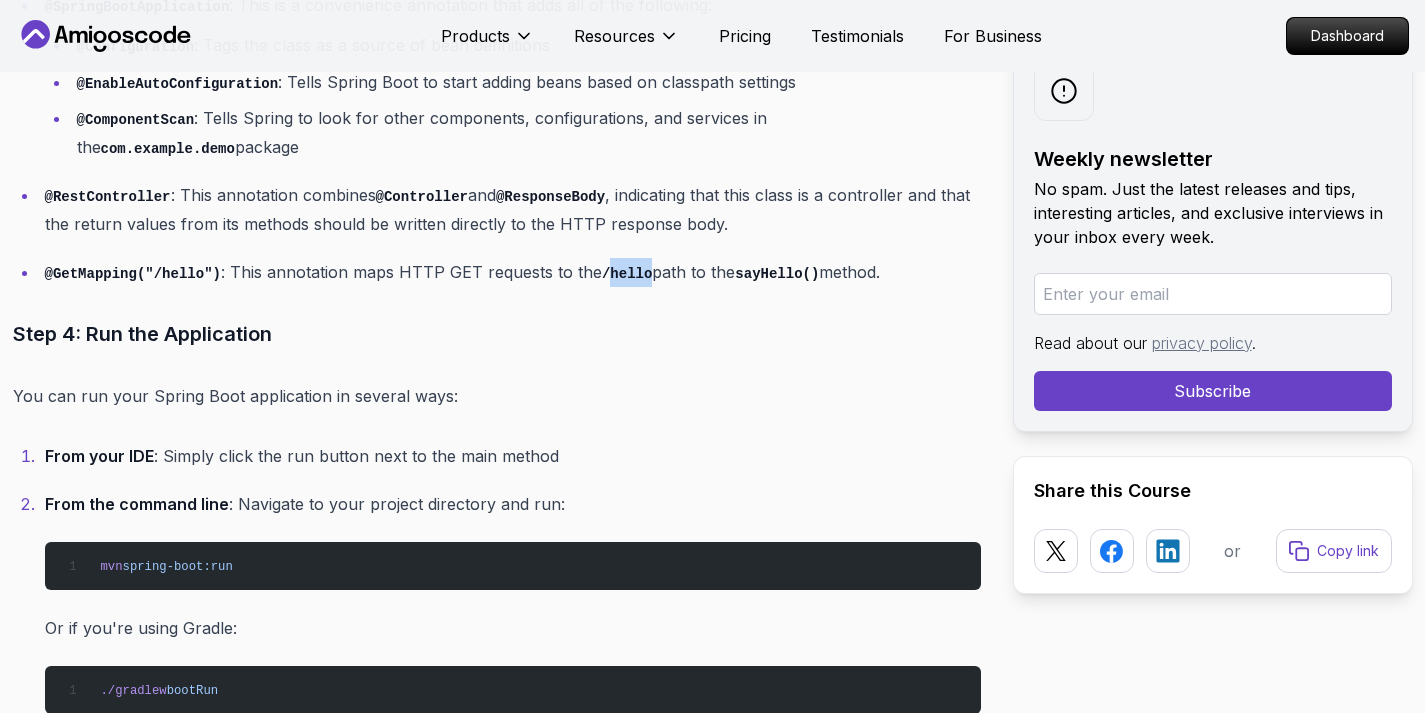 click on "/hello" at bounding box center (627, 274) 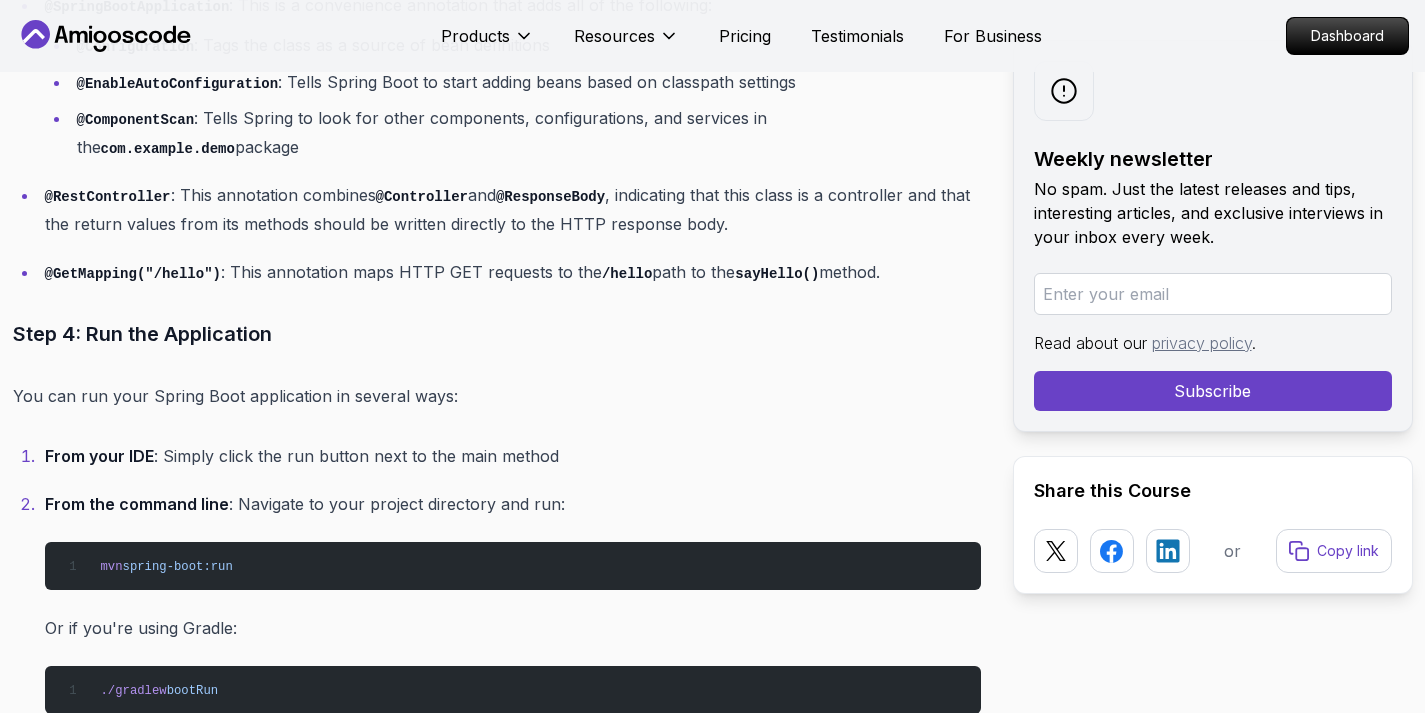 click on "@GetMapping("/hello") : This annotation maps HTTP GET requests to the  /hello  path to the  sayHello()  method." at bounding box center (513, 272) 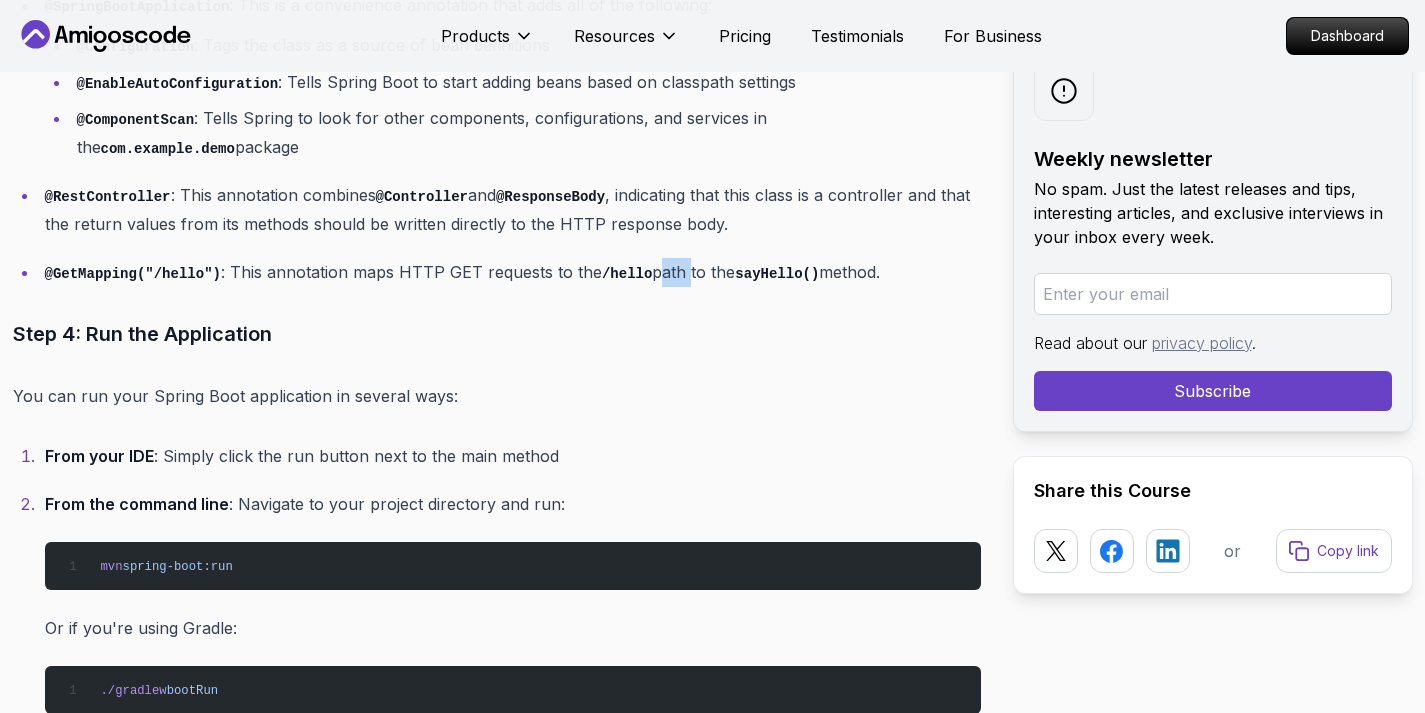 click on "@GetMapping("/hello") : This annotation maps HTTP GET requests to the  /hello  path to the  sayHello()  method." at bounding box center (513, 272) 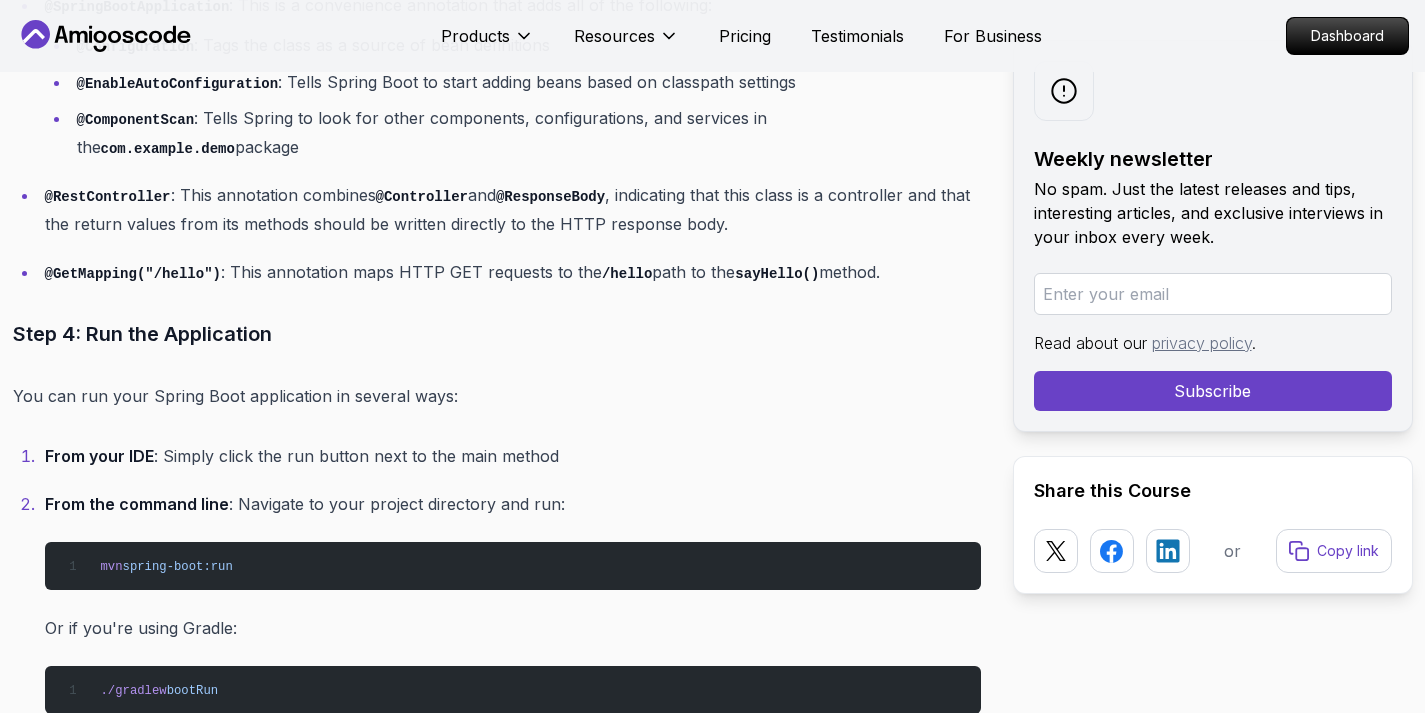 click on "sayHello()" at bounding box center (777, 274) 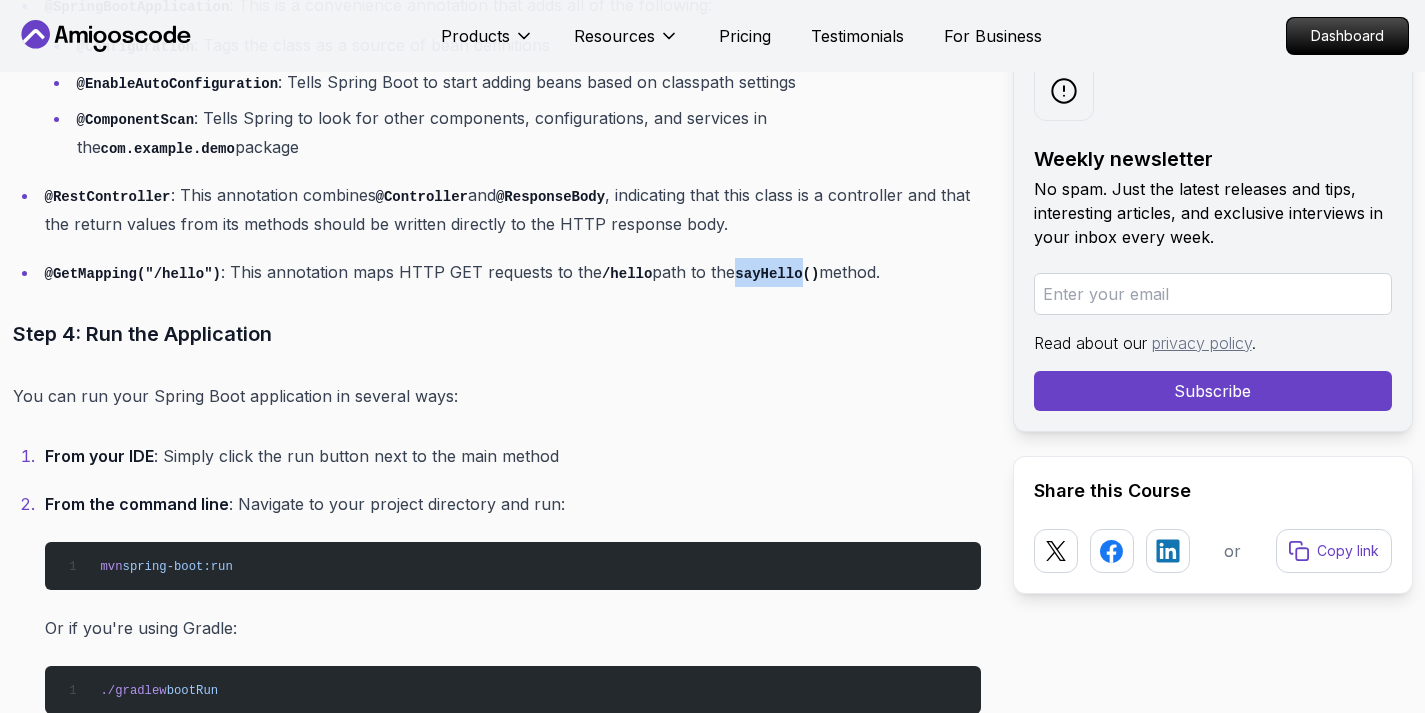 click on "sayHello()" at bounding box center (777, 274) 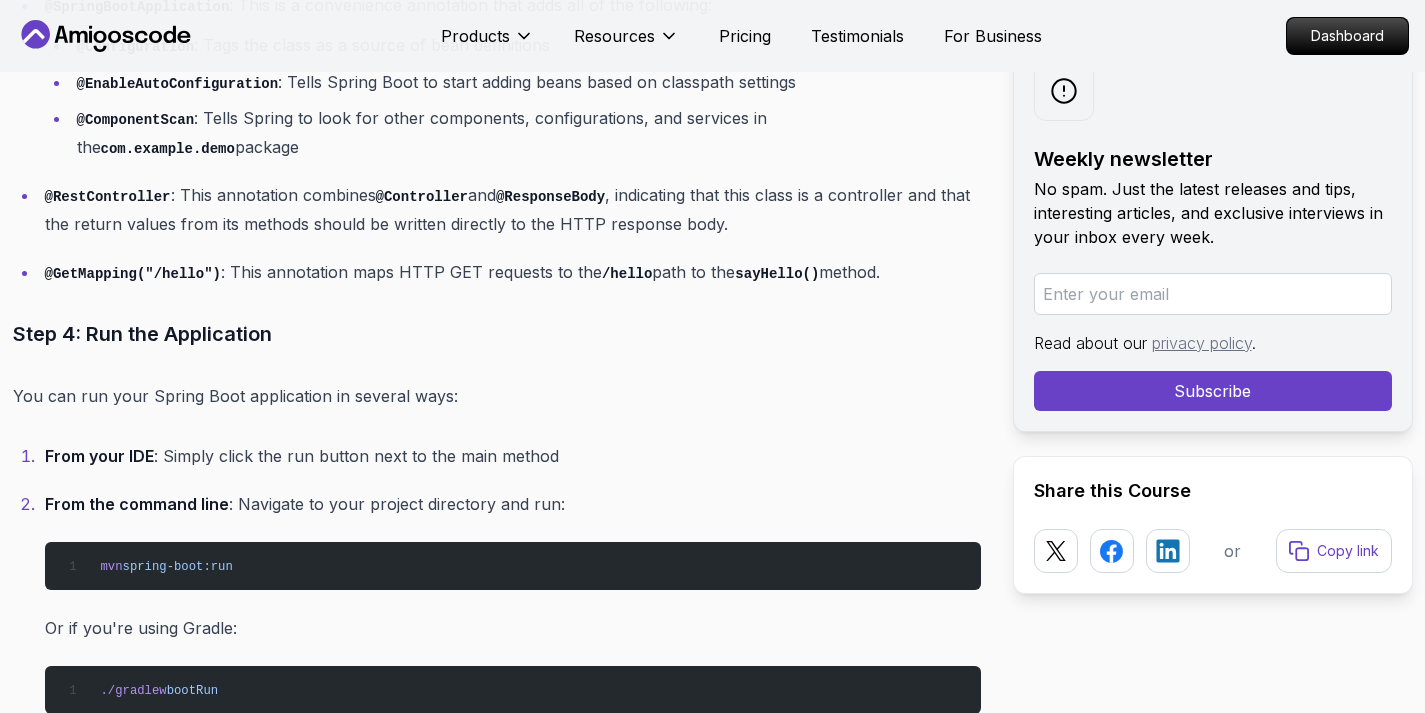 click on "@GetMapping("/hello") : This annotation maps HTTP GET requests to the  /hello  path to the  sayHello()  method." at bounding box center [513, 272] 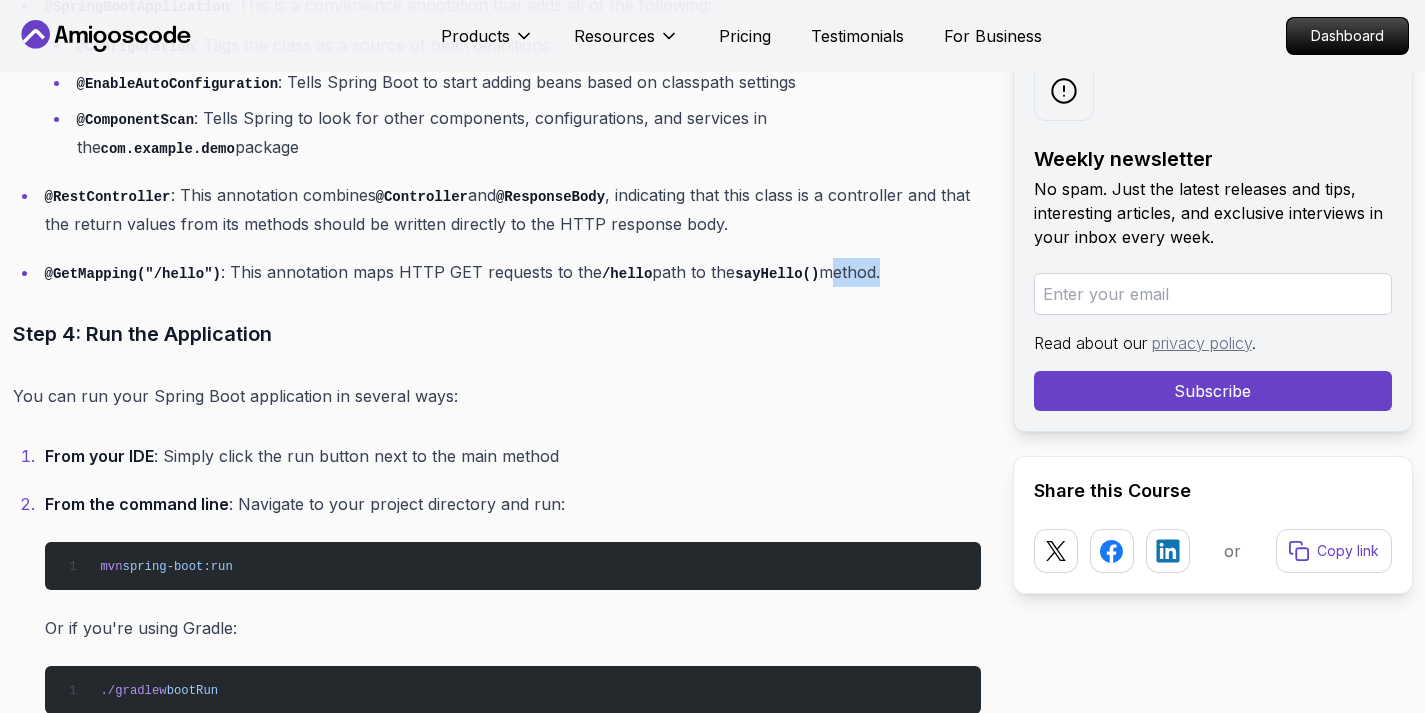 click on "@GetMapping("/hello") : This annotation maps HTTP GET requests to the  /hello  path to the  sayHello()  method." at bounding box center (513, 272) 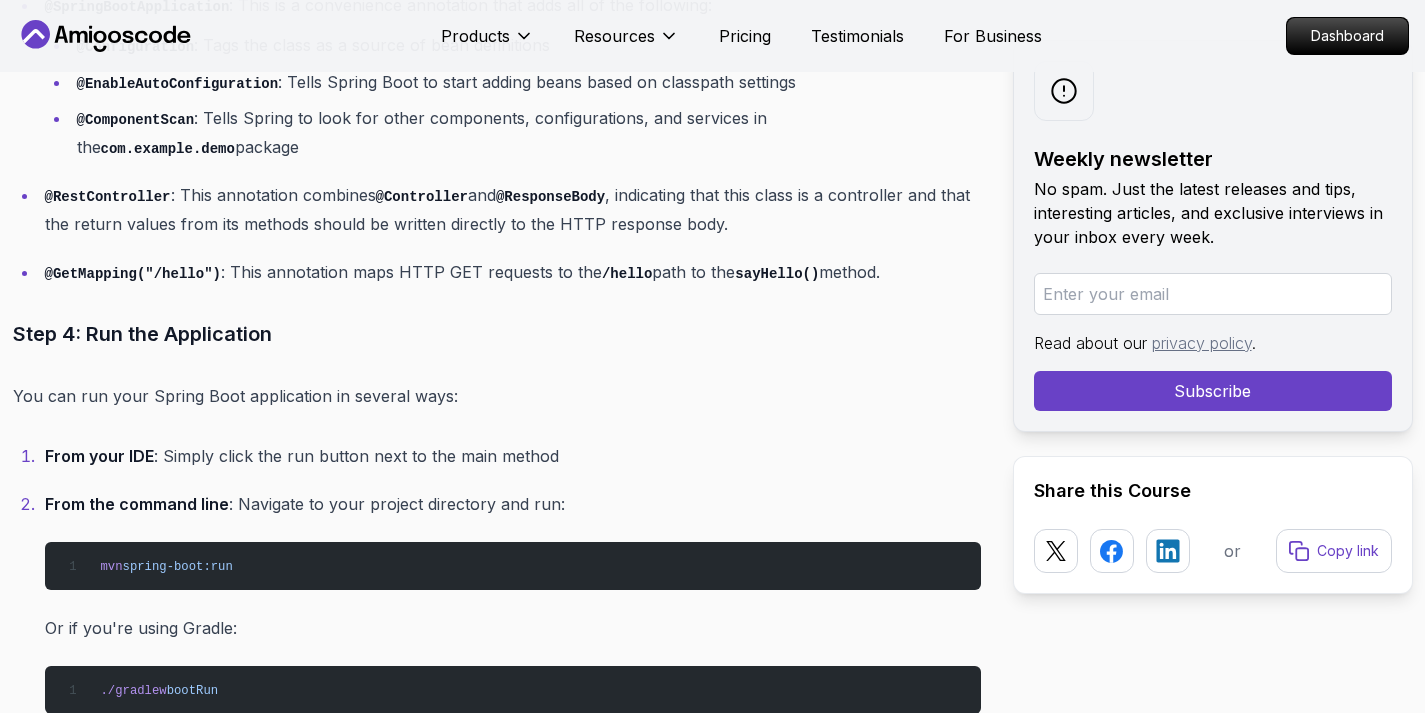 click on "@GetMapping("/hello") : This annotation maps HTTP GET requests to the  /hello  path to the  sayHello()  method." at bounding box center [513, 272] 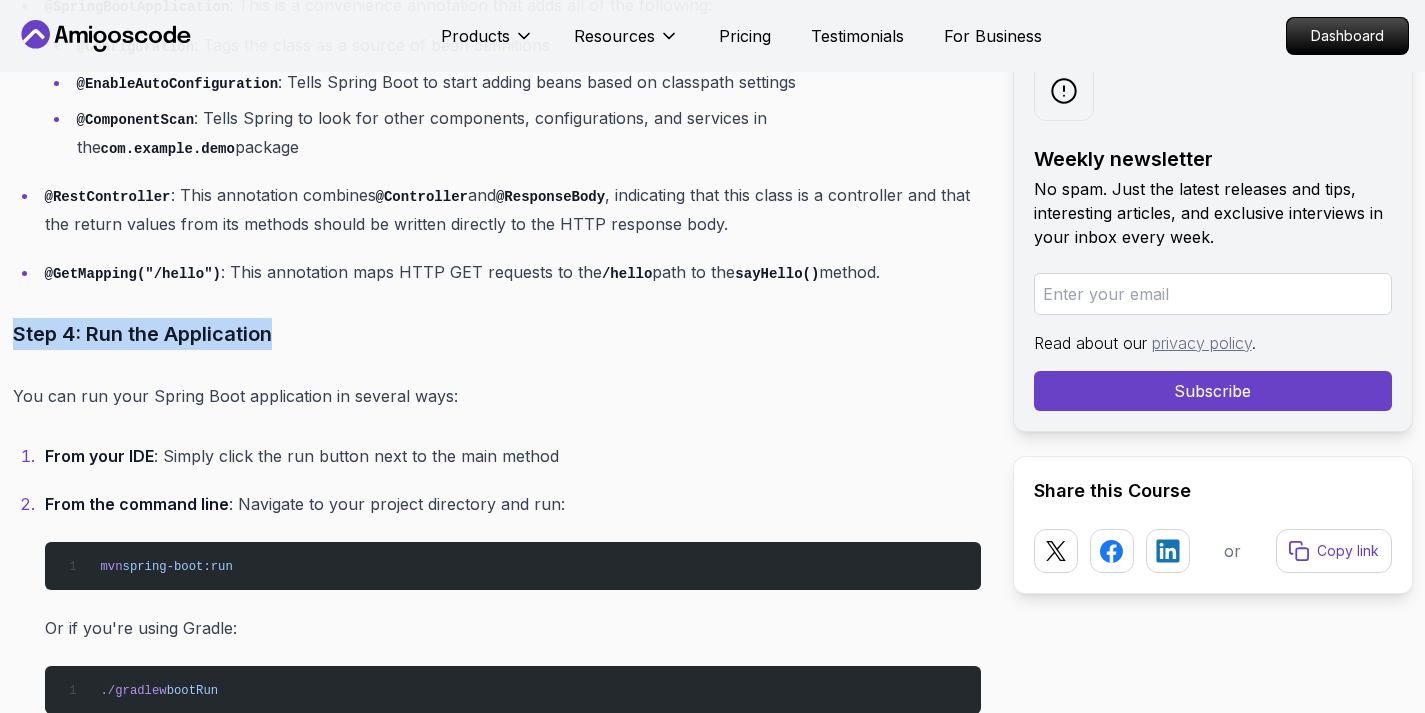 drag, startPoint x: 16, startPoint y: 328, endPoint x: 285, endPoint y: 332, distance: 269.02972 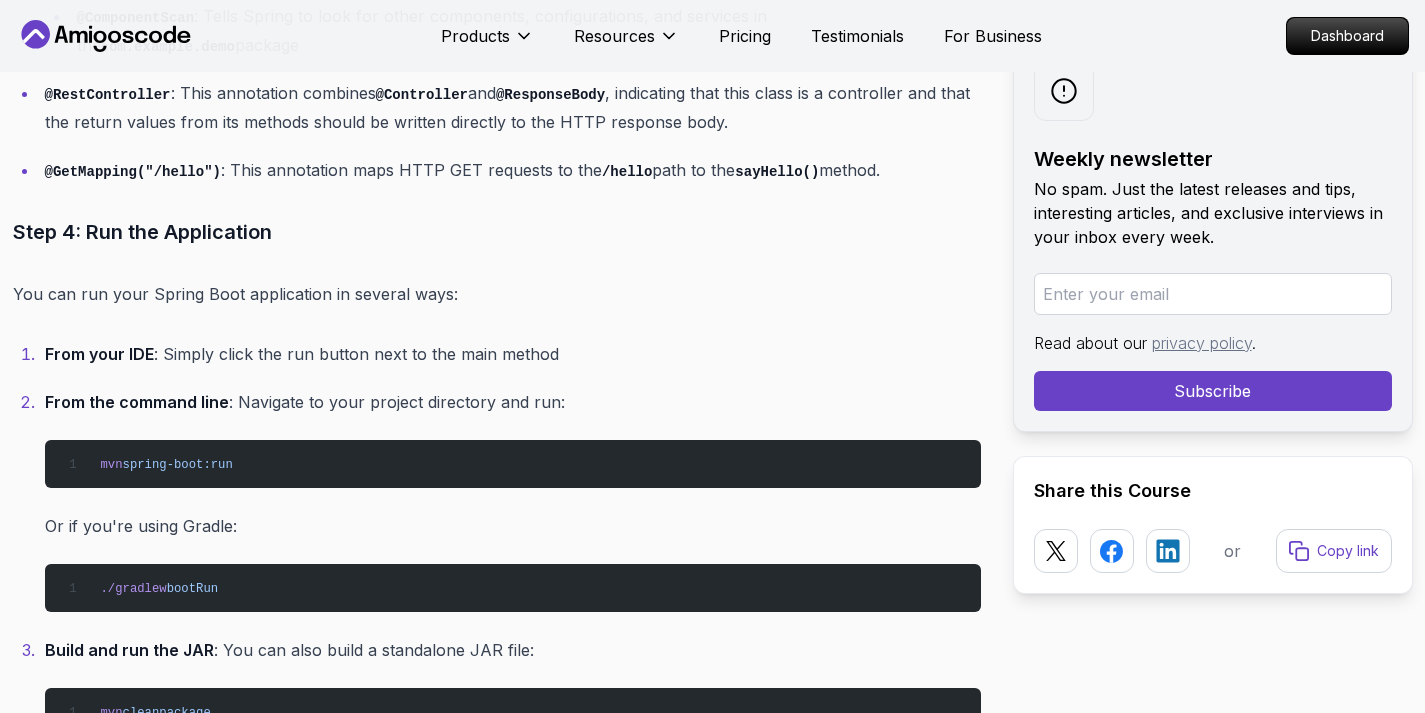 scroll, scrollTop: 5862, scrollLeft: 0, axis: vertical 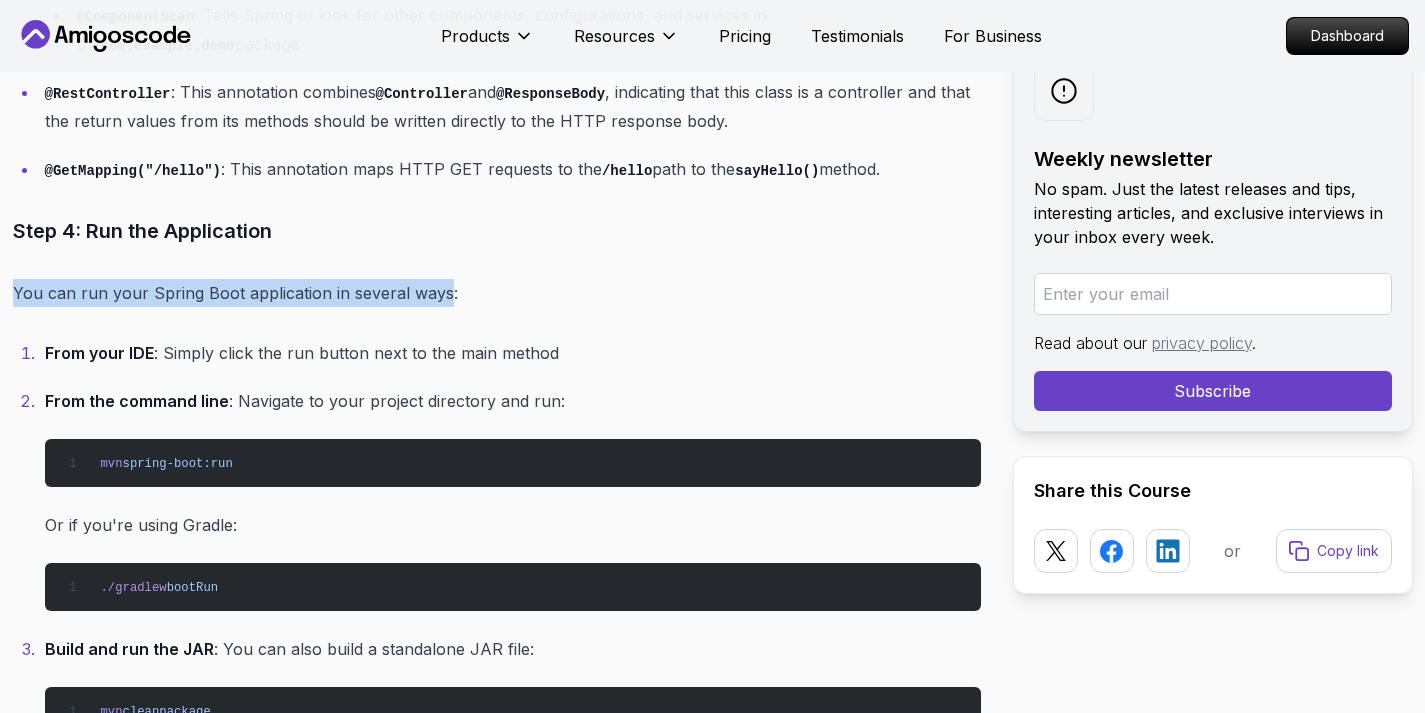 drag, startPoint x: 13, startPoint y: 290, endPoint x: 442, endPoint y: 286, distance: 429.01865 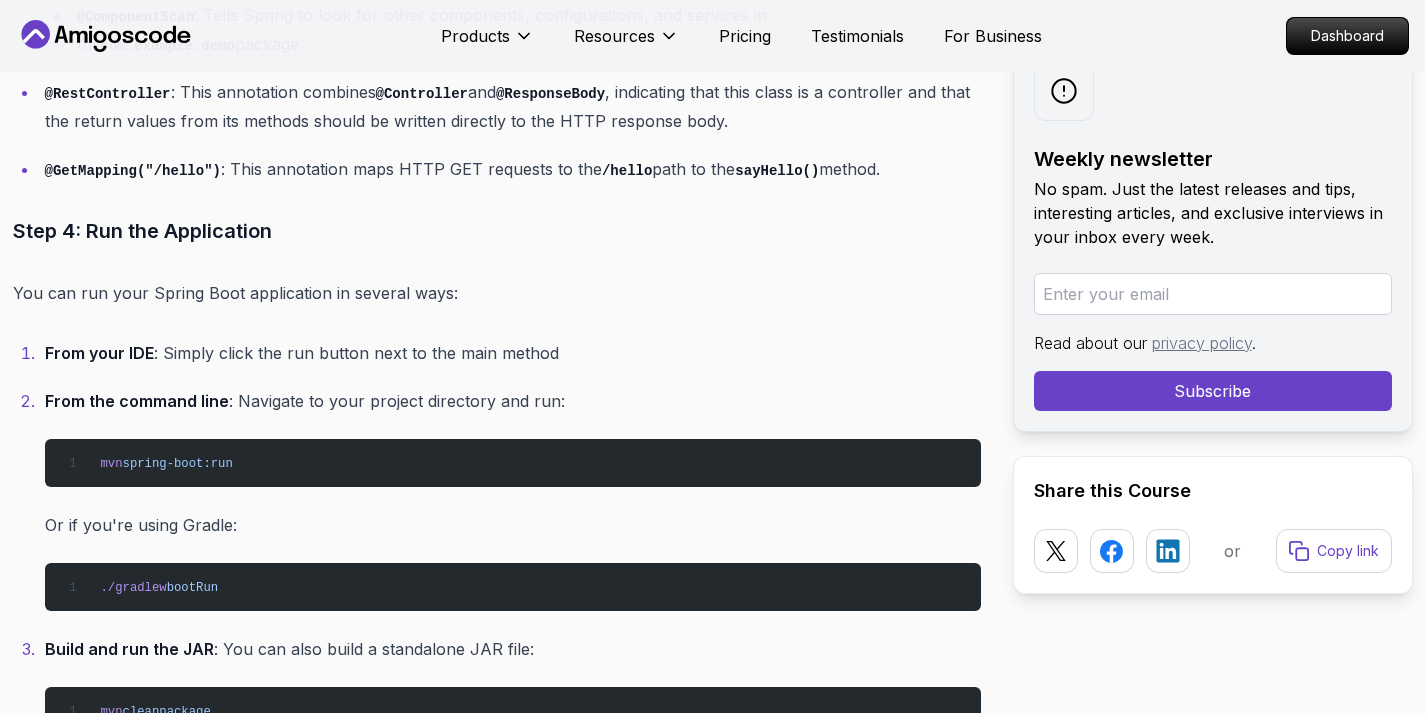 click on "You can run your Spring Boot application in several ways:" at bounding box center [497, 293] 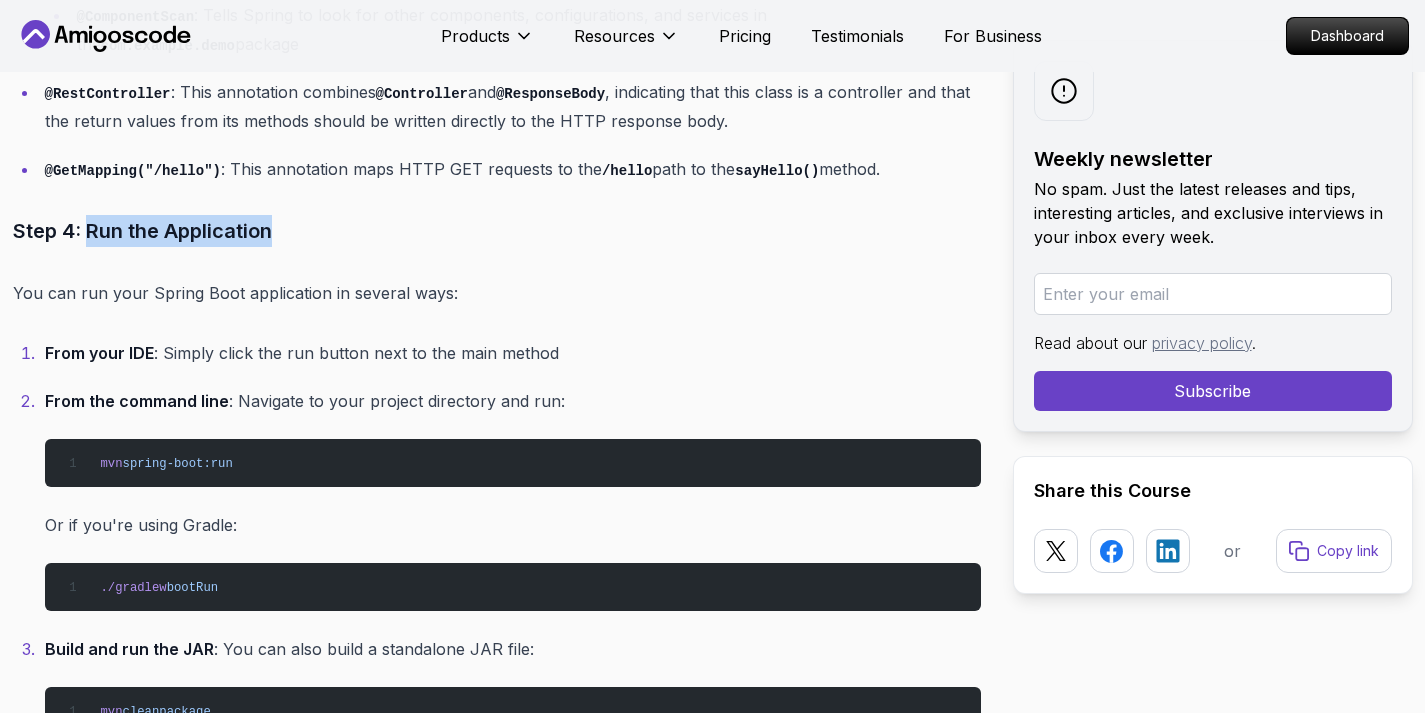 drag, startPoint x: 89, startPoint y: 226, endPoint x: 276, endPoint y: 231, distance: 187.06683 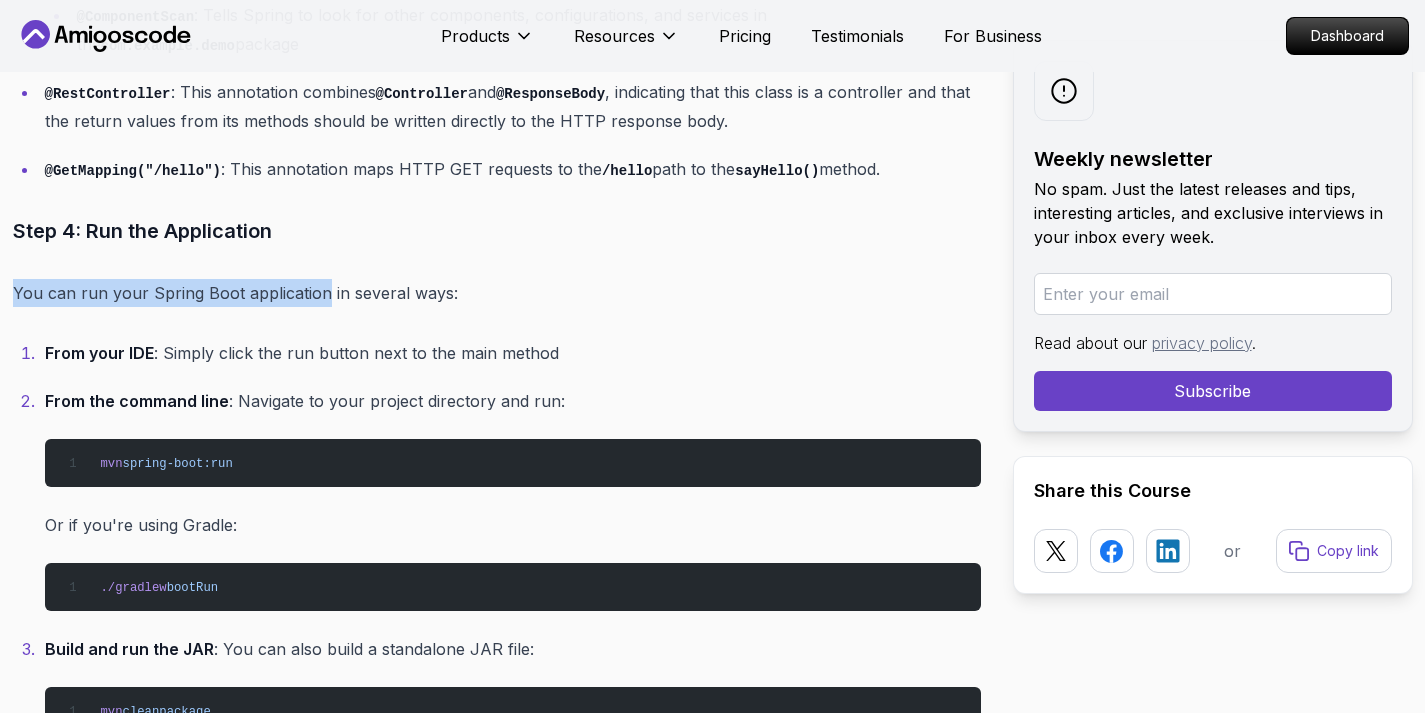 drag, startPoint x: 15, startPoint y: 289, endPoint x: 317, endPoint y: 284, distance: 302.04138 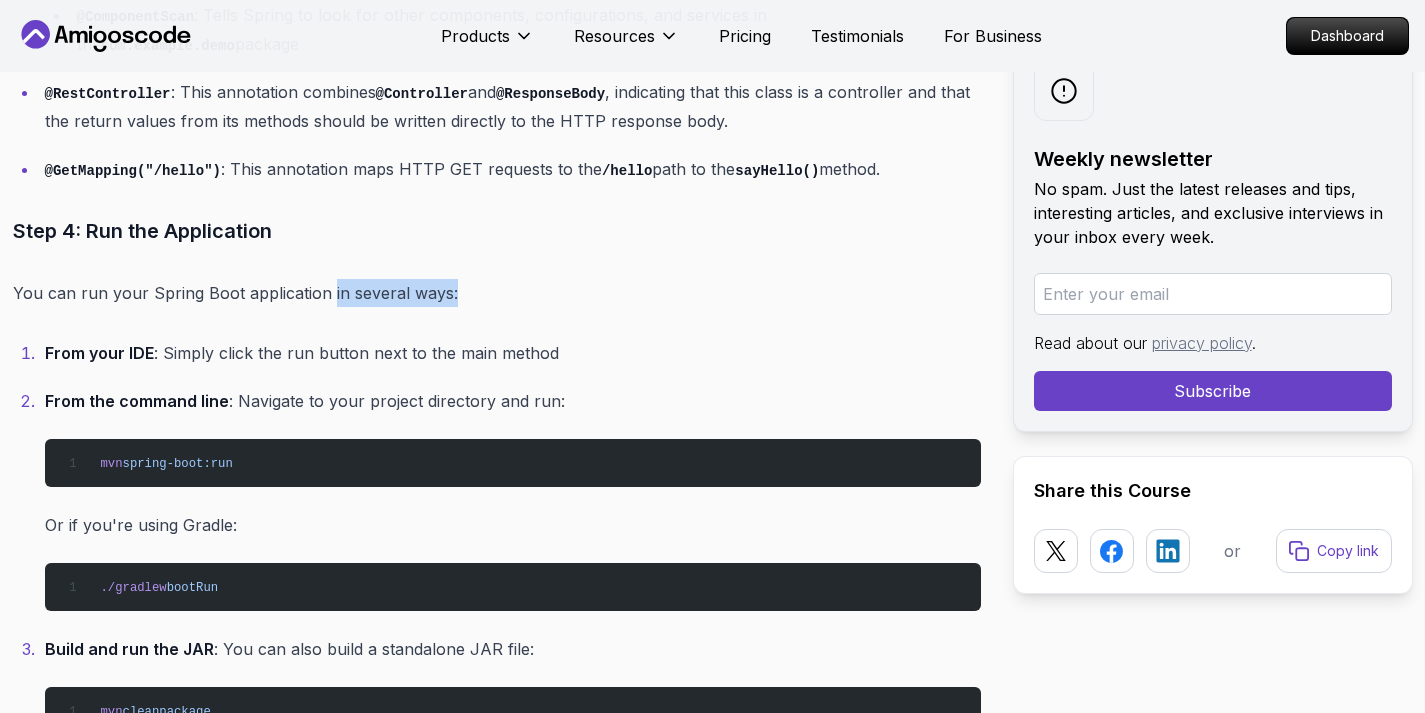 drag, startPoint x: 325, startPoint y: 287, endPoint x: 440, endPoint y: 305, distance: 116.40017 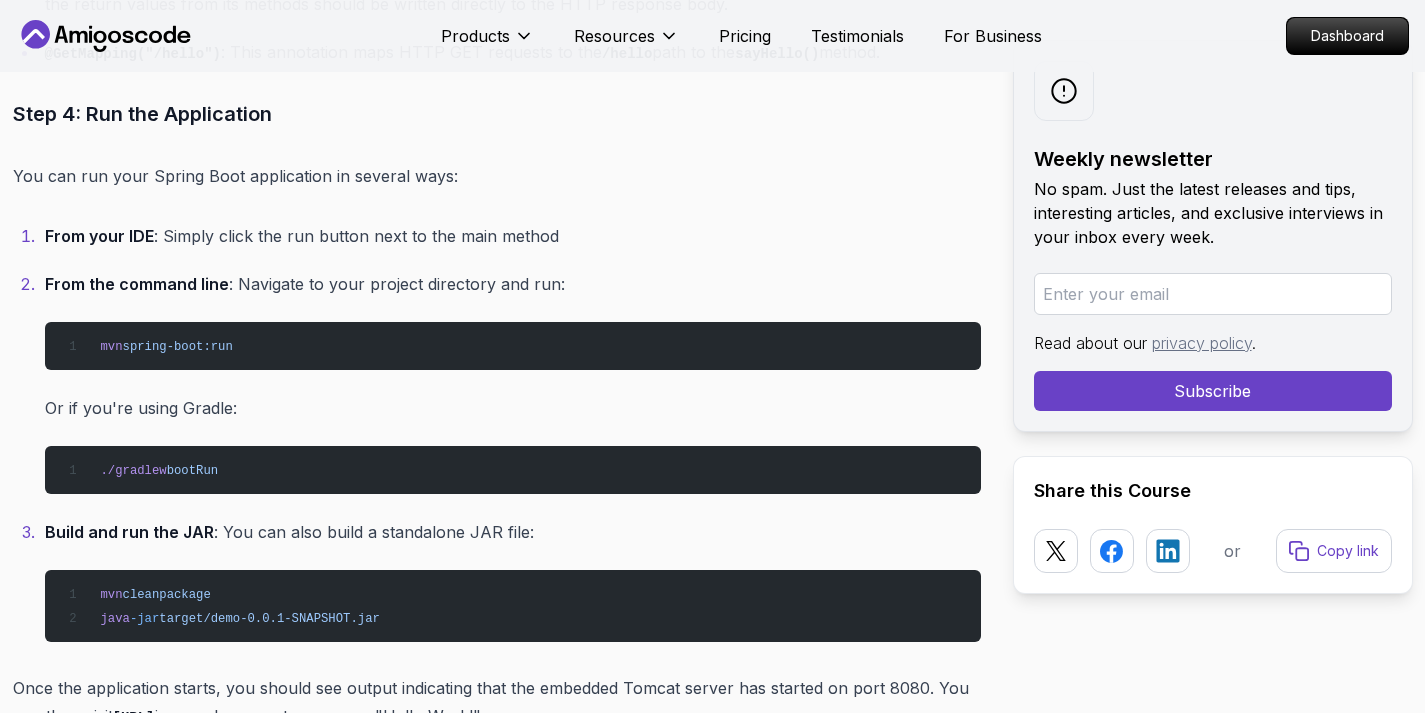 scroll, scrollTop: 5981, scrollLeft: 0, axis: vertical 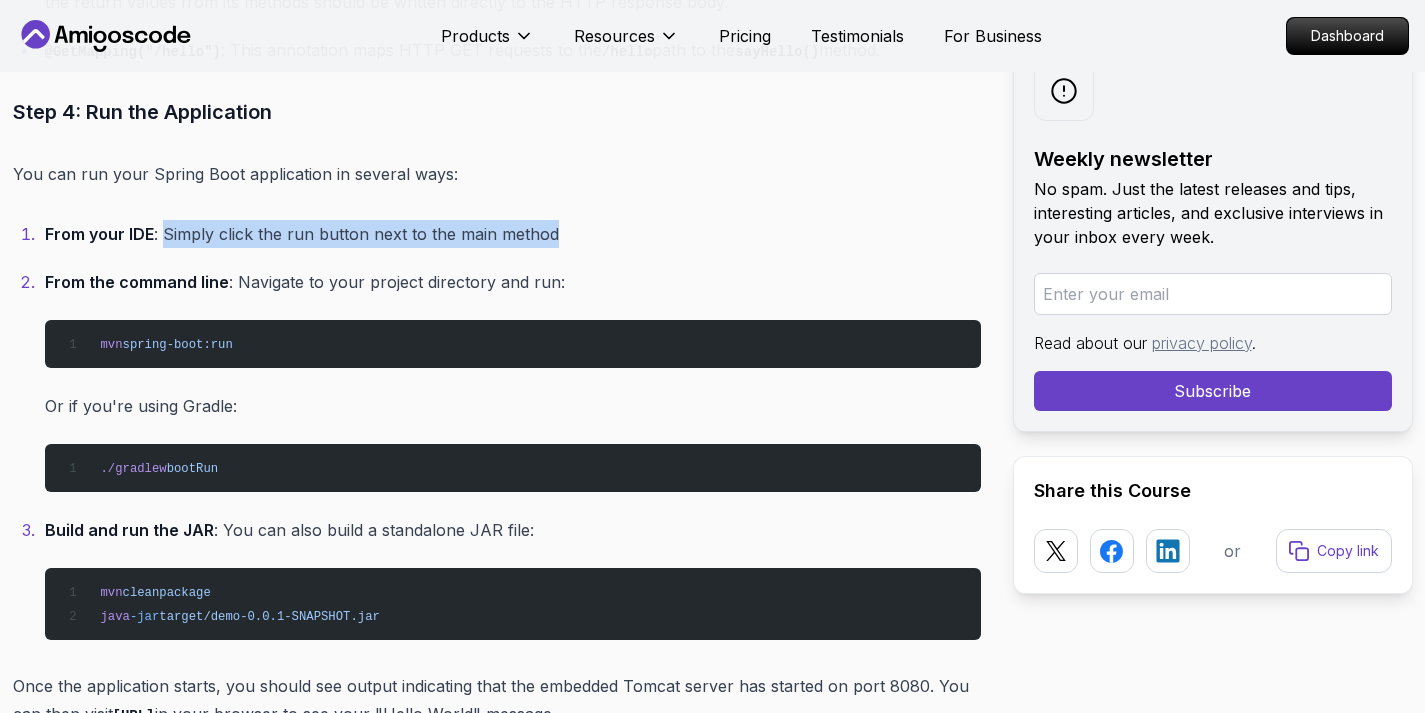 drag, startPoint x: 162, startPoint y: 230, endPoint x: 576, endPoint y: 237, distance: 414.05917 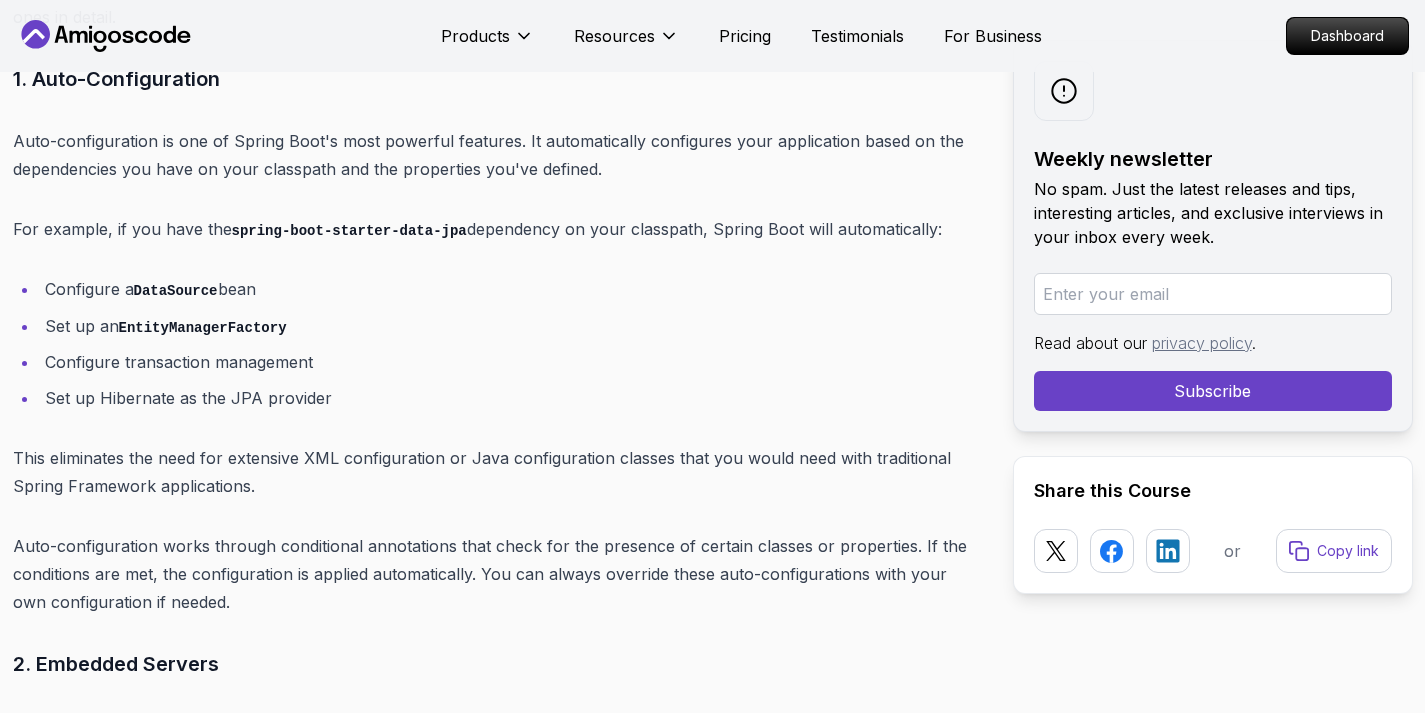 scroll, scrollTop: 6814, scrollLeft: 0, axis: vertical 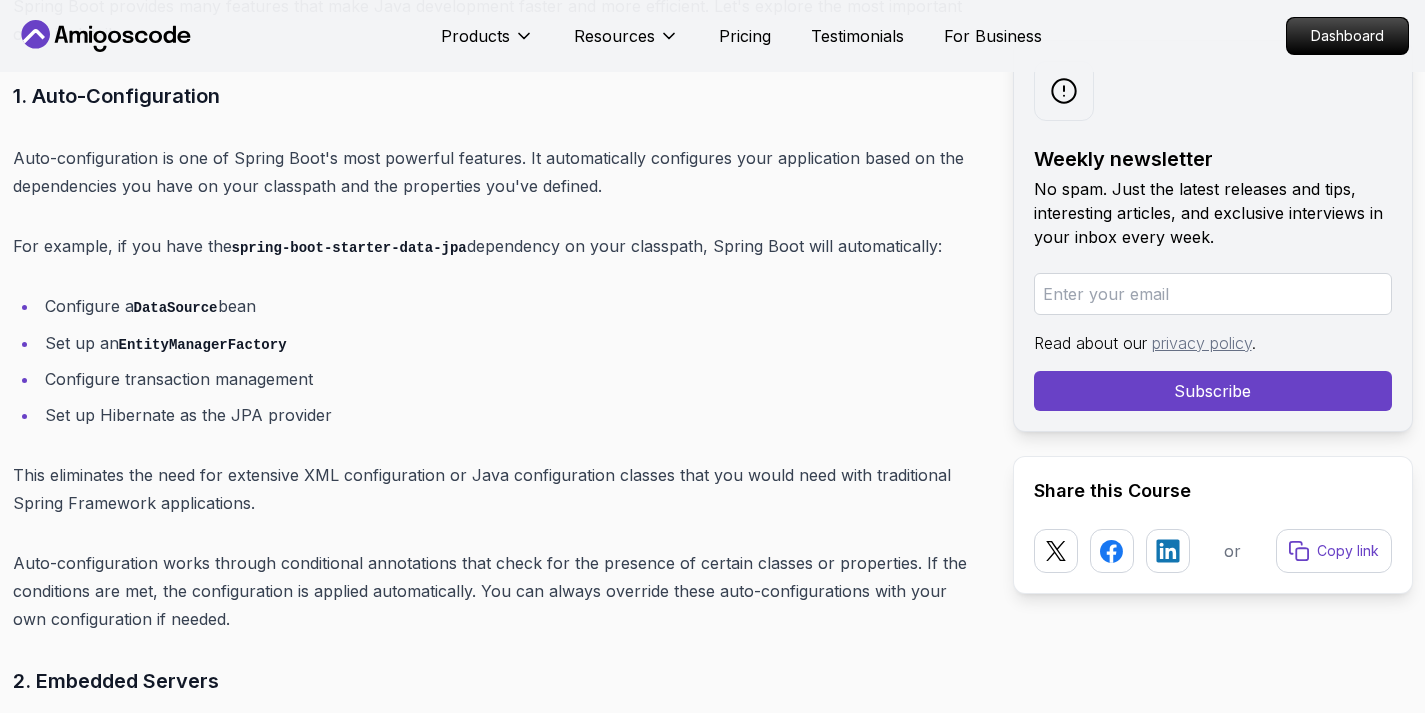 click on "DataSource" at bounding box center (176, 308) 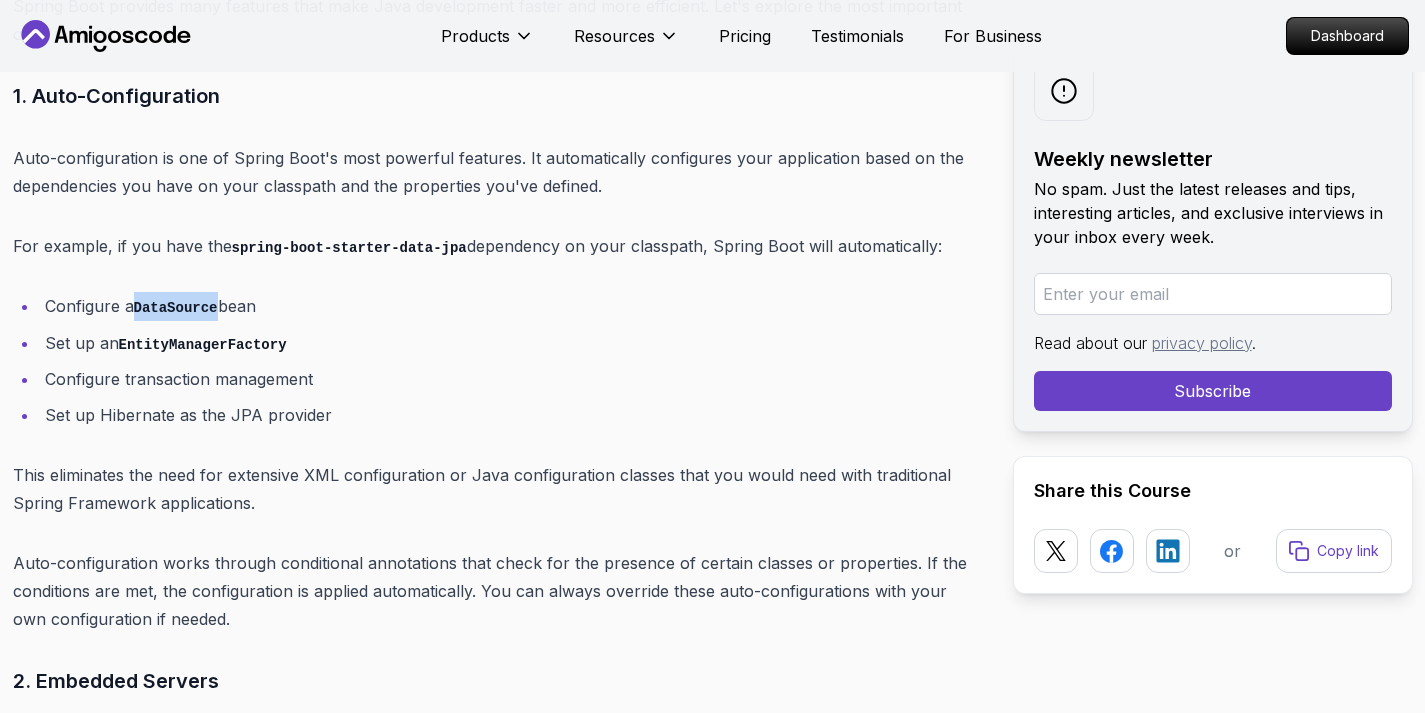 click on "DataSource" at bounding box center [176, 308] 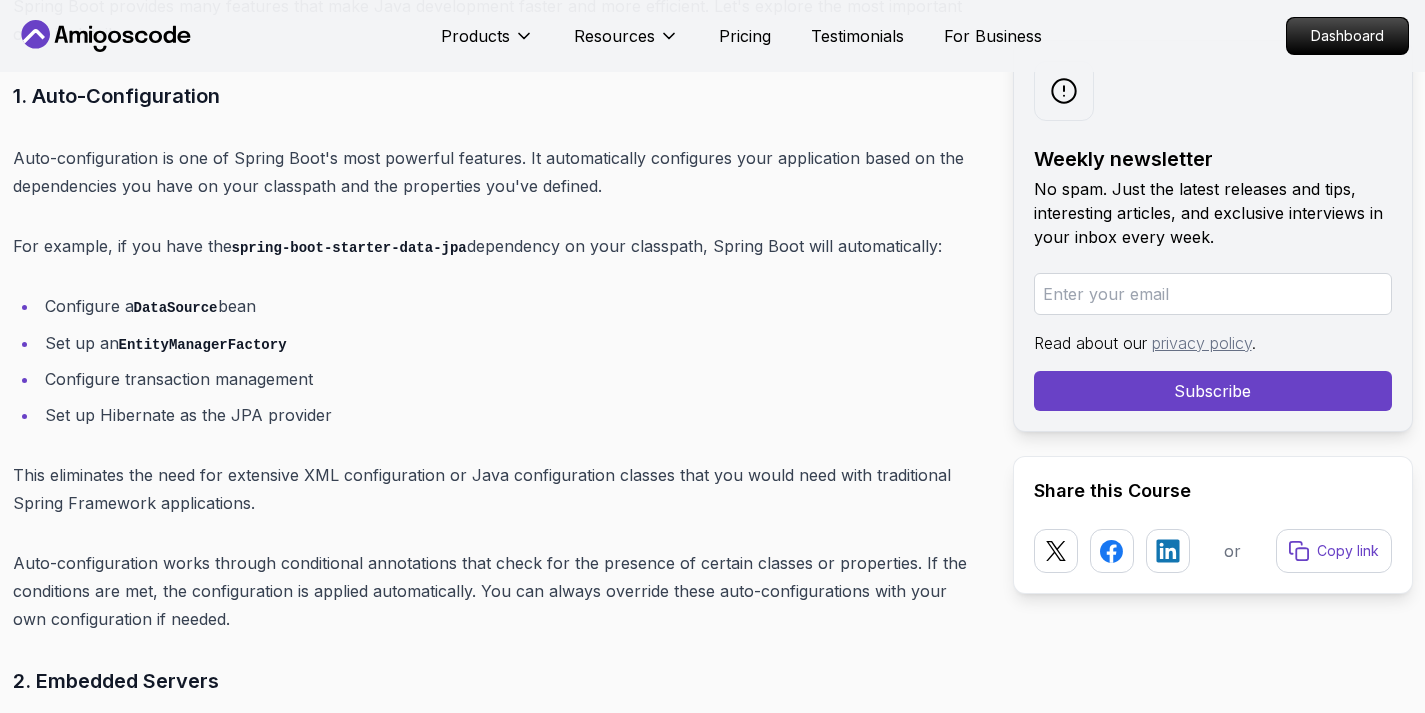 click on "EntityManagerFactory" at bounding box center (203, 345) 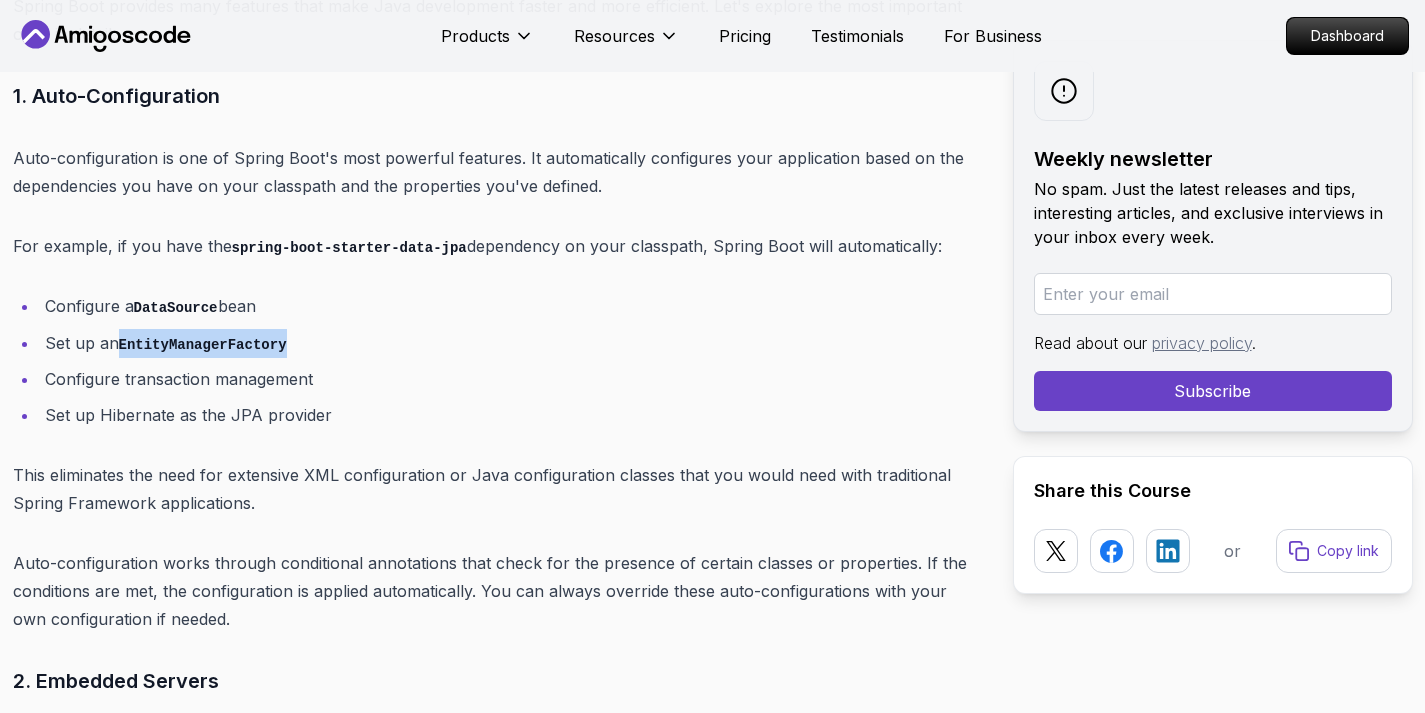 click on "EntityManagerFactory" at bounding box center (203, 345) 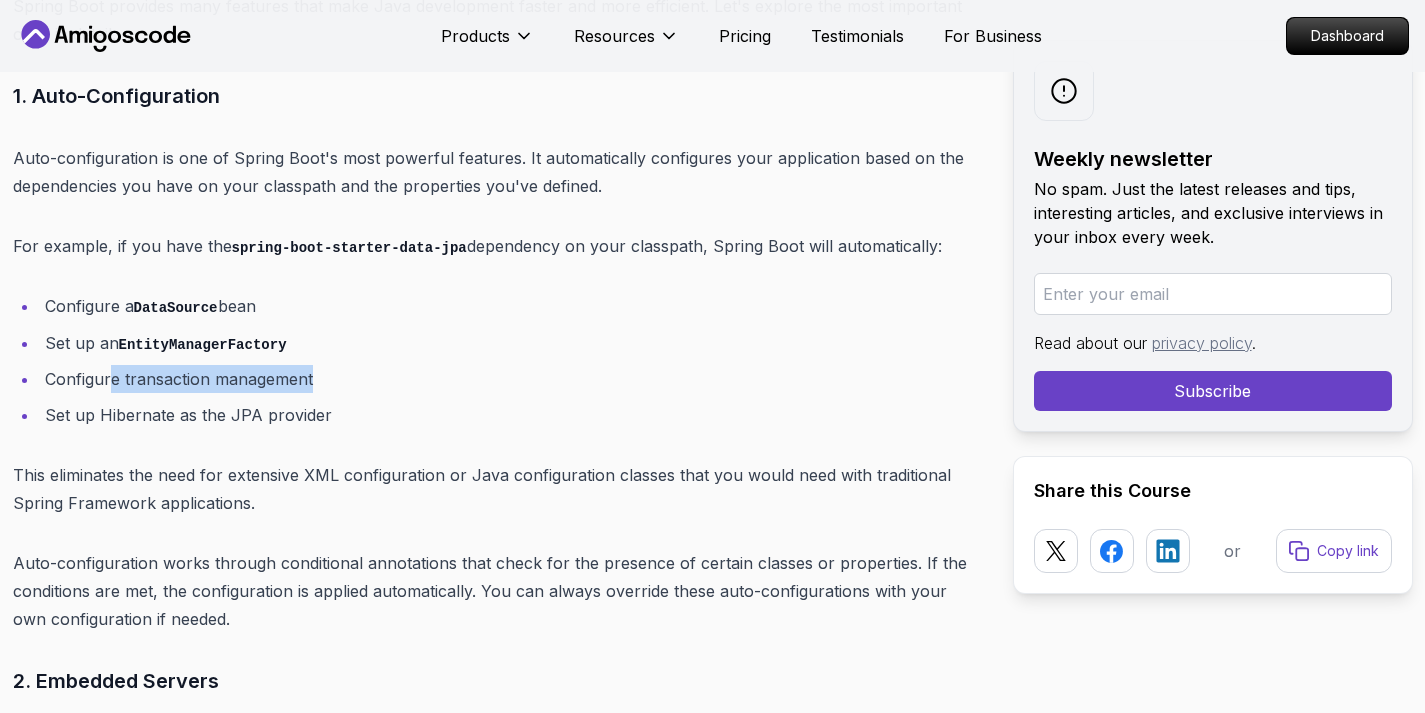 drag, startPoint x: 108, startPoint y: 375, endPoint x: 324, endPoint y: 369, distance: 216.08331 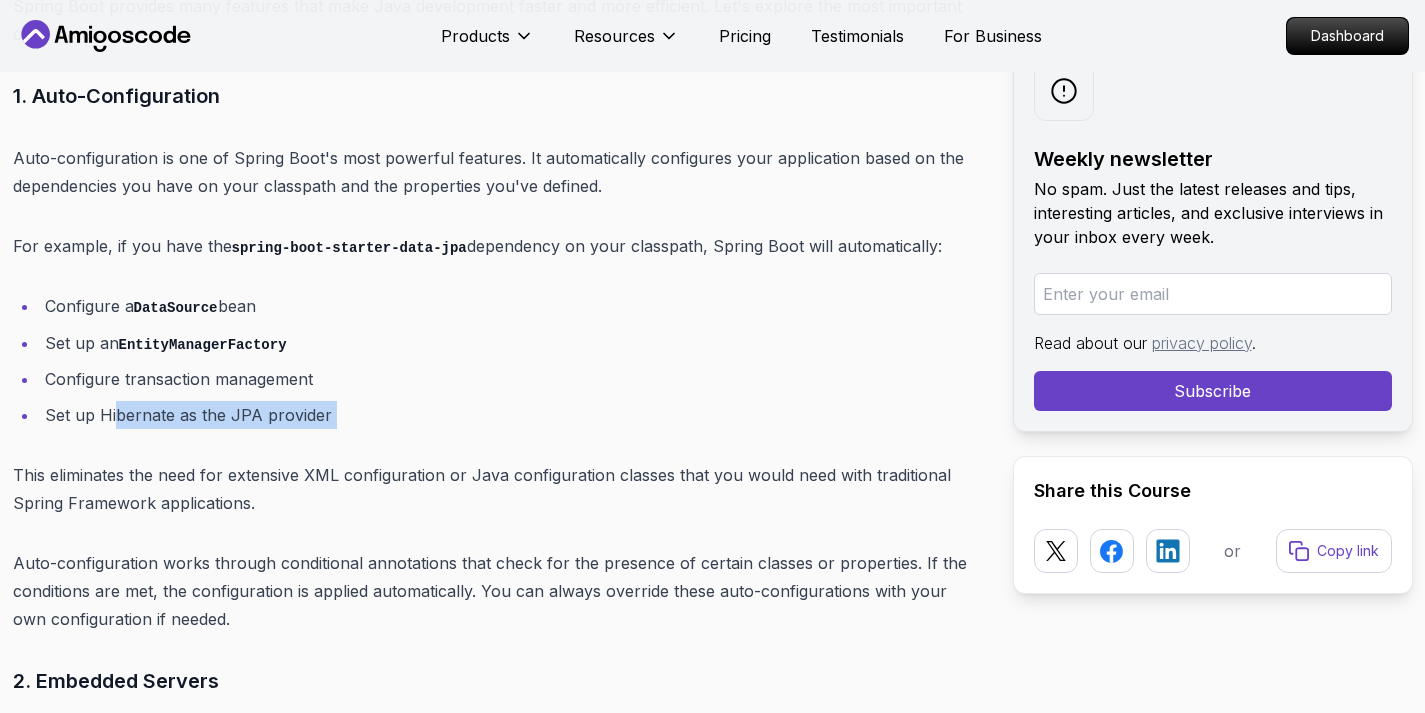 drag, startPoint x: 113, startPoint y: 415, endPoint x: 336, endPoint y: 424, distance: 223.18153 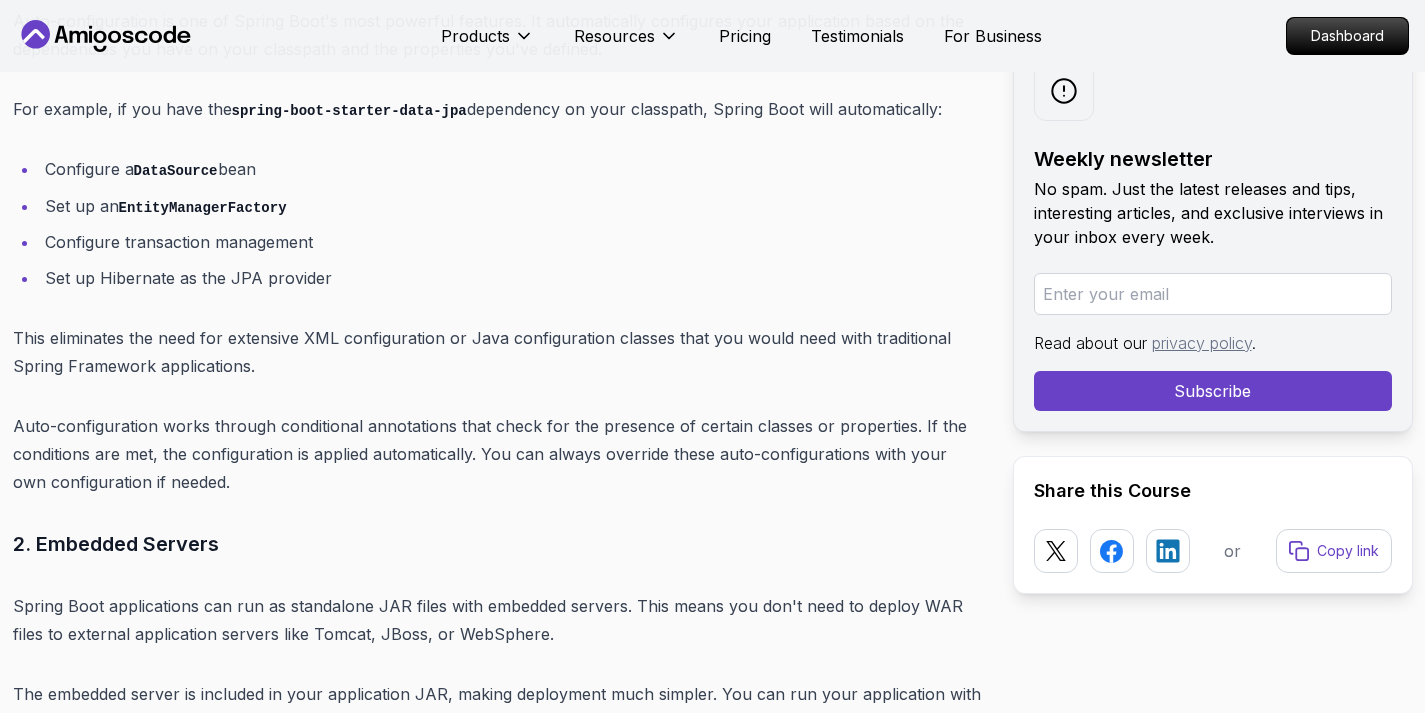 scroll, scrollTop: 6958, scrollLeft: 0, axis: vertical 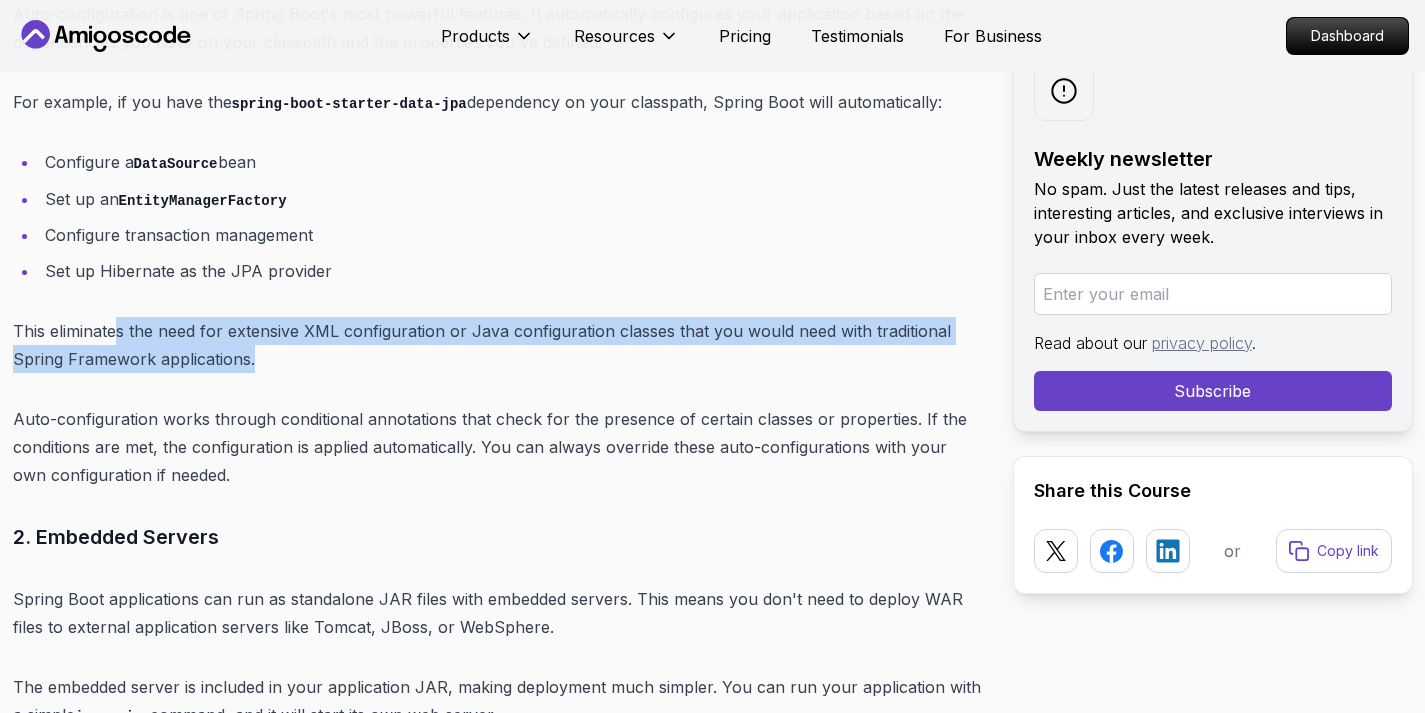 drag, startPoint x: 113, startPoint y: 320, endPoint x: 288, endPoint y: 349, distance: 177.38658 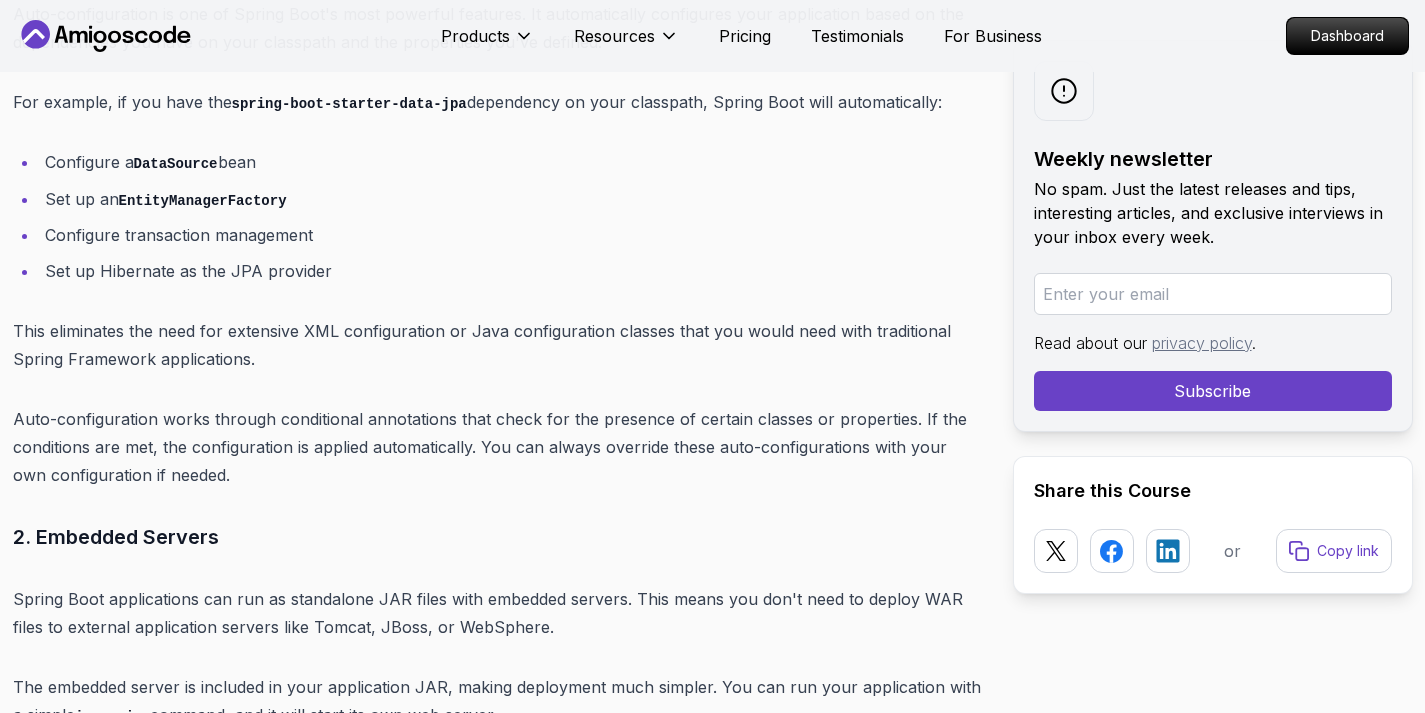 click on "This eliminates the need for extensive XML configuration or Java configuration classes that you would need with traditional Spring Framework applications." at bounding box center [497, 345] 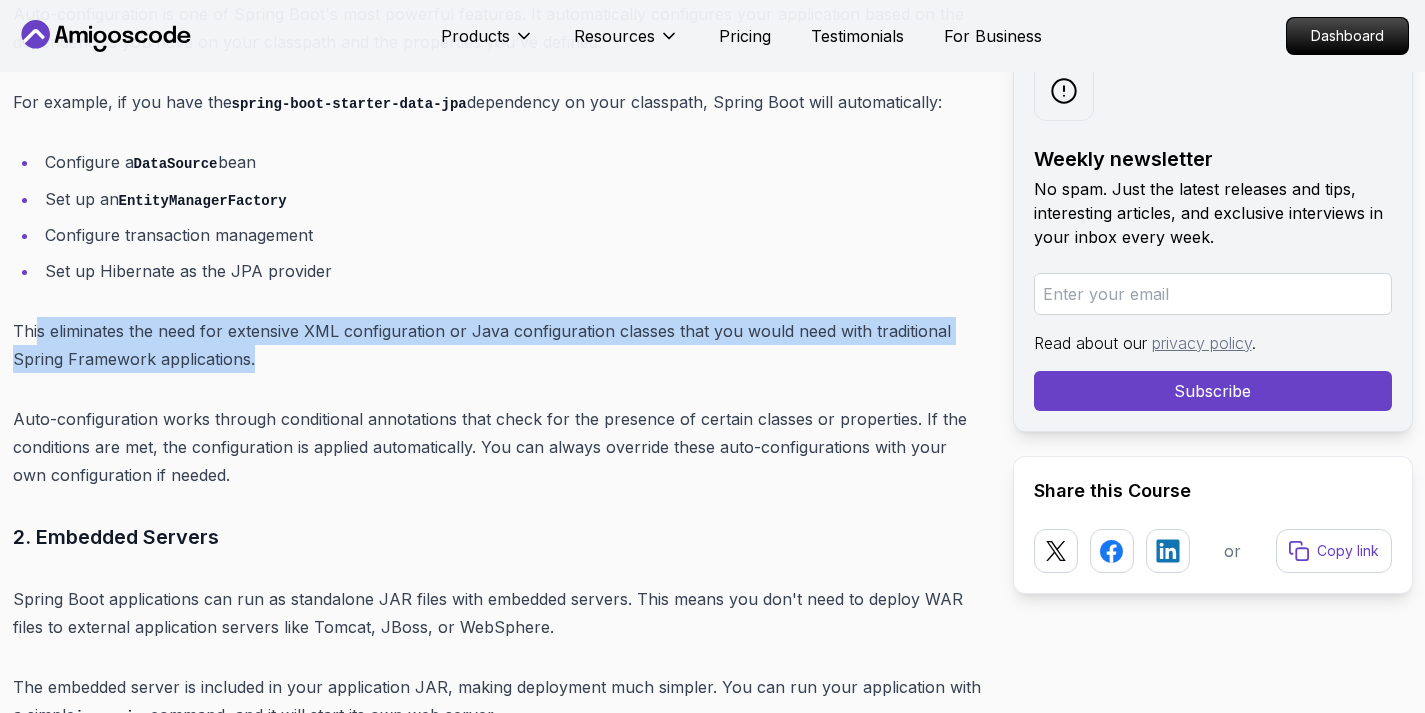 drag, startPoint x: 274, startPoint y: 357, endPoint x: 39, endPoint y: 327, distance: 236.90715 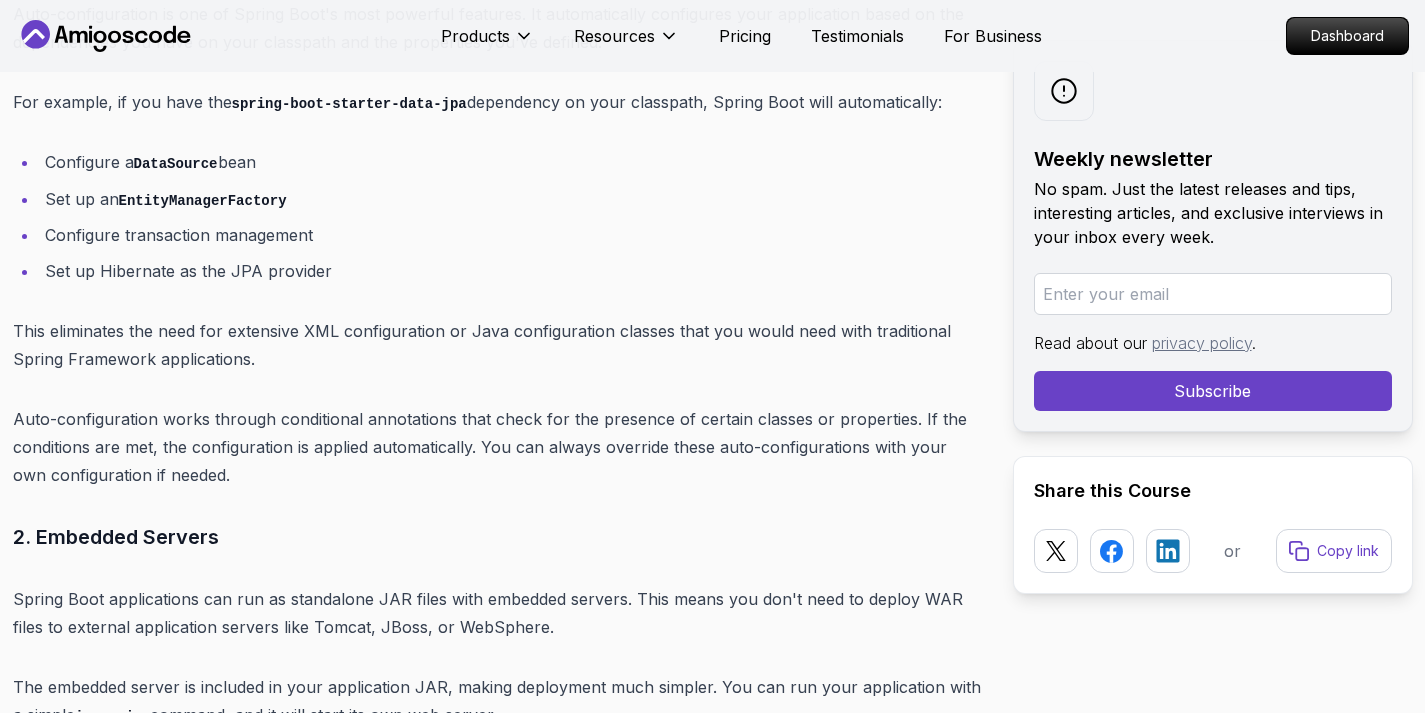 click on "This eliminates the need for extensive XML configuration or Java configuration classes that you would need with traditional Spring Framework applications." at bounding box center (497, 345) 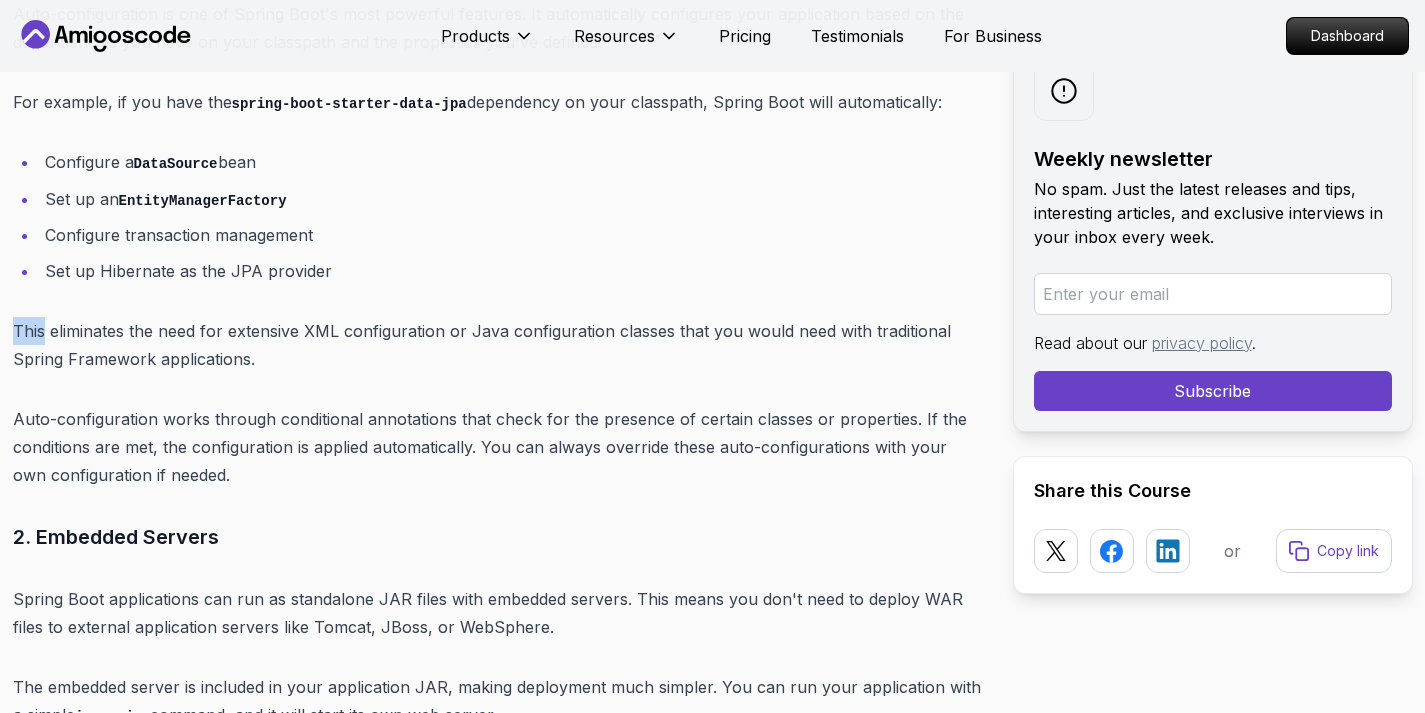 click on "This eliminates the need for extensive XML configuration or Java configuration classes that you would need with traditional Spring Framework applications." at bounding box center [497, 345] 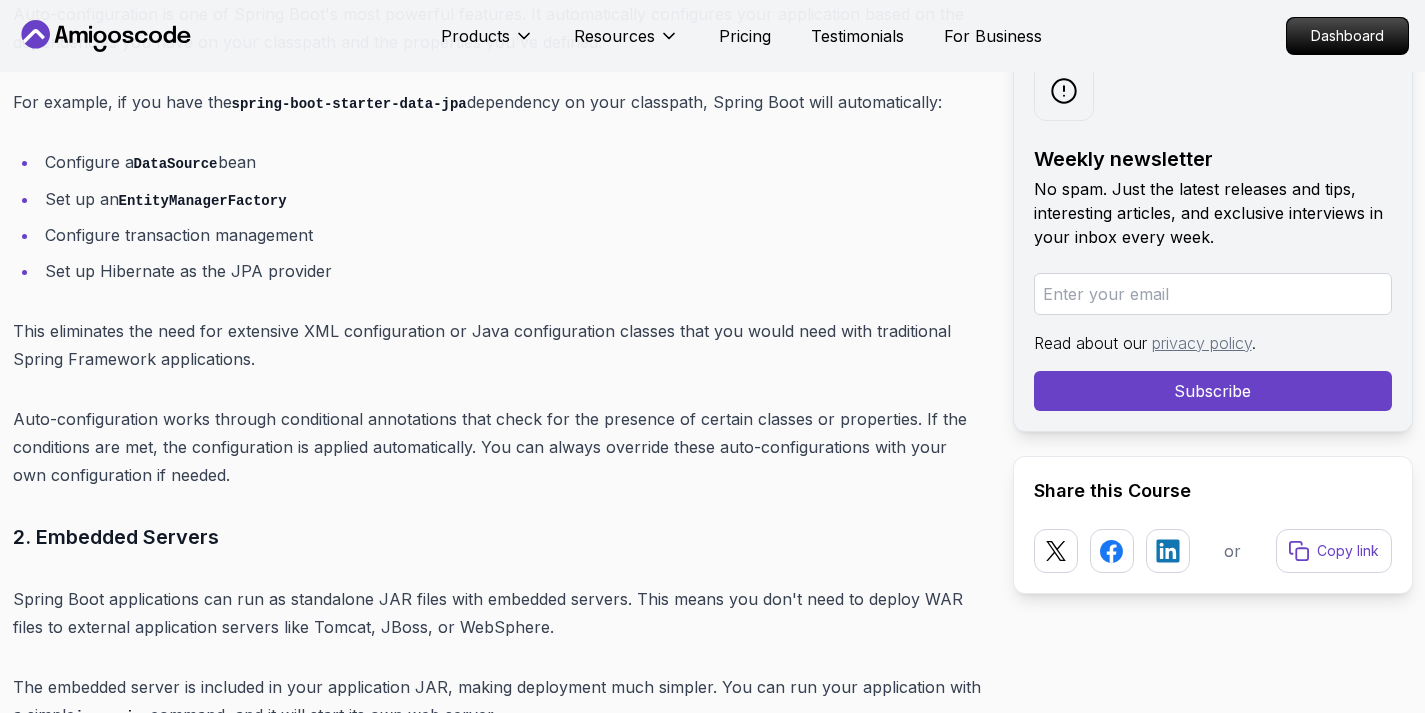 click on "This eliminates the need for extensive XML configuration or Java configuration classes that you would need with traditional Spring Framework applications." at bounding box center (497, 345) 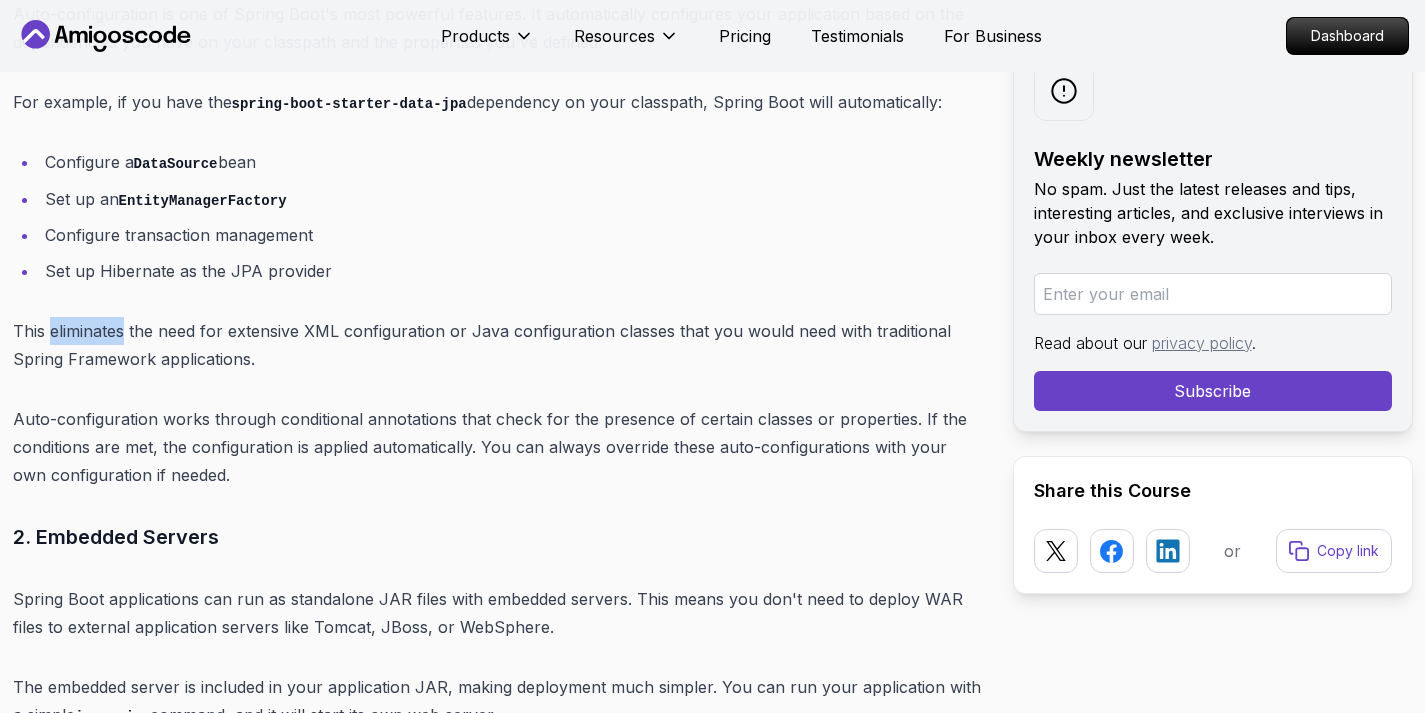 click on "This eliminates the need for extensive XML configuration or Java configuration classes that you would need with traditional Spring Framework applications." at bounding box center (497, 345) 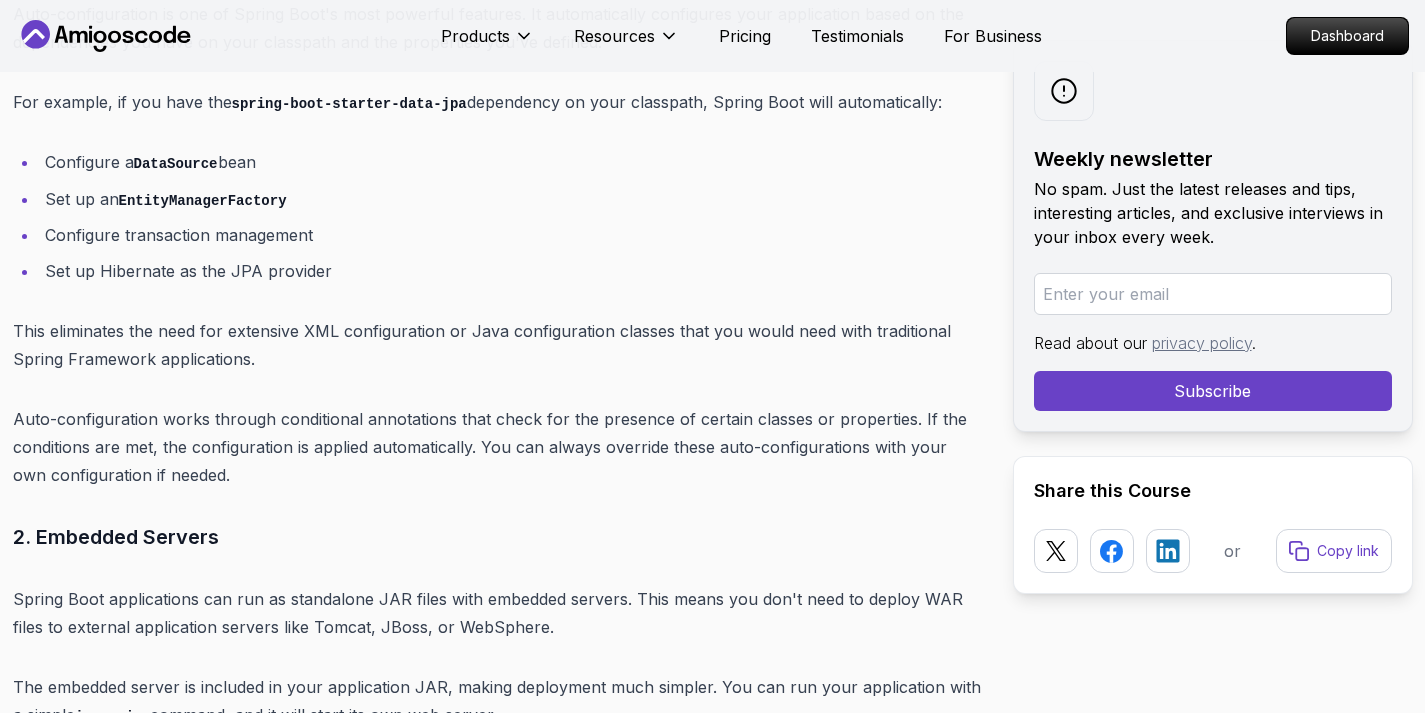 click on "This eliminates the need for extensive XML configuration or Java configuration classes that you would need with traditional Spring Framework applications." at bounding box center [497, 345] 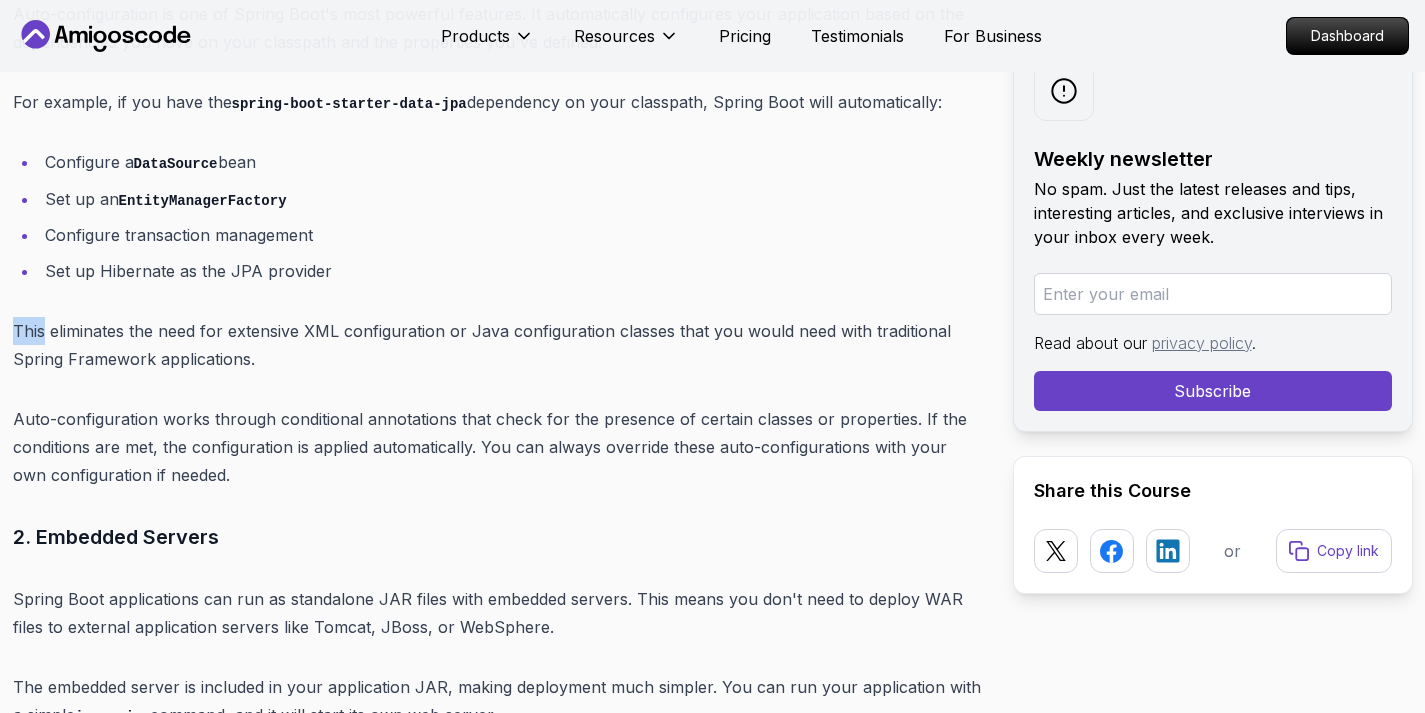 click on "This eliminates the need for extensive XML configuration or Java configuration classes that you would need with traditional Spring Framework applications." at bounding box center (497, 345) 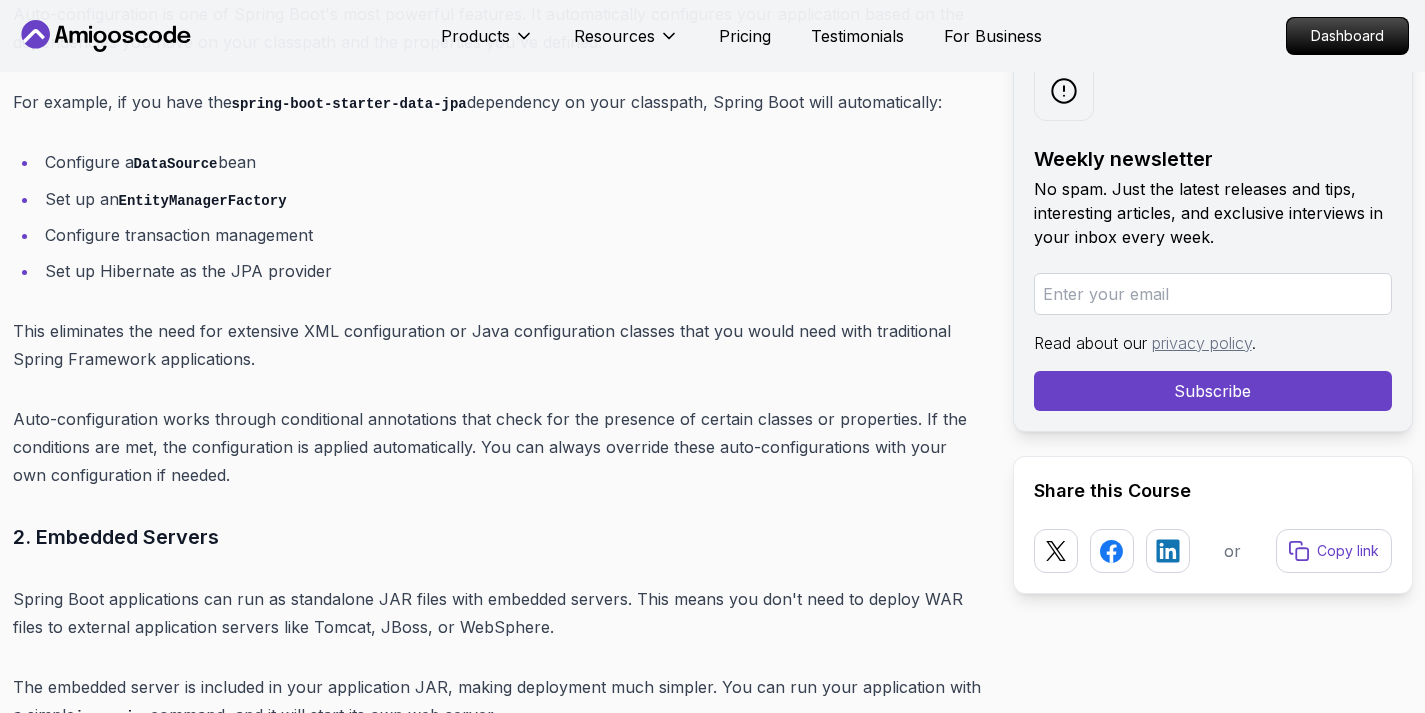click on "This eliminates the need for extensive XML configuration or Java configuration classes that you would need with traditional Spring Framework applications." at bounding box center [497, 345] 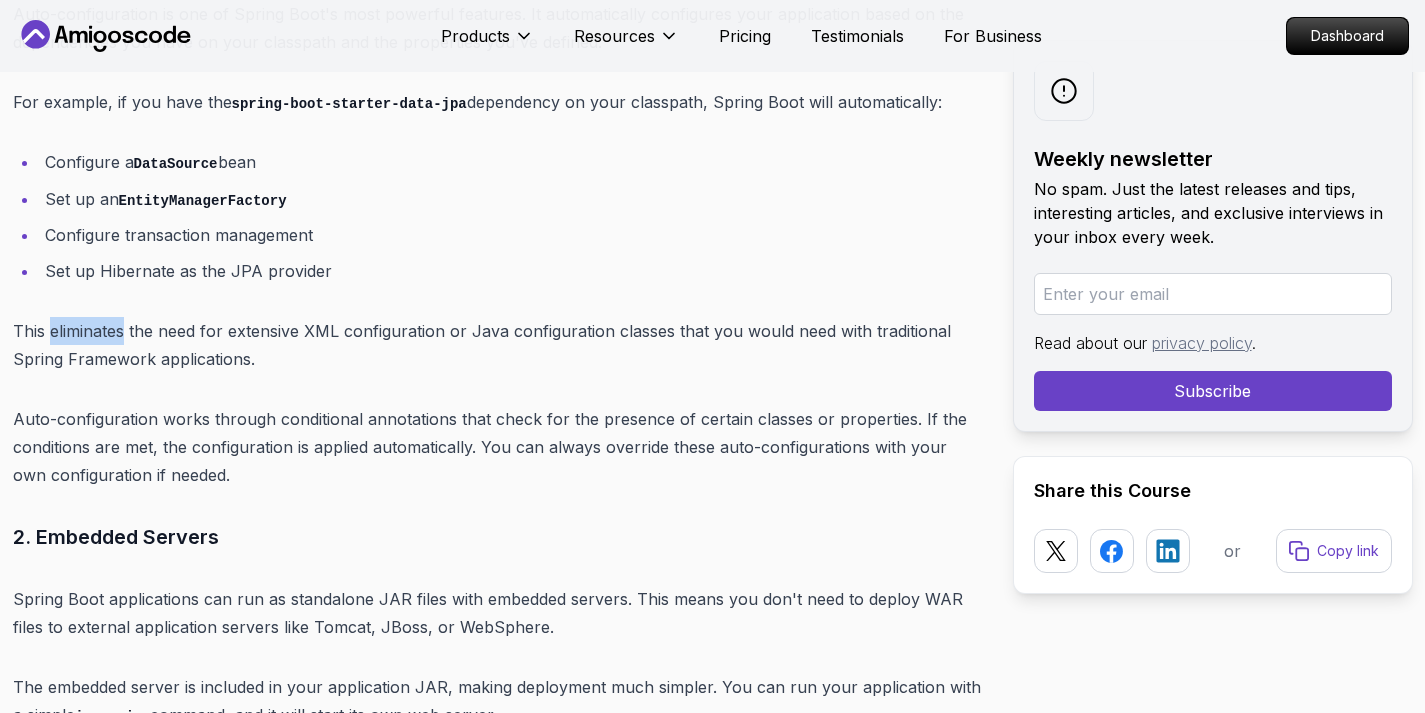 click on "This eliminates the need for extensive XML configuration or Java configuration classes that you would need with traditional Spring Framework applications." at bounding box center [497, 345] 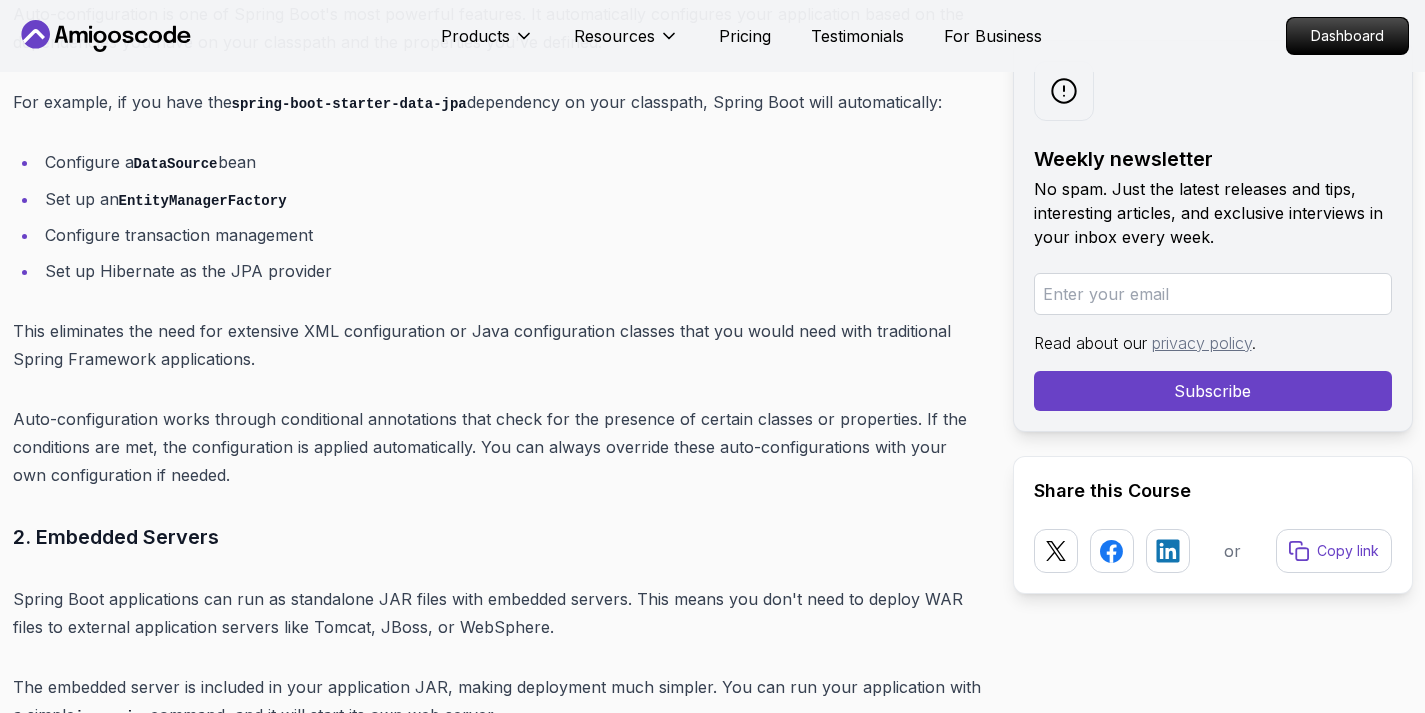 click on "This eliminates the need for extensive XML configuration or Java configuration classes that you would need with traditional Spring Framework applications." at bounding box center [497, 345] 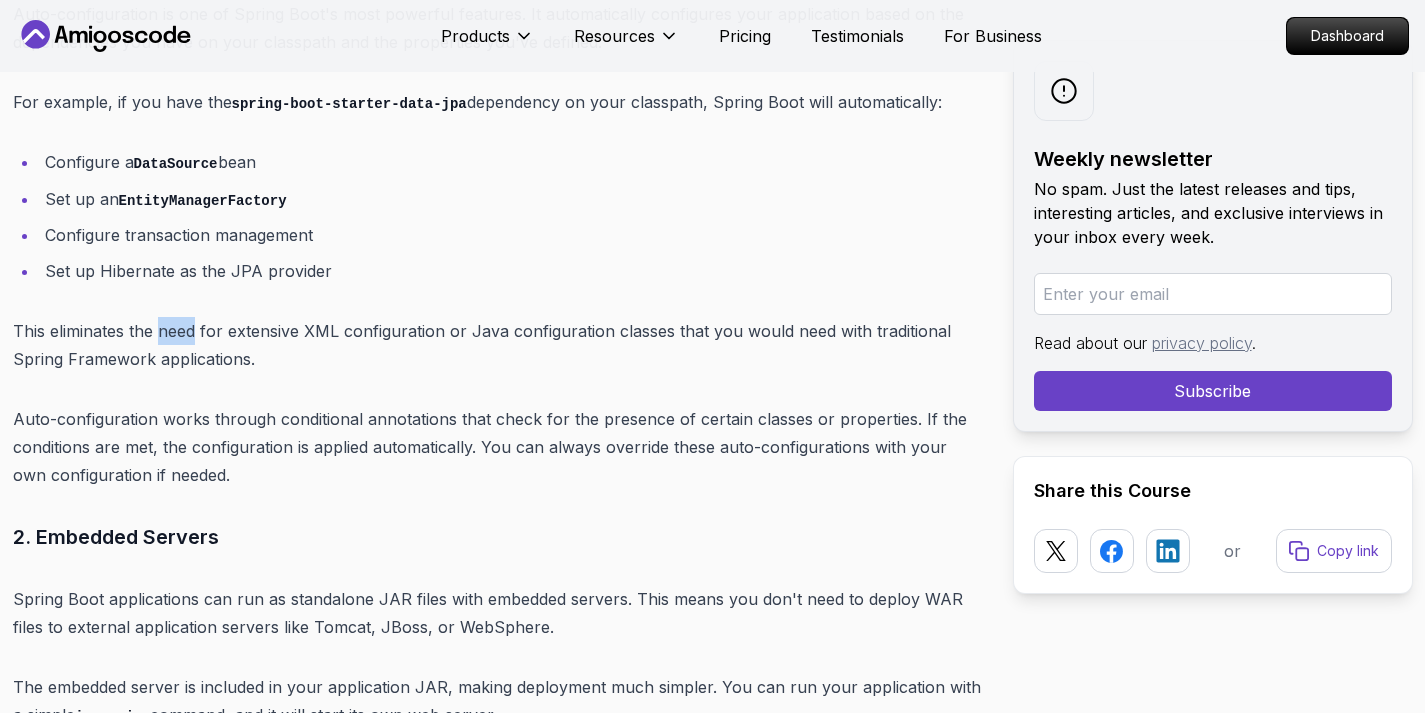 click on "This eliminates the need for extensive XML configuration or Java configuration classes that you would need with traditional Spring Framework applications." at bounding box center [497, 345] 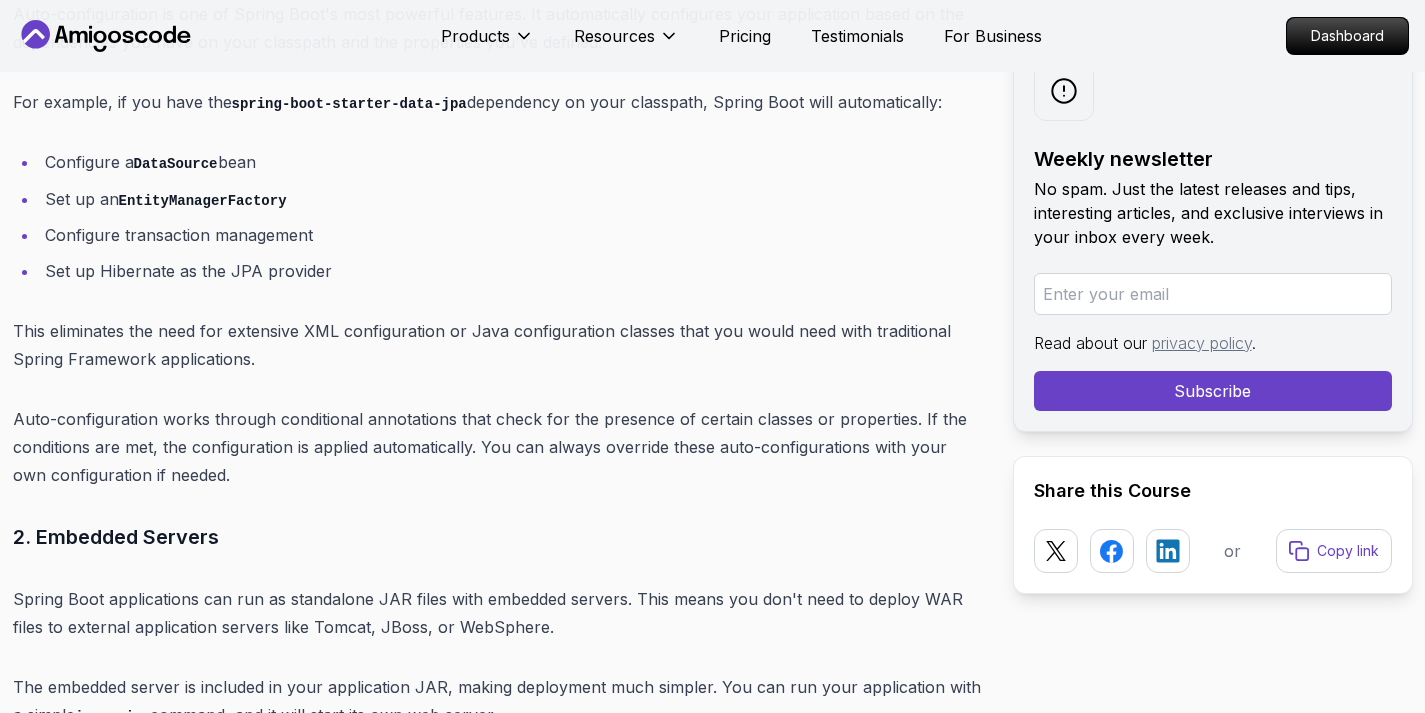 click on "This eliminates the need for extensive XML configuration or Java configuration classes that you would need with traditional Spring Framework applications." at bounding box center [497, 345] 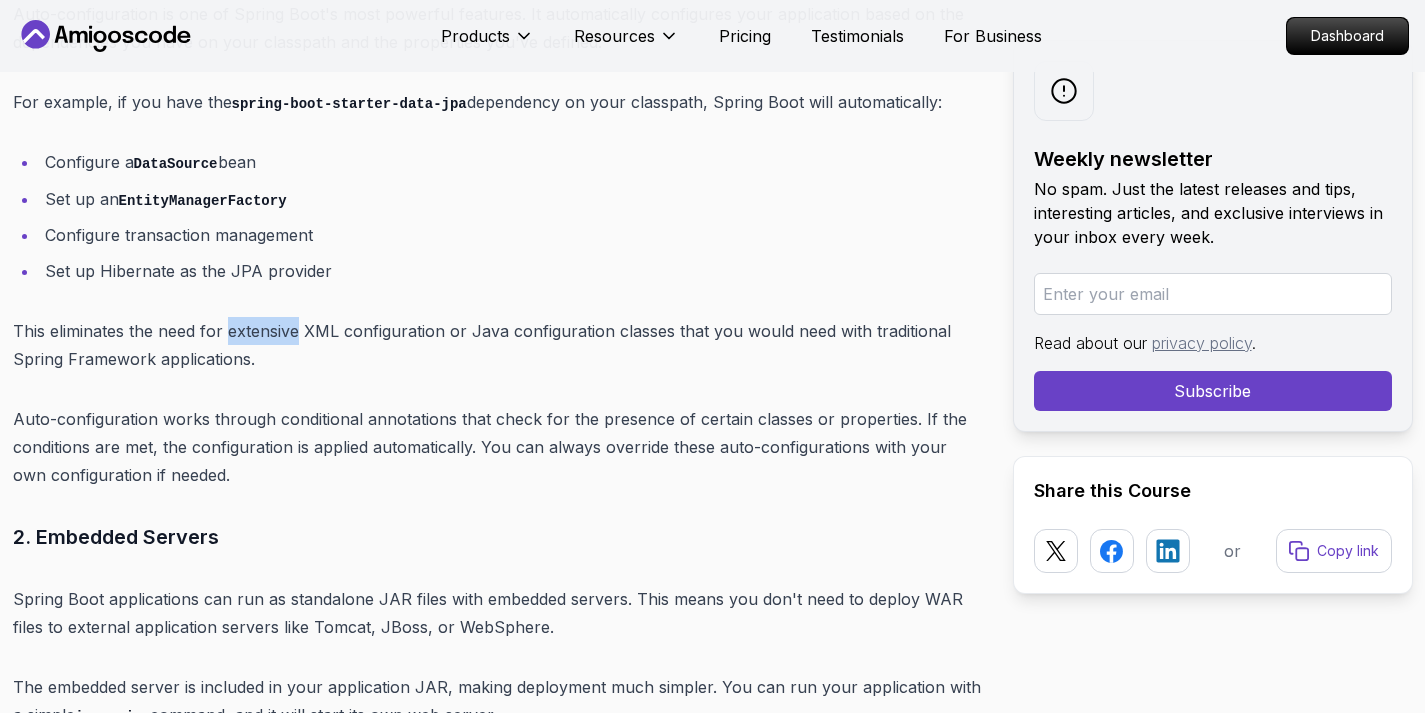 click on "This eliminates the need for extensive XML configuration or Java configuration classes that you would need with traditional Spring Framework applications." at bounding box center [497, 345] 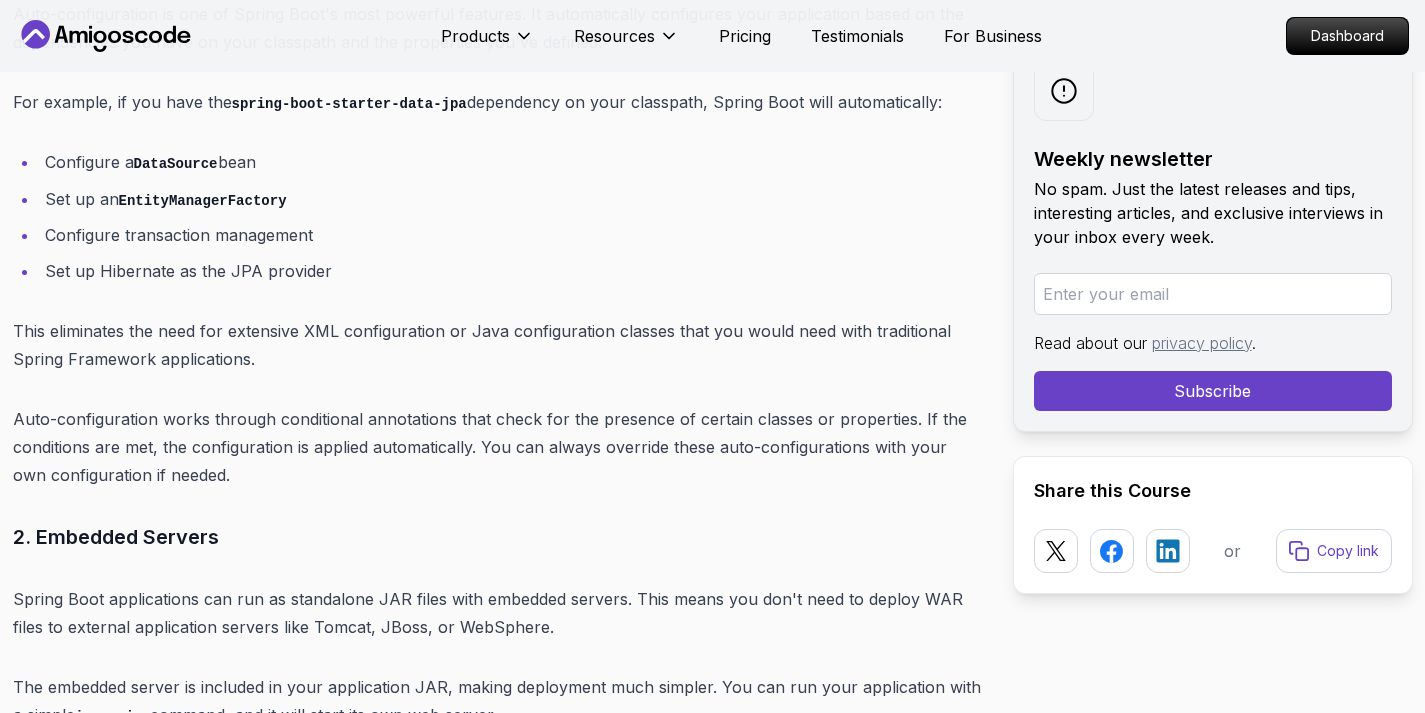 click on "This eliminates the need for extensive XML configuration or Java configuration classes that you would need with traditional Spring Framework applications." at bounding box center [497, 345] 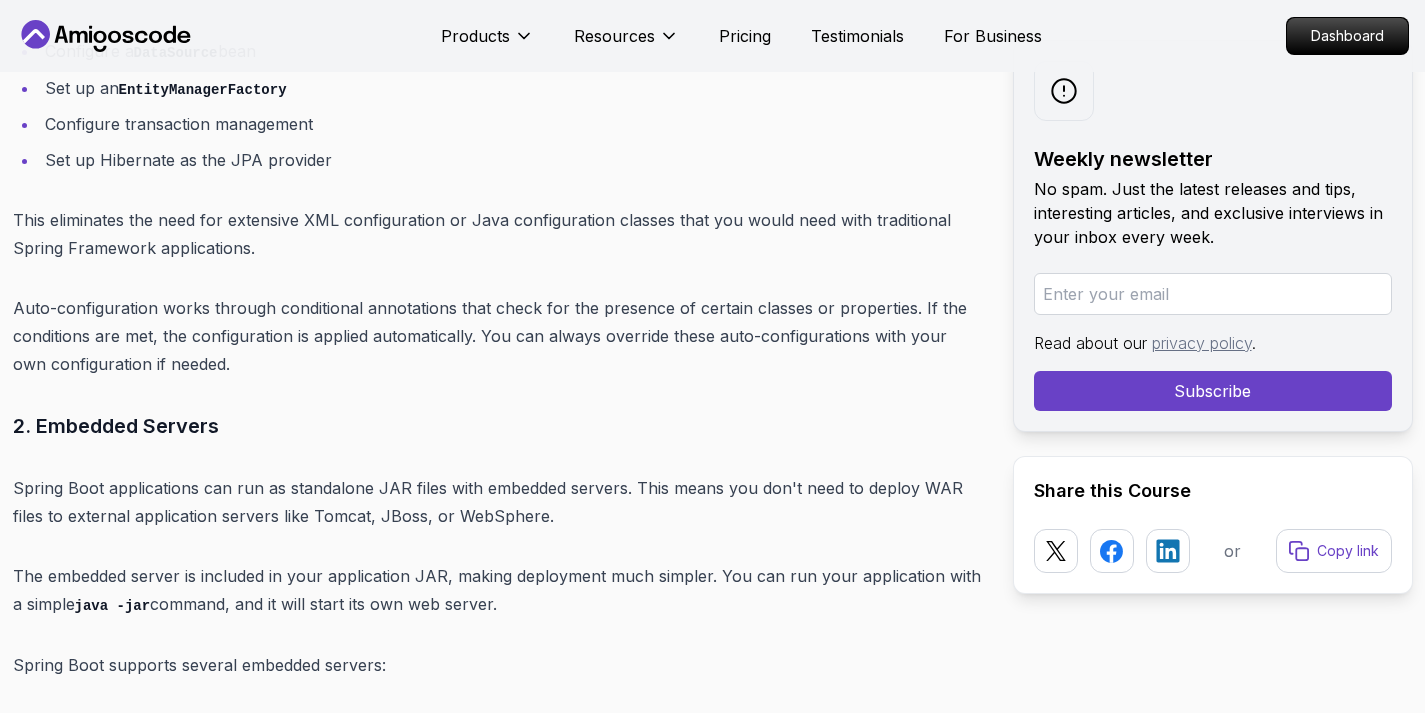 scroll, scrollTop: 7083, scrollLeft: 0, axis: vertical 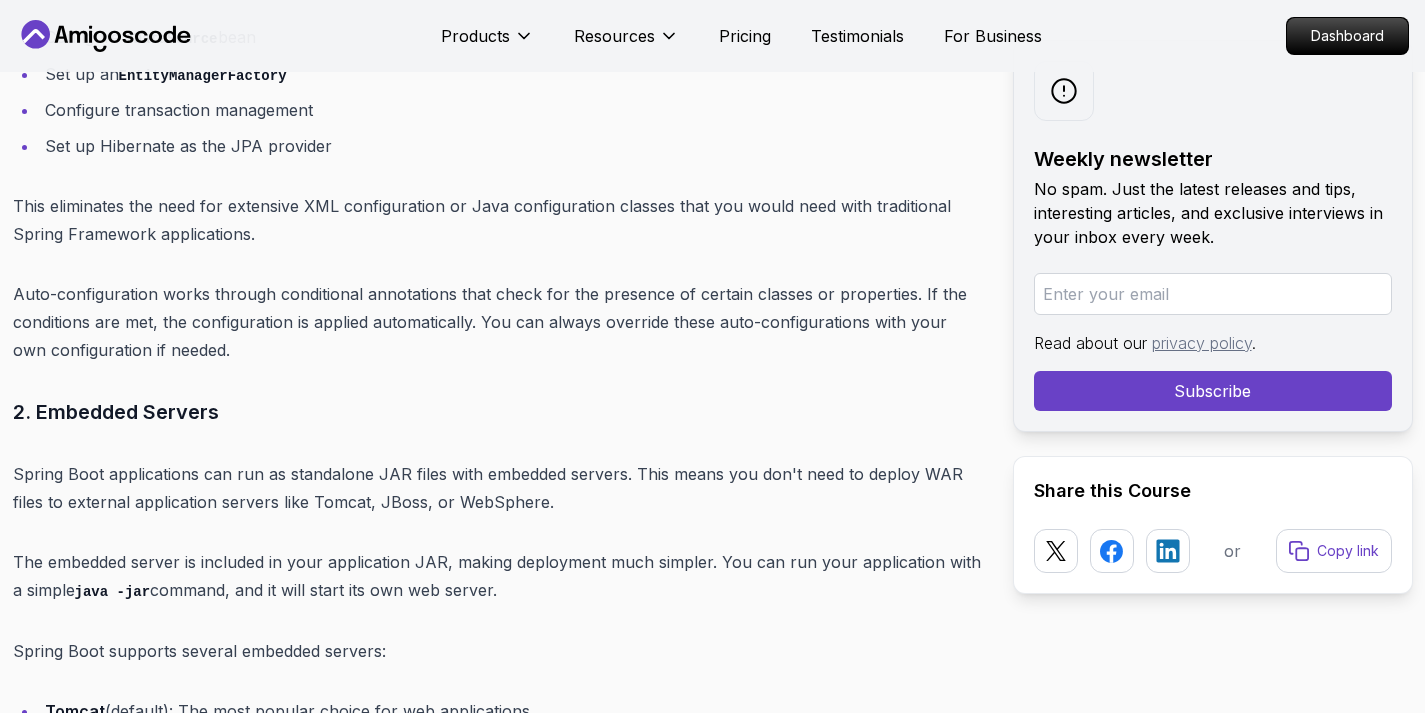 drag, startPoint x: 509, startPoint y: 318, endPoint x: 607, endPoint y: 326, distance: 98.32599 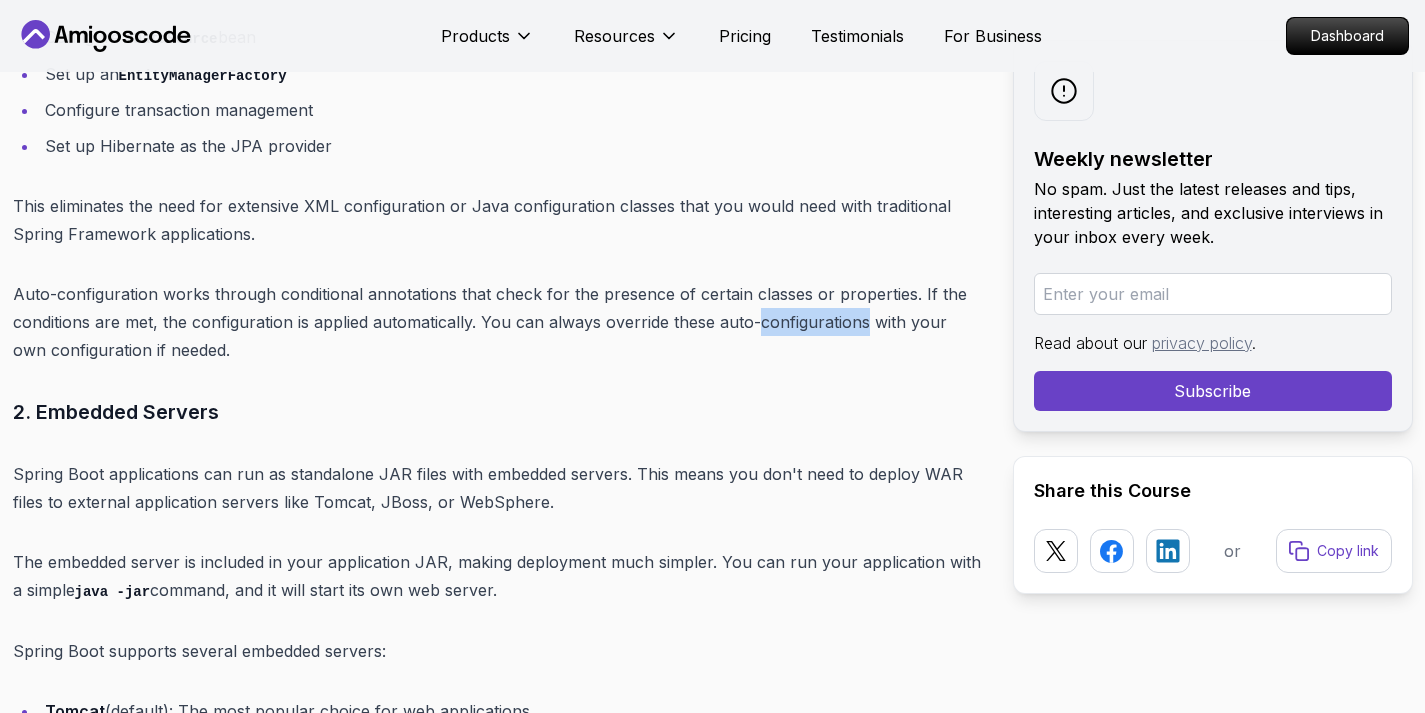 click on "Auto-configuration works through conditional annotations that check for the presence of certain classes or properties. If the conditions are met, the configuration is applied automatically. You can always override these auto-configurations with your own configuration if needed." at bounding box center (497, 322) 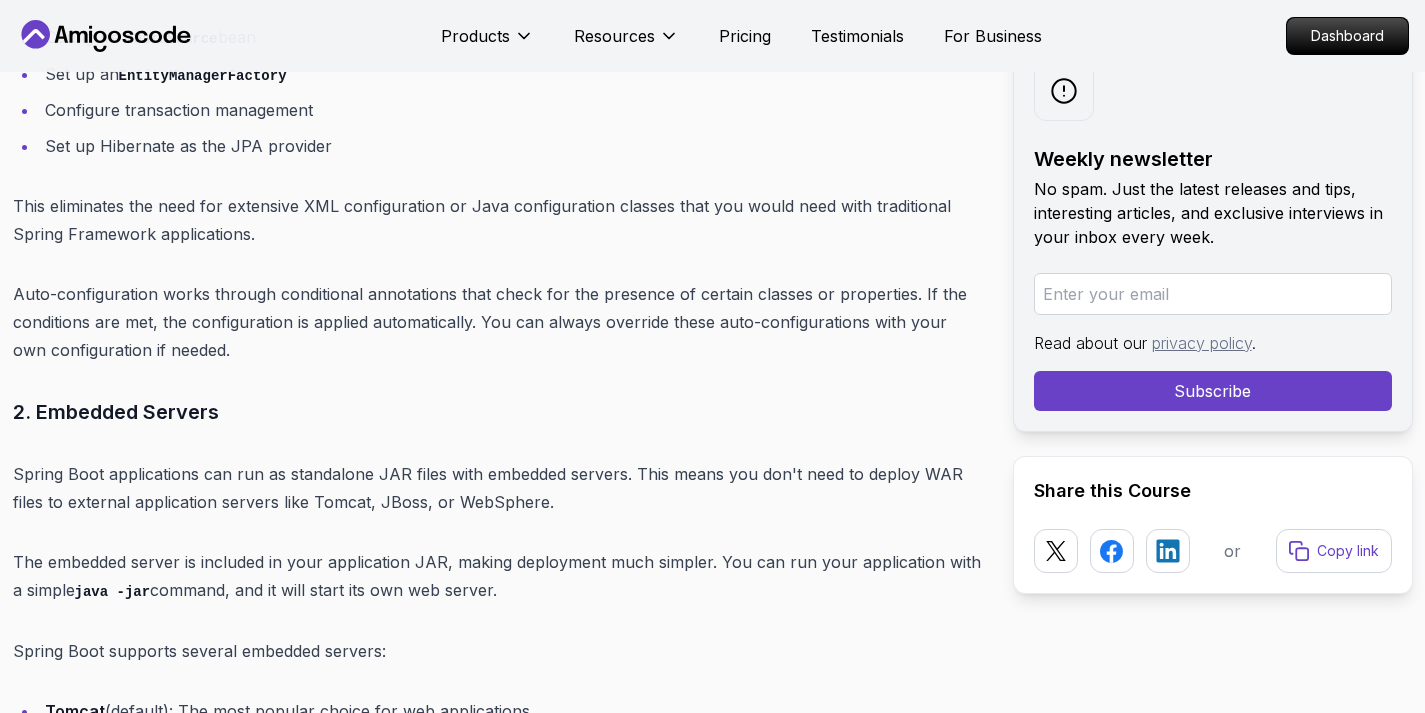 click on "Auto-configuration works through conditional annotations that check for the presence of certain classes or properties. If the conditions are met, the configuration is applied automatically. You can always override these auto-configurations with your own configuration if needed." at bounding box center (497, 322) 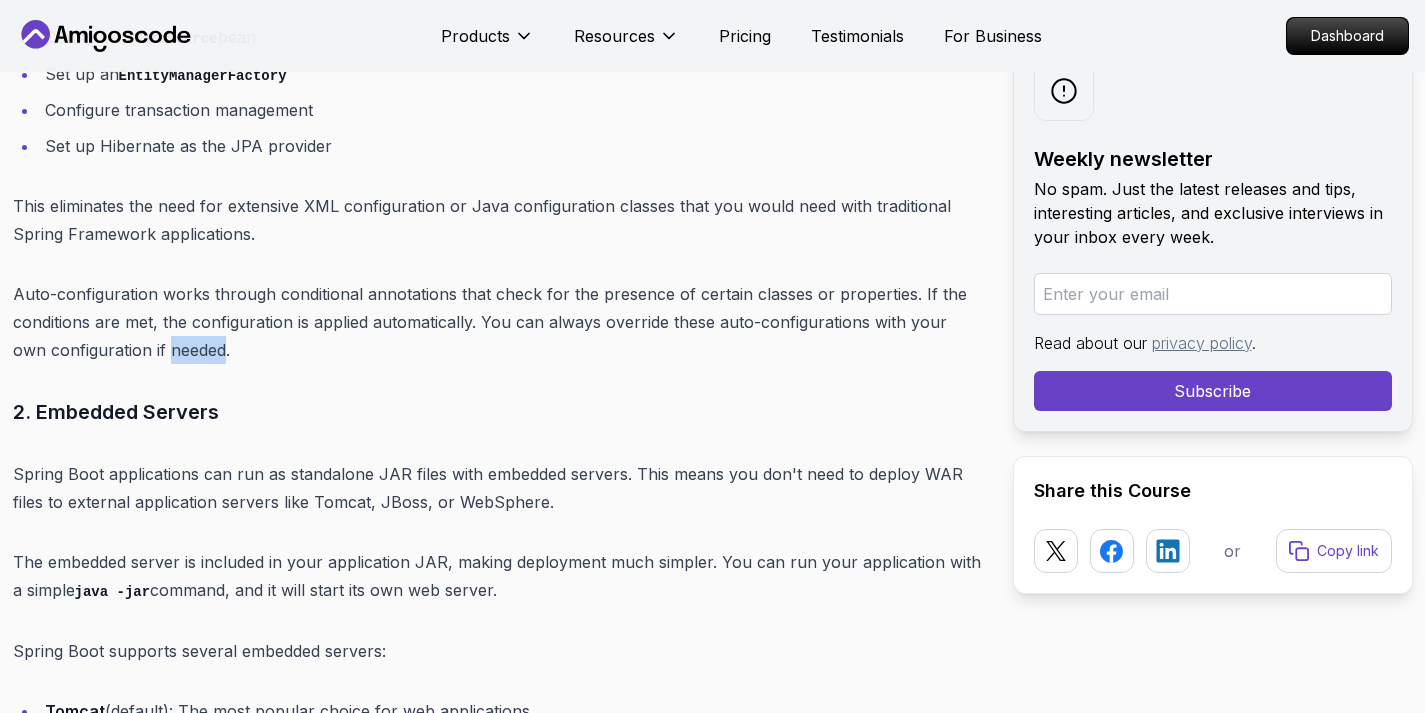 click on "Auto-configuration works through conditional annotations that check for the presence of certain classes or properties. If the conditions are met, the configuration is applied automatically. You can always override these auto-configurations with your own configuration if needed." at bounding box center [497, 322] 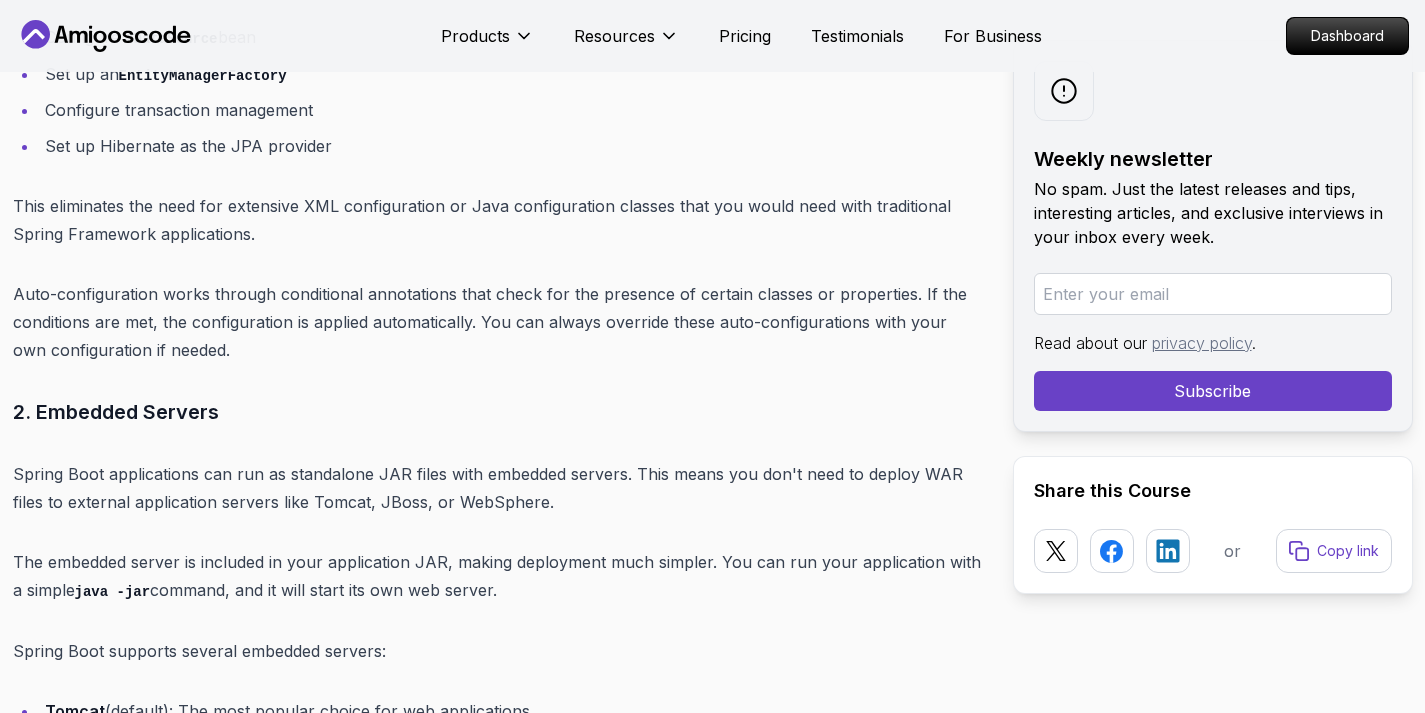 click on "Auto-configuration works through conditional annotations that check for the presence of certain classes or properties. If the conditions are met, the configuration is applied automatically. You can always override these auto-configurations with your own configuration if needed." at bounding box center (497, 322) 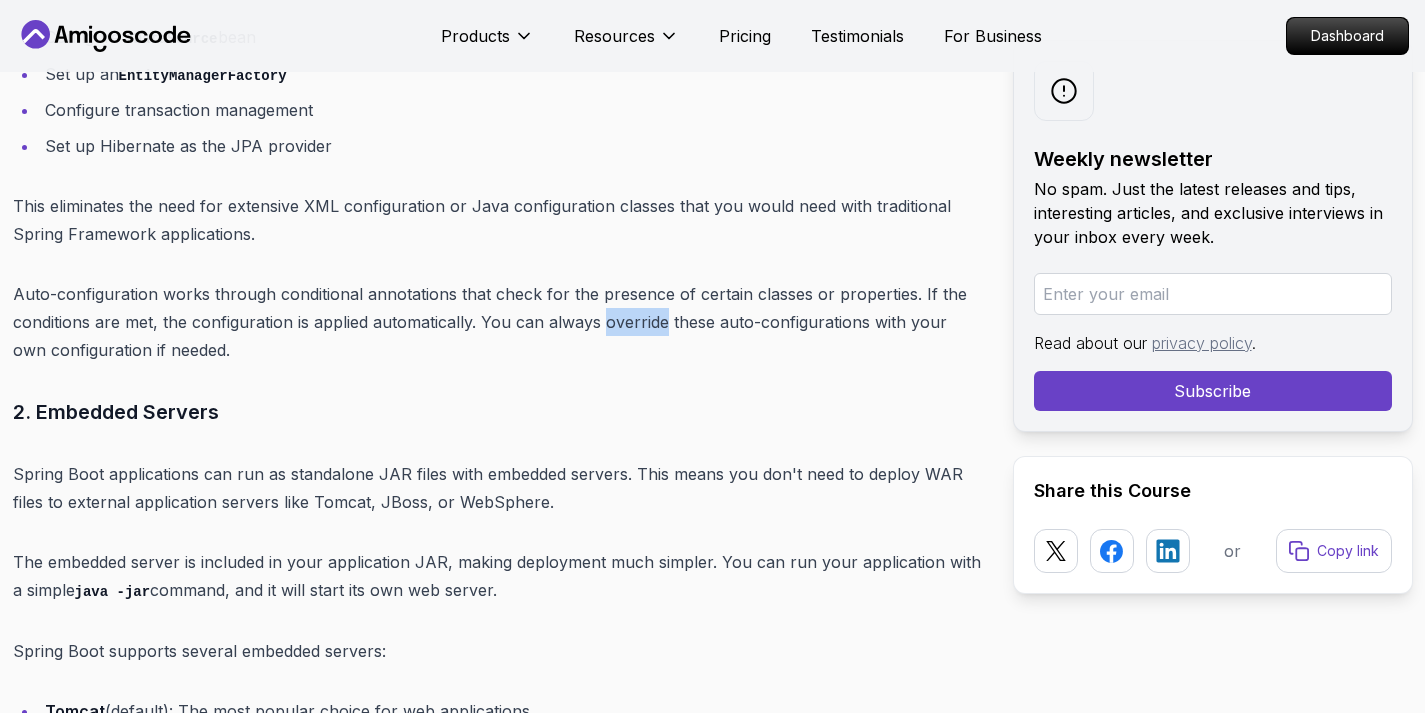 click on "Auto-configuration works through conditional annotations that check for the presence of certain classes or properties. If the conditions are met, the configuration is applied automatically. You can always override these auto-configurations with your own configuration if needed." at bounding box center [497, 322] 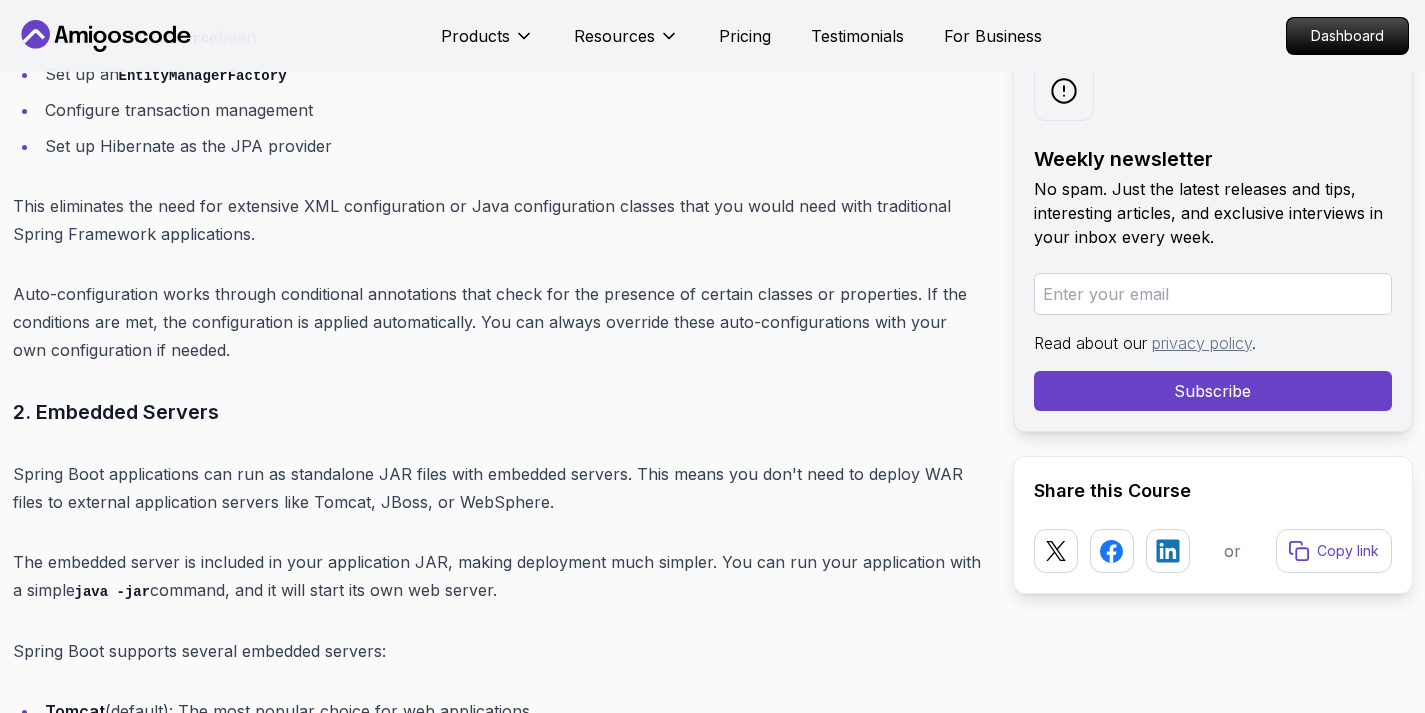 click on "Auto-configuration works through conditional annotations that check for the presence of certain classes or properties. If the conditions are met, the configuration is applied automatically. You can always override these auto-configurations with your own configuration if needed." at bounding box center [497, 322] 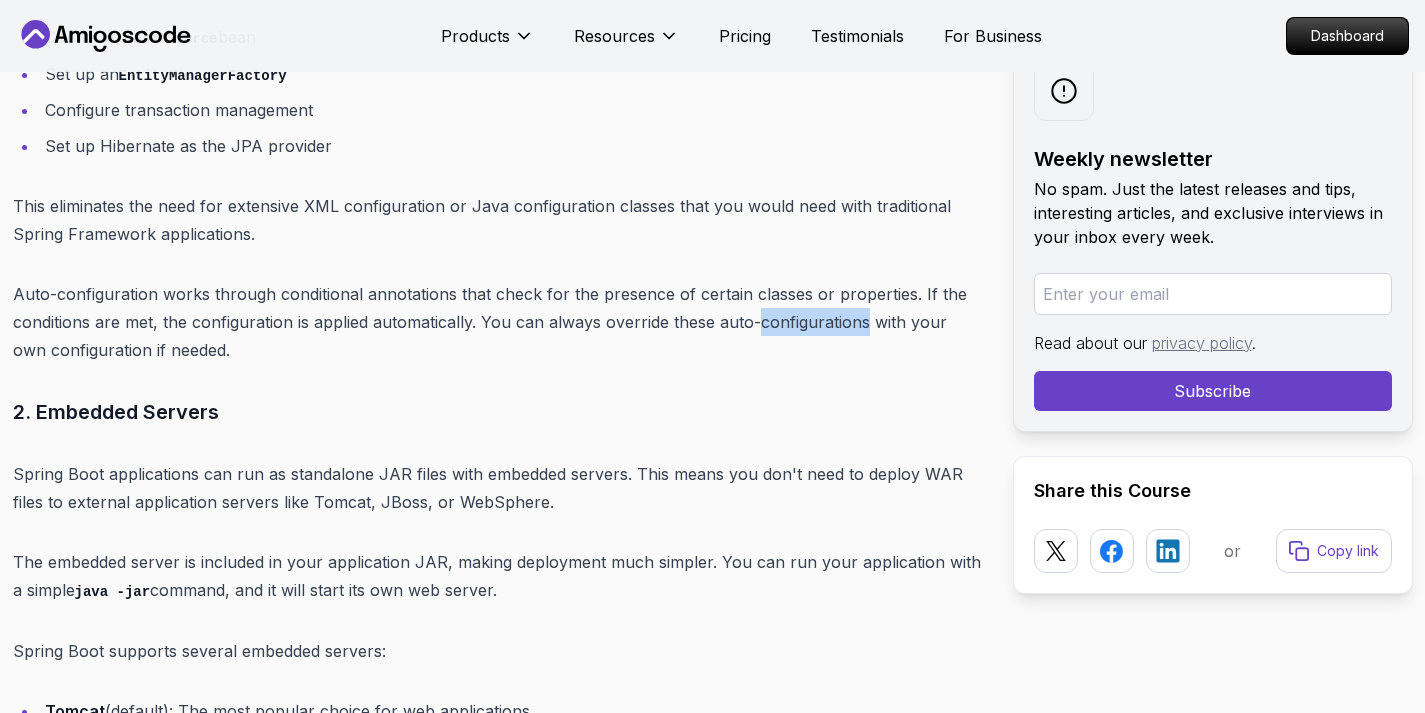 click on "Auto-configuration works through conditional annotations that check for the presence of certain classes or properties. If the conditions are met, the configuration is applied automatically. You can always override these auto-configurations with your own configuration if needed." at bounding box center [497, 322] 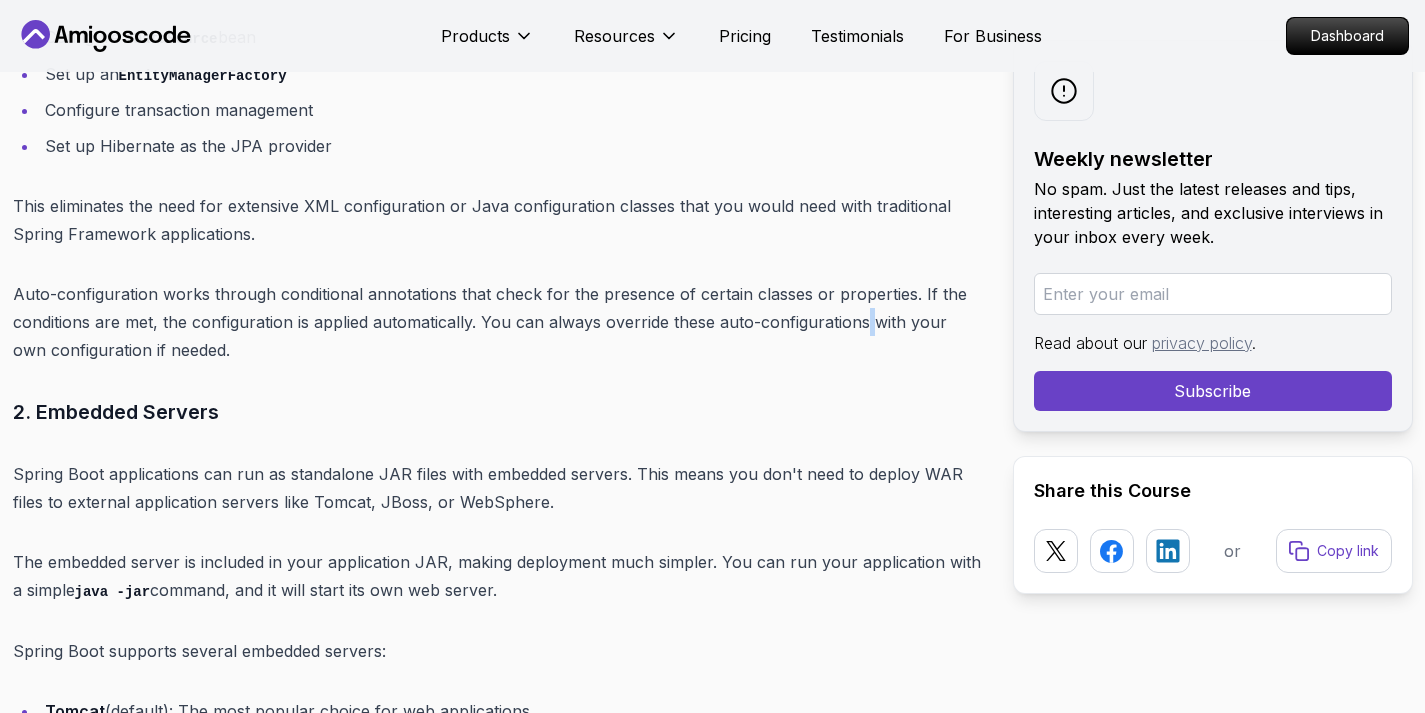 click on "Auto-configuration works through conditional annotations that check for the presence of certain classes or properties. If the conditions are met, the configuration is applied automatically. You can always override these auto-configurations with your own configuration if needed." at bounding box center (497, 322) 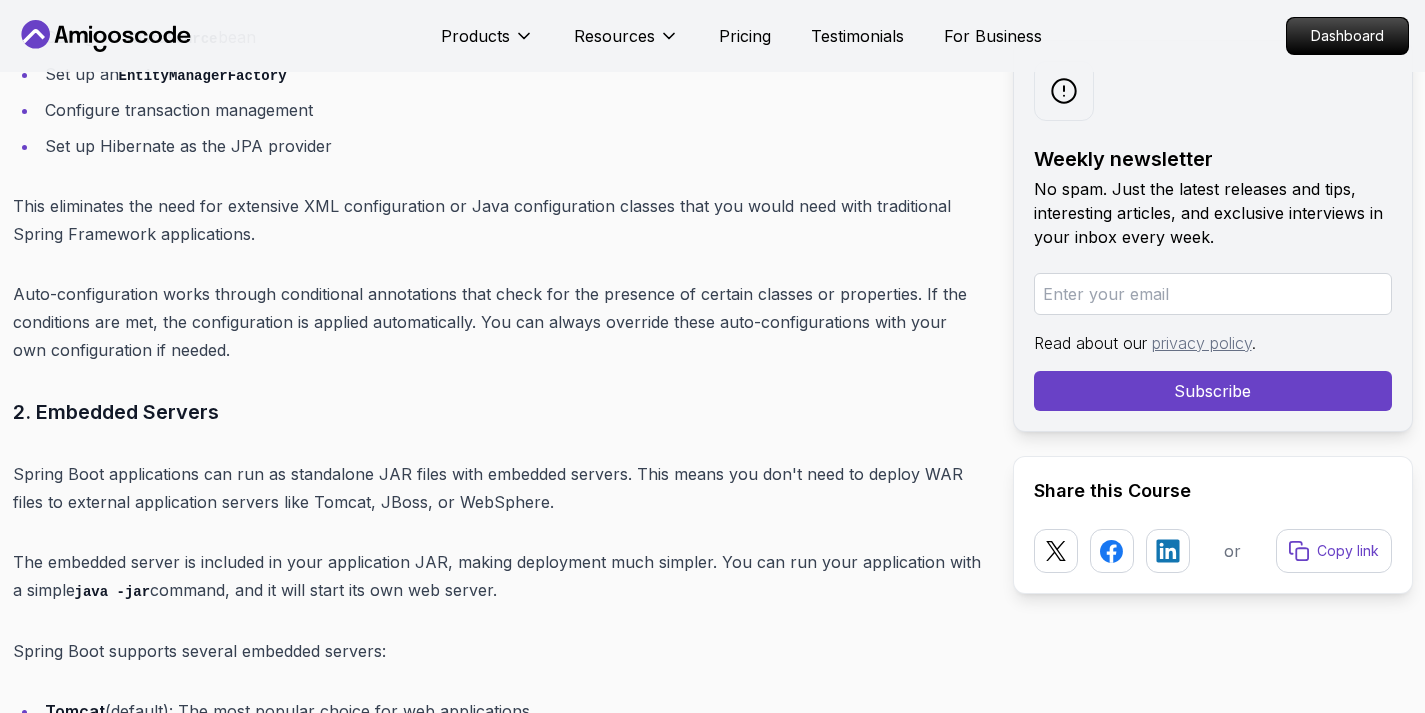 click on "Auto-configuration works through conditional annotations that check for the presence of certain classes or properties. If the conditions are met, the configuration is applied automatically. You can always override these auto-configurations with your own configuration if needed." at bounding box center (497, 322) 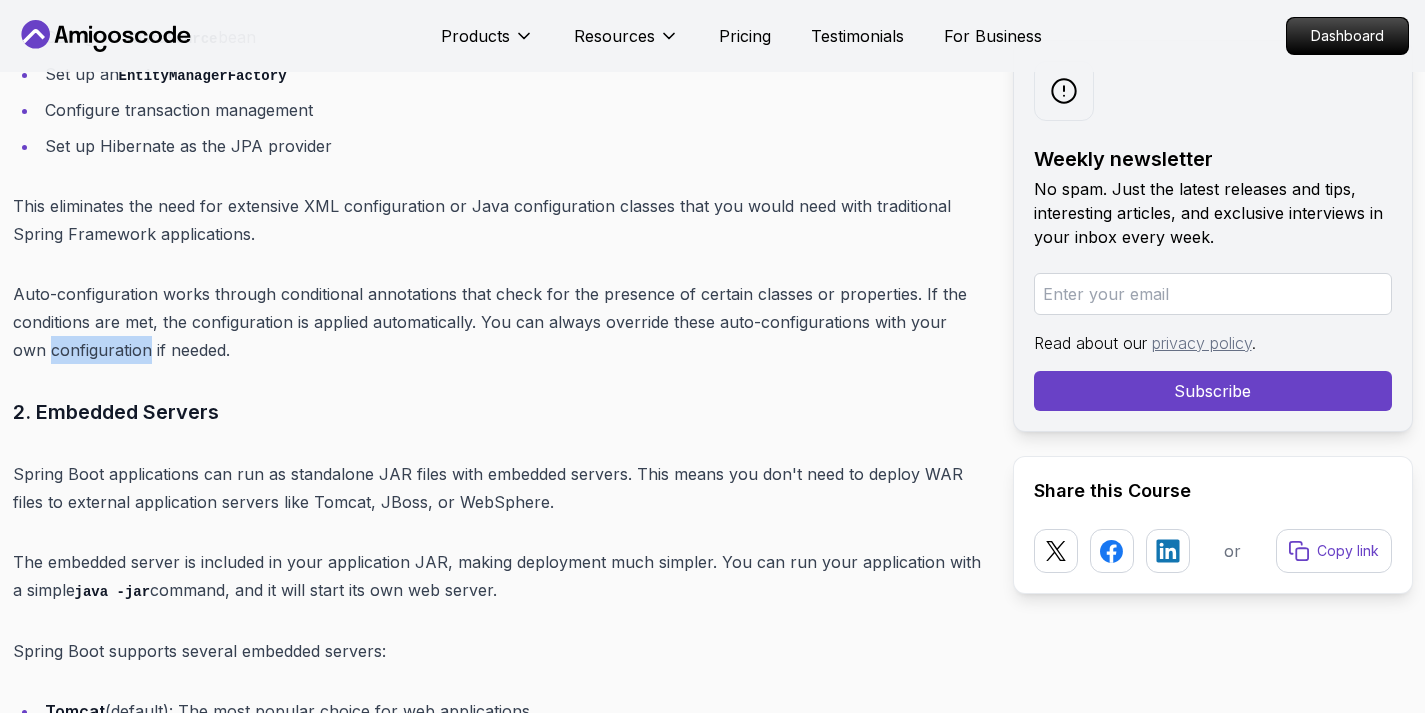 click on "Auto-configuration works through conditional annotations that check for the presence of certain classes or properties. If the conditions are met, the configuration is applied automatically. You can always override these auto-configurations with your own configuration if needed." at bounding box center (497, 322) 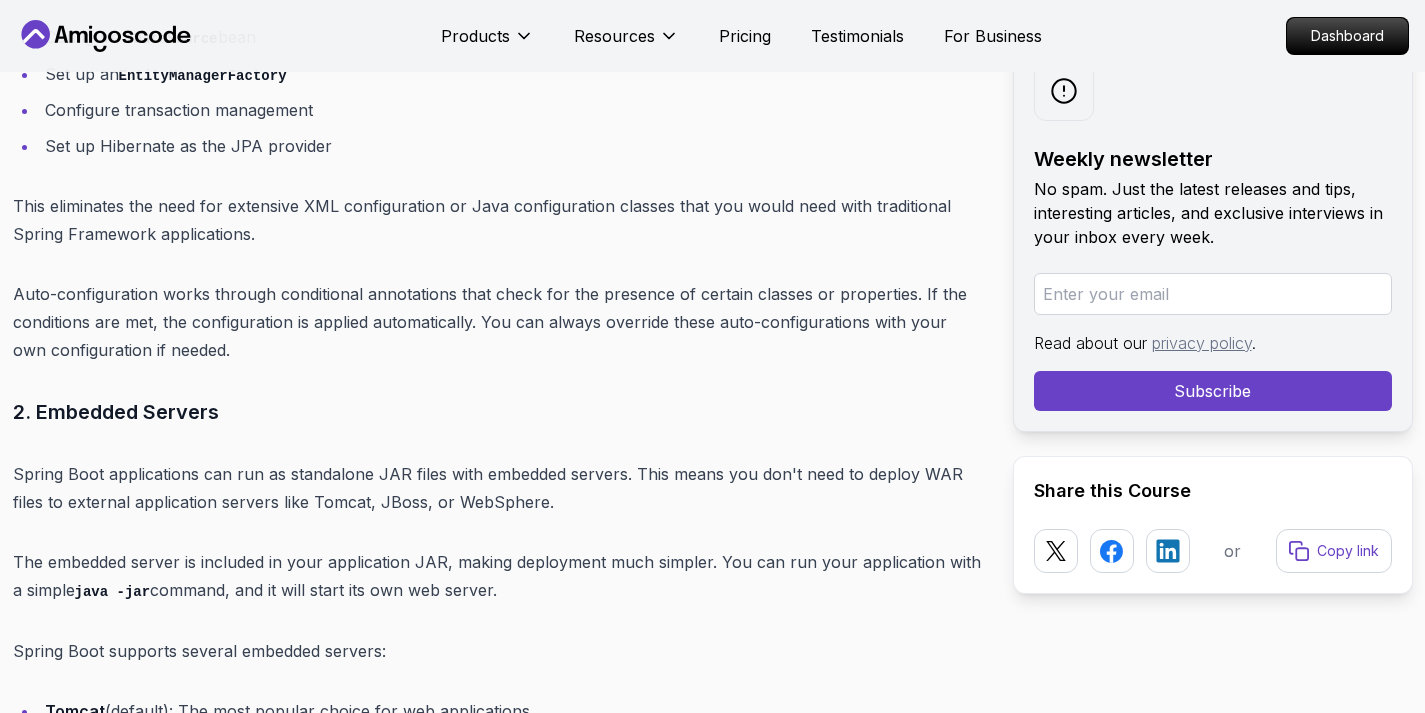 click on "Auto-configuration works through conditional annotations that check for the presence of certain classes or properties. If the conditions are met, the configuration is applied automatically. You can always override these auto-configurations with your own configuration if needed." at bounding box center [497, 322] 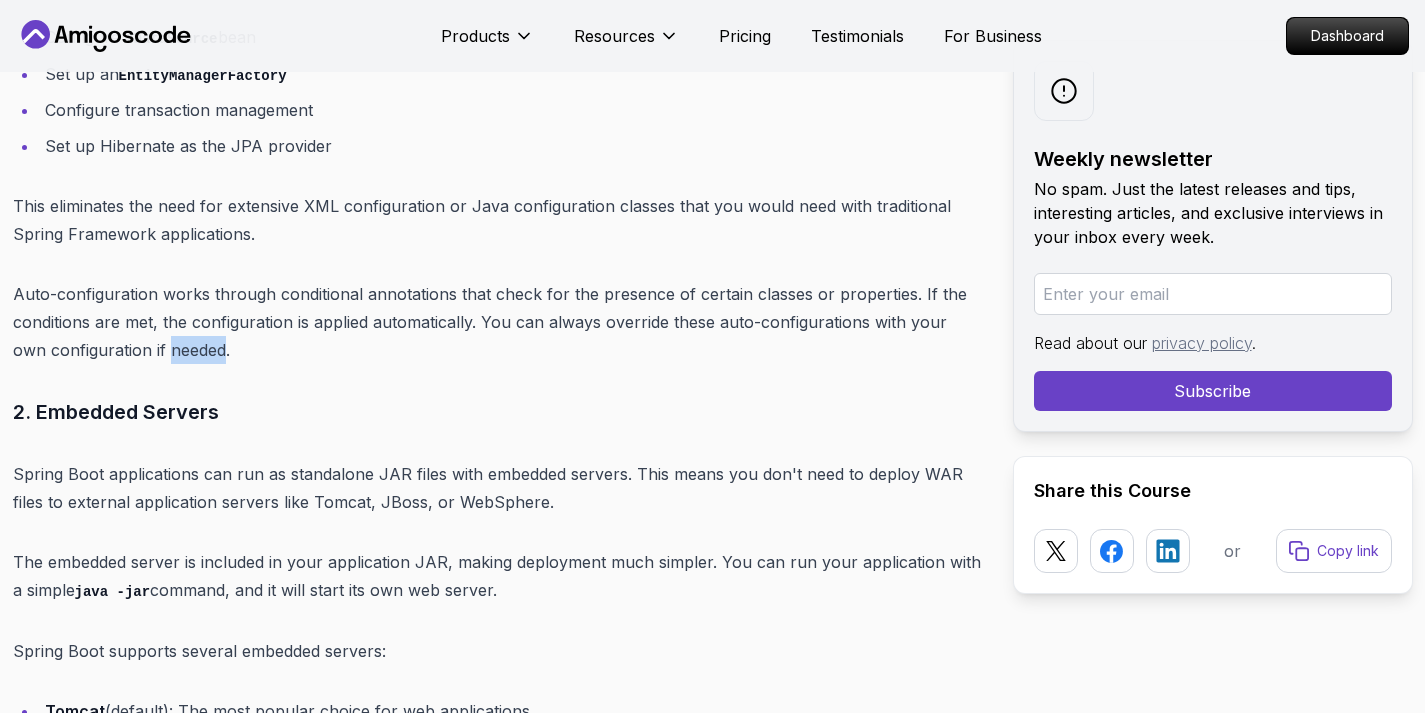 click on "Auto-configuration works through conditional annotations that check for the presence of certain classes or properties. If the conditions are met, the configuration is applied automatically. You can always override these auto-configurations with your own configuration if needed." at bounding box center [497, 322] 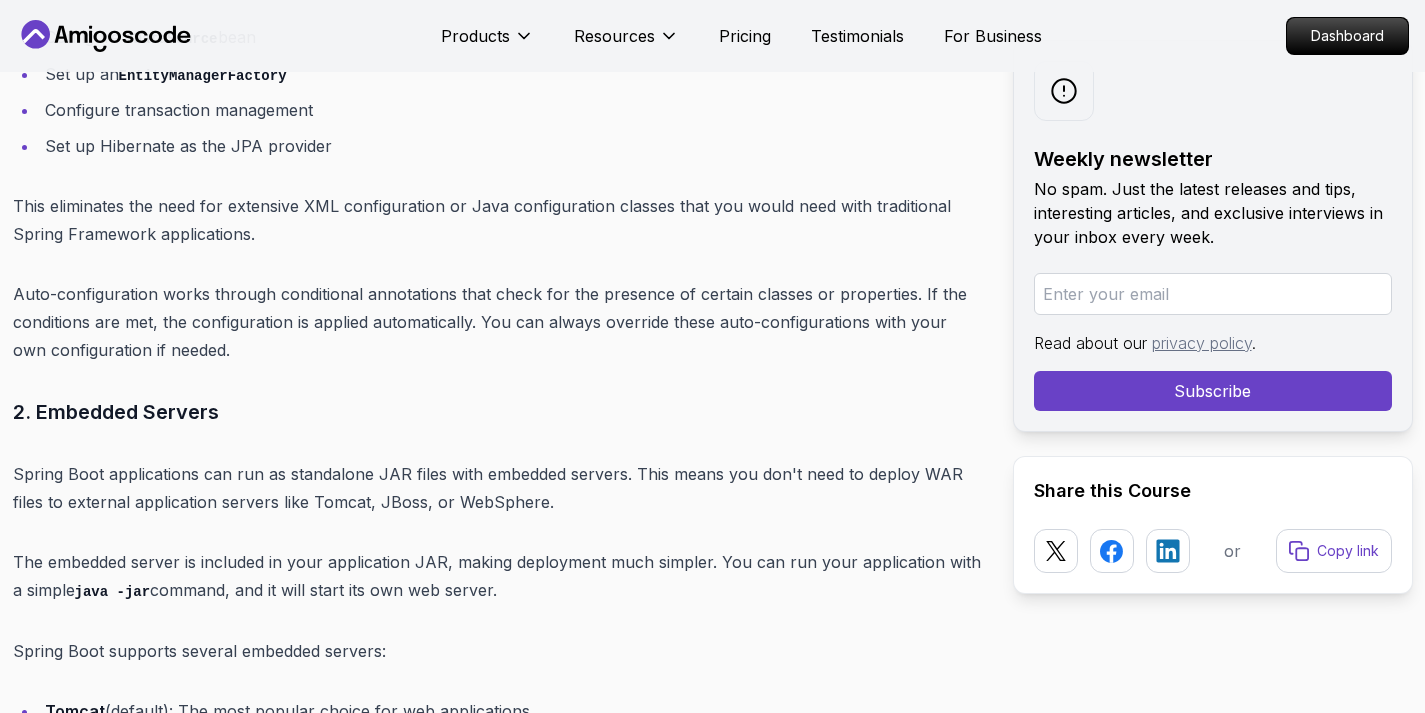 click on "Auto-configuration works through conditional annotations that check for the presence of certain classes or properties. If the conditions are met, the configuration is applied automatically. You can always override these auto-configurations with your own configuration if needed." at bounding box center [497, 322] 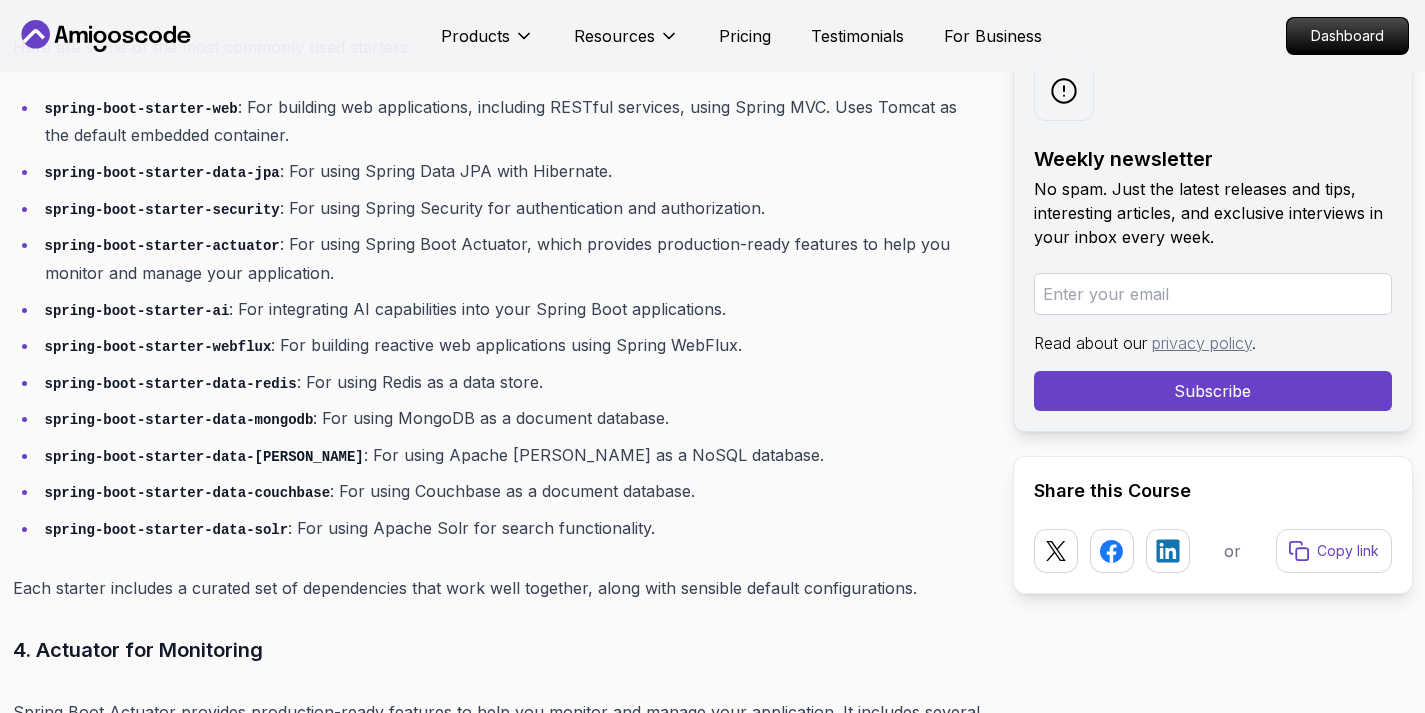 scroll, scrollTop: 8122, scrollLeft: 0, axis: vertical 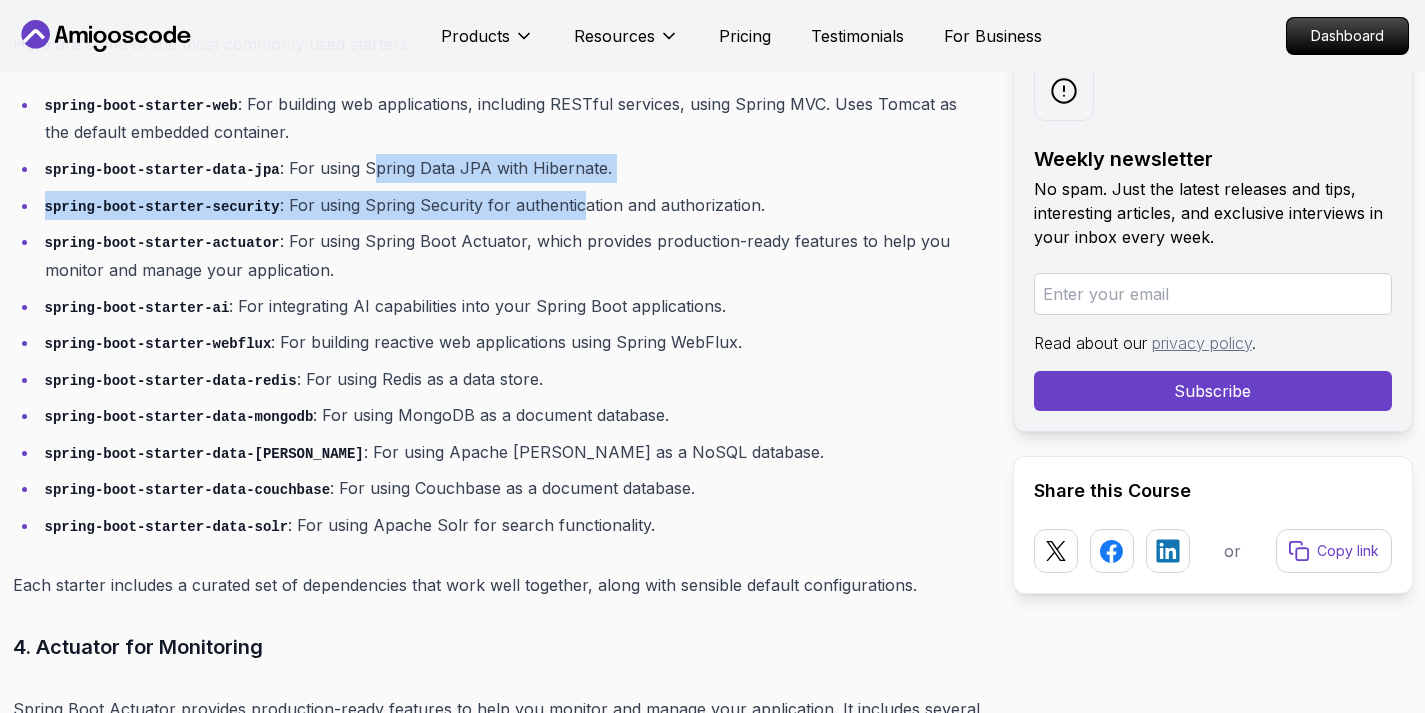 drag, startPoint x: 373, startPoint y: 164, endPoint x: 582, endPoint y: 199, distance: 211.91035 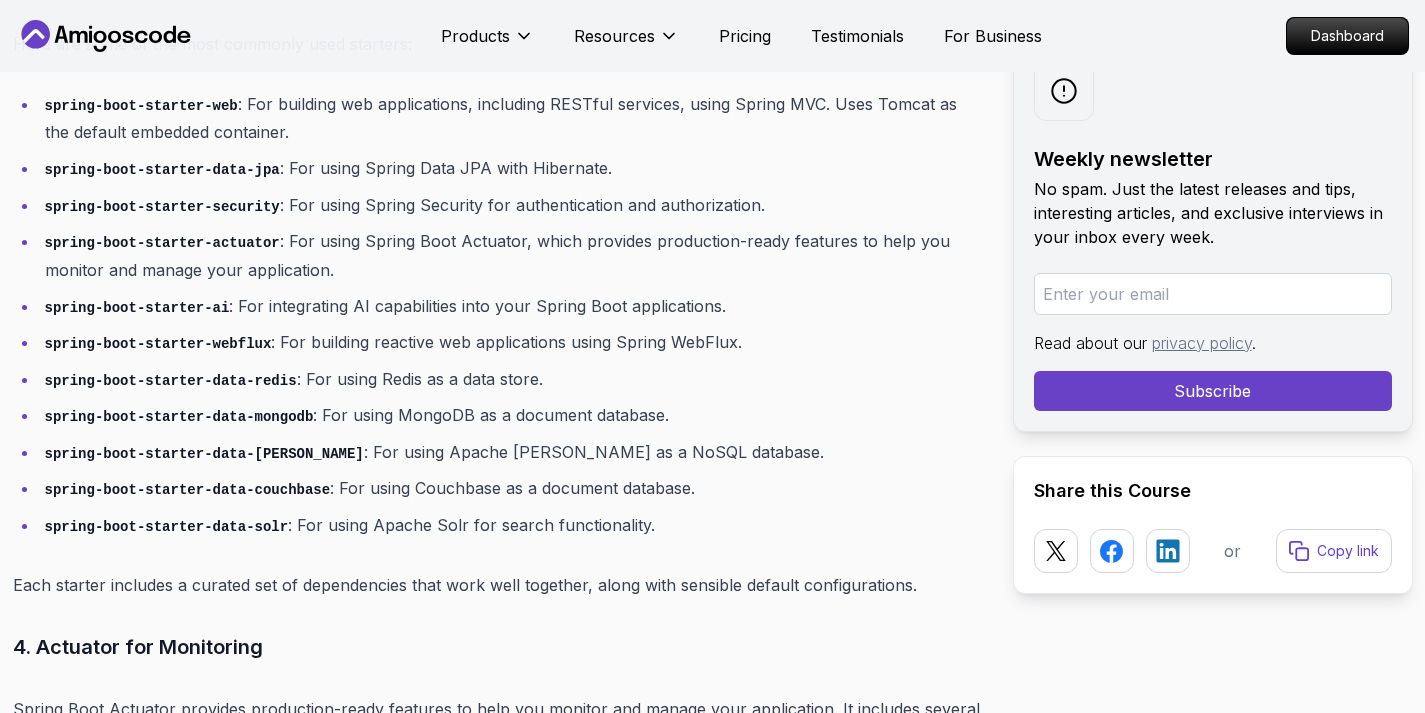 click on "spring-boot-starter-security : For using Spring Security for authentication and authorization." at bounding box center (510, 205) 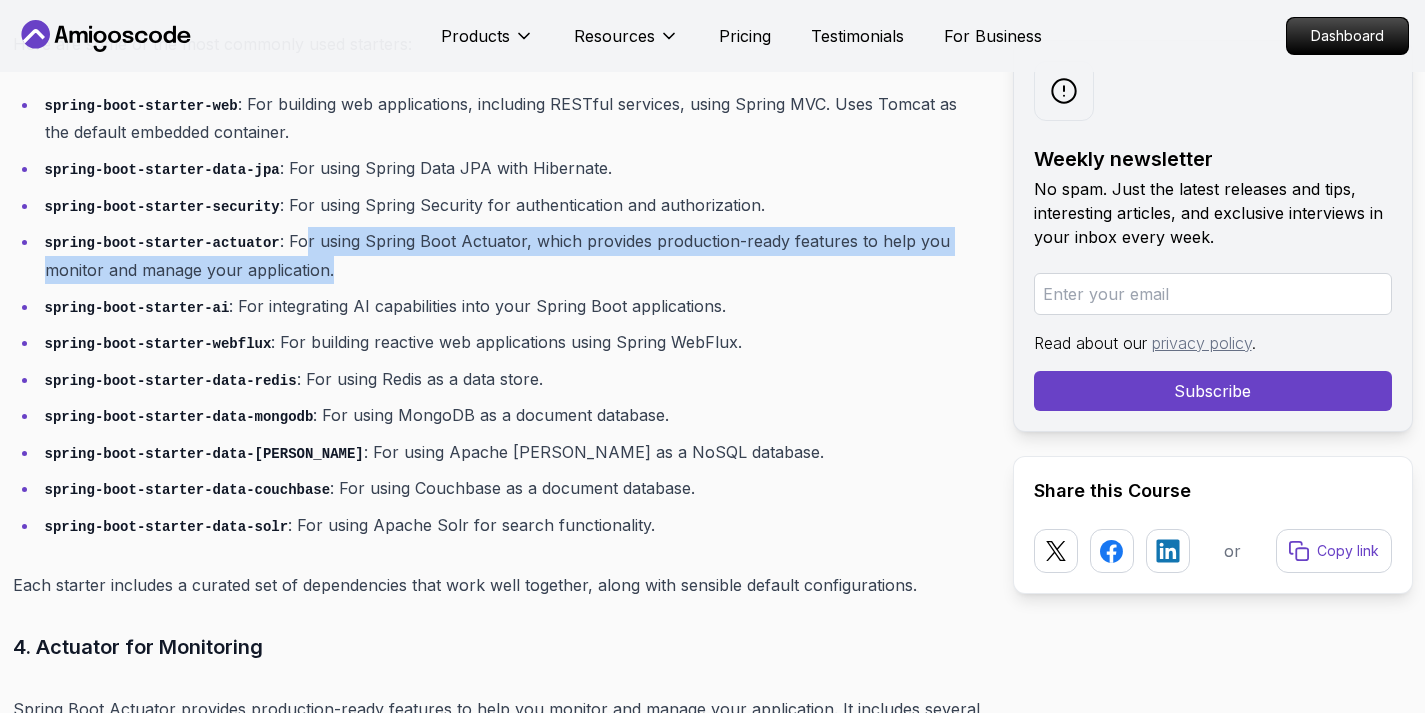 drag, startPoint x: 309, startPoint y: 228, endPoint x: 593, endPoint y: 279, distance: 288.54288 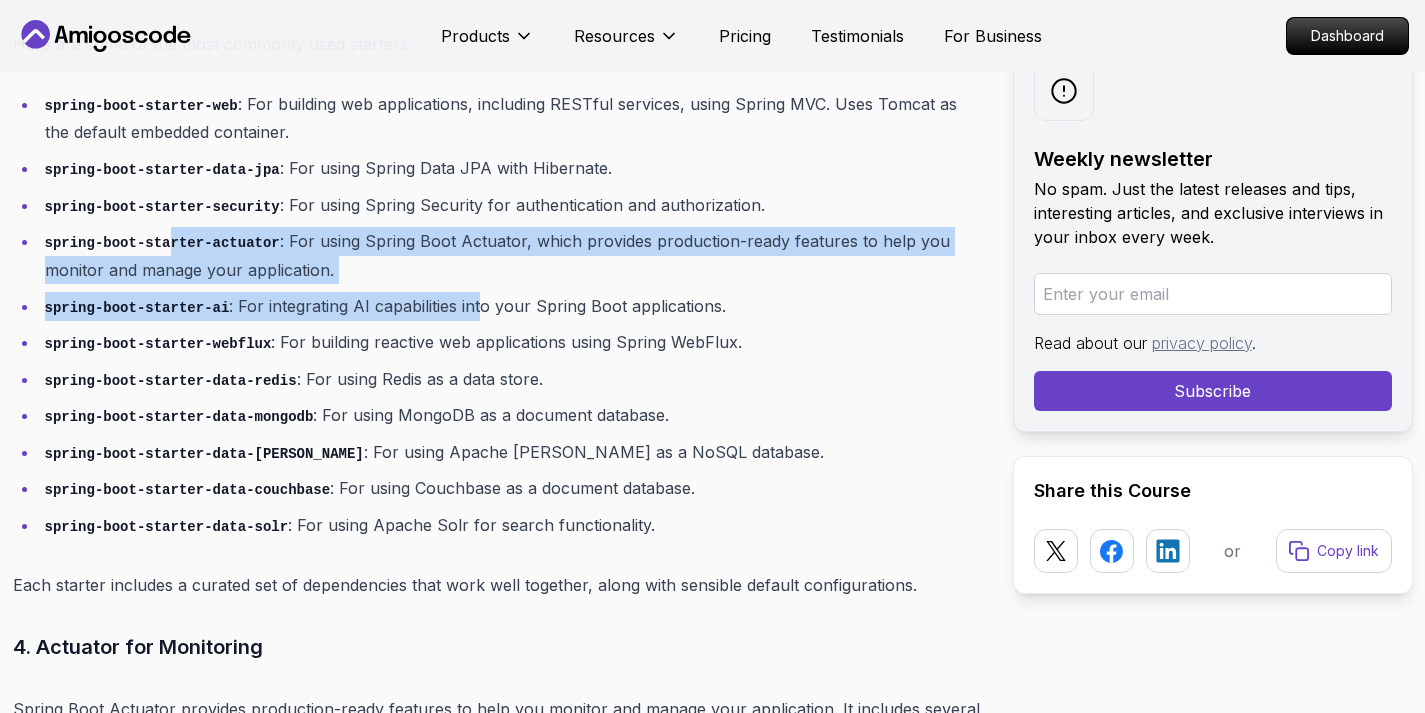 drag, startPoint x: 169, startPoint y: 235, endPoint x: 483, endPoint y: 285, distance: 317.95596 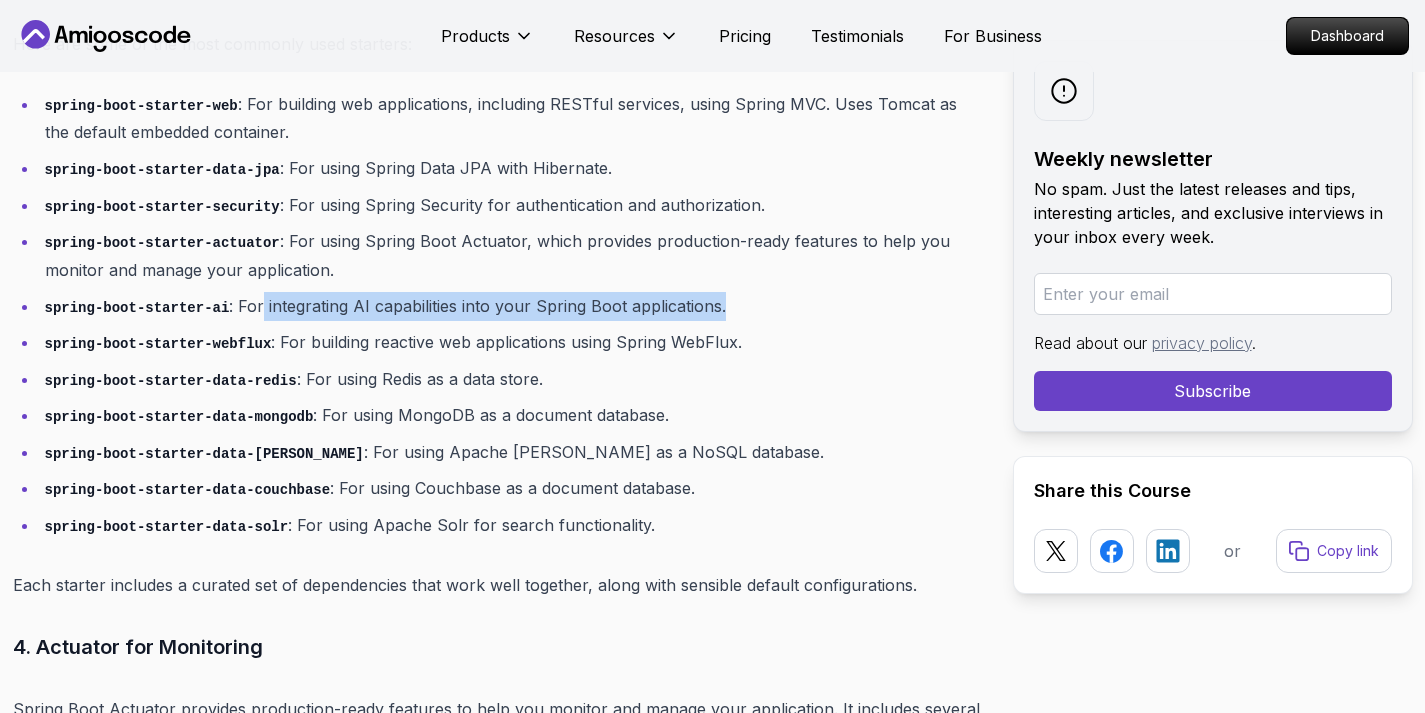 drag, startPoint x: 261, startPoint y: 296, endPoint x: 728, endPoint y: 312, distance: 467.27402 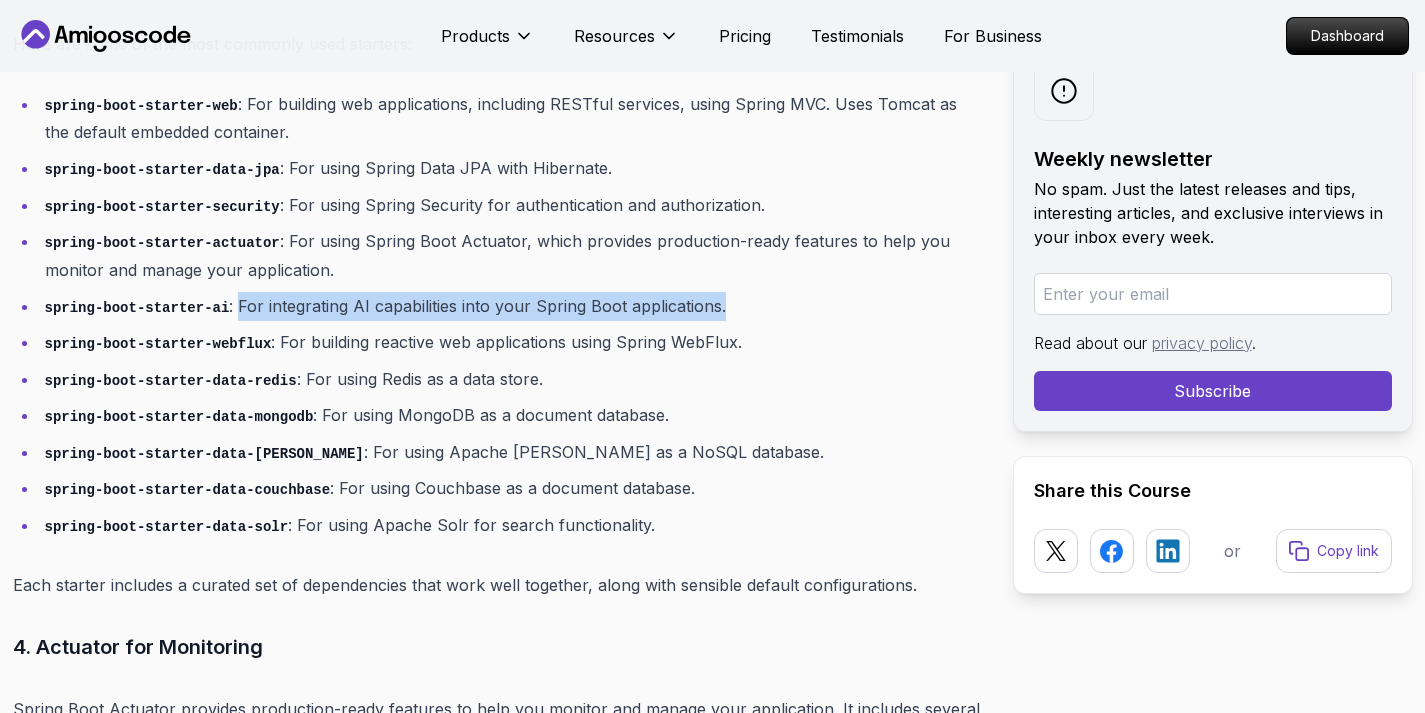 drag, startPoint x: 725, startPoint y: 306, endPoint x: 241, endPoint y: 291, distance: 484.2324 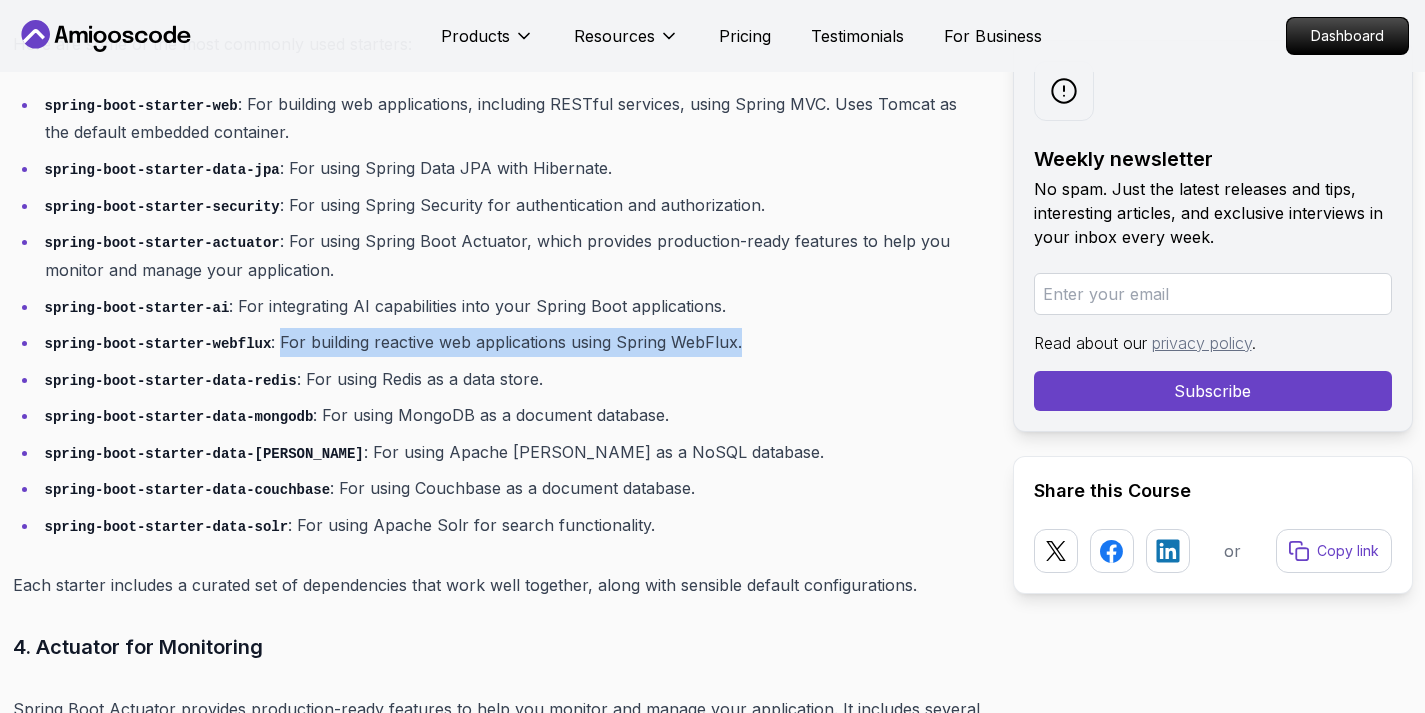 drag, startPoint x: 284, startPoint y: 335, endPoint x: 782, endPoint y: 332, distance: 498.00903 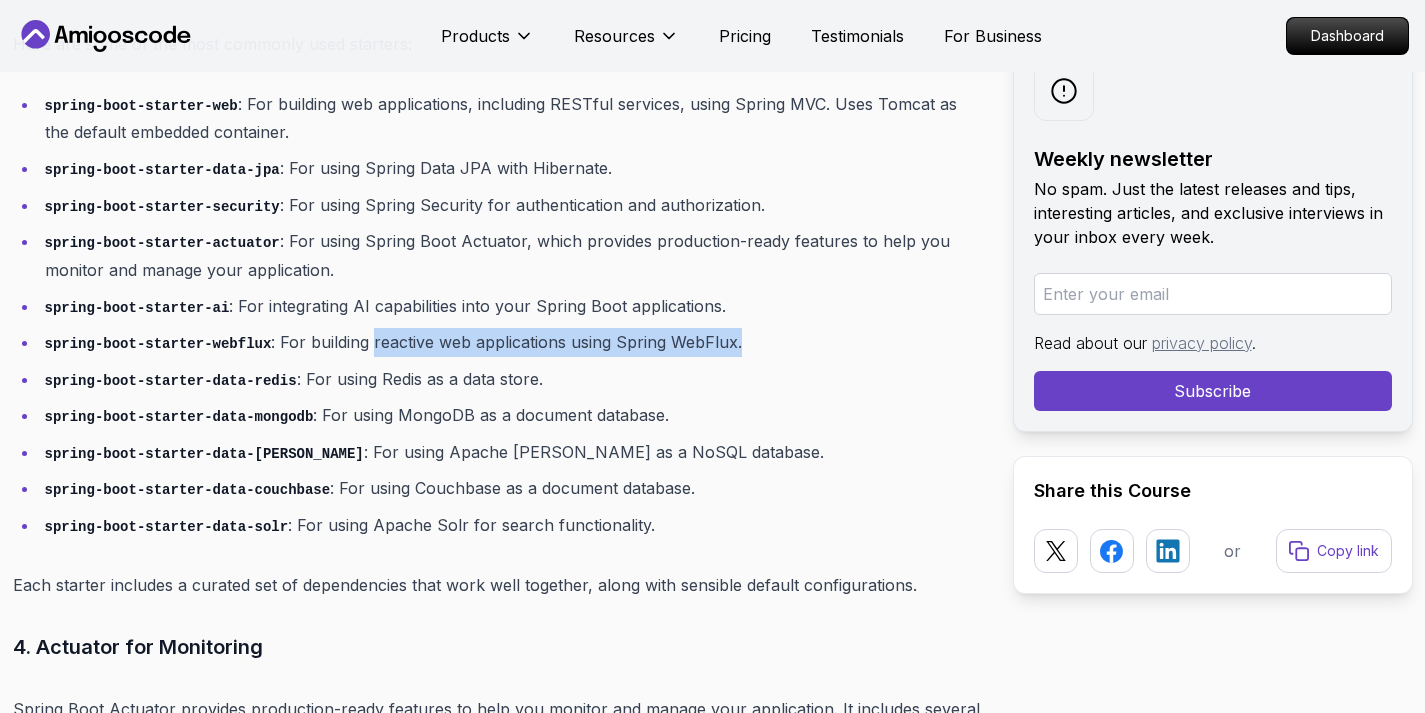 drag, startPoint x: 377, startPoint y: 336, endPoint x: 774, endPoint y: 339, distance: 397.01132 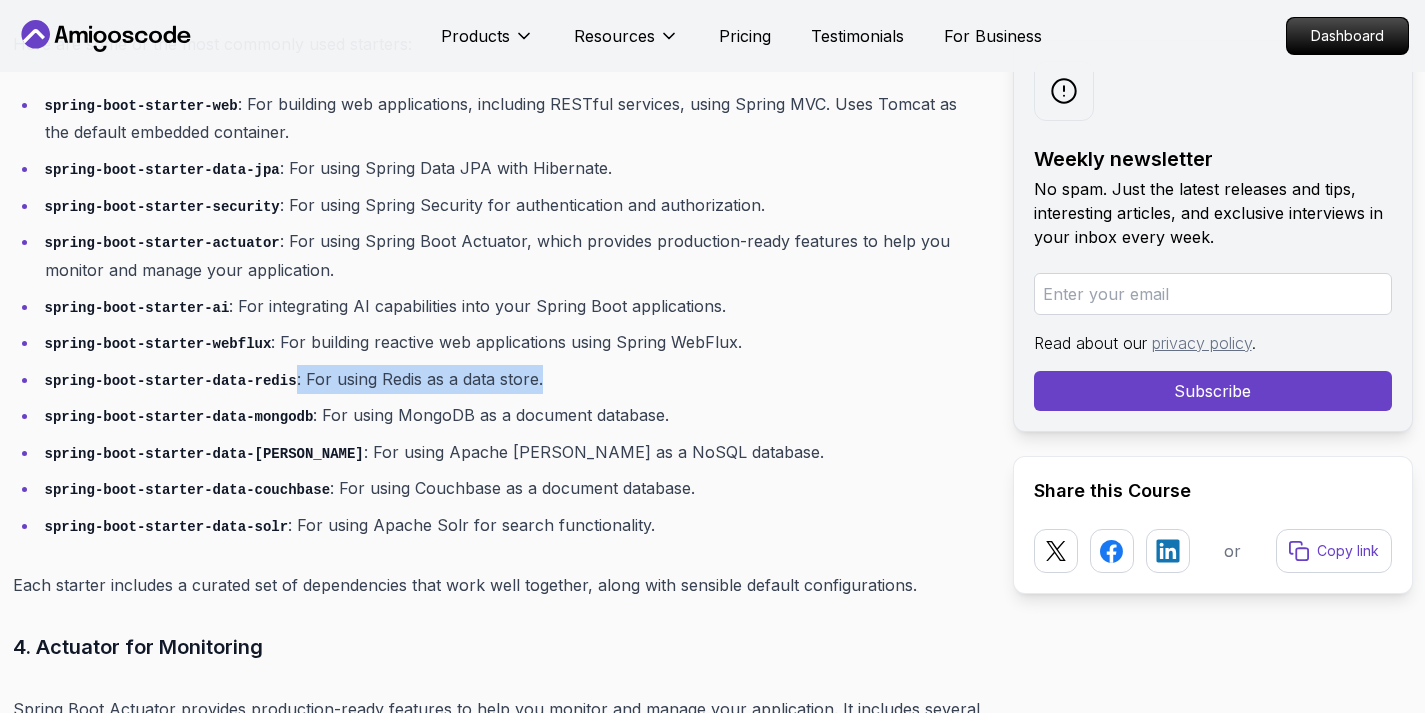 drag, startPoint x: 298, startPoint y: 369, endPoint x: 555, endPoint y: 374, distance: 257.04865 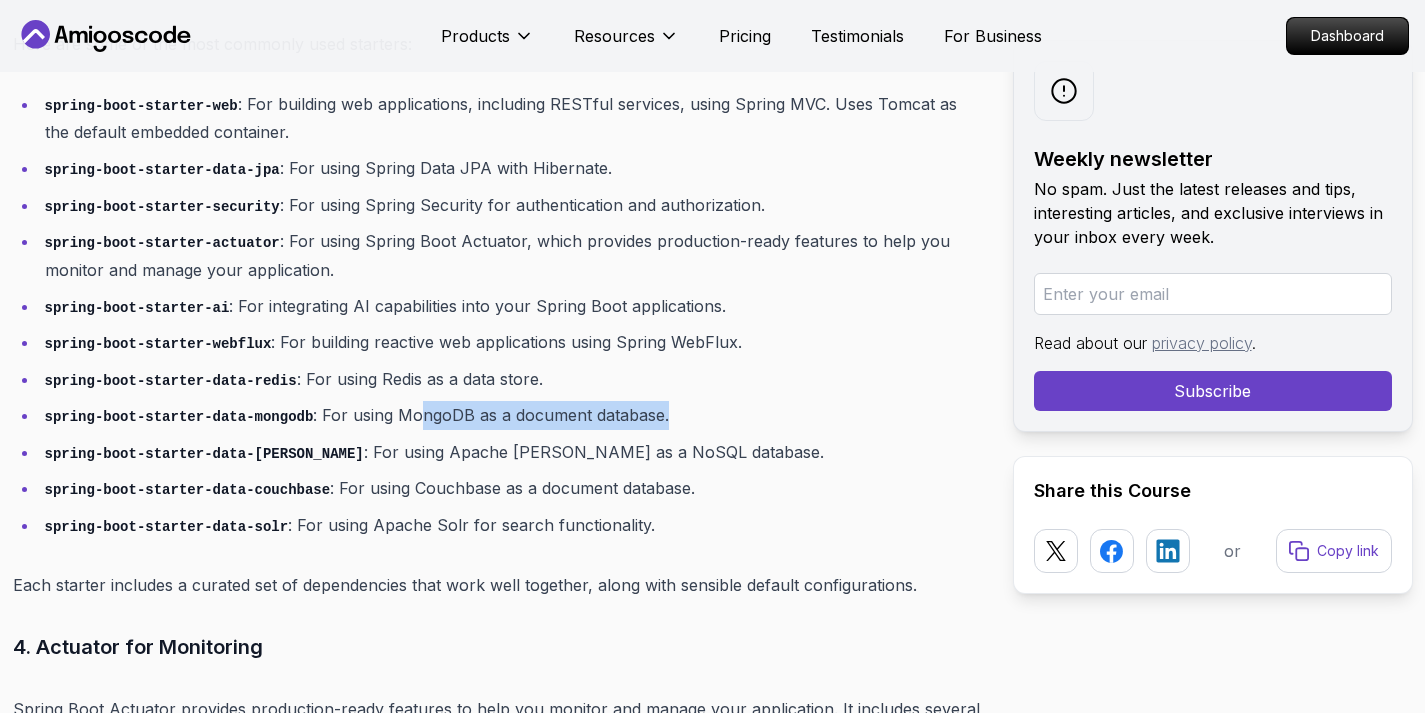 drag, startPoint x: 421, startPoint y: 402, endPoint x: 725, endPoint y: 420, distance: 304.53244 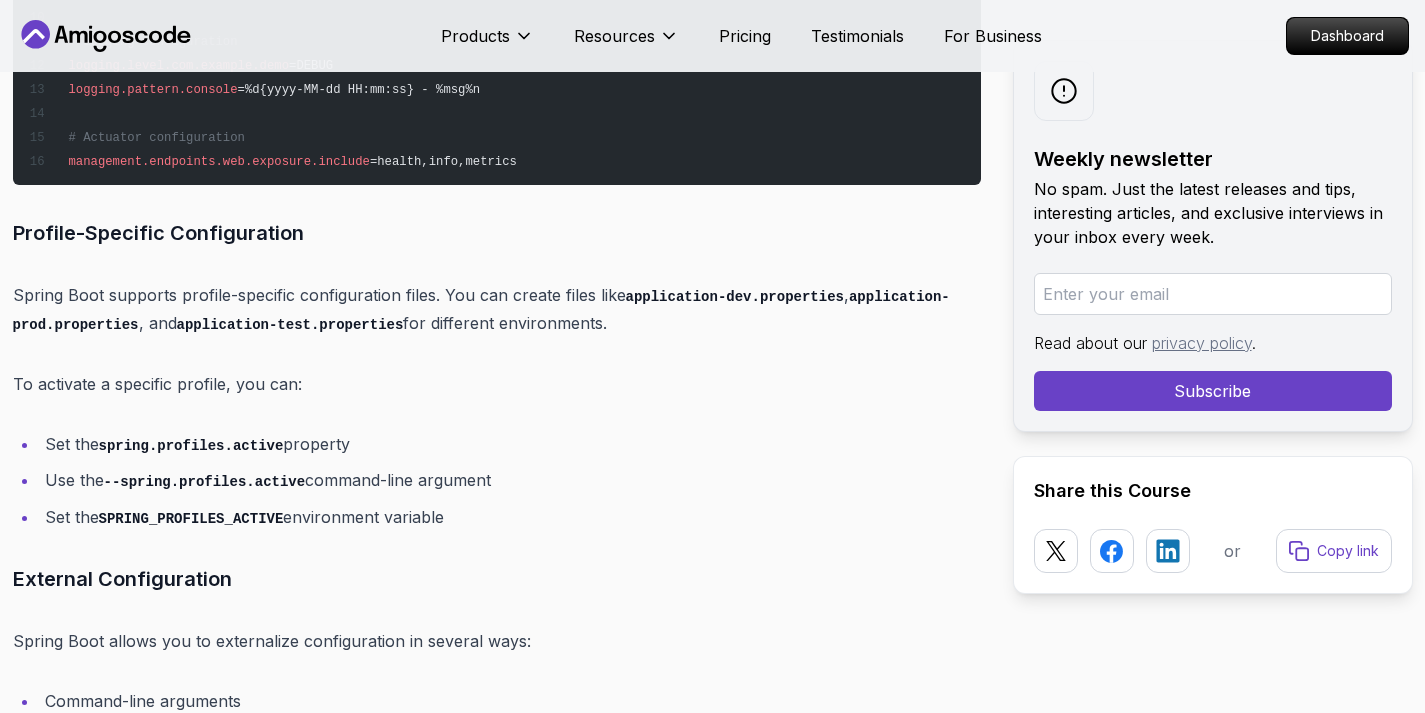 scroll, scrollTop: 10132, scrollLeft: 0, axis: vertical 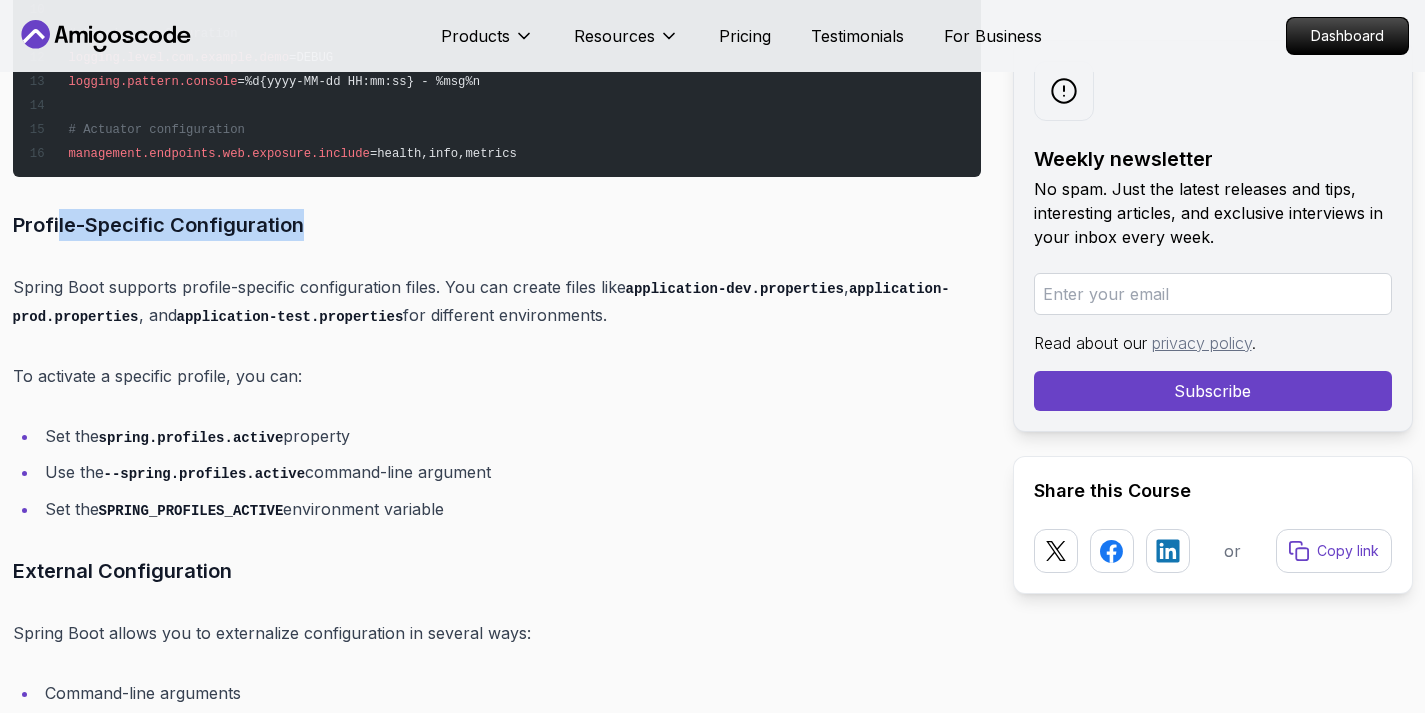drag, startPoint x: 319, startPoint y: 242, endPoint x: 48, endPoint y: 233, distance: 271.1494 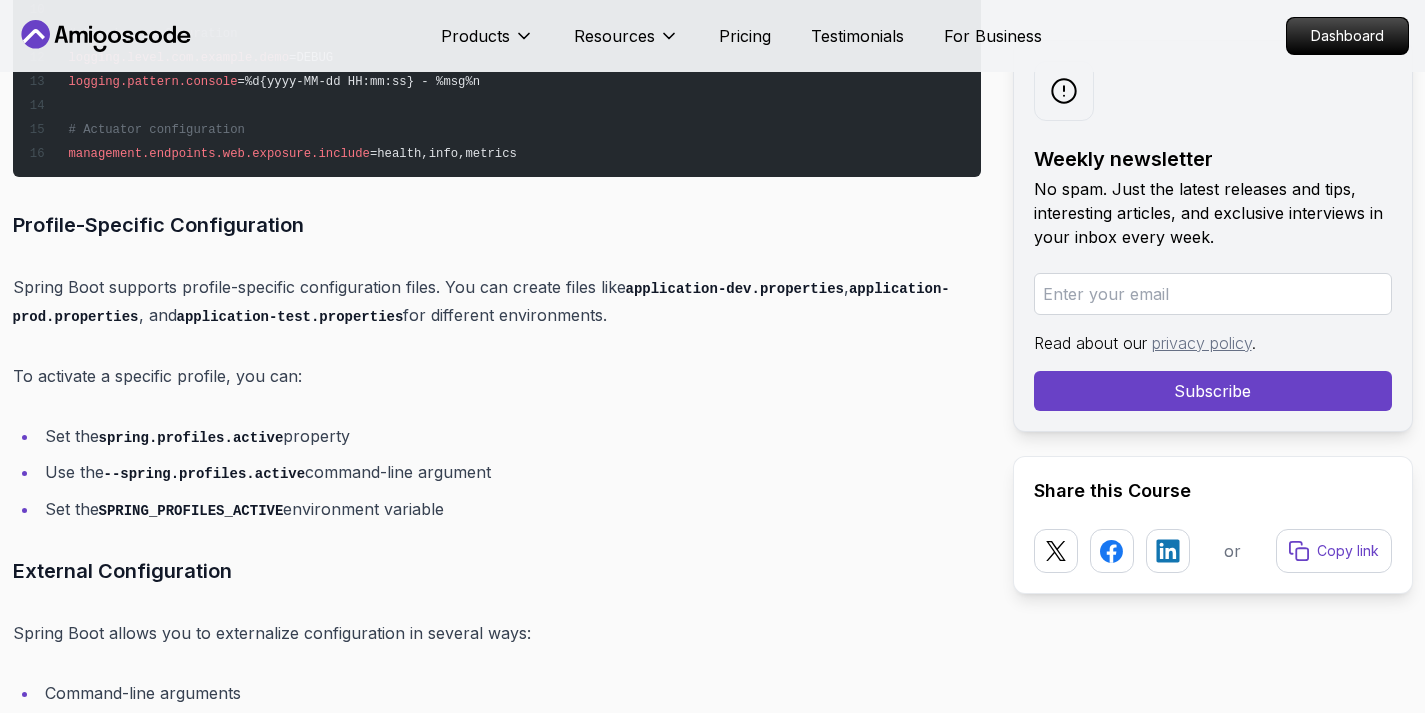 click on "Profile-Specific Configuration" at bounding box center [497, 225] 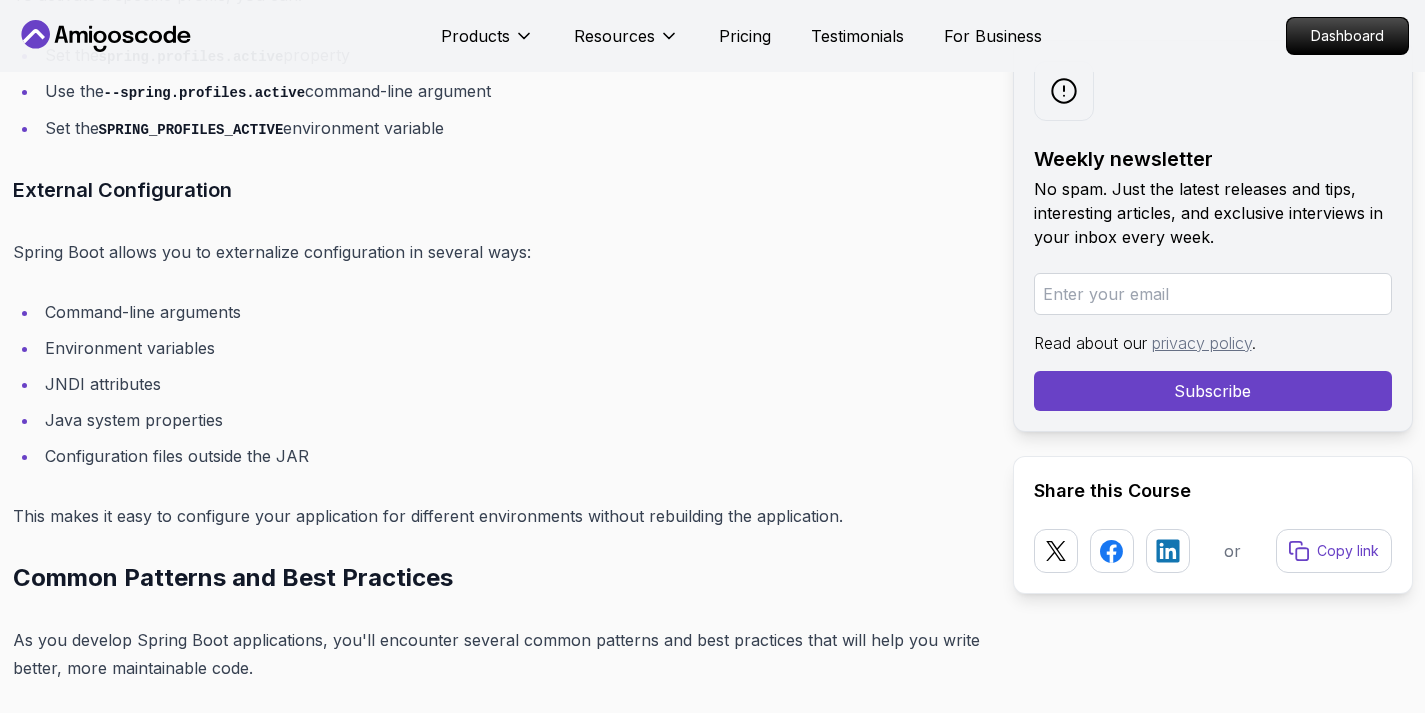 scroll, scrollTop: 10527, scrollLeft: 0, axis: vertical 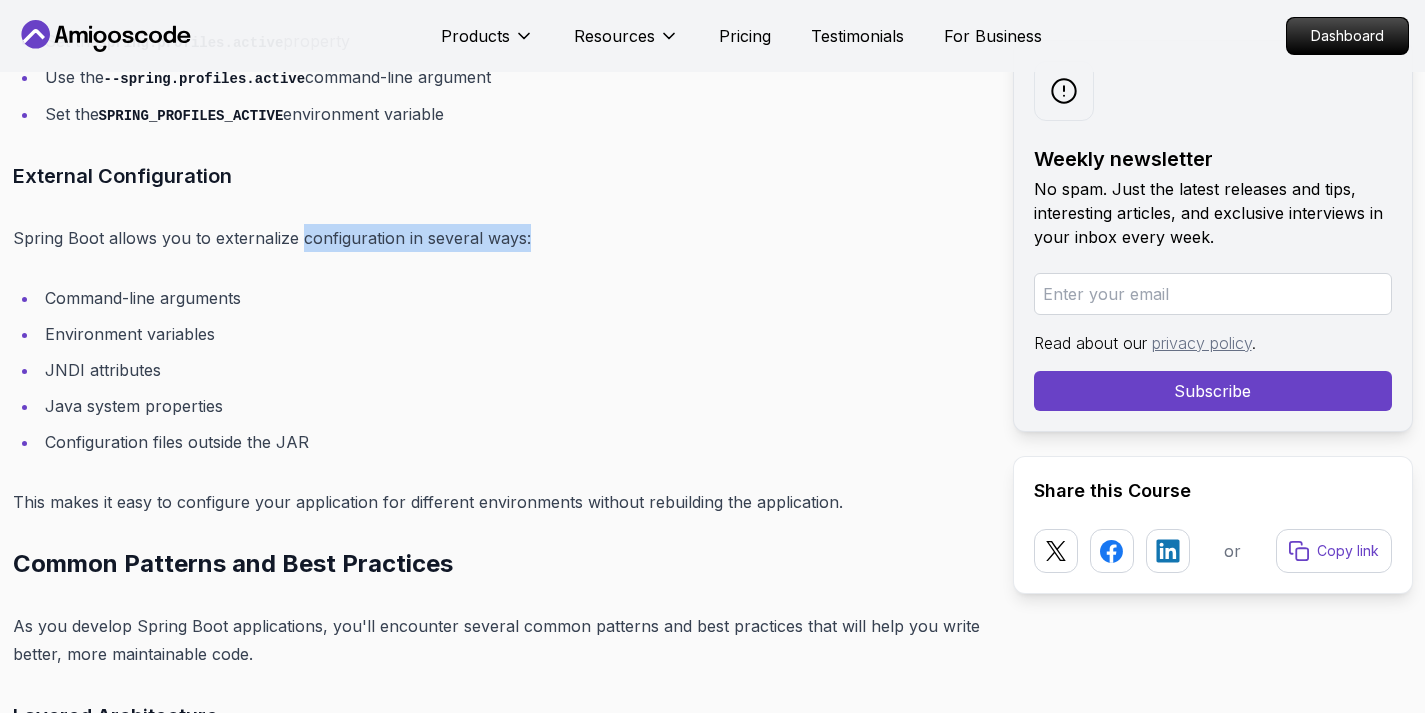 drag, startPoint x: 300, startPoint y: 249, endPoint x: 542, endPoint y: 258, distance: 242.1673 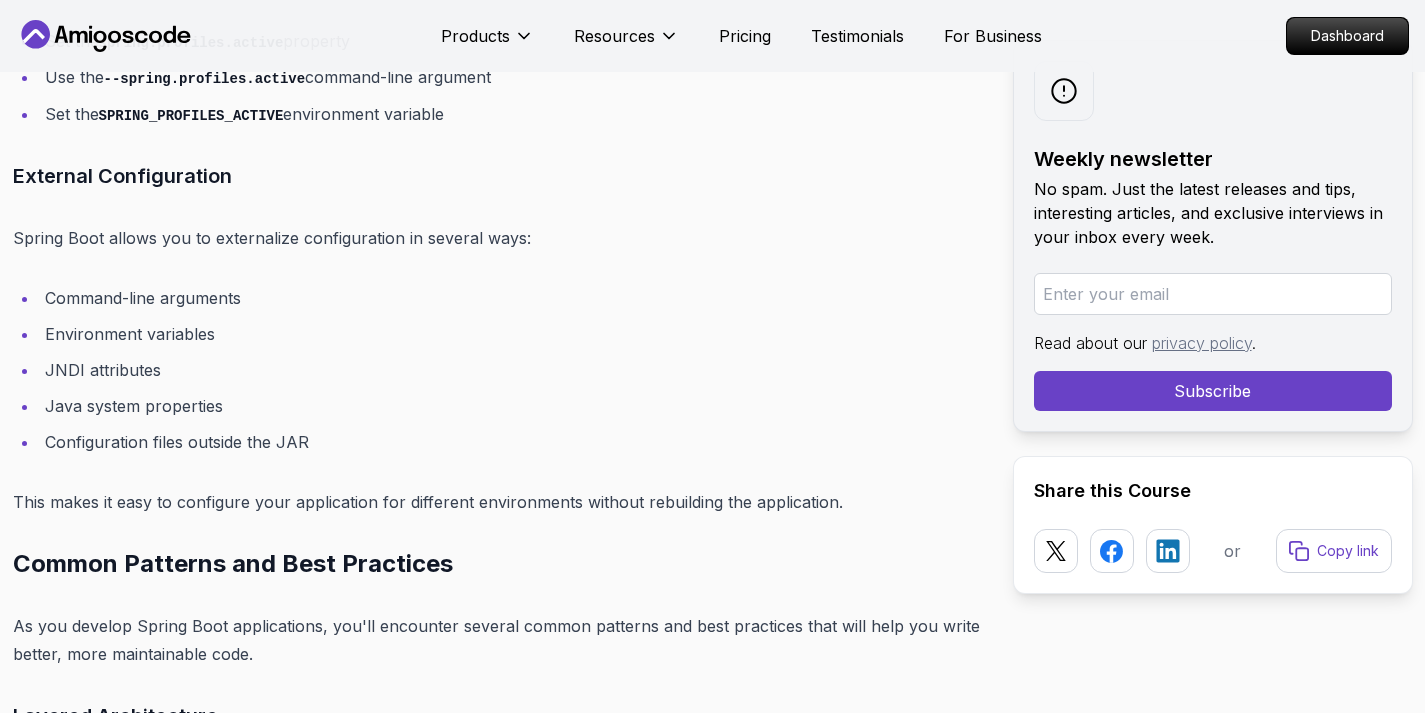 click on "Command-line arguments" at bounding box center [510, 298] 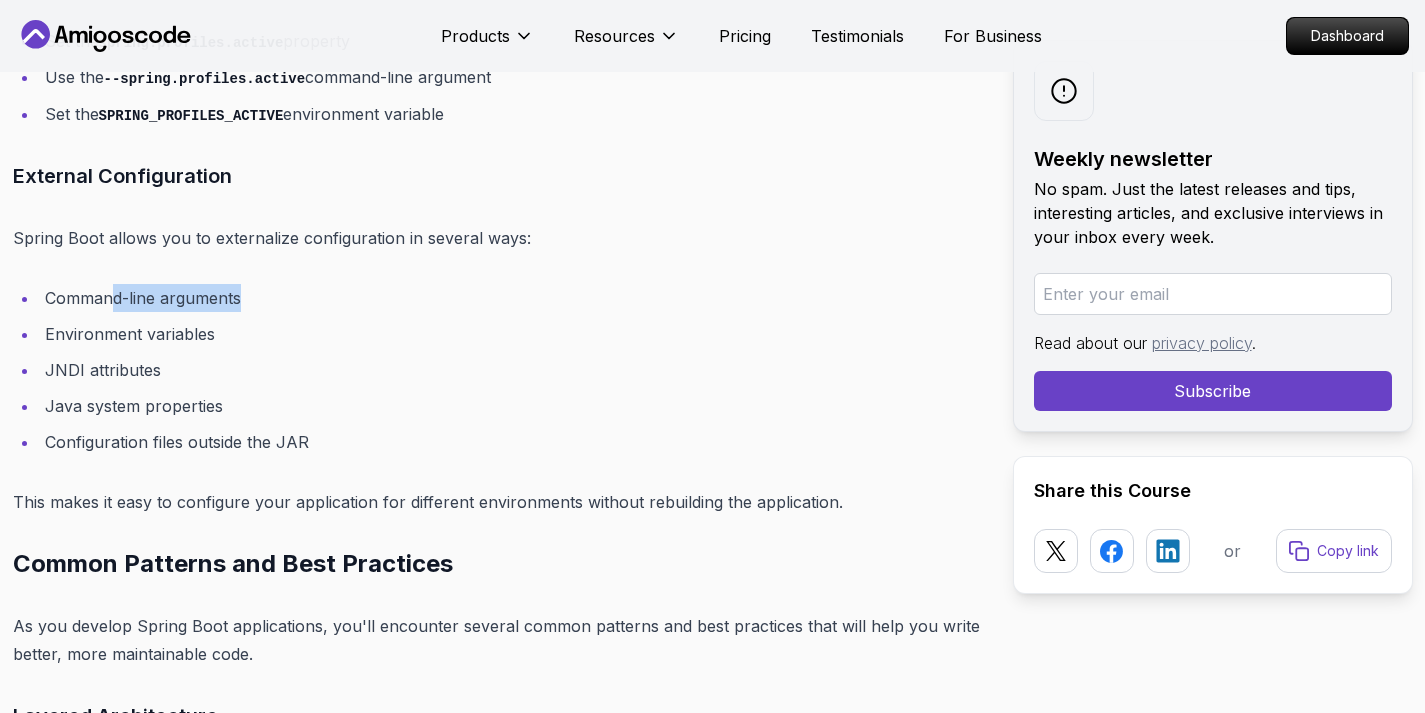 drag, startPoint x: 252, startPoint y: 307, endPoint x: 93, endPoint y: 307, distance: 159 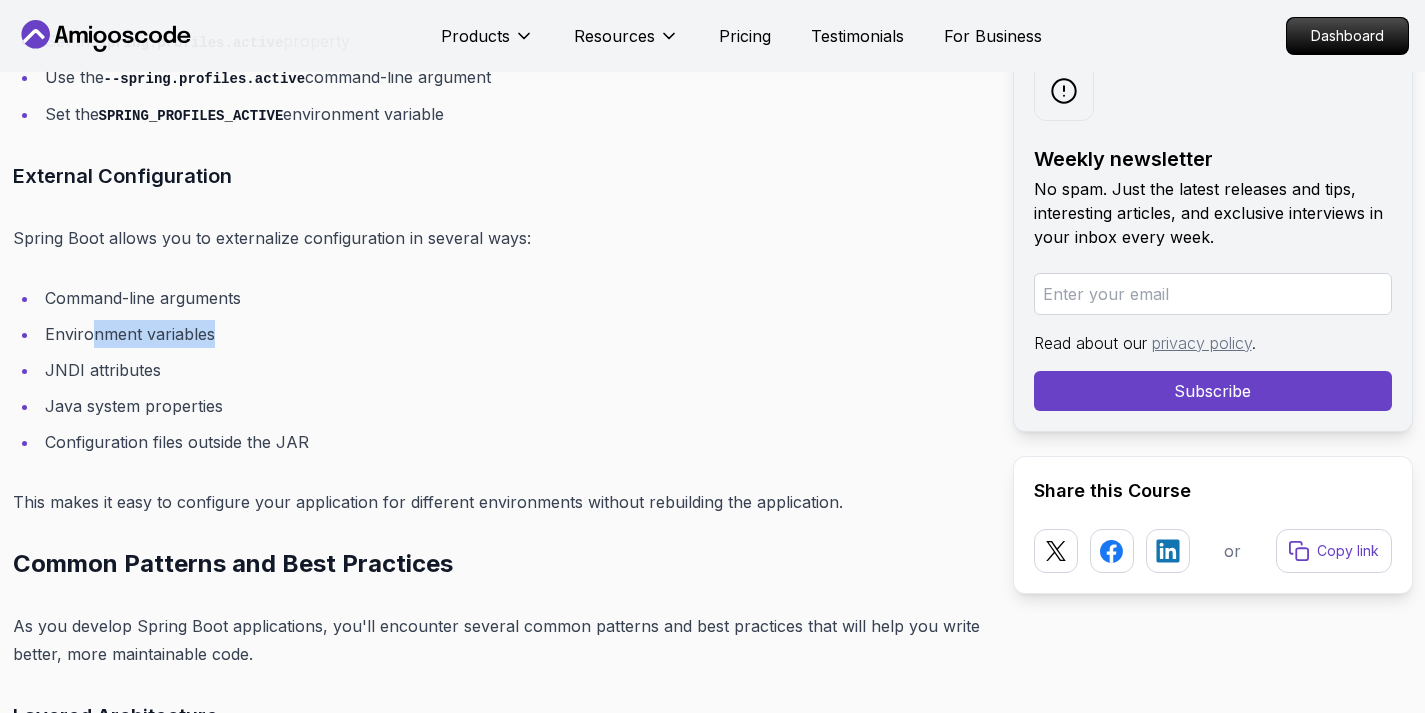 drag, startPoint x: 245, startPoint y: 354, endPoint x: 60, endPoint y: 327, distance: 186.95988 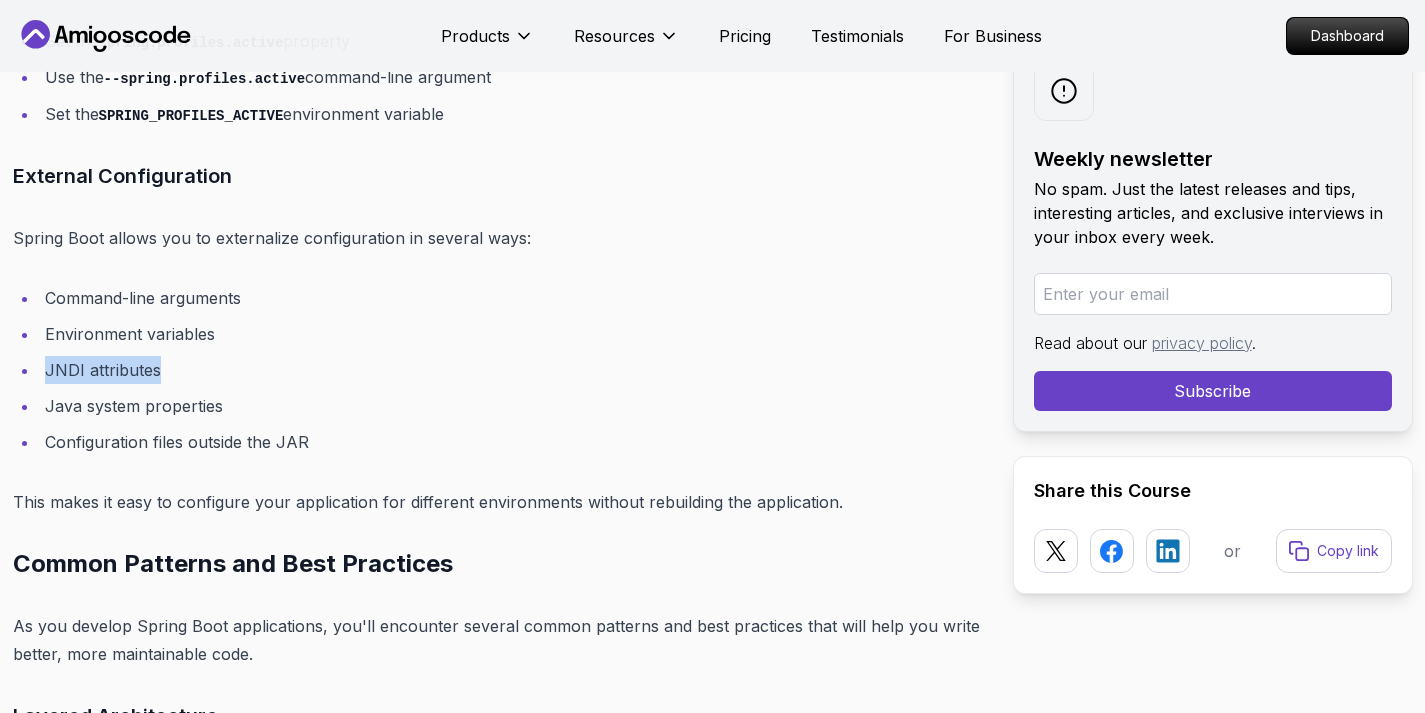 drag, startPoint x: 153, startPoint y: 376, endPoint x: 40, endPoint y: 367, distance: 113.35784 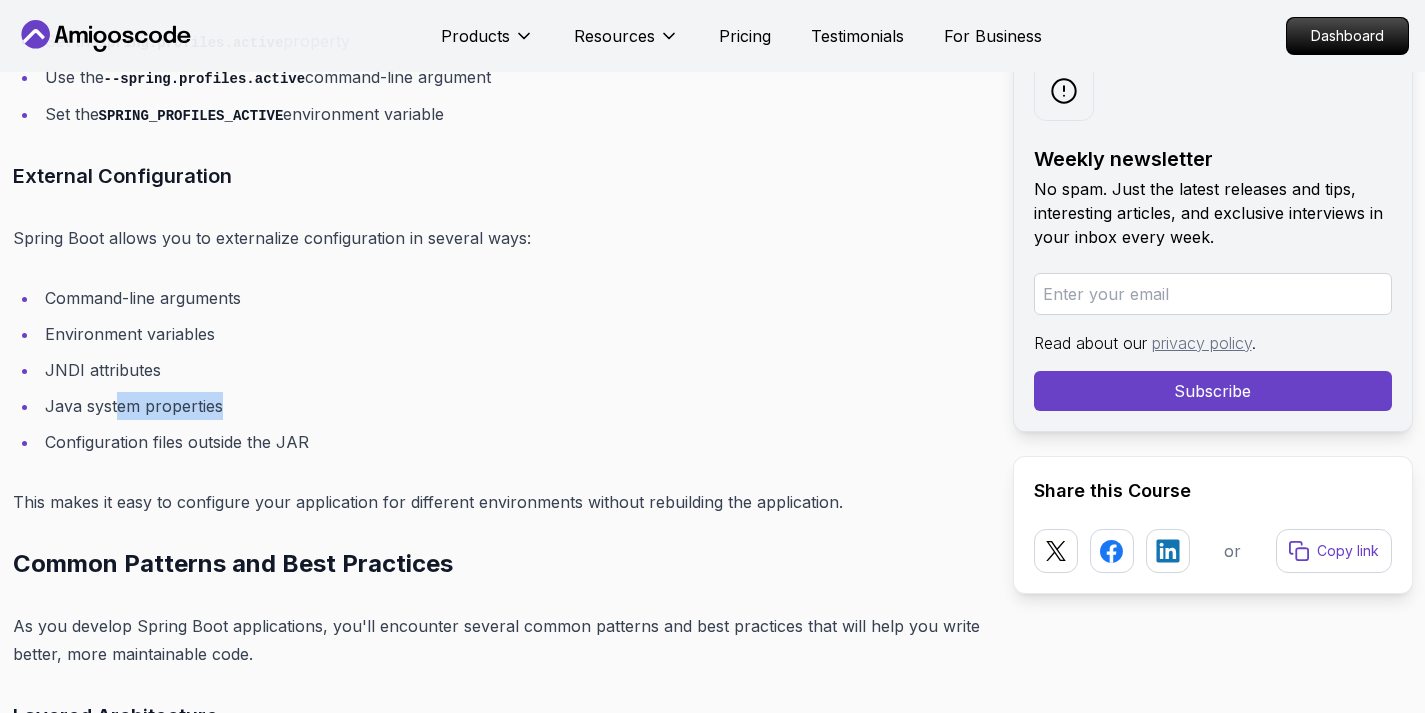 drag, startPoint x: 238, startPoint y: 415, endPoint x: 57, endPoint y: 404, distance: 181.33394 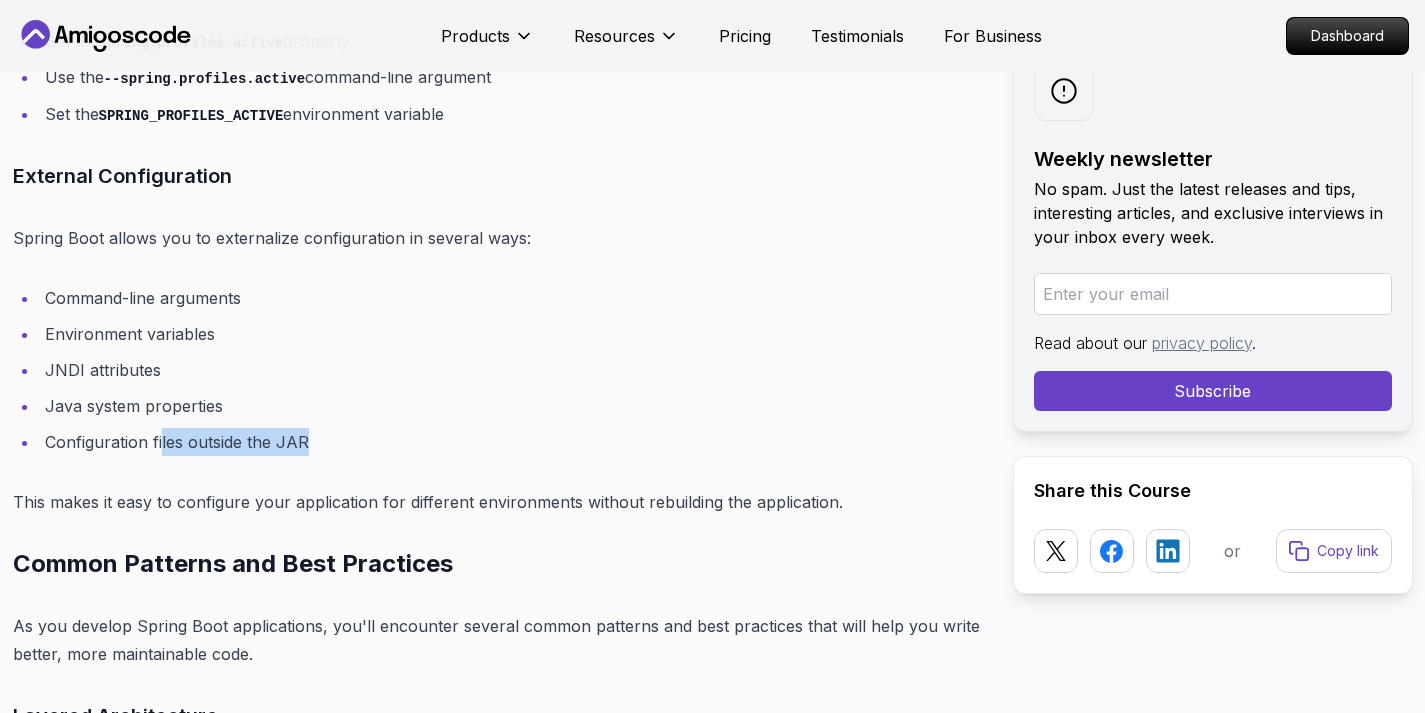 drag, startPoint x: 357, startPoint y: 454, endPoint x: 70, endPoint y: 436, distance: 287.5639 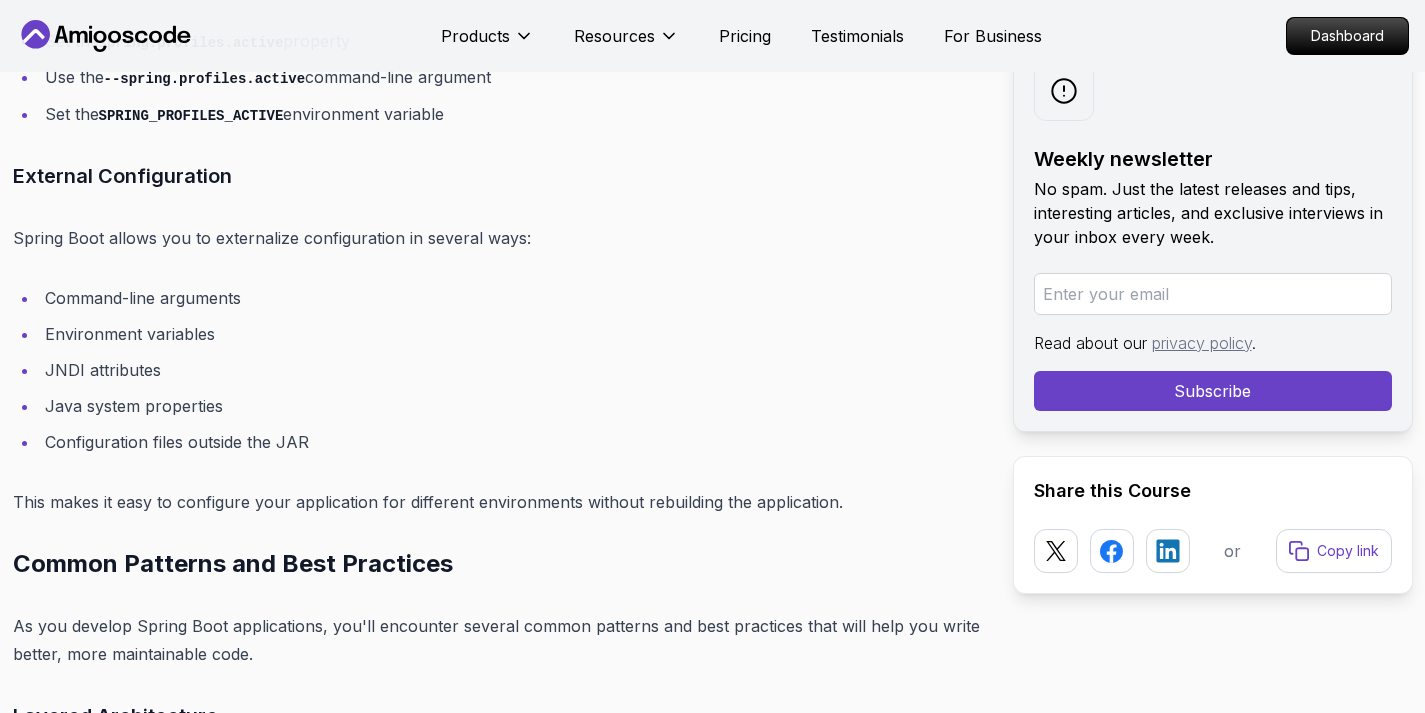 click on "Java system properties" at bounding box center [510, 406] 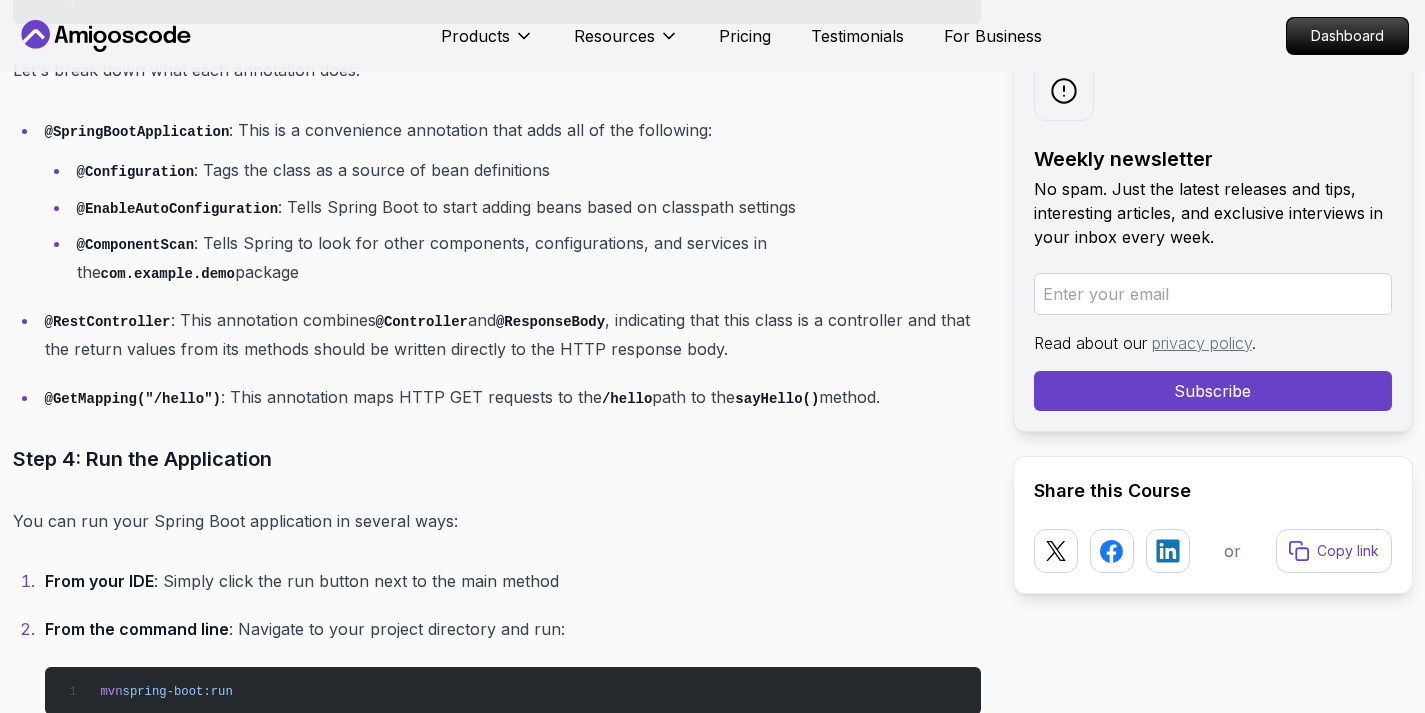scroll, scrollTop: 5620, scrollLeft: 0, axis: vertical 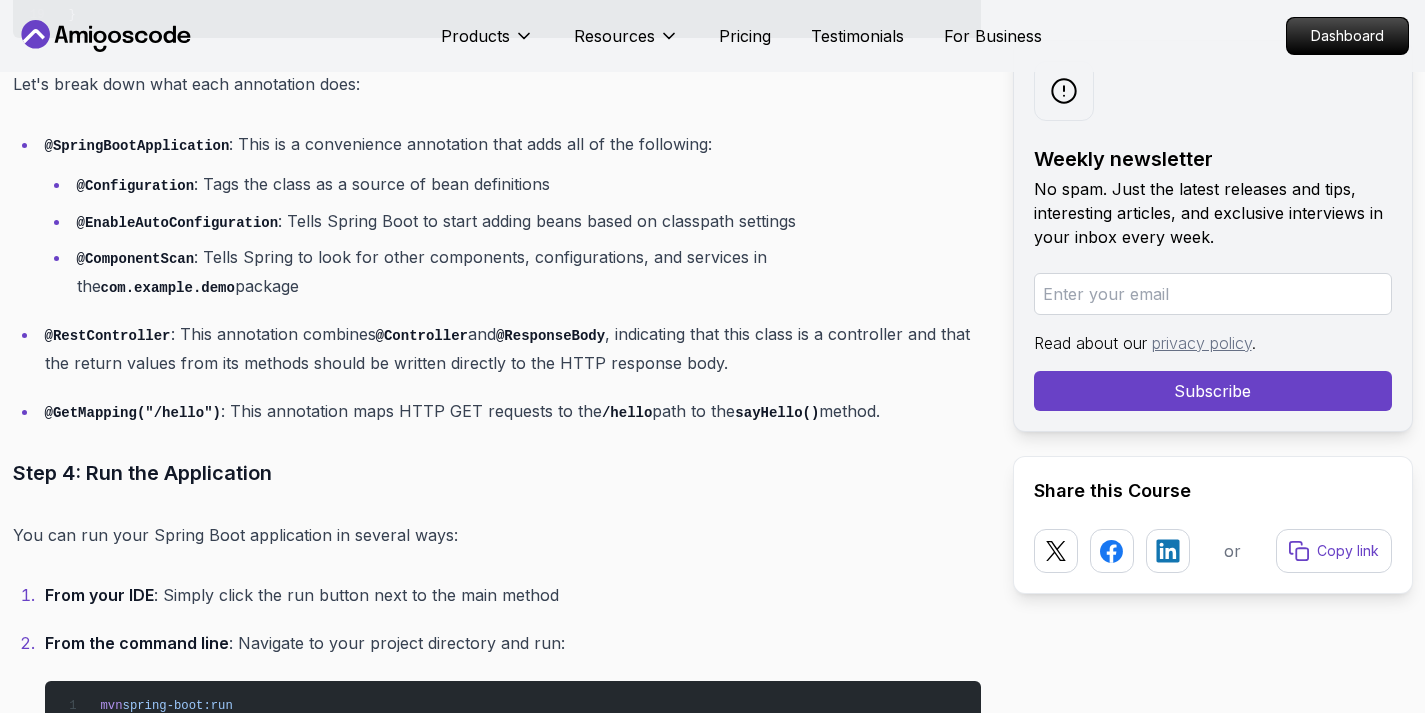 click on "@ComponentScan : Tells Spring to look for other components, configurations, and services in the  com.example.demo  package" at bounding box center (526, 271) 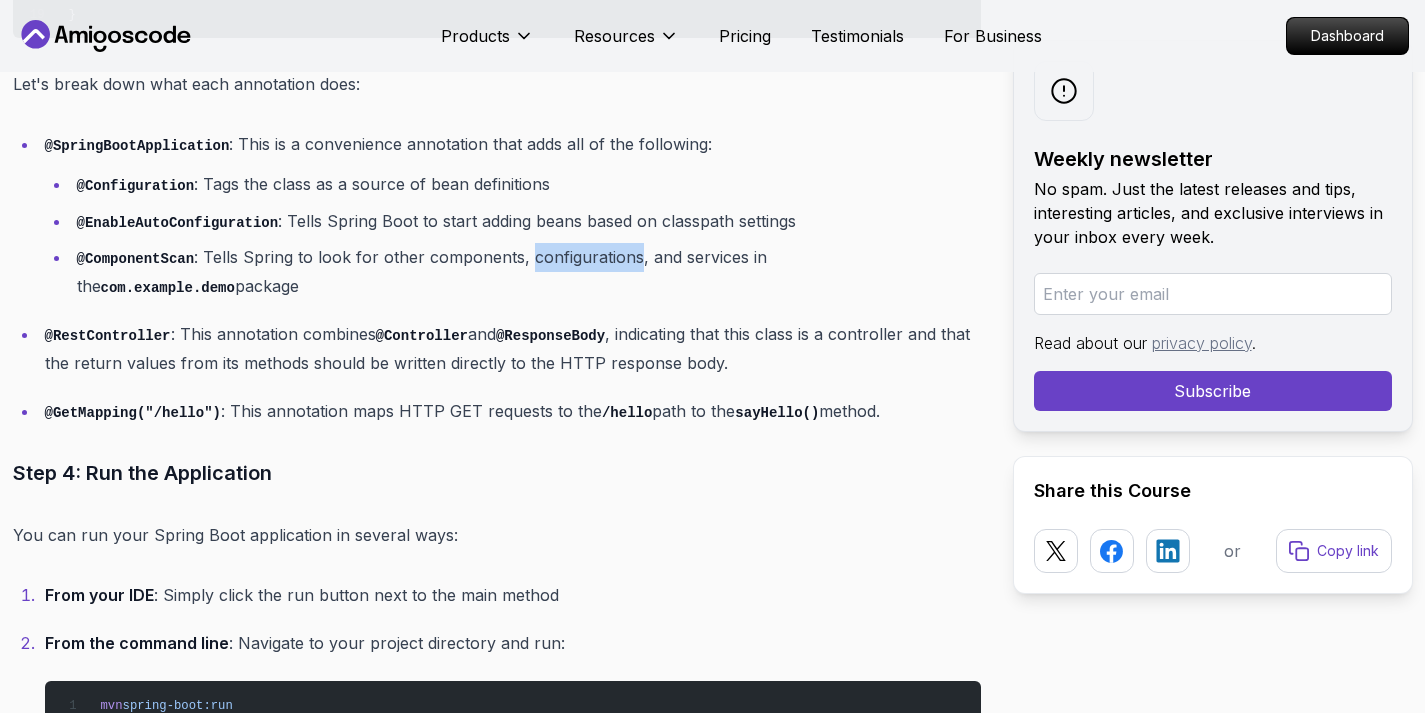click on "@ComponentScan : Tells Spring to look for other components, configurations, and services in the  com.example.demo  package" at bounding box center [526, 271] 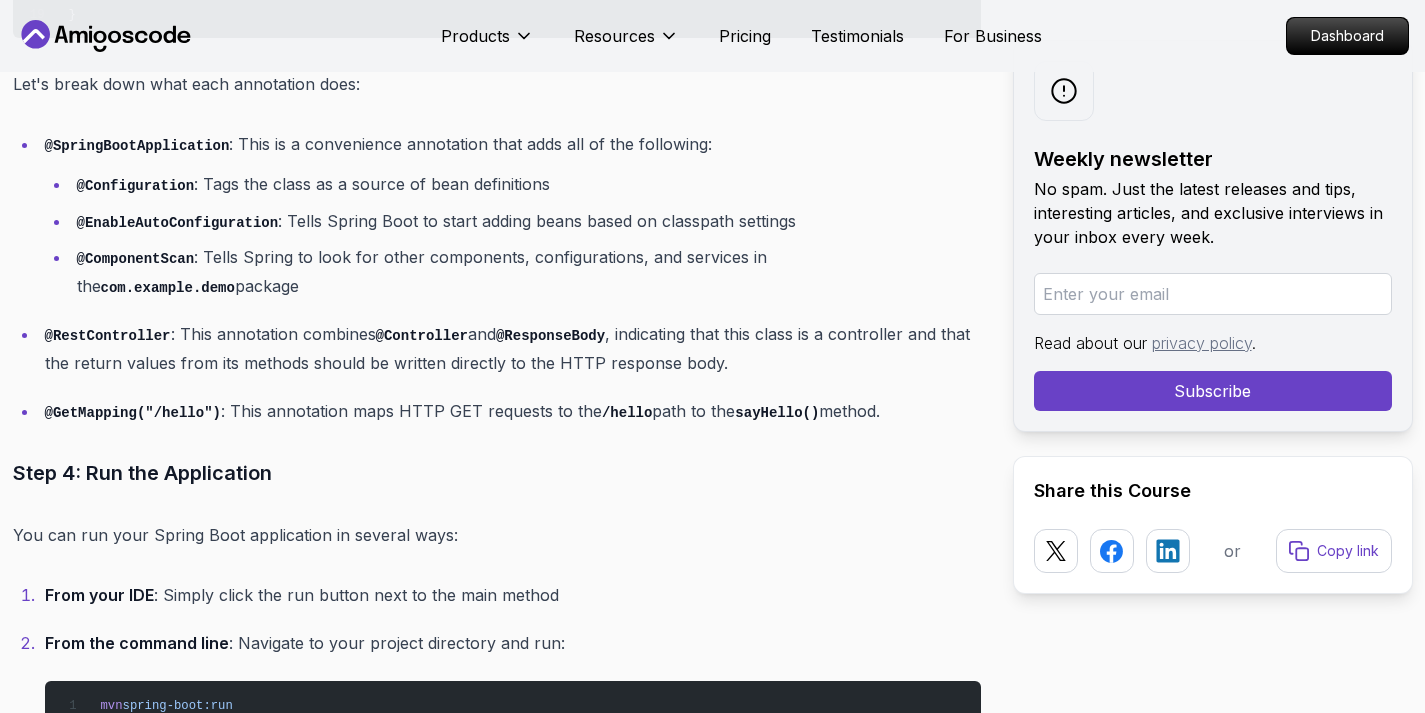 click on "com.example.demo" at bounding box center (168, 288) 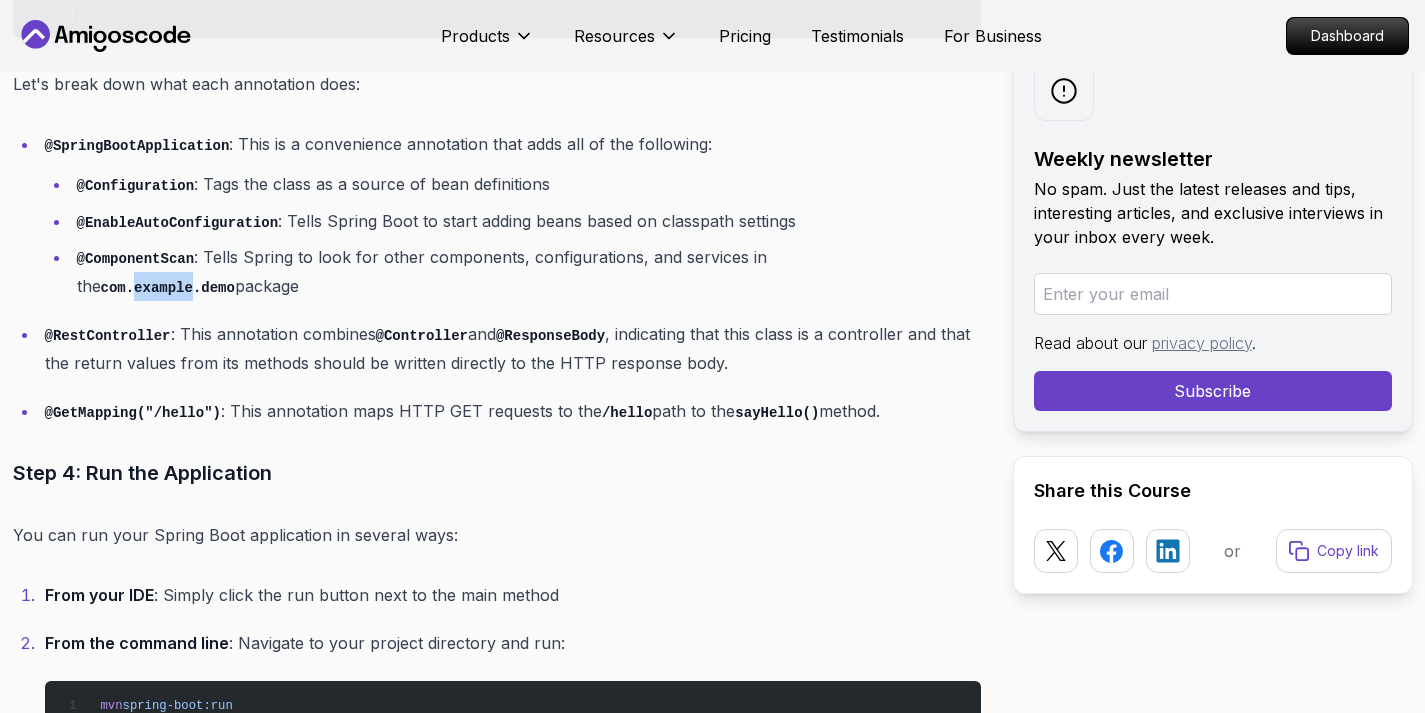click on "com.example.demo" at bounding box center [168, 288] 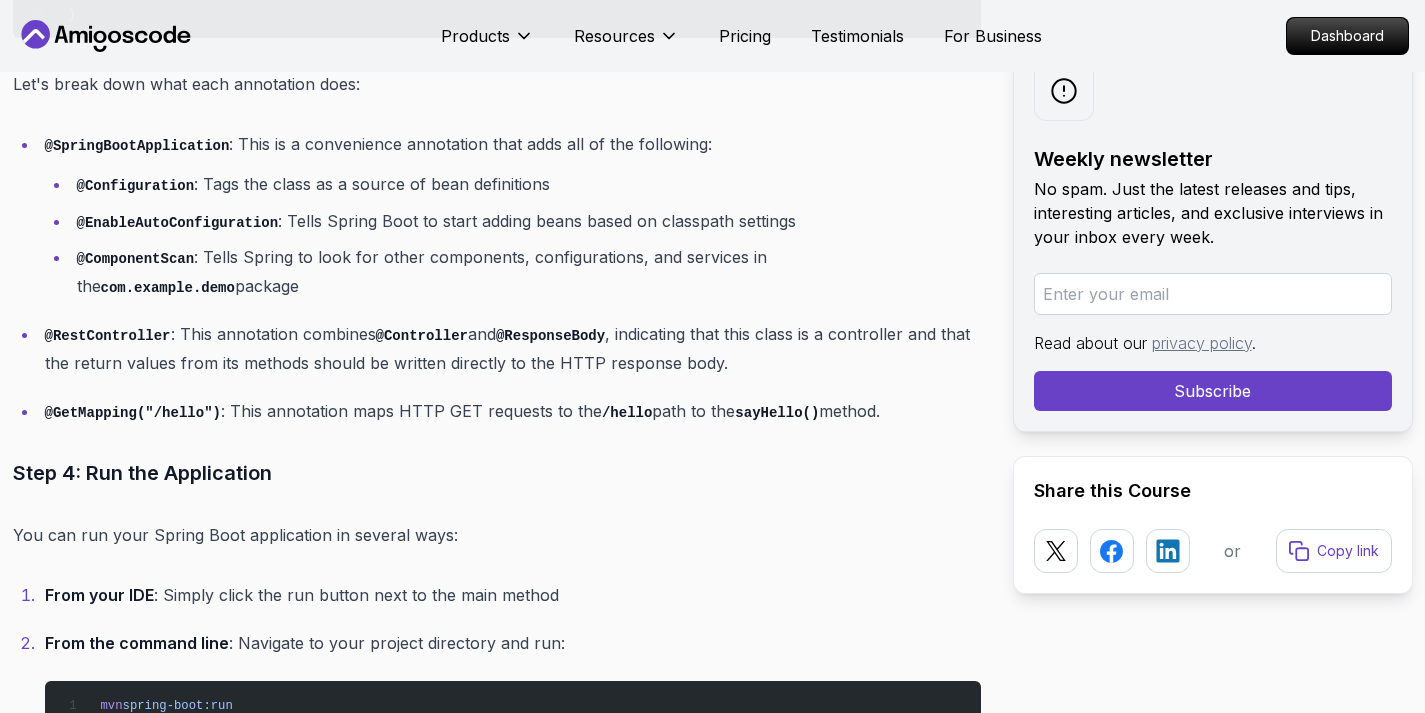 click on "@ComponentScan : Tells Spring to look for other components, configurations, and services in the  com.example.demo  package" at bounding box center (526, 271) 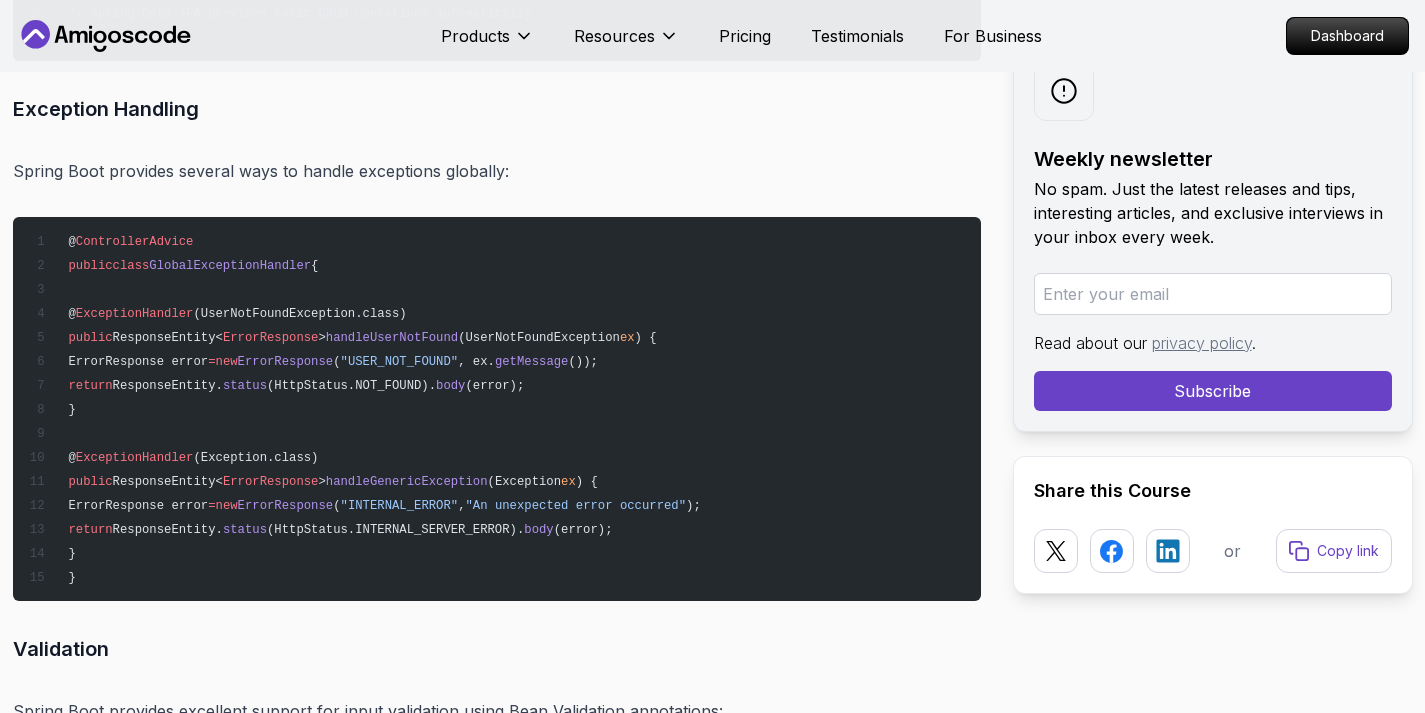 scroll, scrollTop: 12407, scrollLeft: 0, axis: vertical 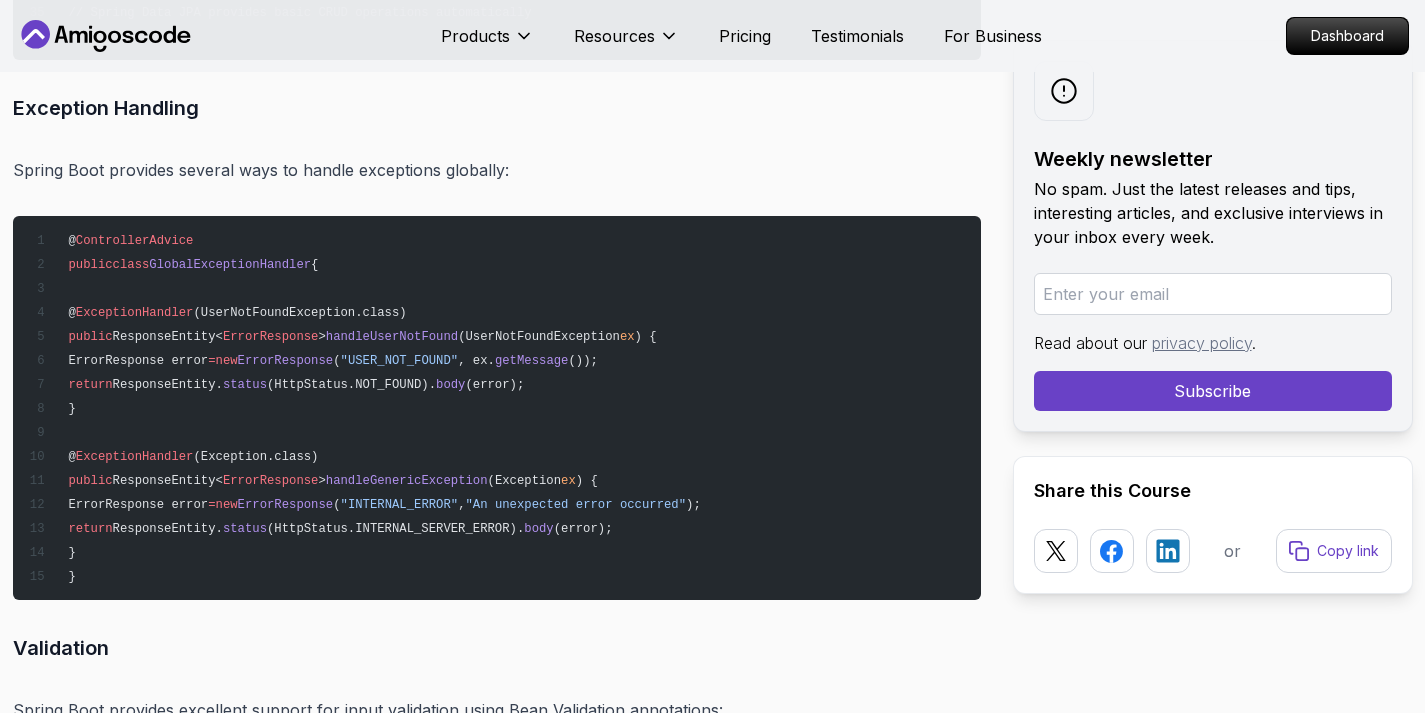 click on "GlobalExceptionHandler" at bounding box center (230, 265) 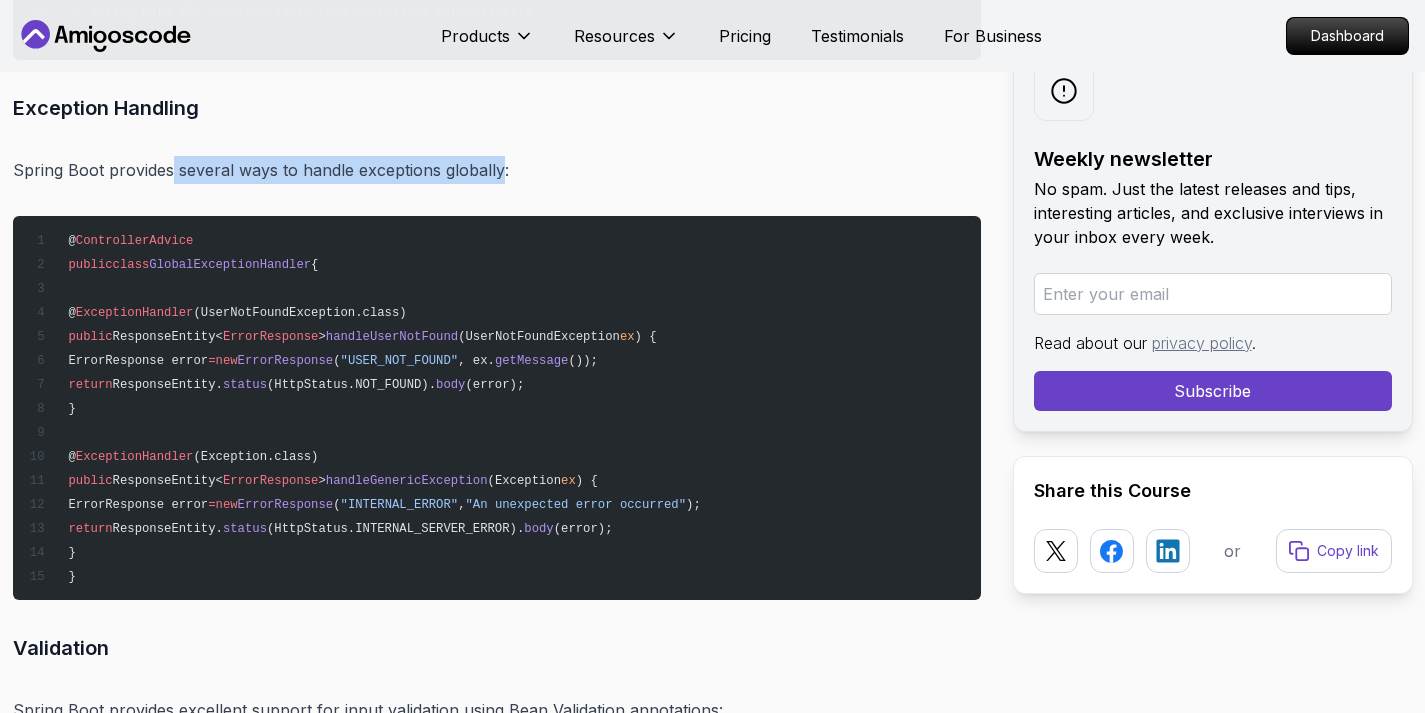 drag, startPoint x: 169, startPoint y: 181, endPoint x: 498, endPoint y: 183, distance: 329.00607 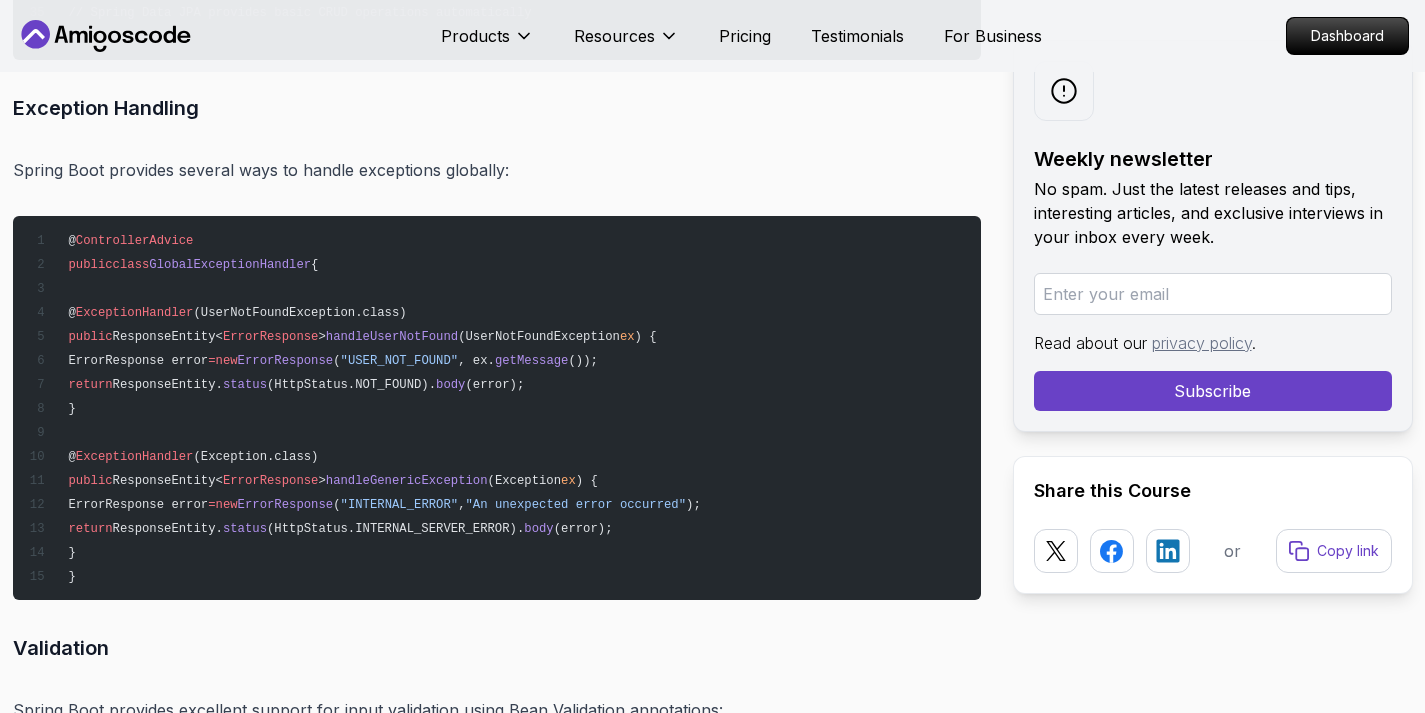 click on "Spring Boot provides several ways to handle exceptions globally:" at bounding box center [497, 170] 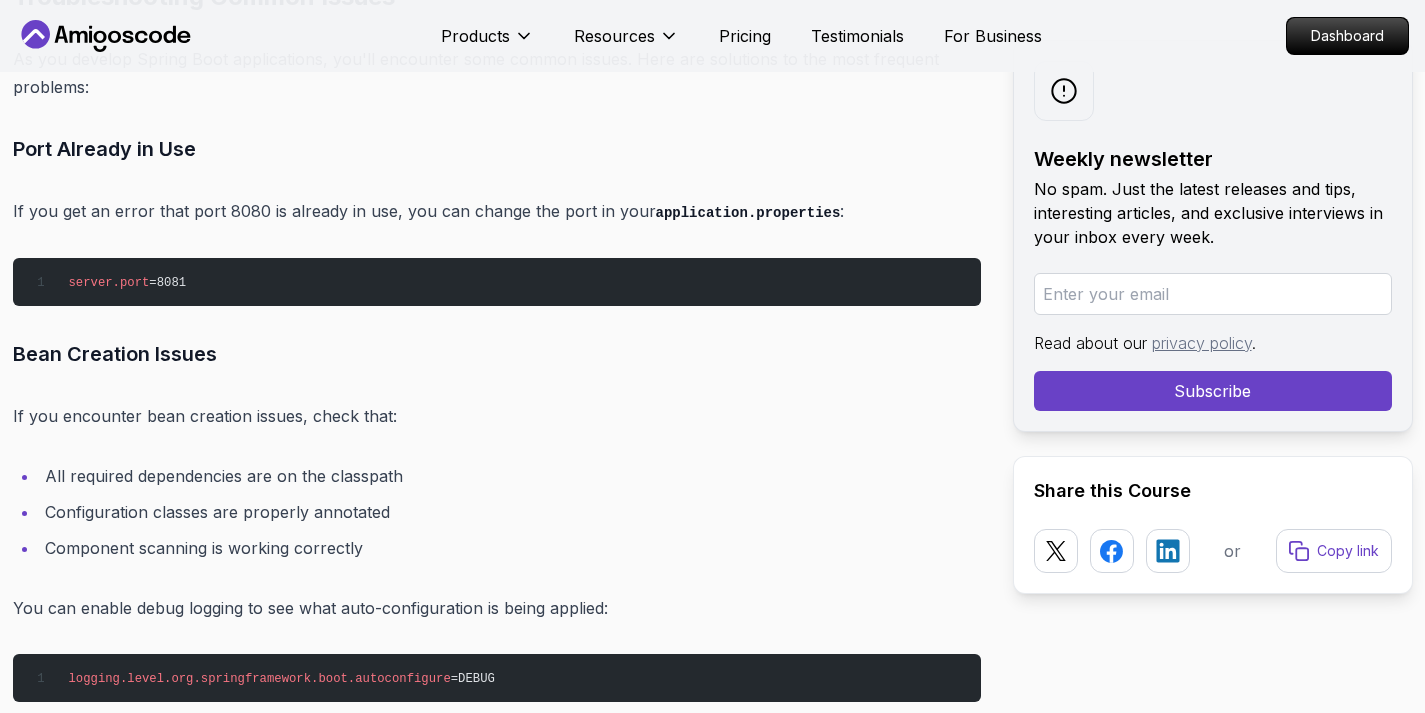 scroll, scrollTop: 13820, scrollLeft: 0, axis: vertical 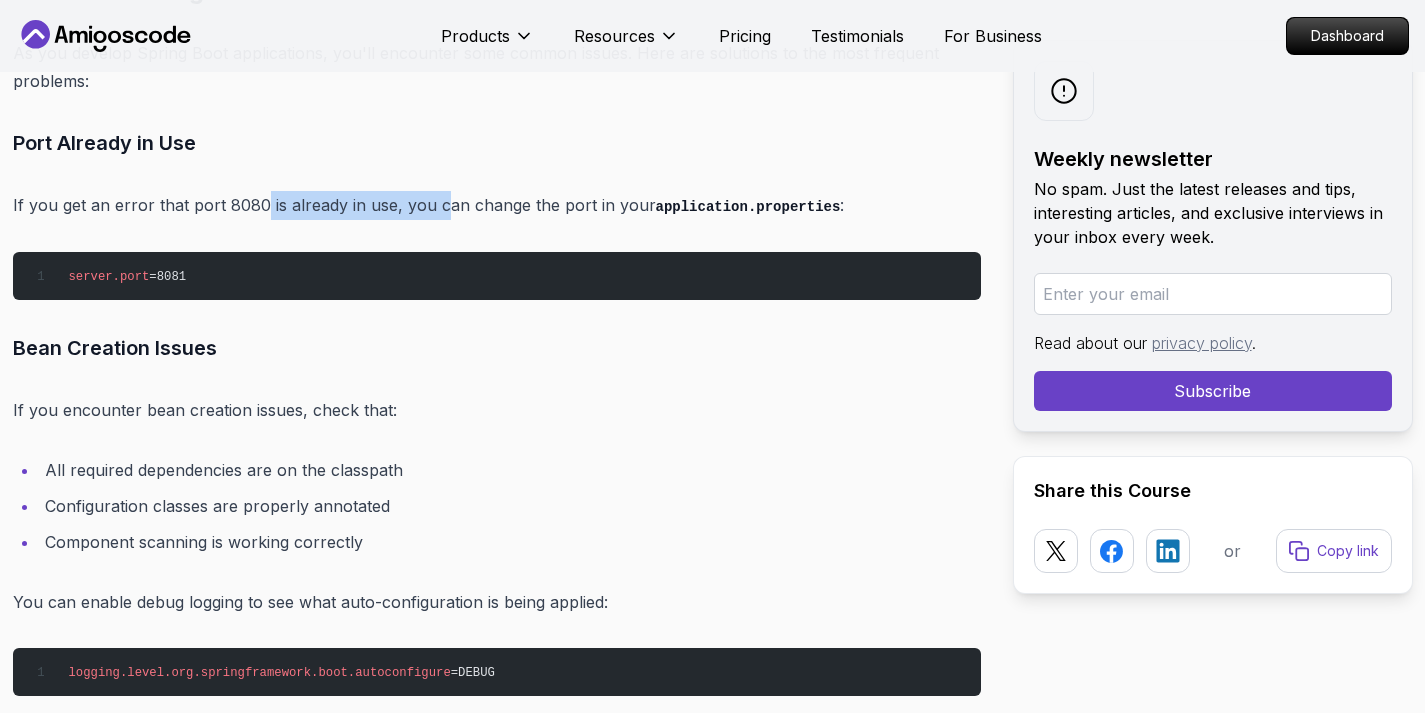 drag, startPoint x: 261, startPoint y: 212, endPoint x: 441, endPoint y: 212, distance: 180 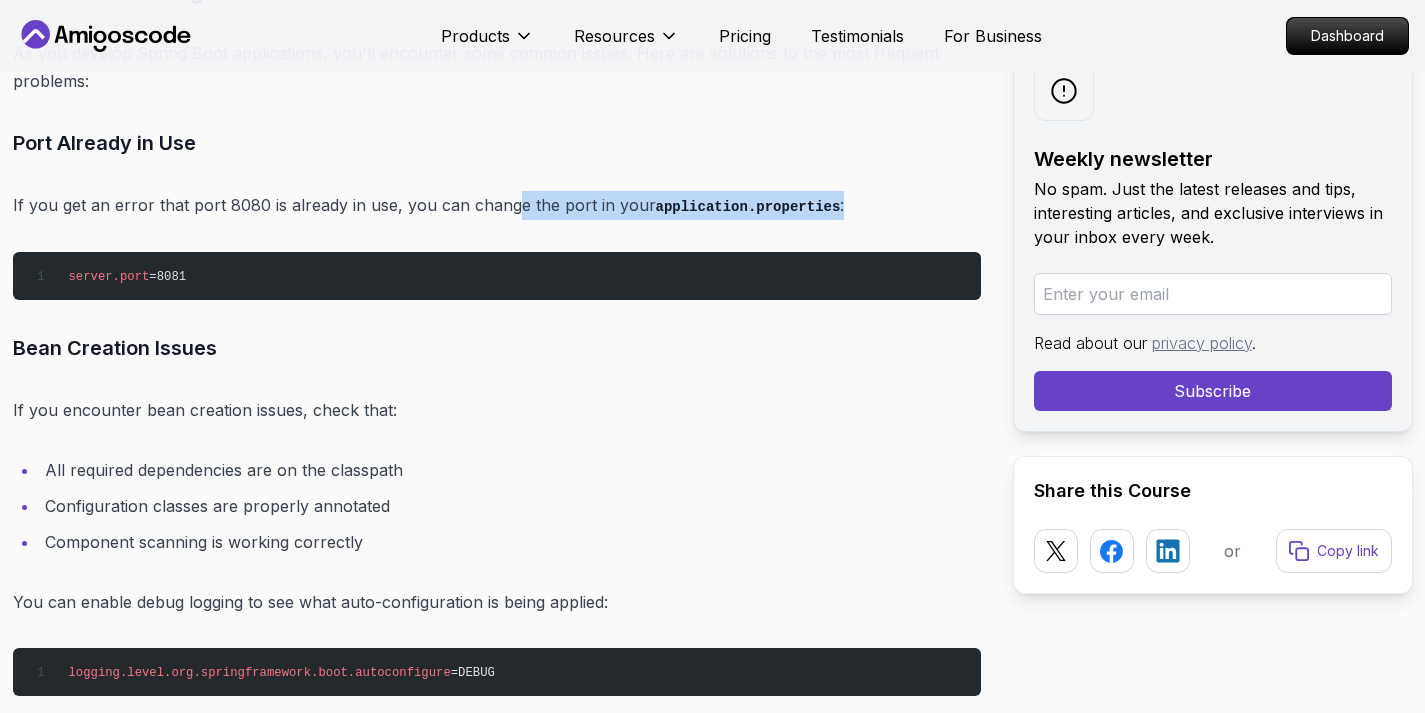 drag, startPoint x: 510, startPoint y: 211, endPoint x: 841, endPoint y: 208, distance: 331.01358 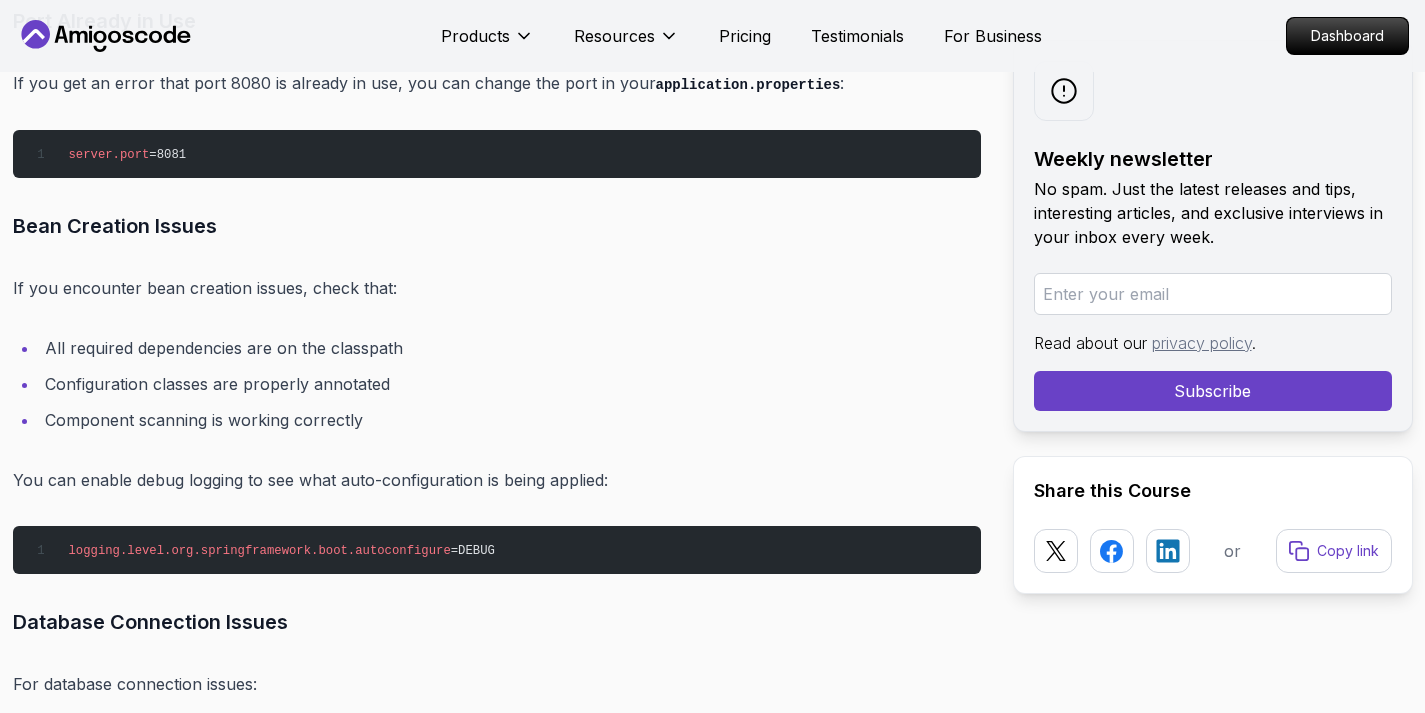 scroll, scrollTop: 13943, scrollLeft: 0, axis: vertical 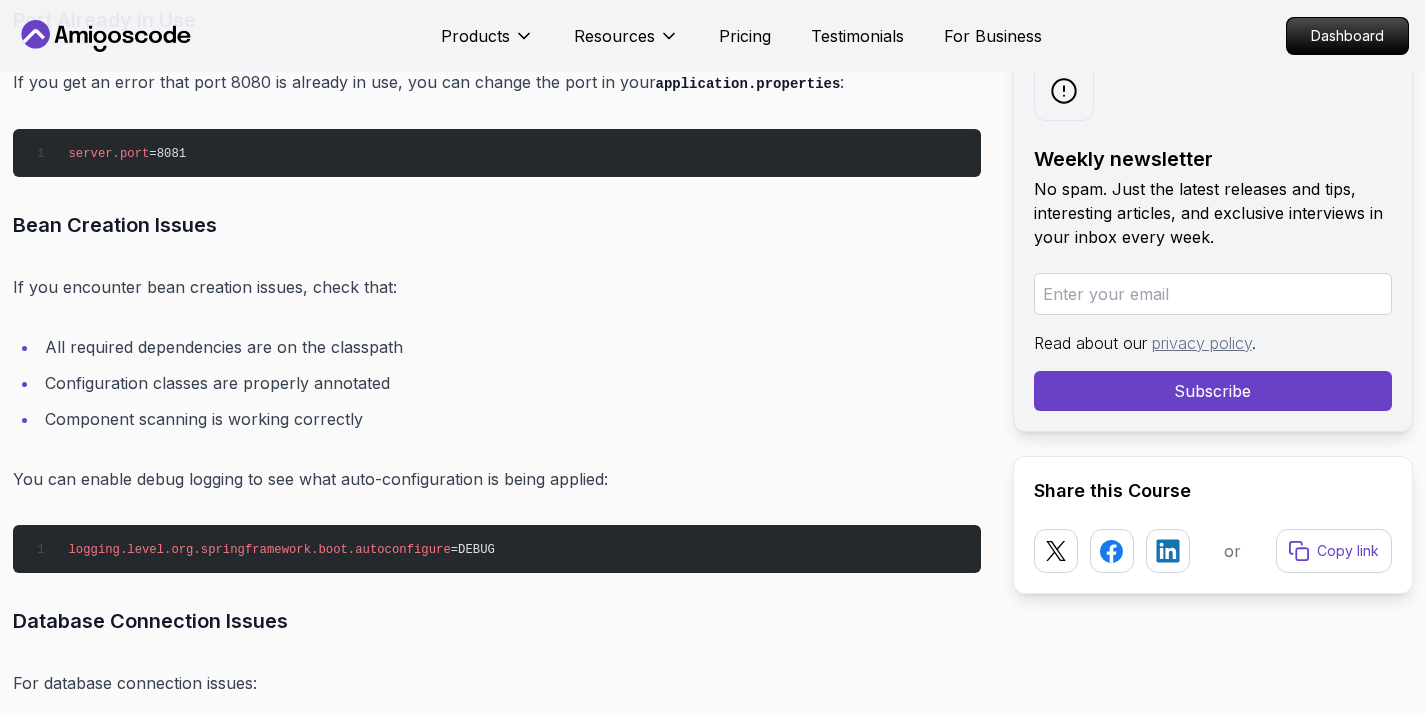 drag, startPoint x: 57, startPoint y: 234, endPoint x: 219, endPoint y: 234, distance: 162 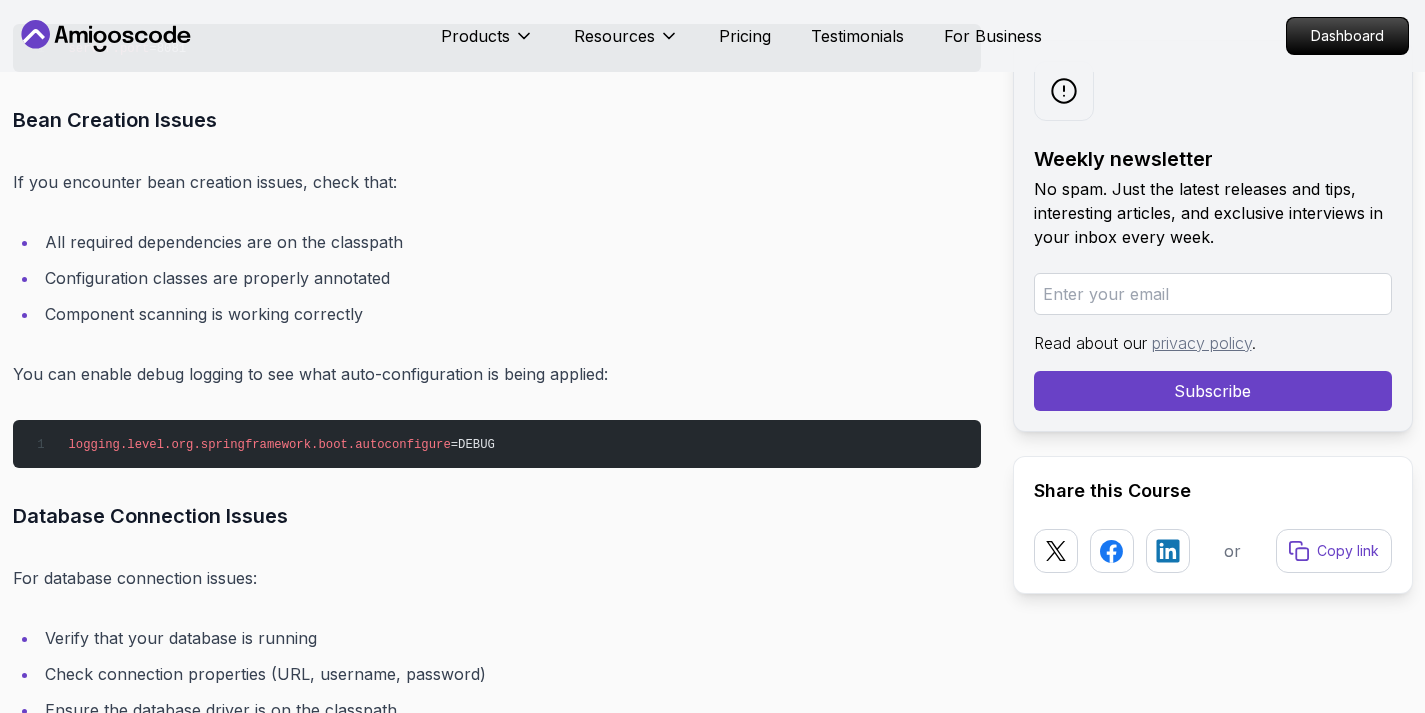 scroll, scrollTop: 14049, scrollLeft: 0, axis: vertical 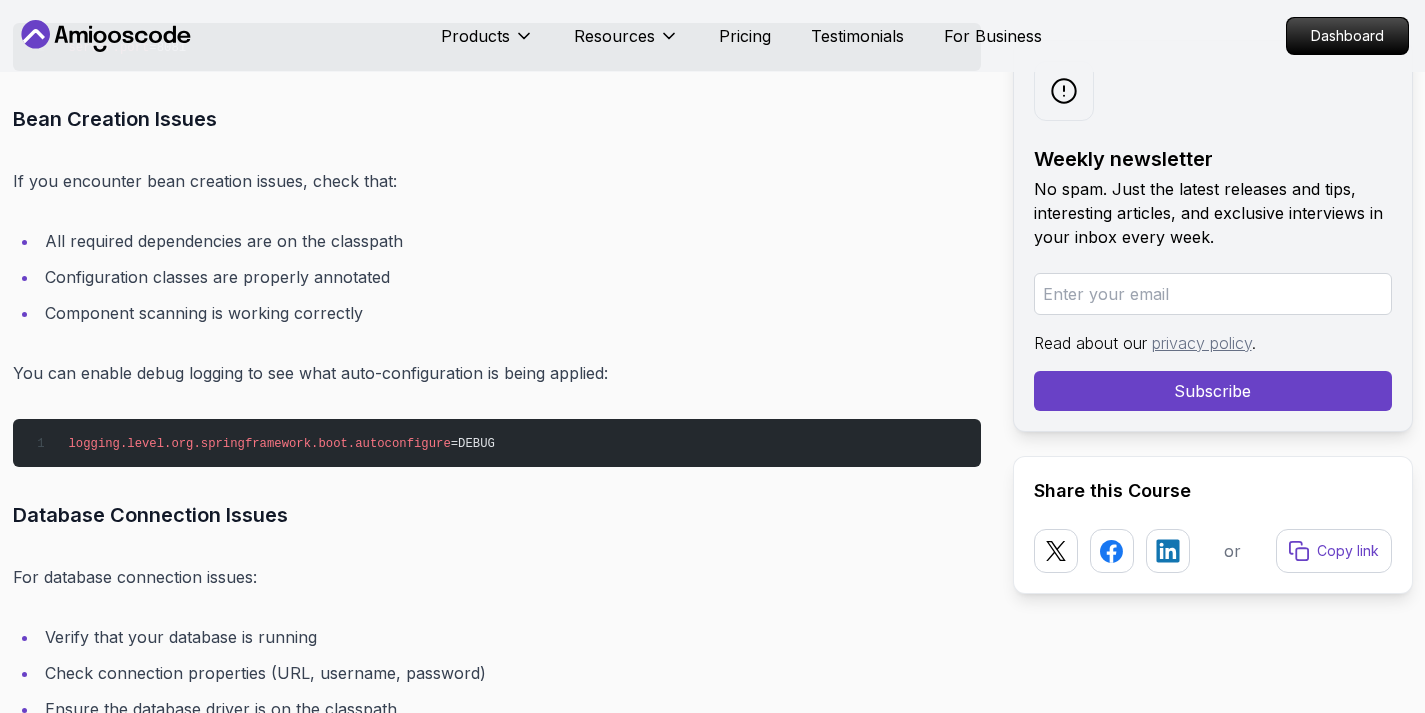 drag, startPoint x: 140, startPoint y: 251, endPoint x: 460, endPoint y: 247, distance: 320.025 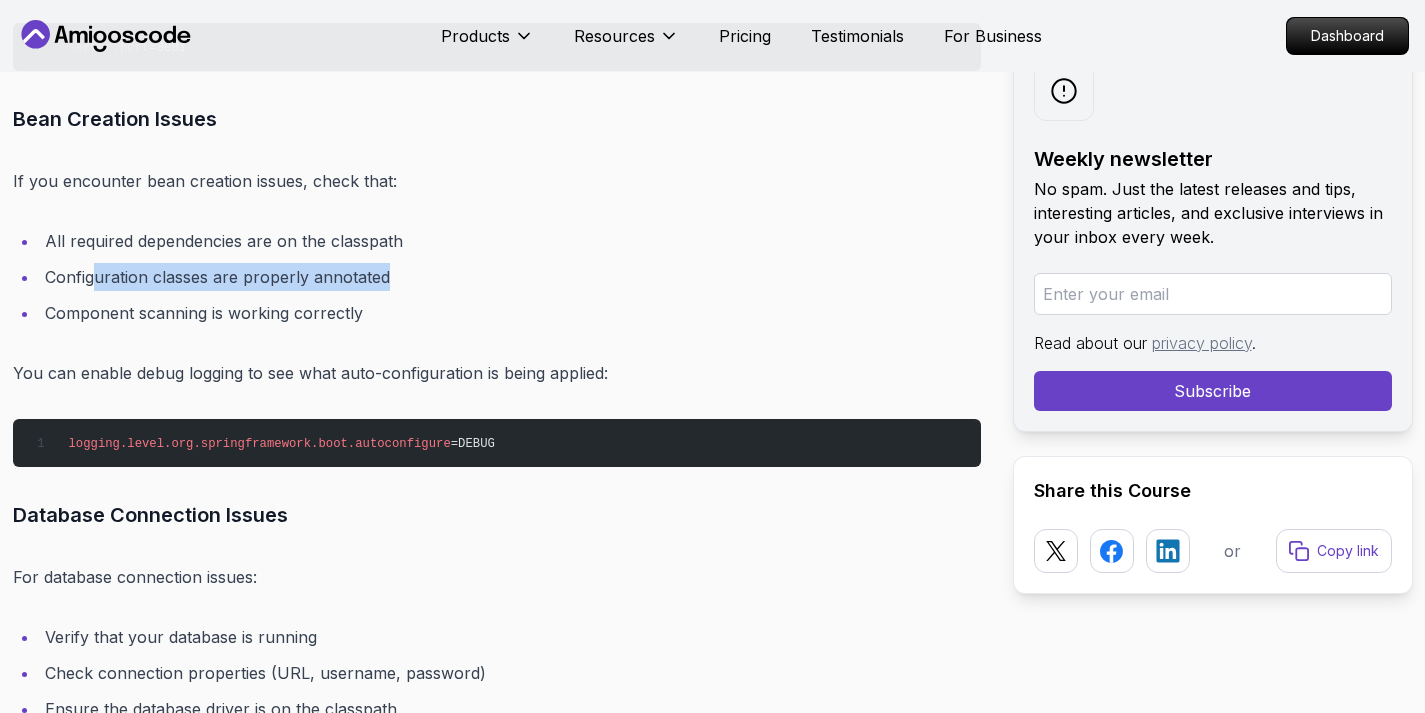 drag, startPoint x: 95, startPoint y: 287, endPoint x: 409, endPoint y: 287, distance: 314 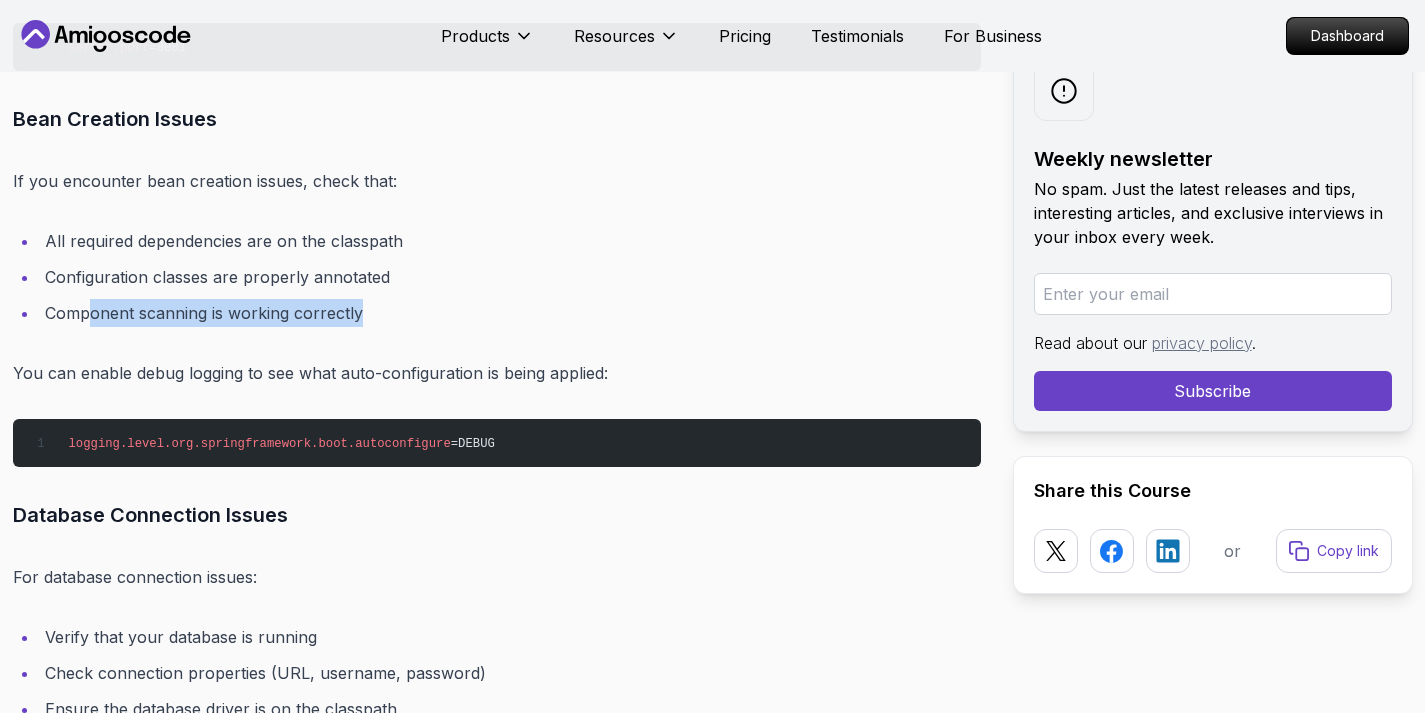 drag, startPoint x: 90, startPoint y: 326, endPoint x: 384, endPoint y: 321, distance: 294.0425 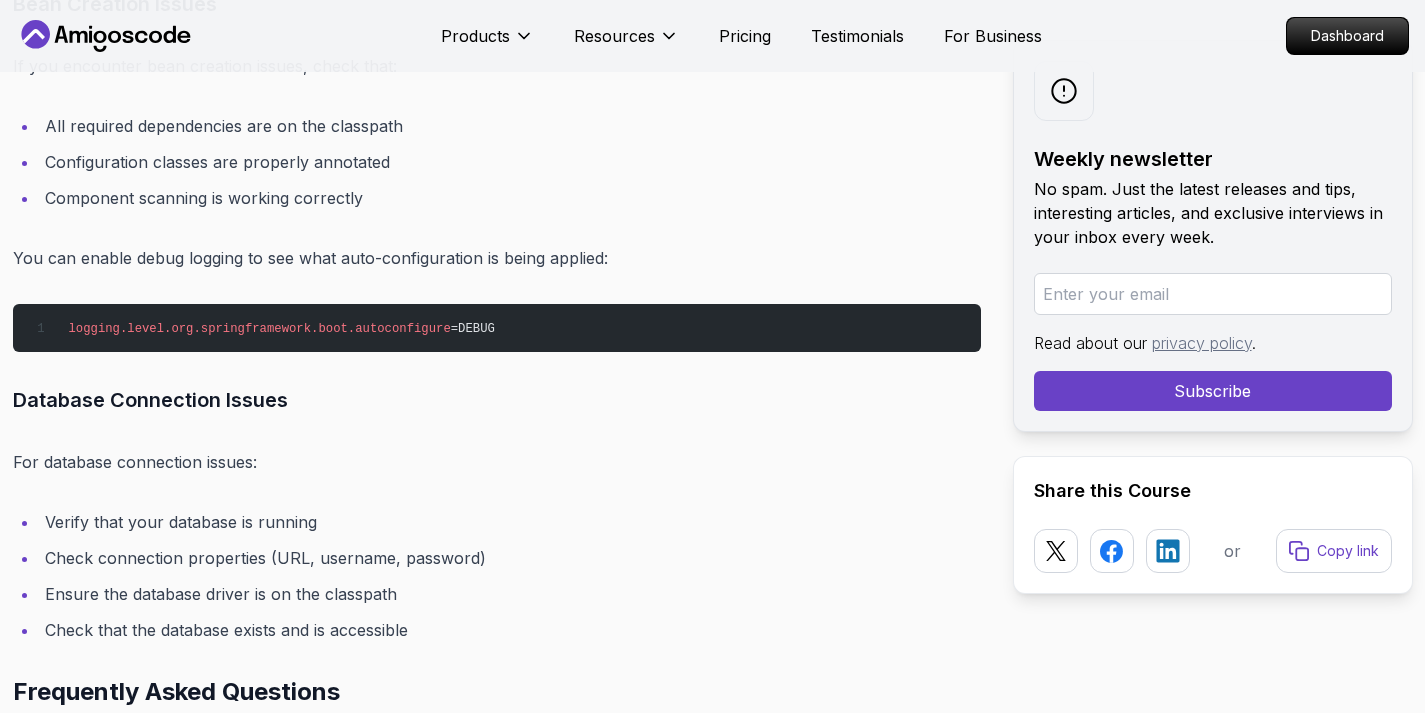 scroll, scrollTop: 14166, scrollLeft: 0, axis: vertical 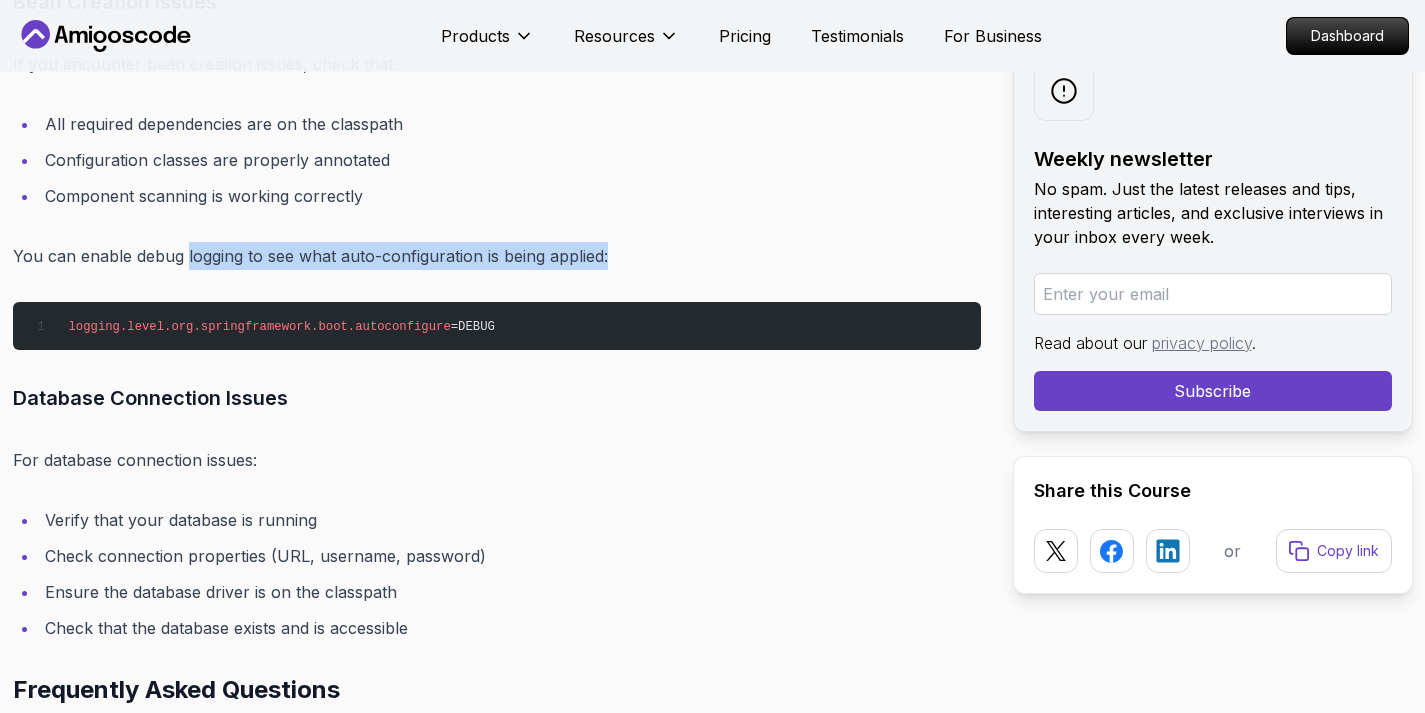 drag, startPoint x: 187, startPoint y: 268, endPoint x: 619, endPoint y: 256, distance: 432.16663 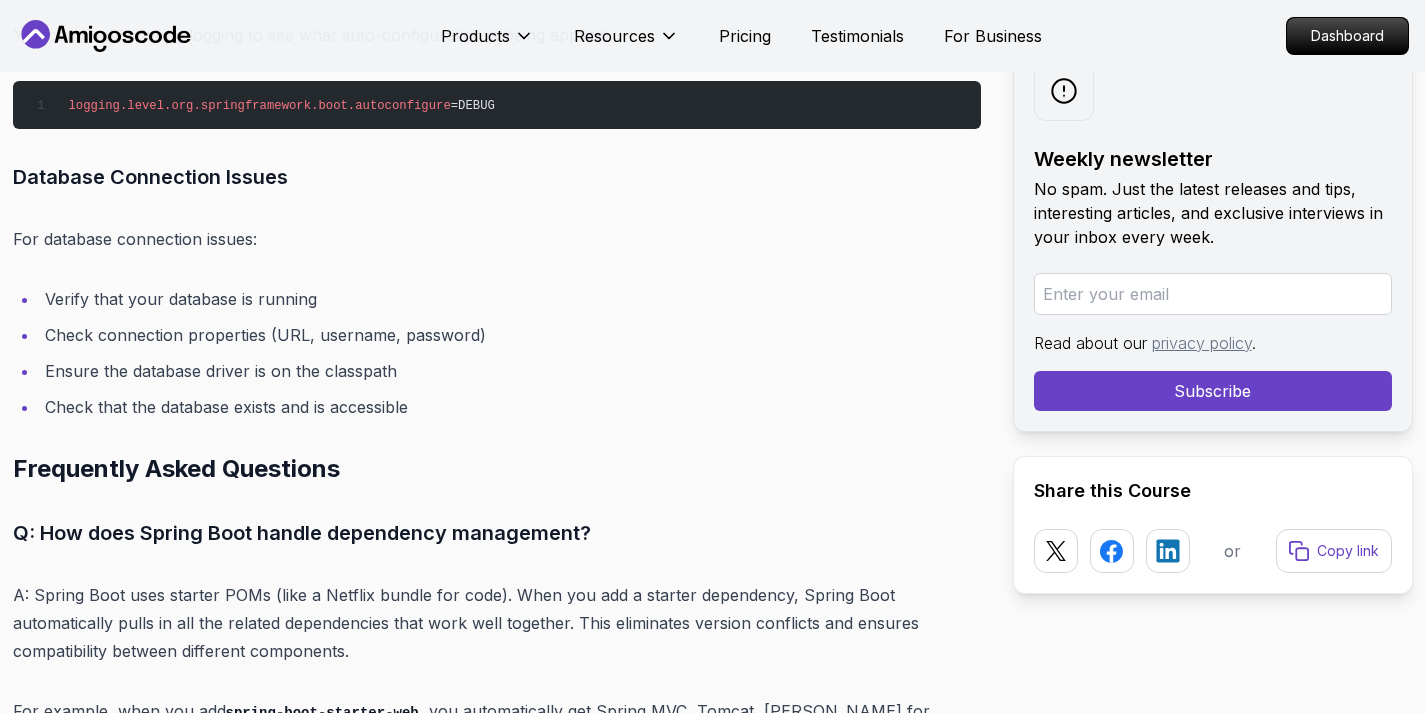 scroll, scrollTop: 14395, scrollLeft: 0, axis: vertical 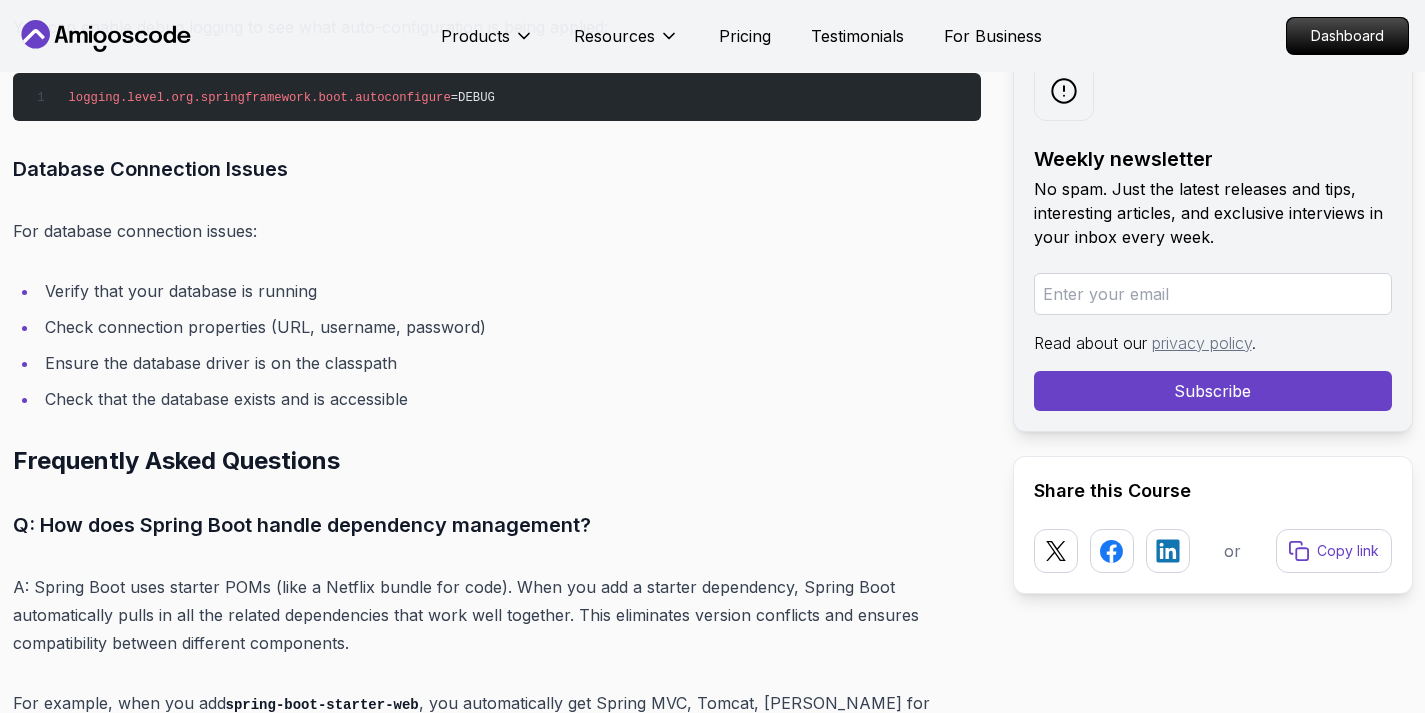 drag, startPoint x: 139, startPoint y: 239, endPoint x: 327, endPoint y: 312, distance: 201.67548 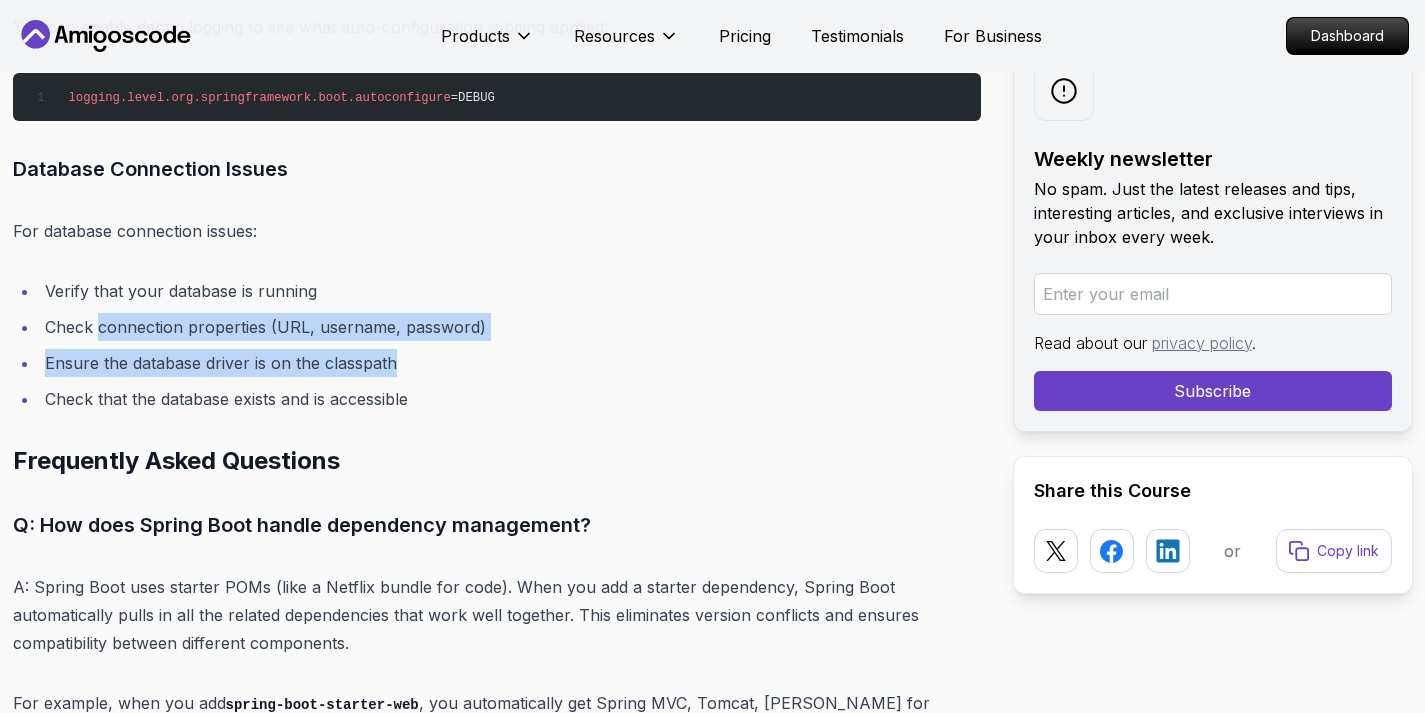 drag, startPoint x: 100, startPoint y: 333, endPoint x: 497, endPoint y: 374, distance: 399.1115 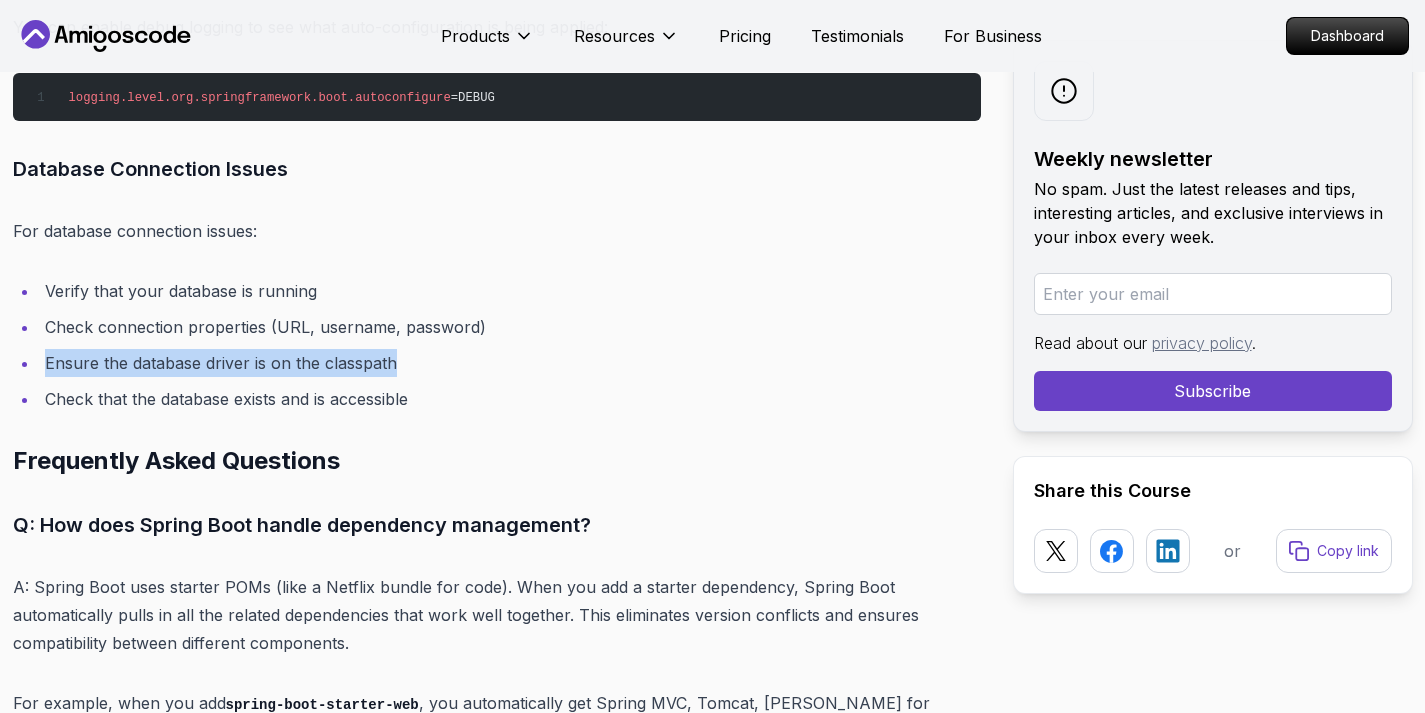 drag, startPoint x: 45, startPoint y: 373, endPoint x: 430, endPoint y: 375, distance: 385.0052 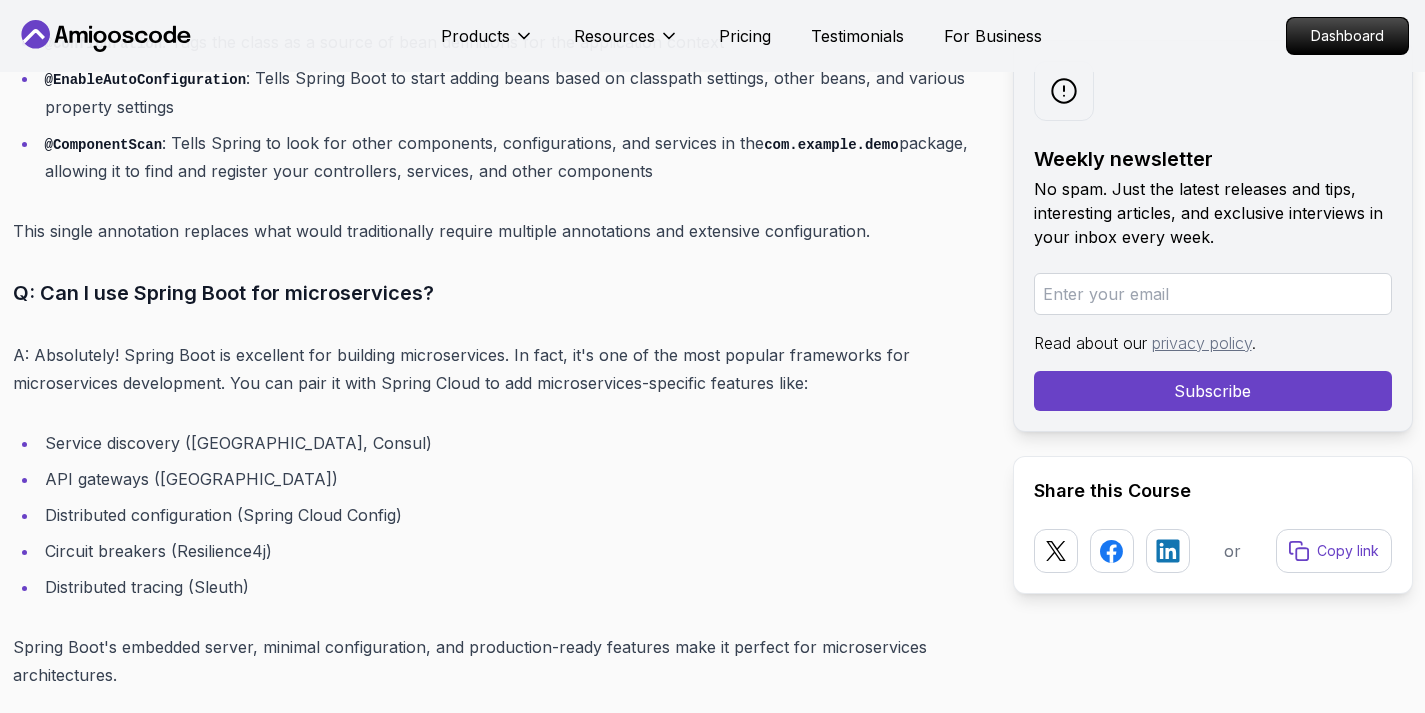 scroll, scrollTop: 15283, scrollLeft: 0, axis: vertical 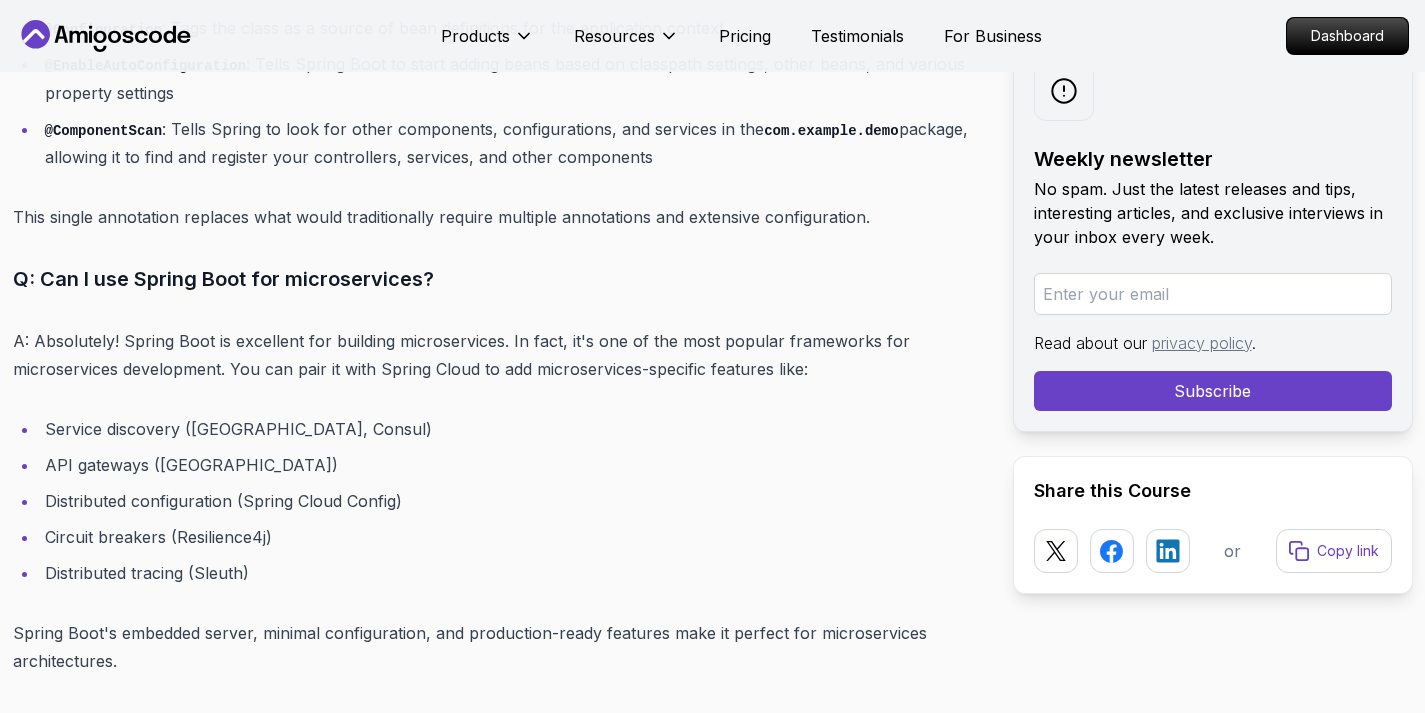 drag, startPoint x: 399, startPoint y: 139, endPoint x: 662, endPoint y: 176, distance: 265.5899 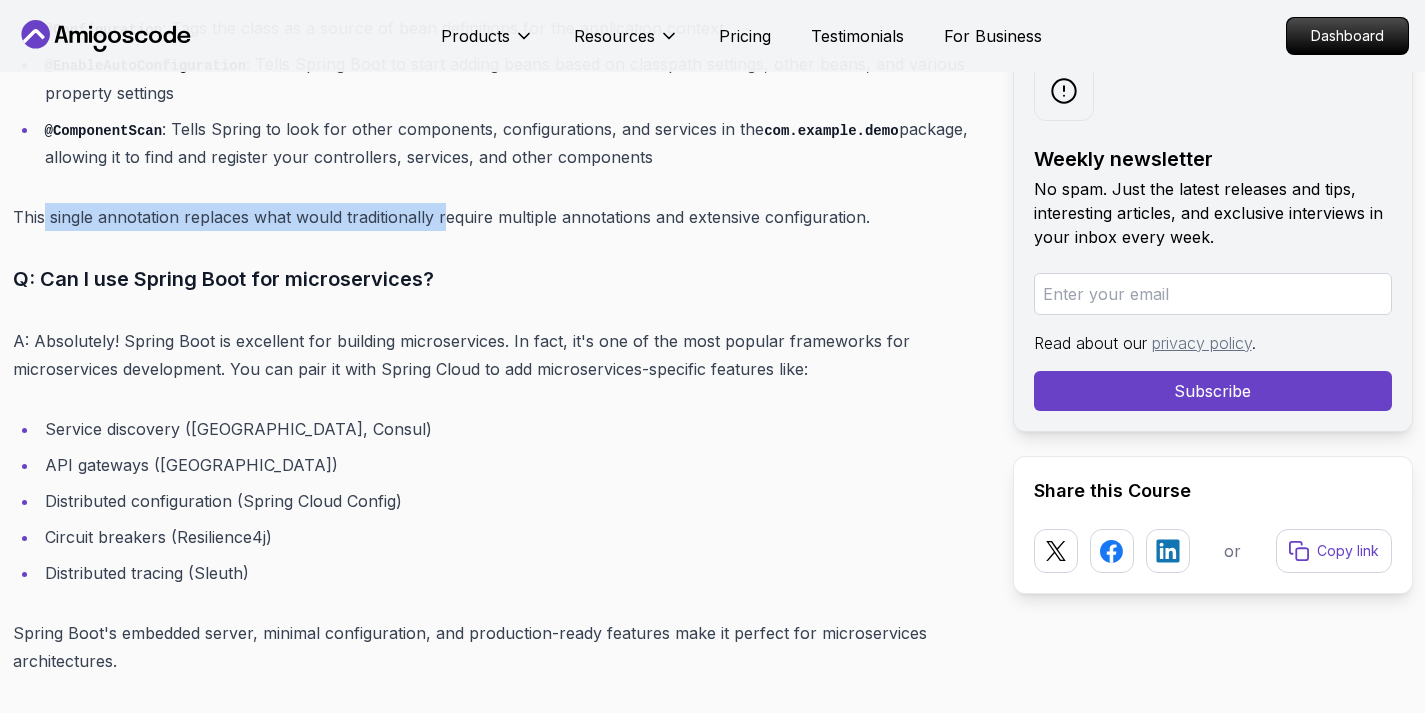 drag, startPoint x: 45, startPoint y: 226, endPoint x: 466, endPoint y: 219, distance: 421.0582 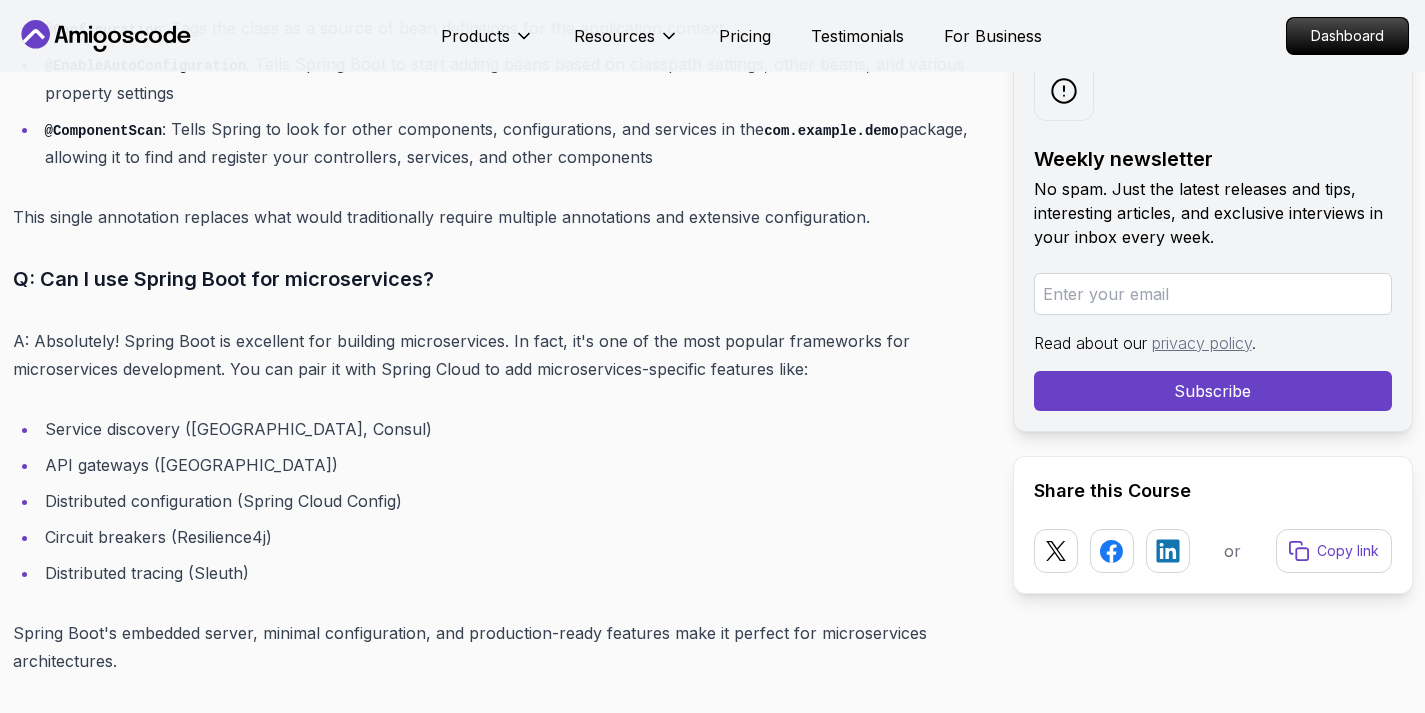 click on "This single annotation replaces what would traditionally require multiple annotations and extensive configuration." at bounding box center [497, 217] 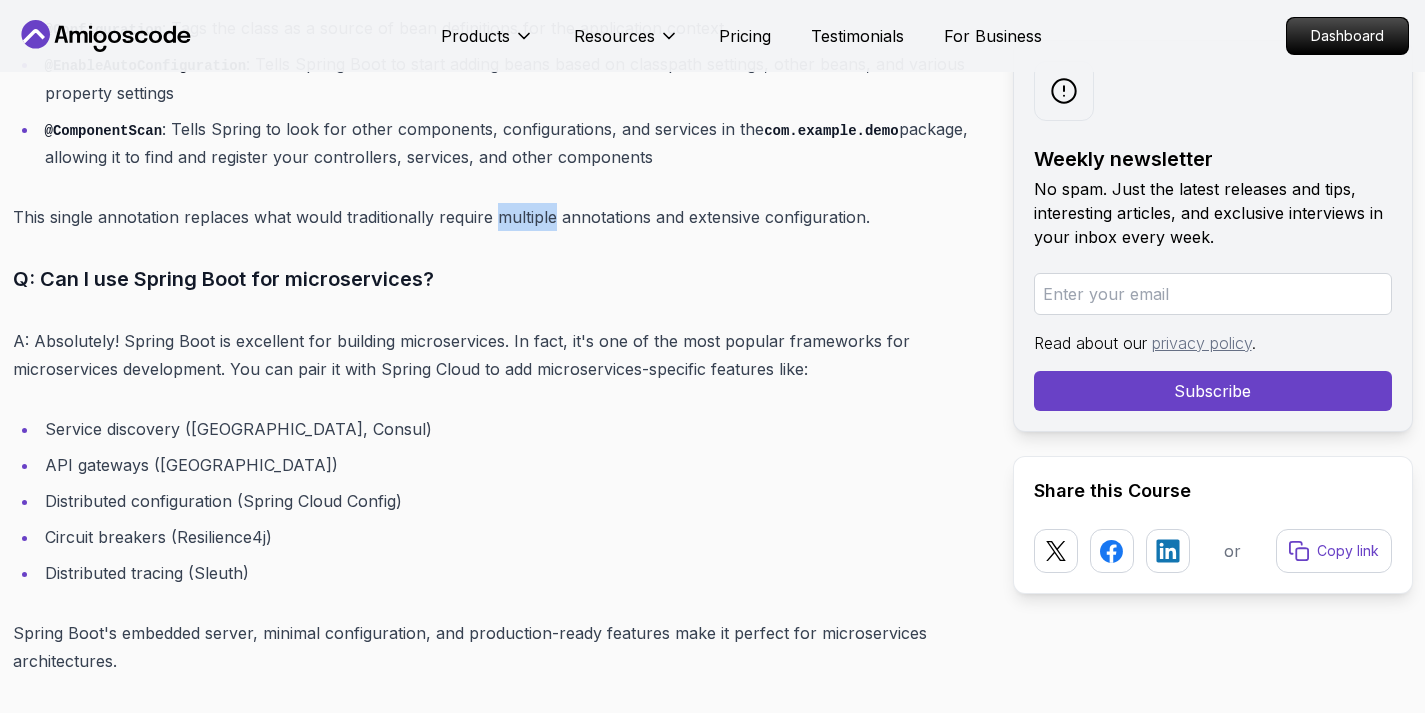 click on "This single annotation replaces what would traditionally require multiple annotations and extensive configuration." at bounding box center (497, 217) 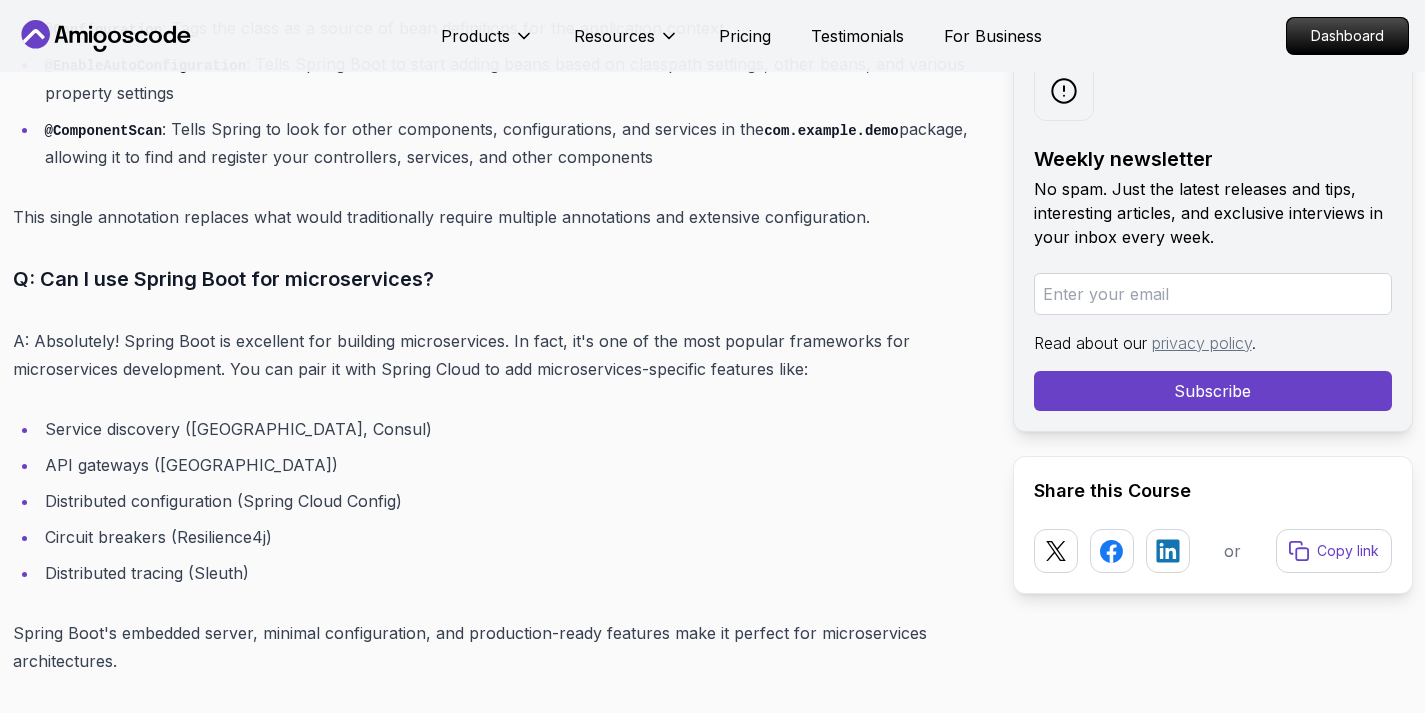 click on "This single annotation replaces what would traditionally require multiple annotations and extensive configuration." at bounding box center [497, 217] 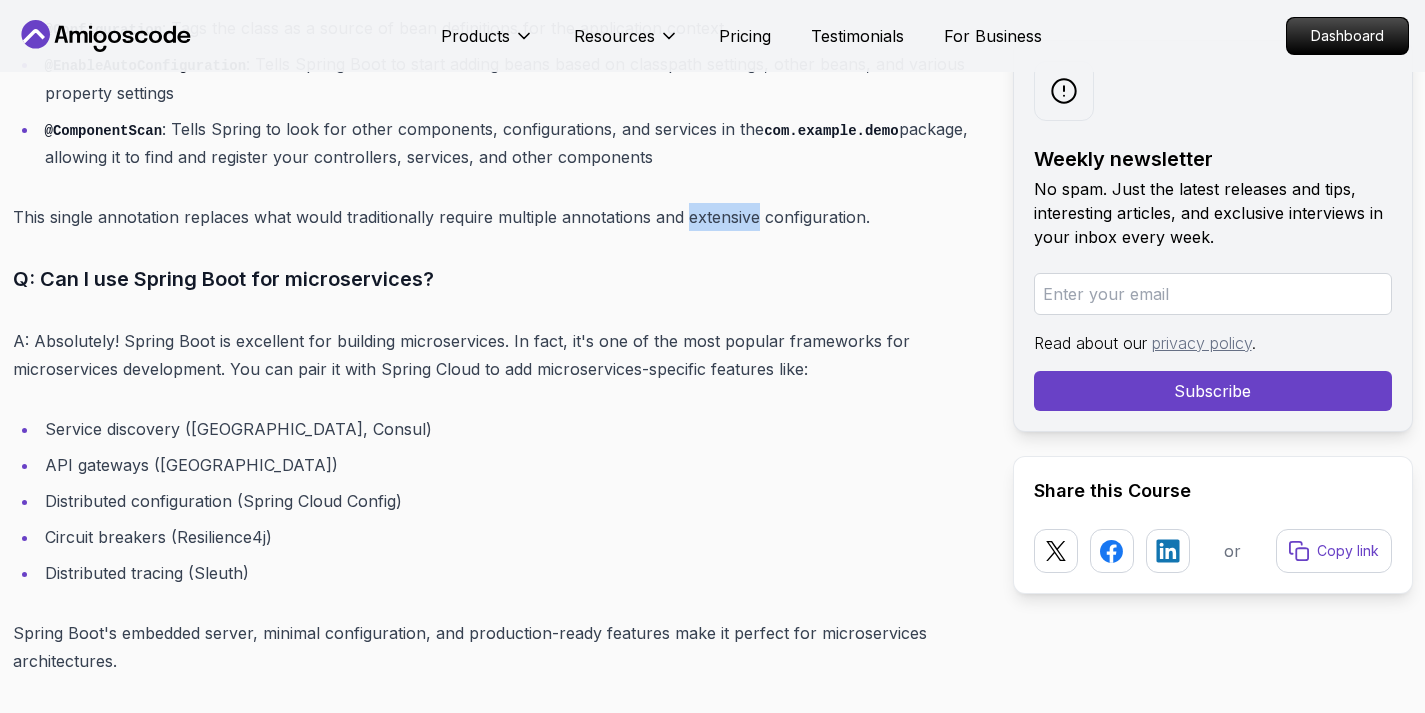 click on "This single annotation replaces what would traditionally require multiple annotations and extensive configuration." at bounding box center (497, 217) 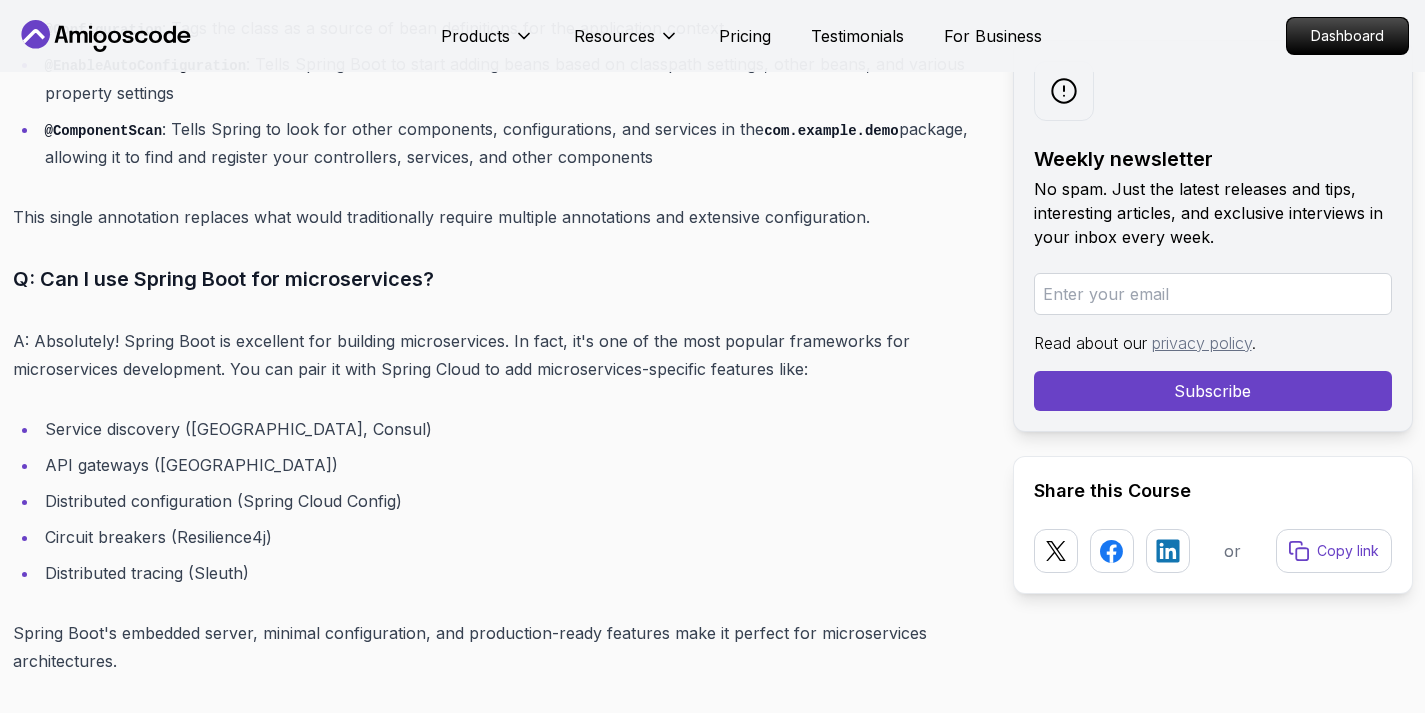 click on "Q: Can I use Spring Boot for microservices?" at bounding box center [497, 279] 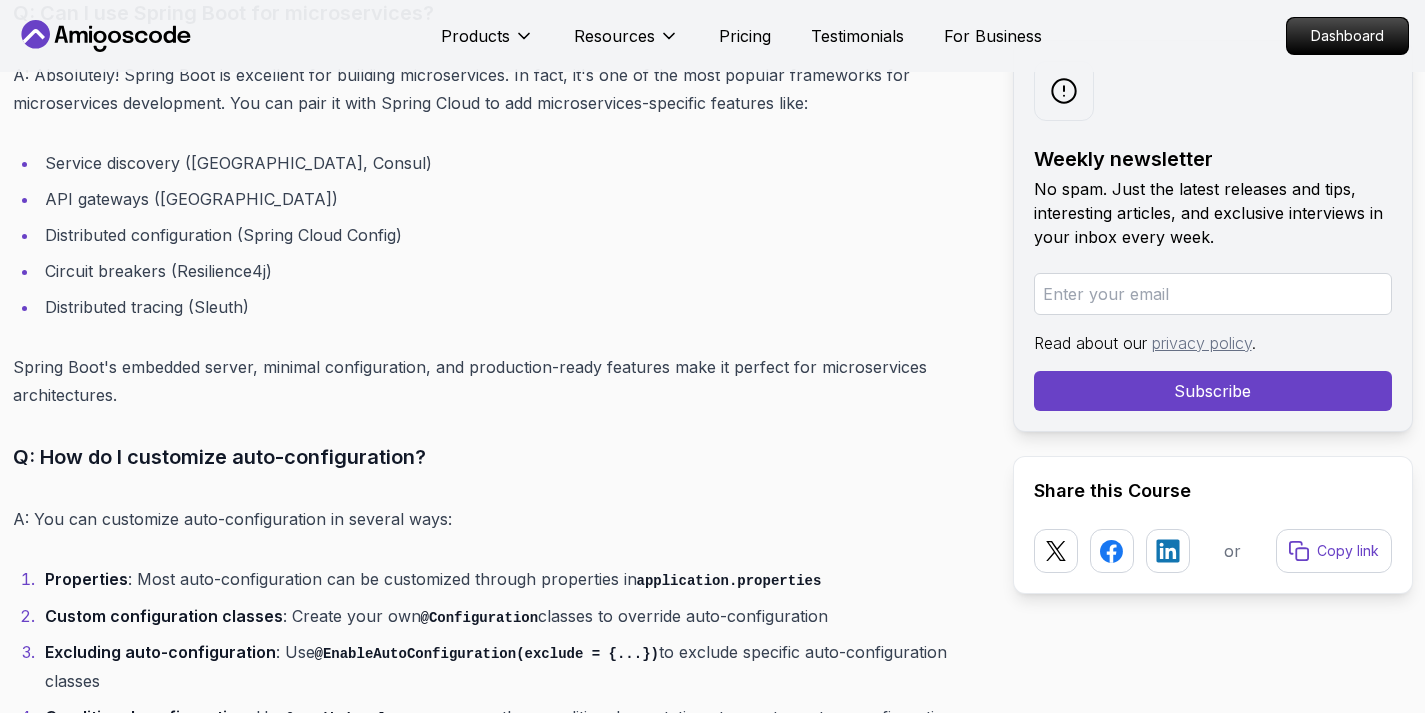 scroll, scrollTop: 15561, scrollLeft: 0, axis: vertical 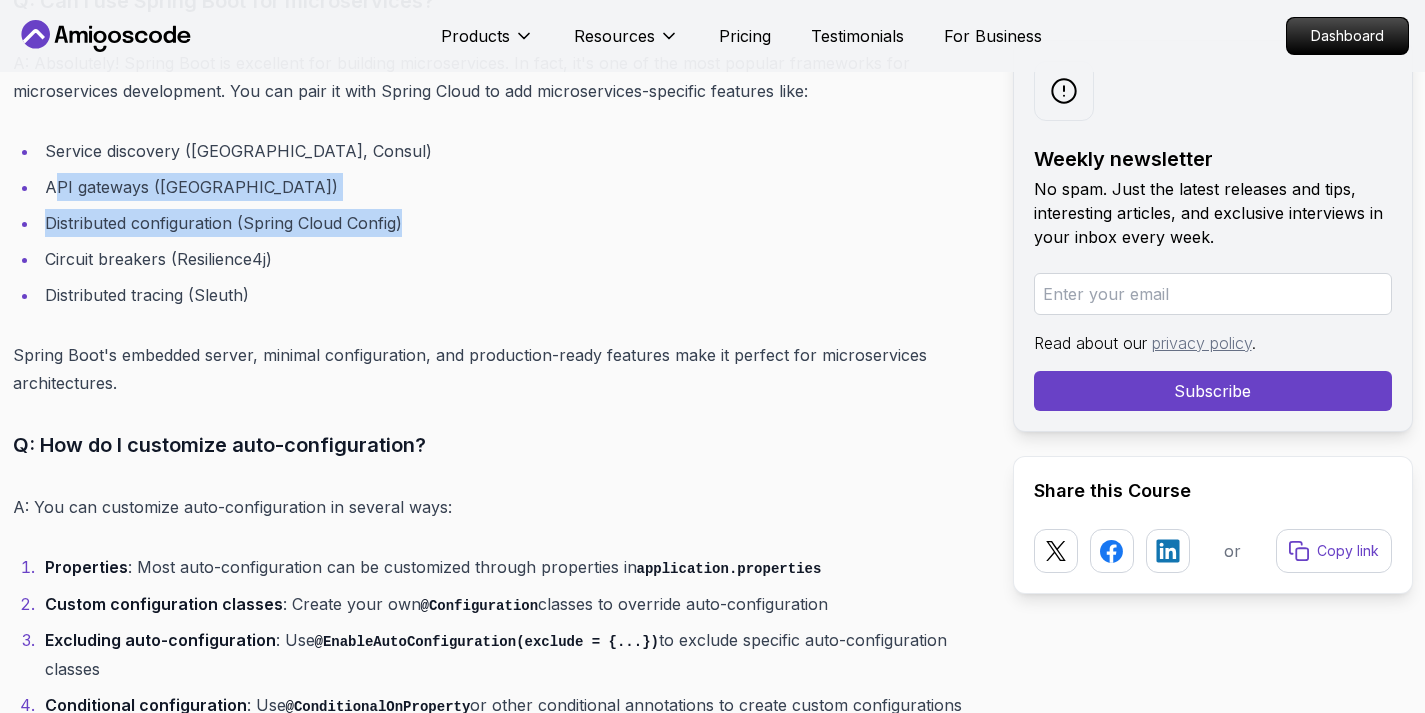 drag, startPoint x: 58, startPoint y: 181, endPoint x: 425, endPoint y: 226, distance: 369.74857 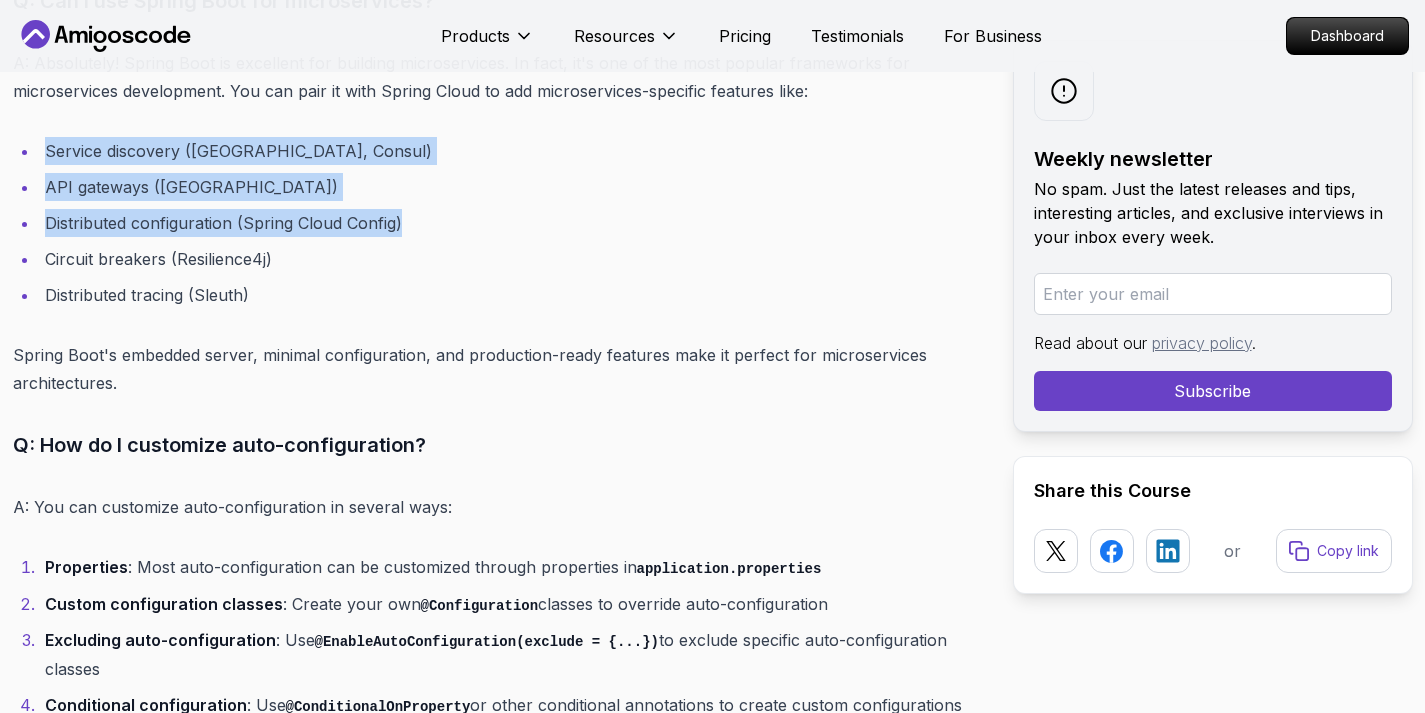 drag, startPoint x: 420, startPoint y: 227, endPoint x: 49, endPoint y: 152, distance: 378.50494 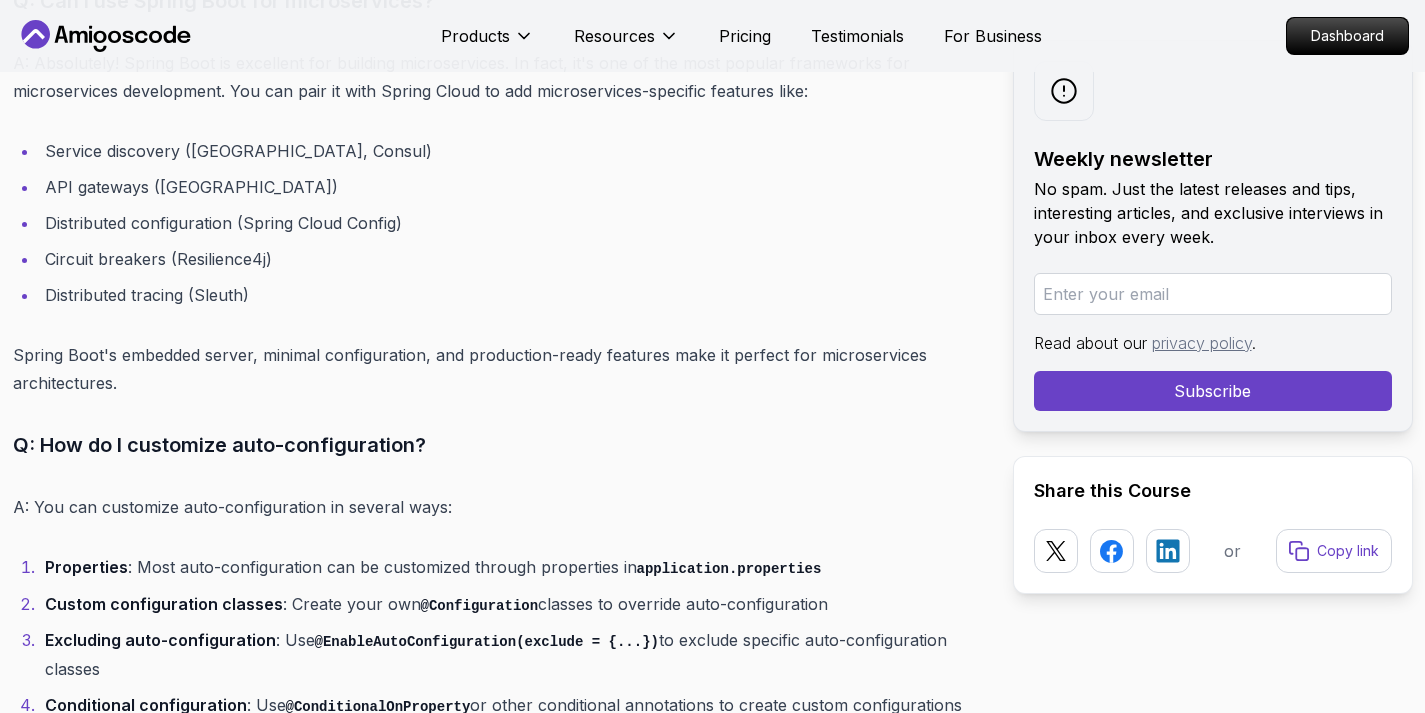 click on "Circuit breakers (Resilience4j)" at bounding box center [510, 259] 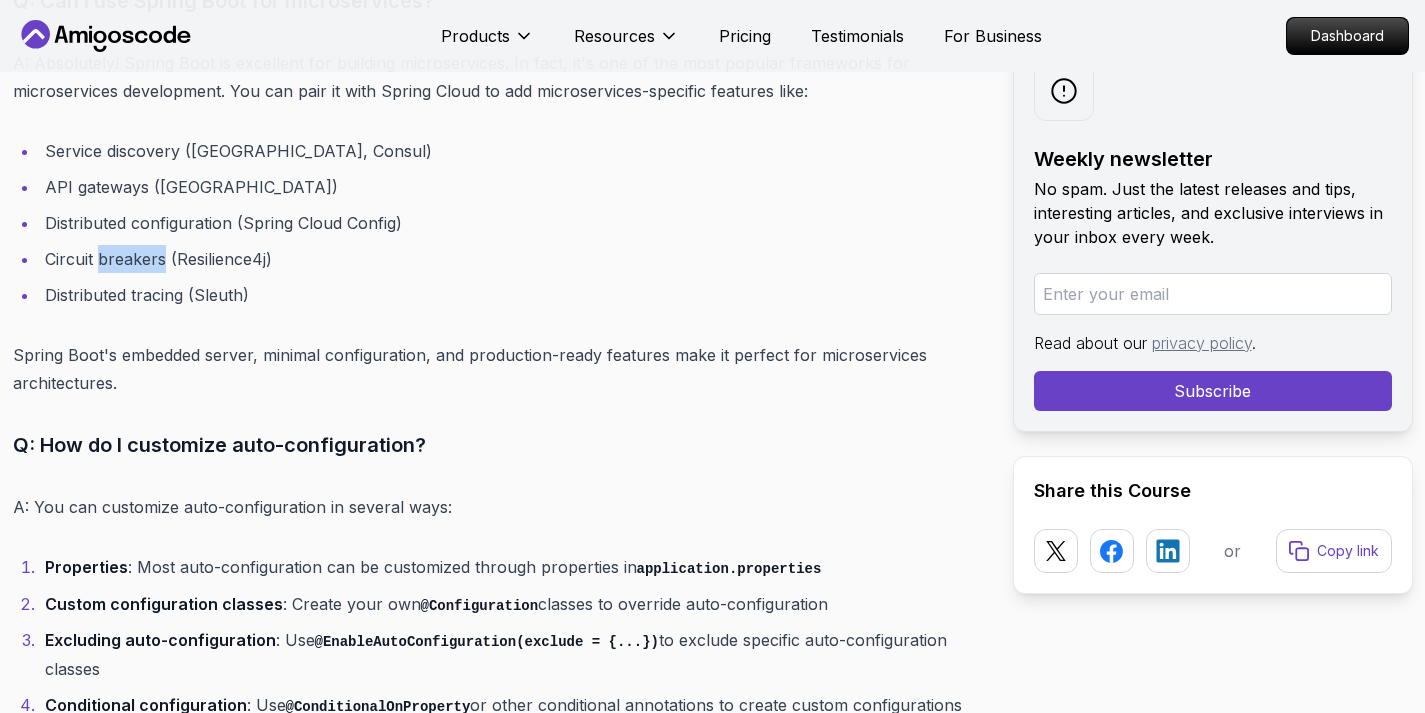 click on "Circuit breakers (Resilience4j)" at bounding box center [510, 259] 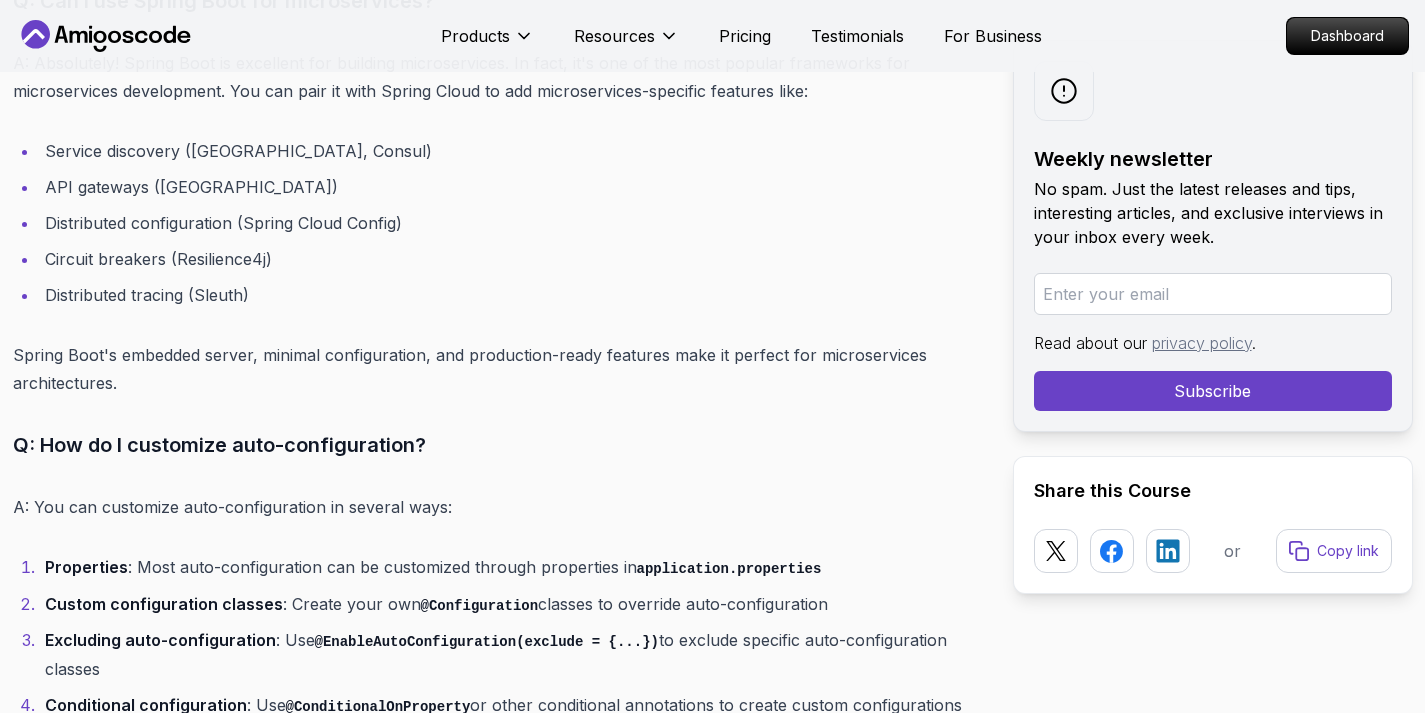 click on "Circuit breakers (Resilience4j)" at bounding box center (510, 259) 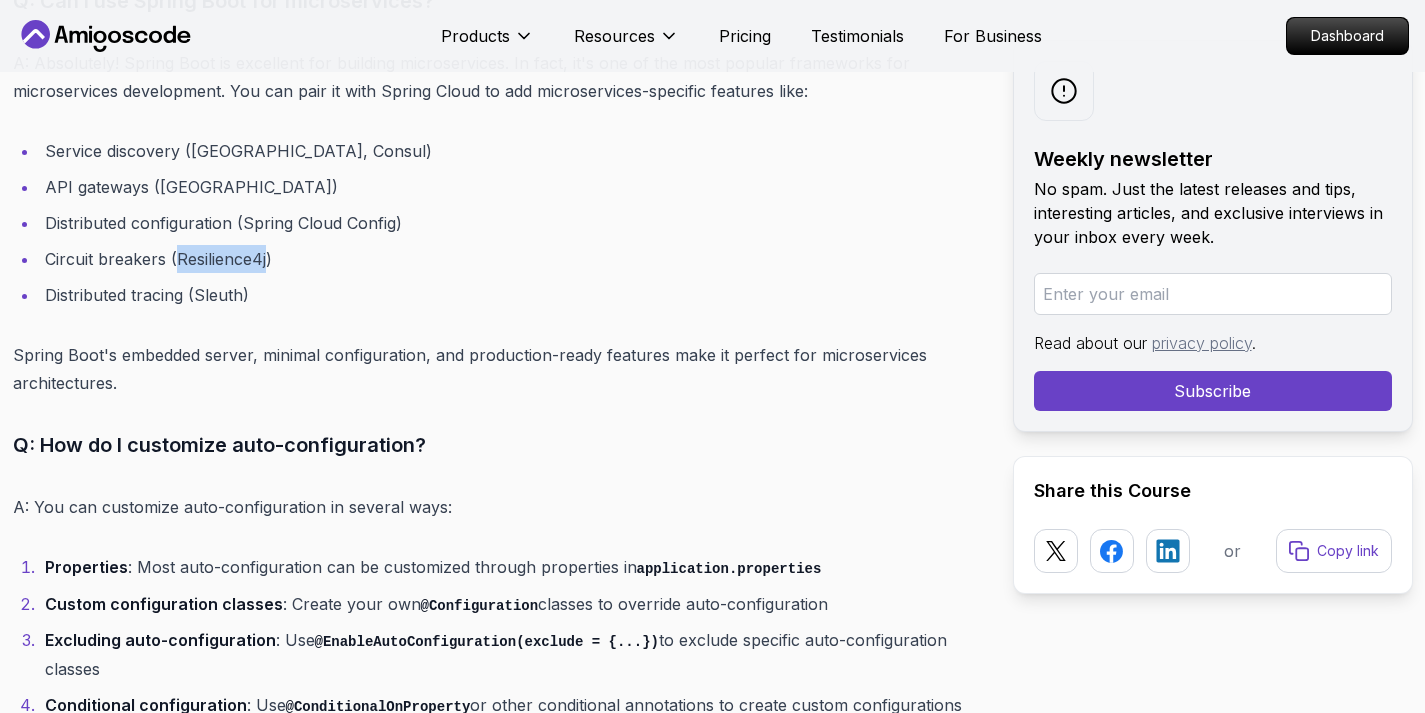 click on "Circuit breakers (Resilience4j)" at bounding box center [510, 259] 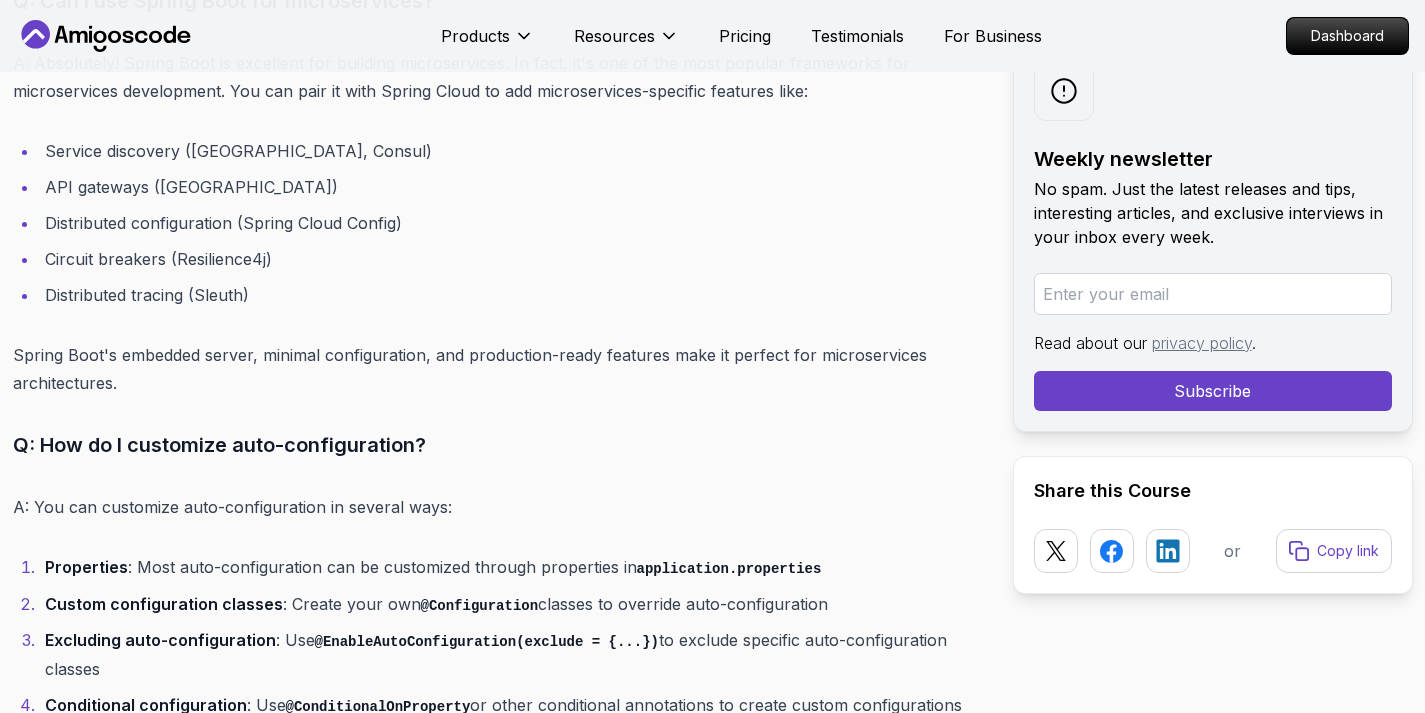 click on "Distributed tracing (Sleuth)" at bounding box center [510, 295] 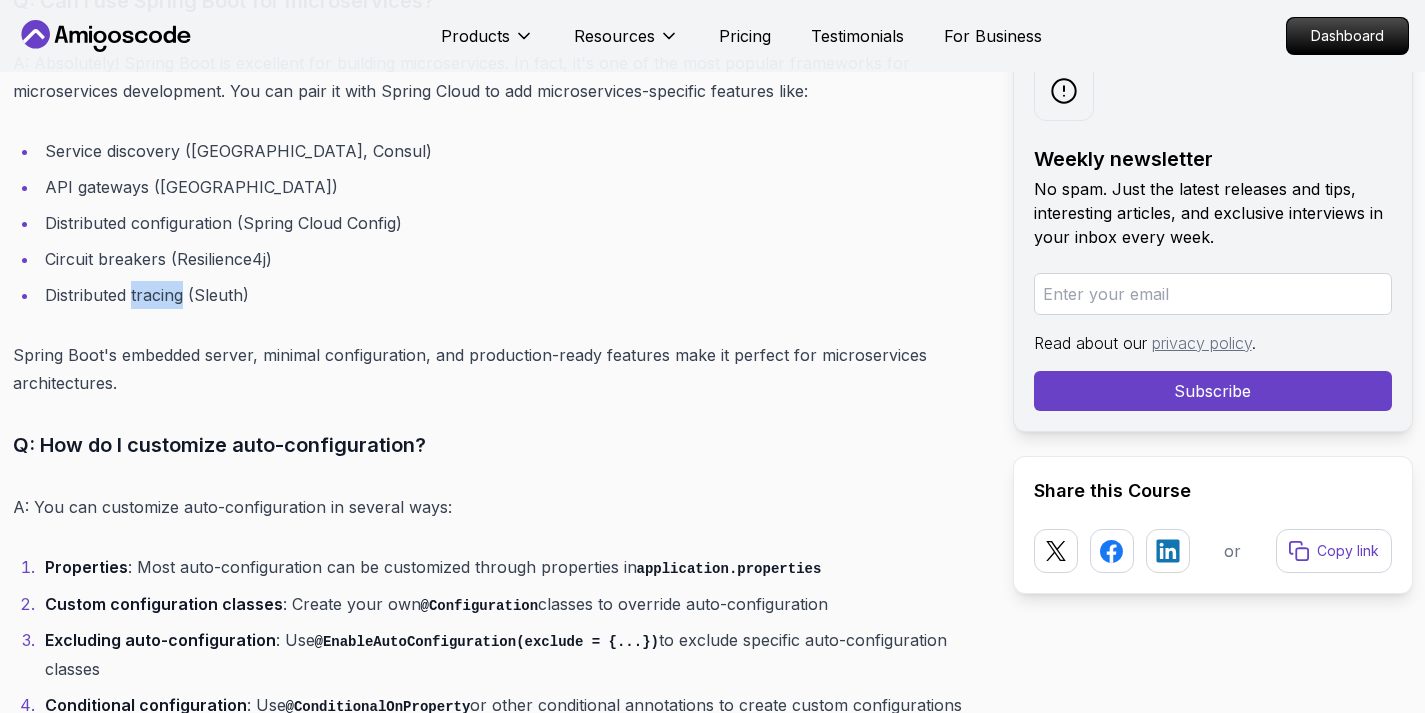 click on "Distributed tracing (Sleuth)" at bounding box center (510, 295) 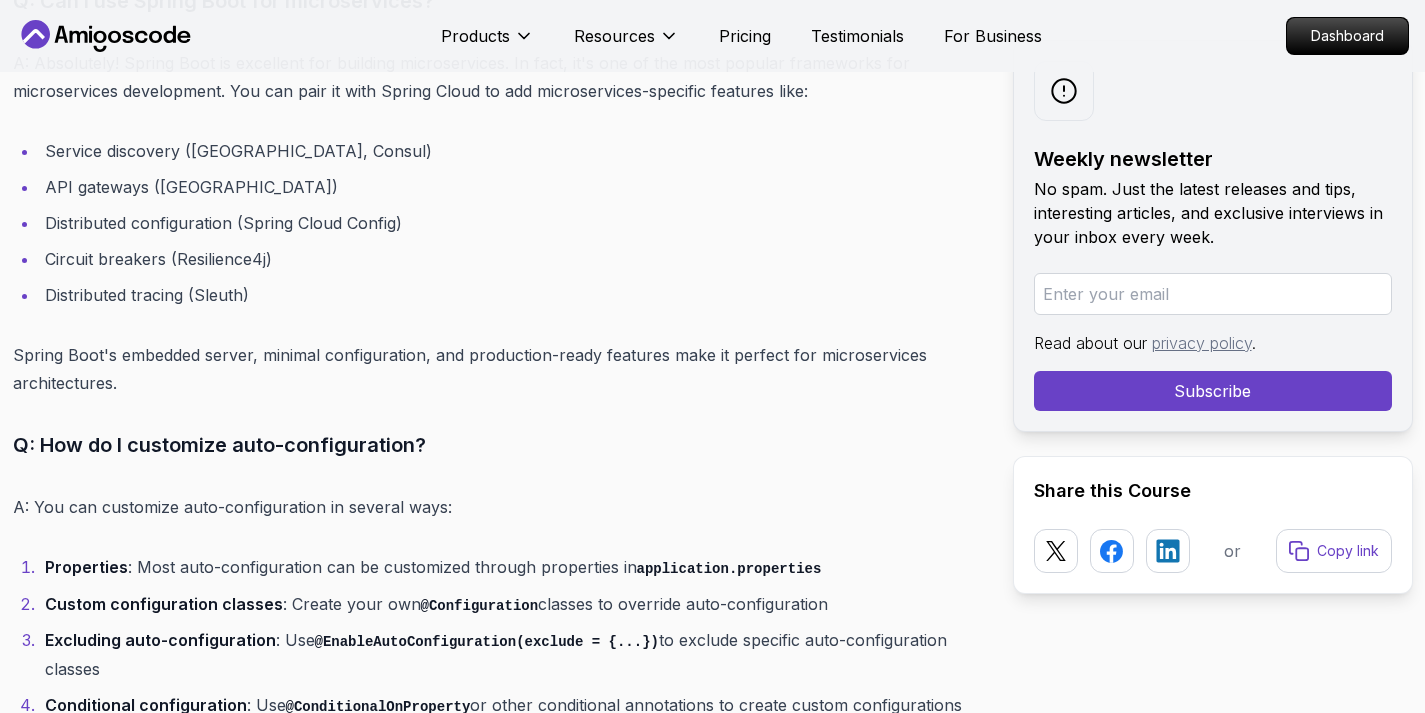 click on "Distributed tracing (Sleuth)" at bounding box center [510, 295] 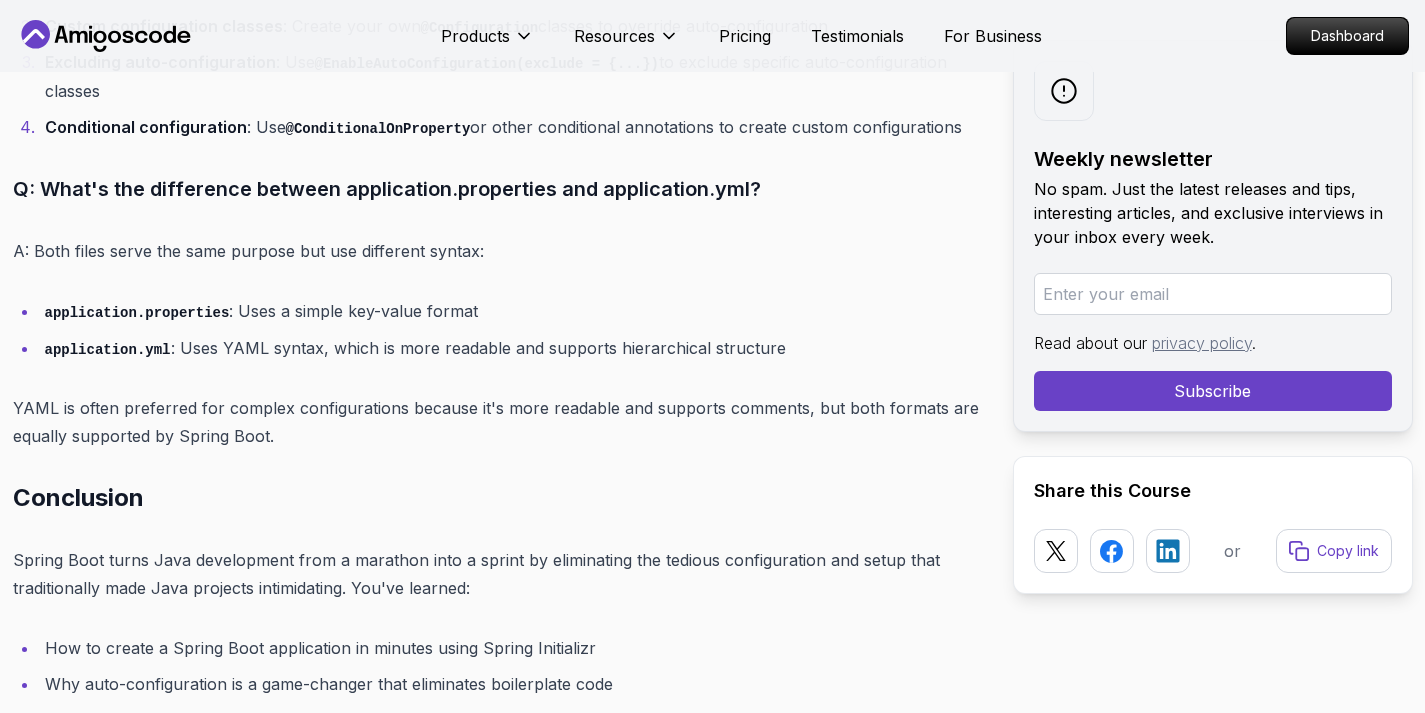 scroll, scrollTop: 16147, scrollLeft: 0, axis: vertical 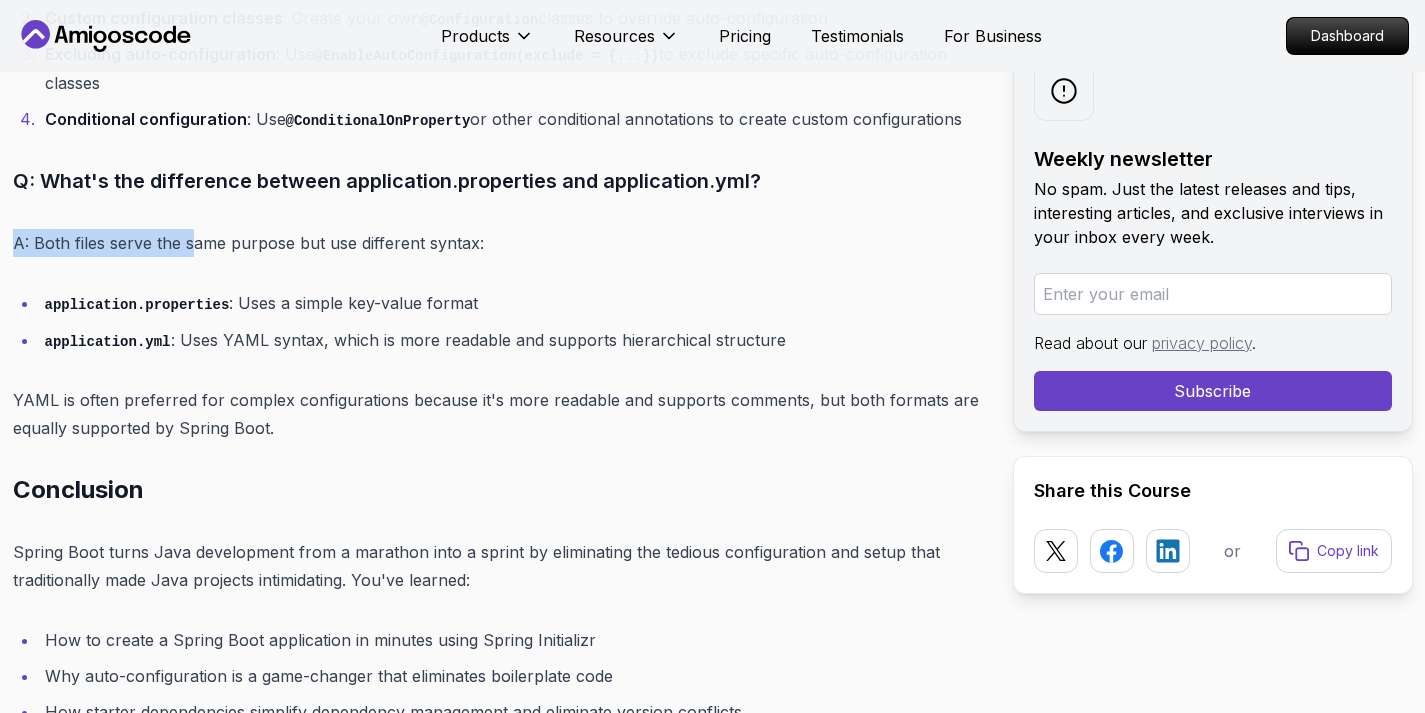 drag, startPoint x: 190, startPoint y: 252, endPoint x: 493, endPoint y: 236, distance: 303.42215 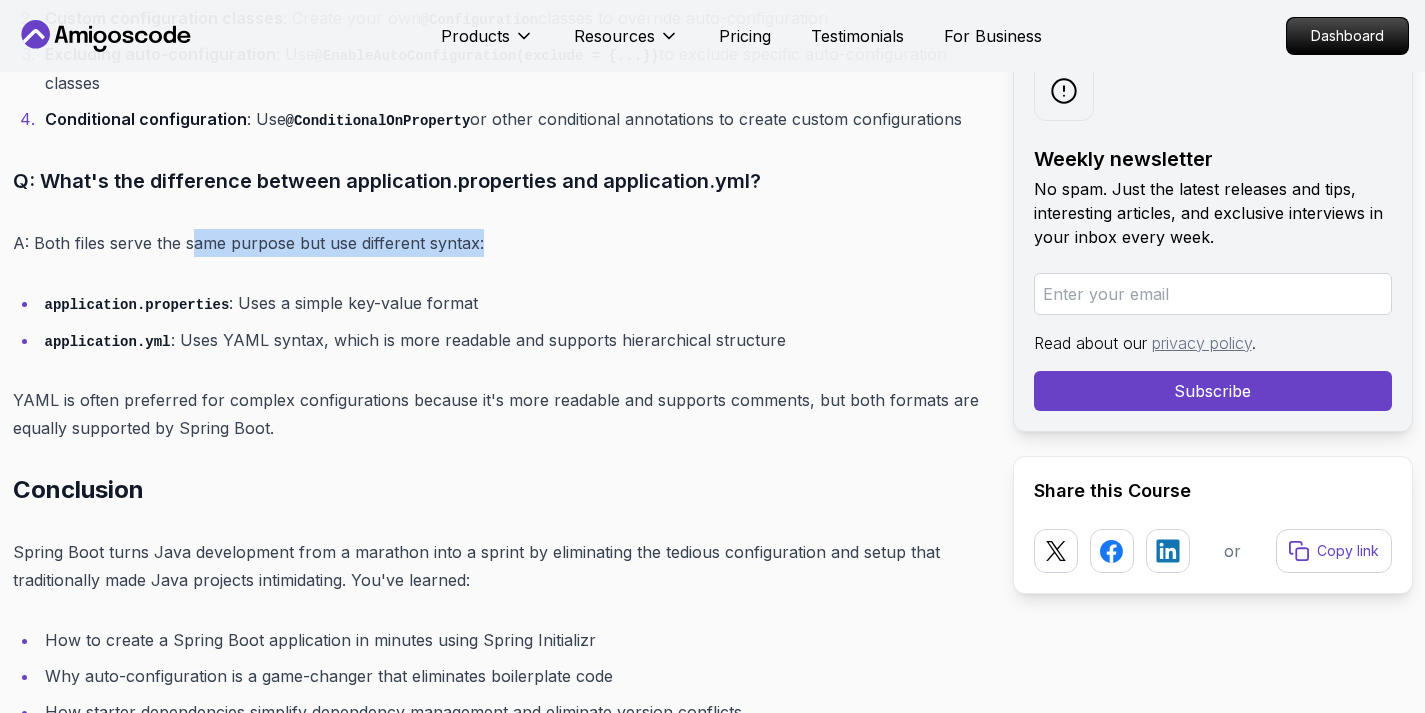click on "A: Both files serve the same purpose but use different syntax:" at bounding box center (497, 243) 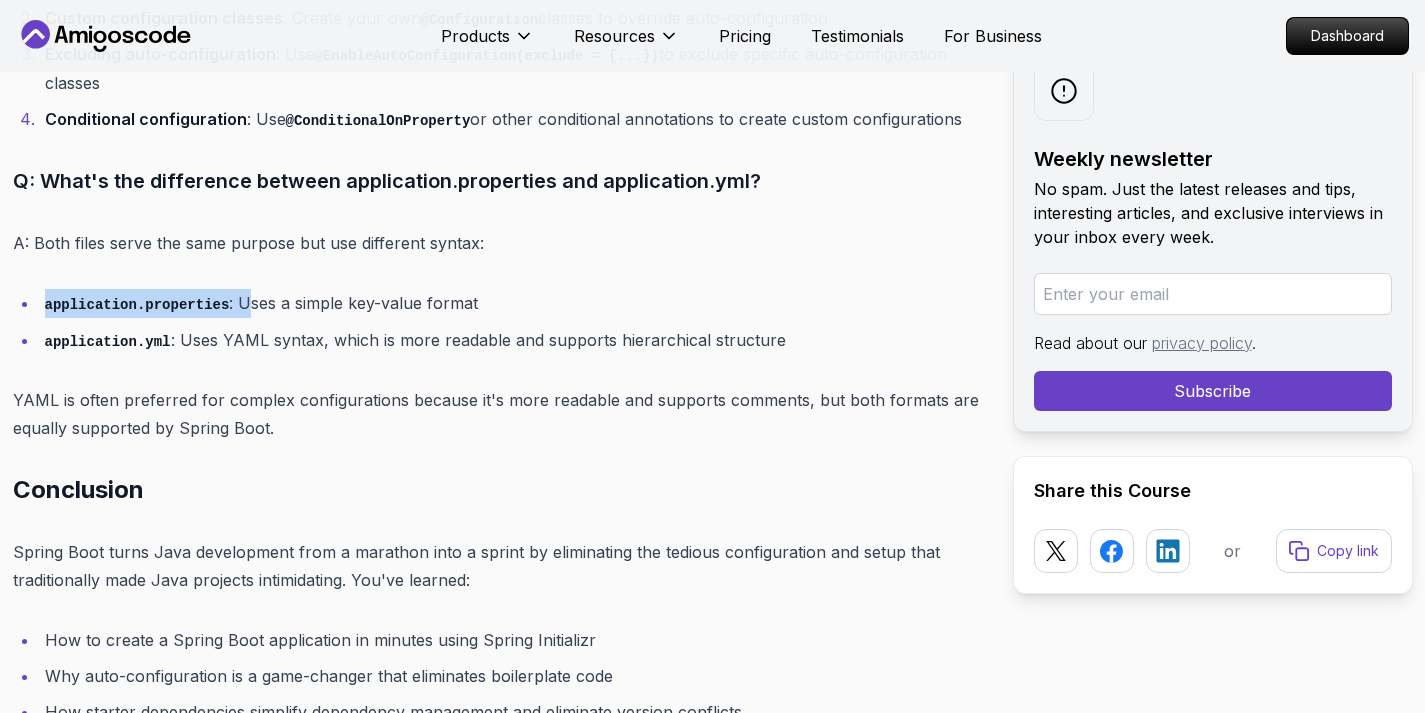 drag, startPoint x: 253, startPoint y: 310, endPoint x: 486, endPoint y: 292, distance: 233.69424 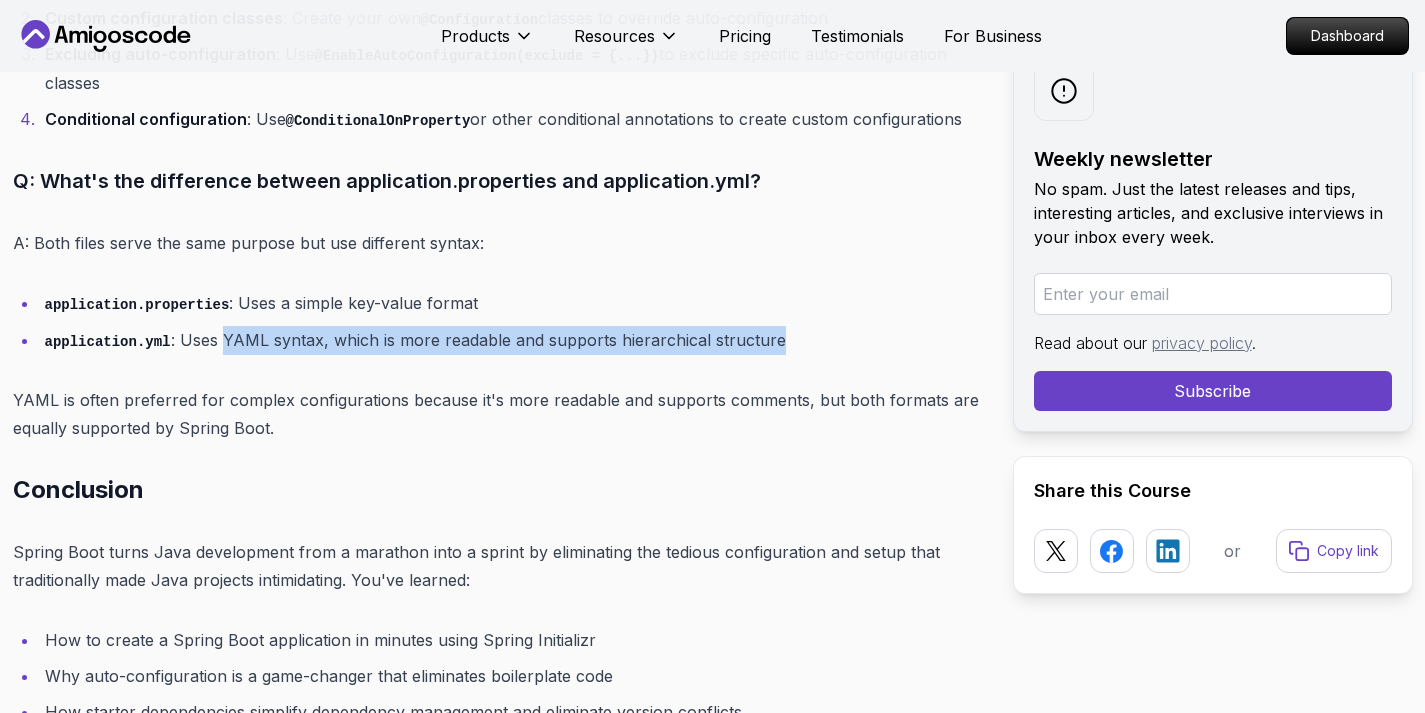 drag, startPoint x: 223, startPoint y: 342, endPoint x: 801, endPoint y: 340, distance: 578.0035 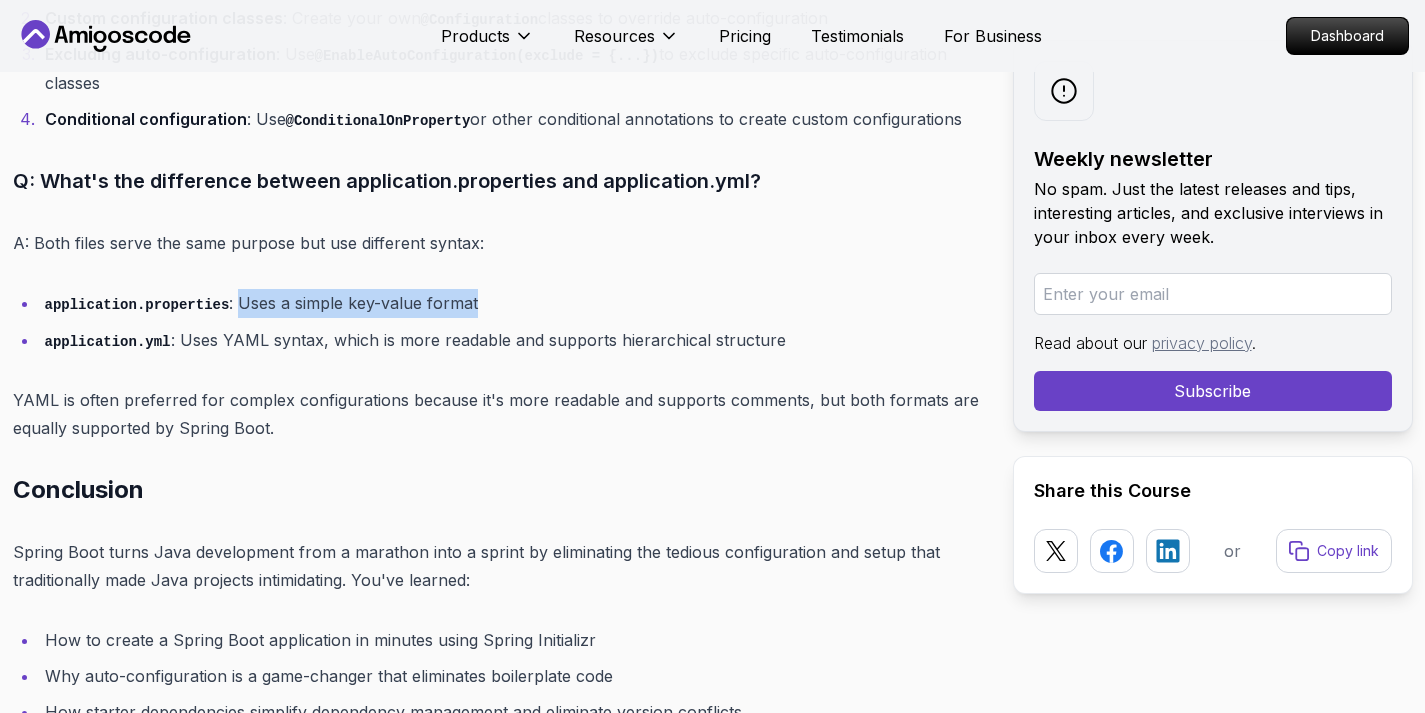 drag, startPoint x: 242, startPoint y: 309, endPoint x: 485, endPoint y: 325, distance: 243.52618 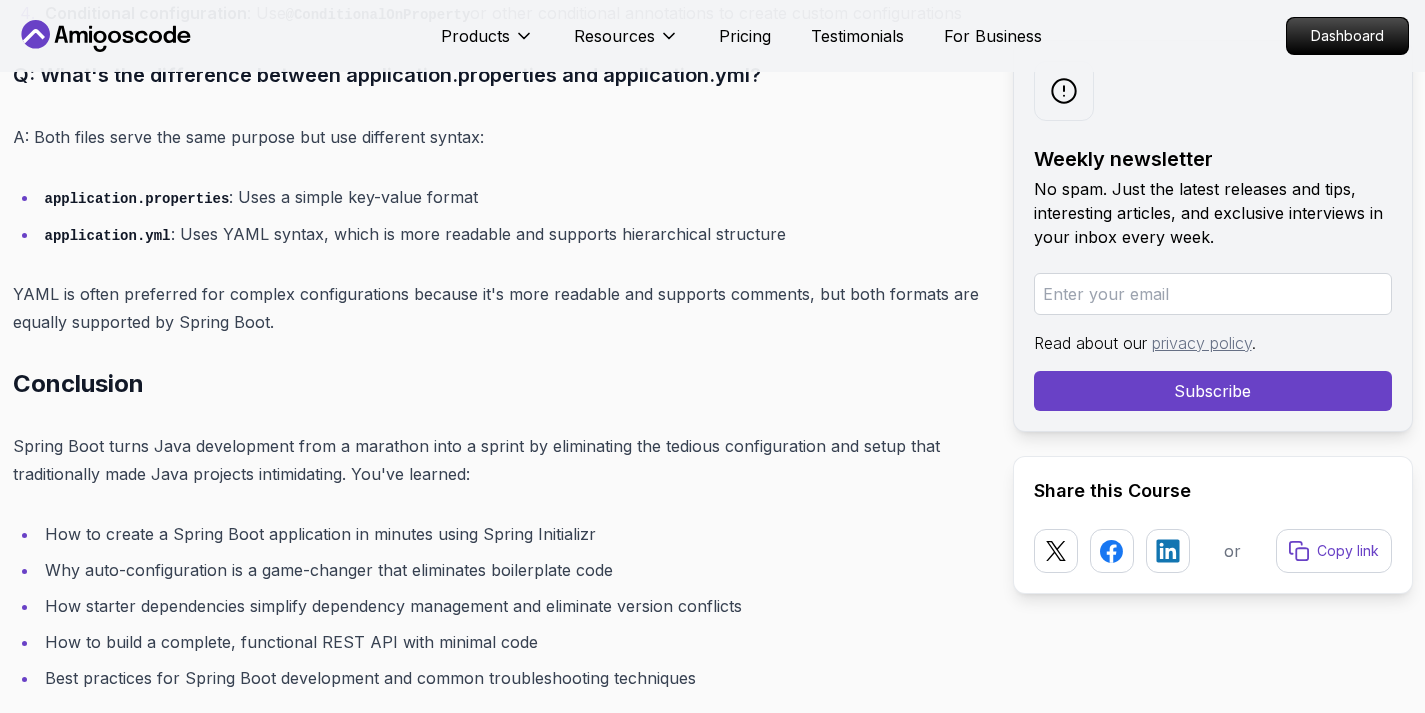 scroll, scrollTop: 16265, scrollLeft: 0, axis: vertical 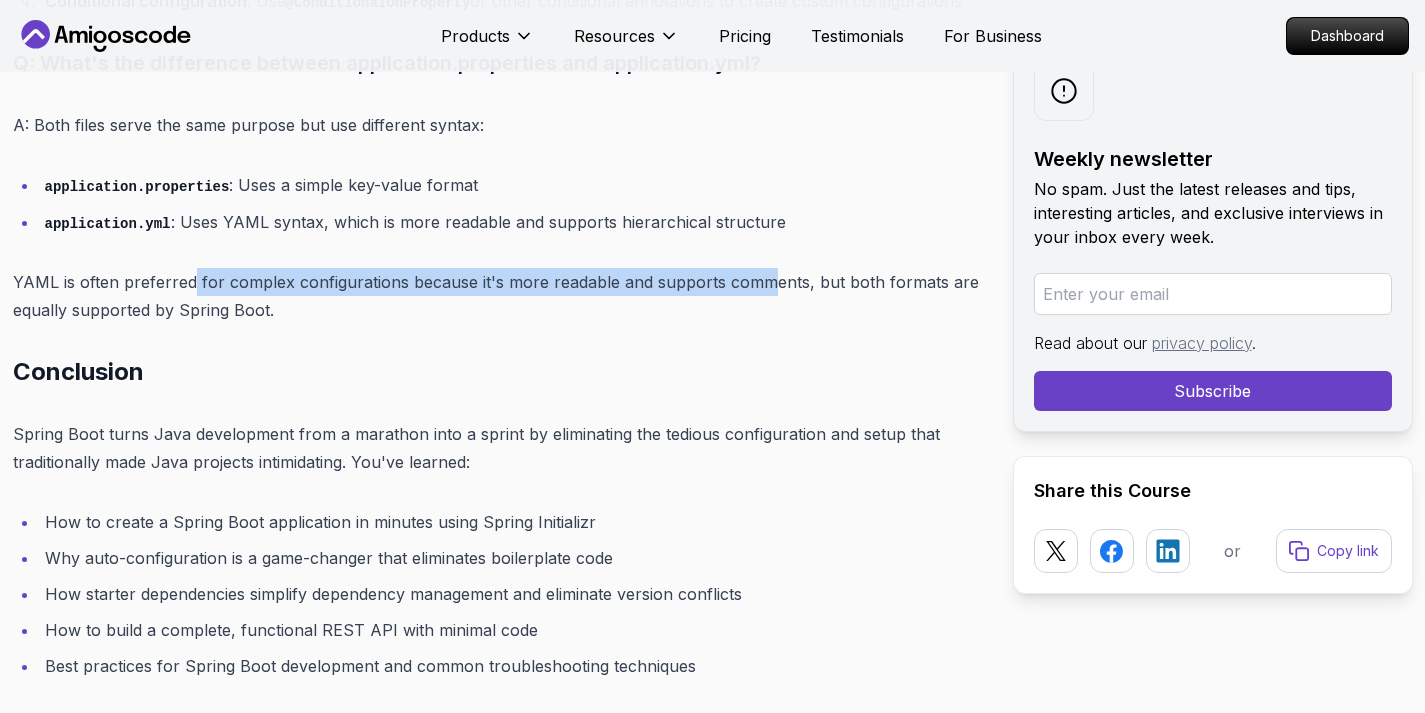 drag, startPoint x: 187, startPoint y: 292, endPoint x: 774, endPoint y: 296, distance: 587.0136 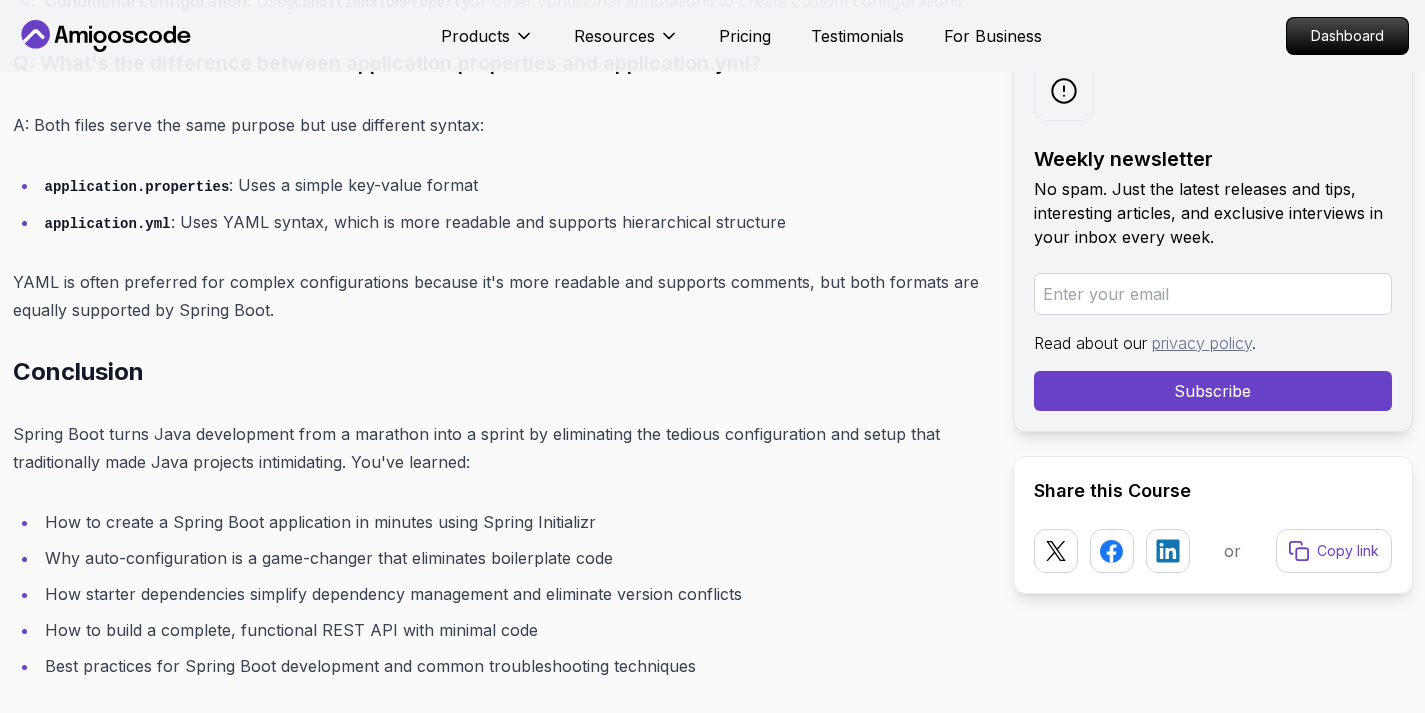click on "YAML is often preferred for complex configurations because it's more readable and supports comments, but both formats are equally supported by Spring Boot." at bounding box center [497, 296] 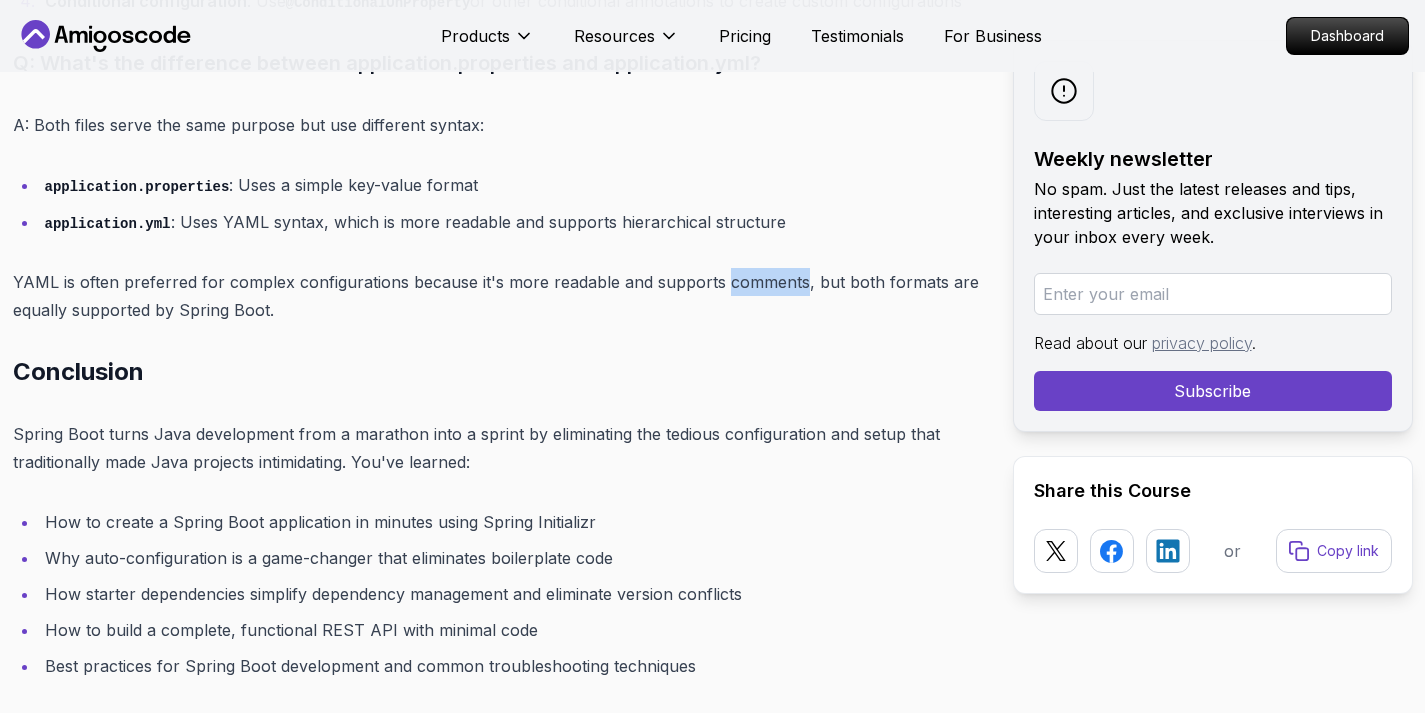 click on "YAML is often preferred for complex configurations because it's more readable and supports comments, but both formats are equally supported by Spring Boot." at bounding box center [497, 296] 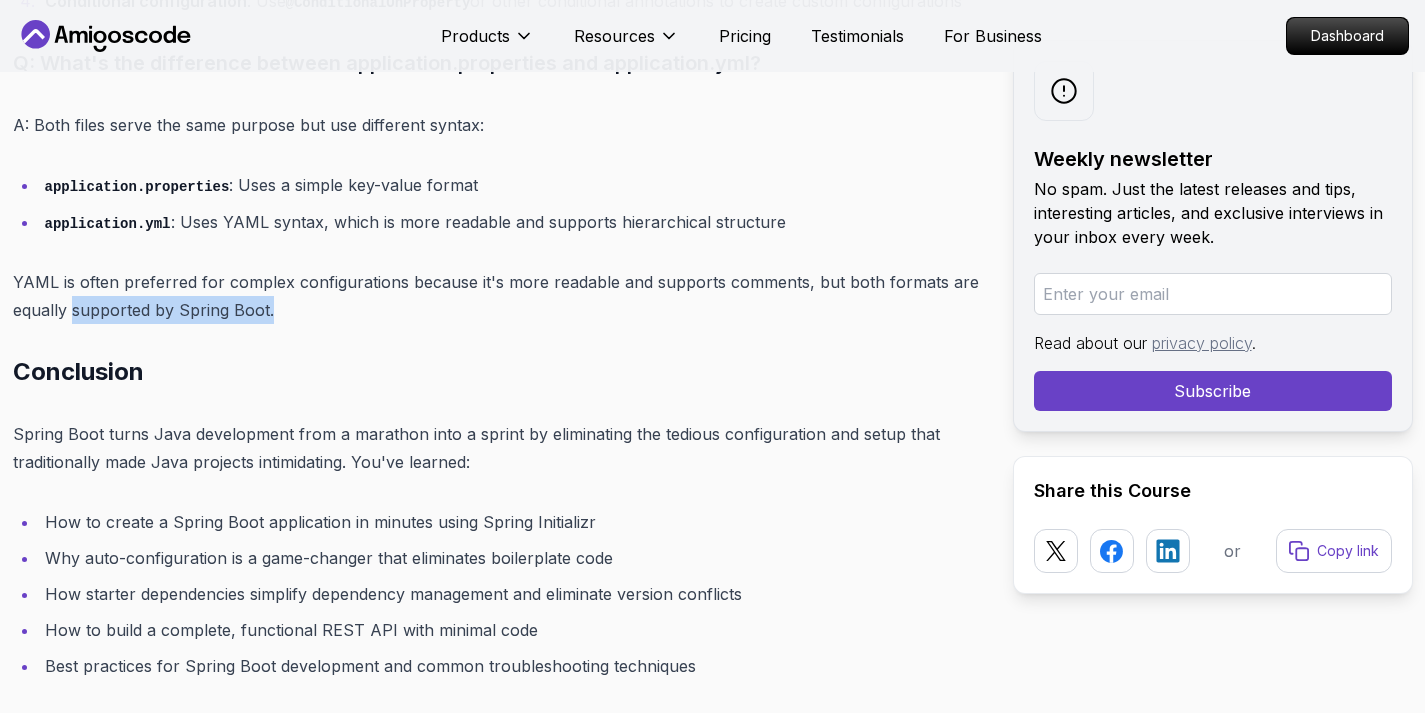 drag, startPoint x: 71, startPoint y: 309, endPoint x: 293, endPoint y: 322, distance: 222.38031 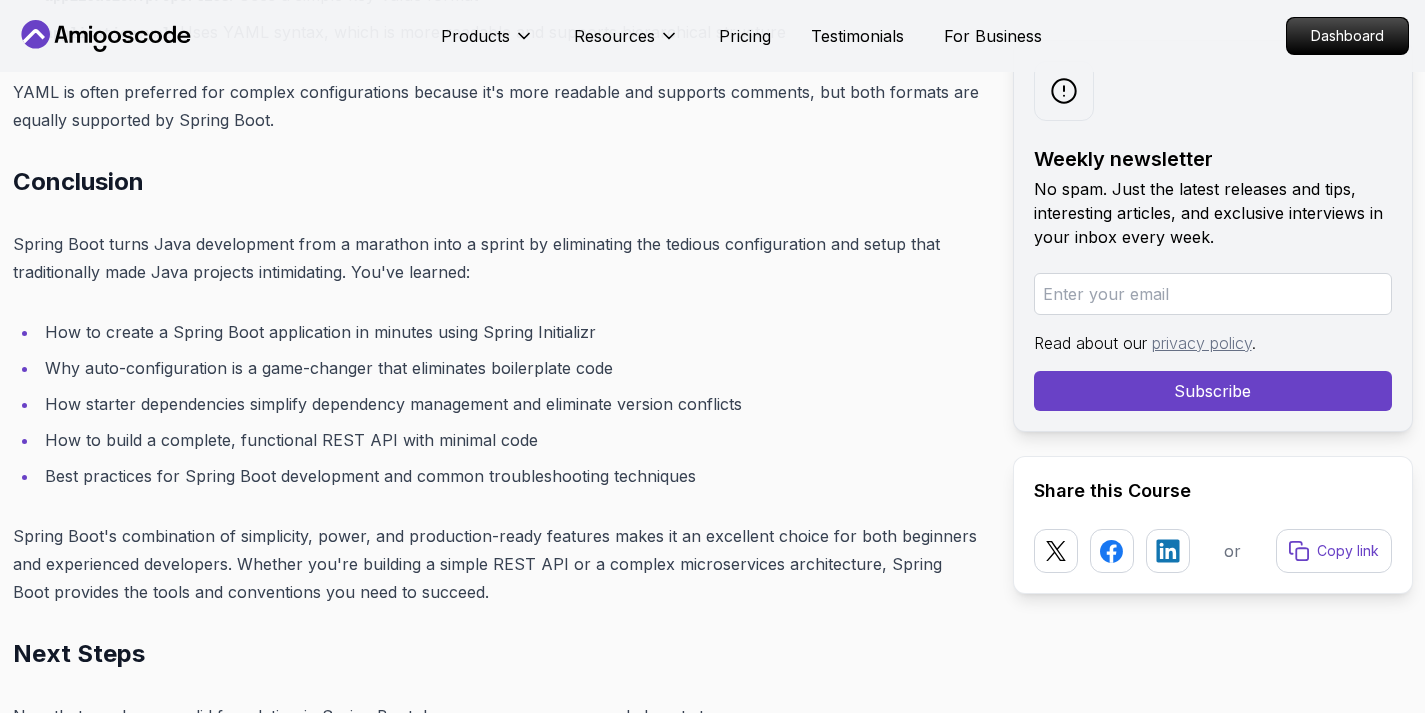 scroll, scrollTop: 16458, scrollLeft: 0, axis: vertical 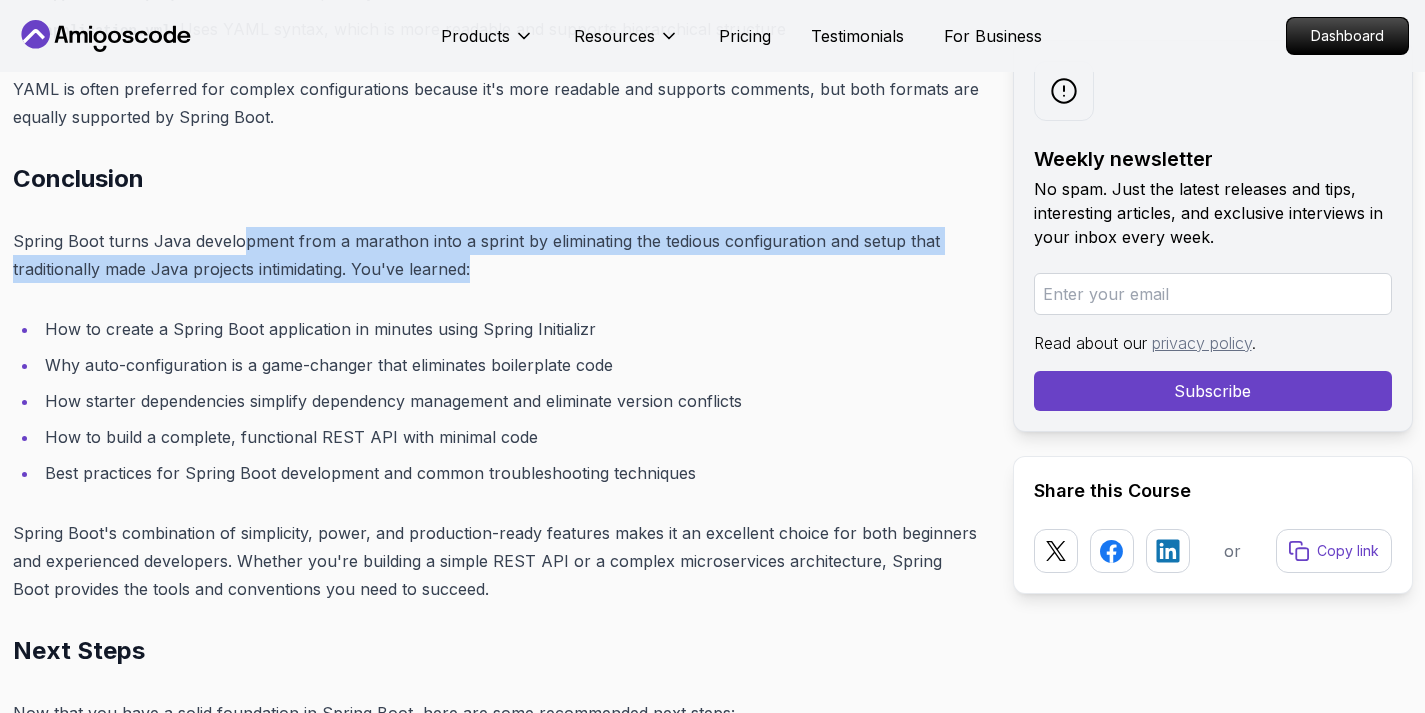 drag, startPoint x: 243, startPoint y: 250, endPoint x: 531, endPoint y: 262, distance: 288.24988 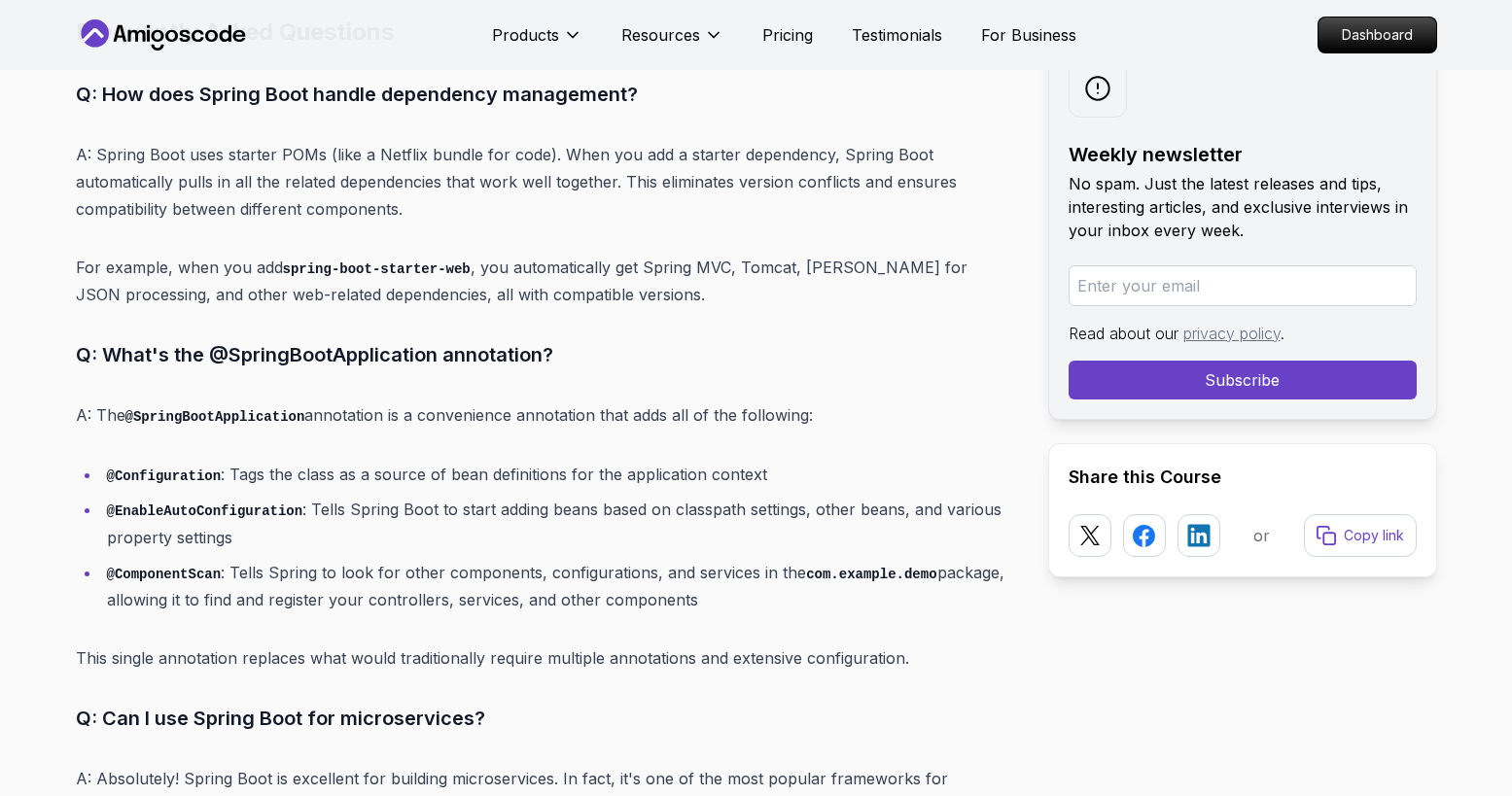 scroll, scrollTop: 14319, scrollLeft: 0, axis: vertical 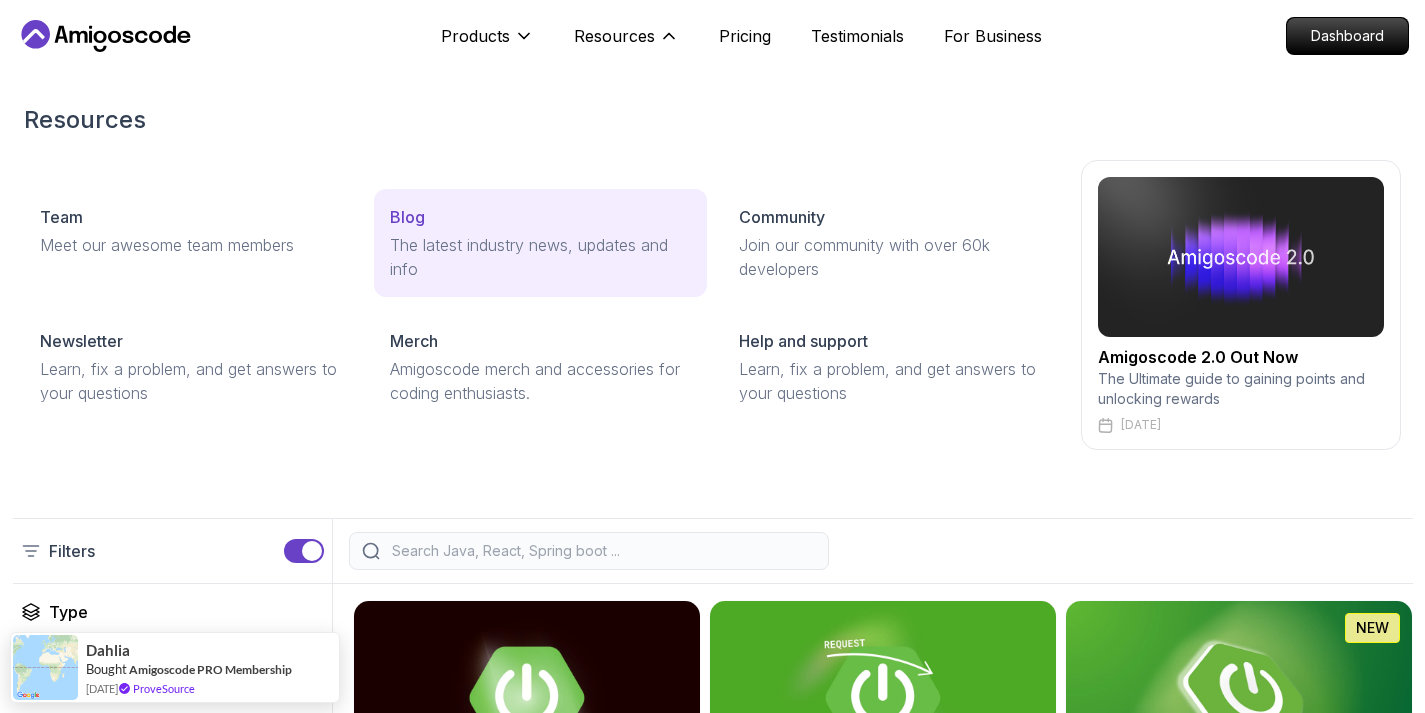 click on "The latest industry news, updates and info" at bounding box center (541, 257) 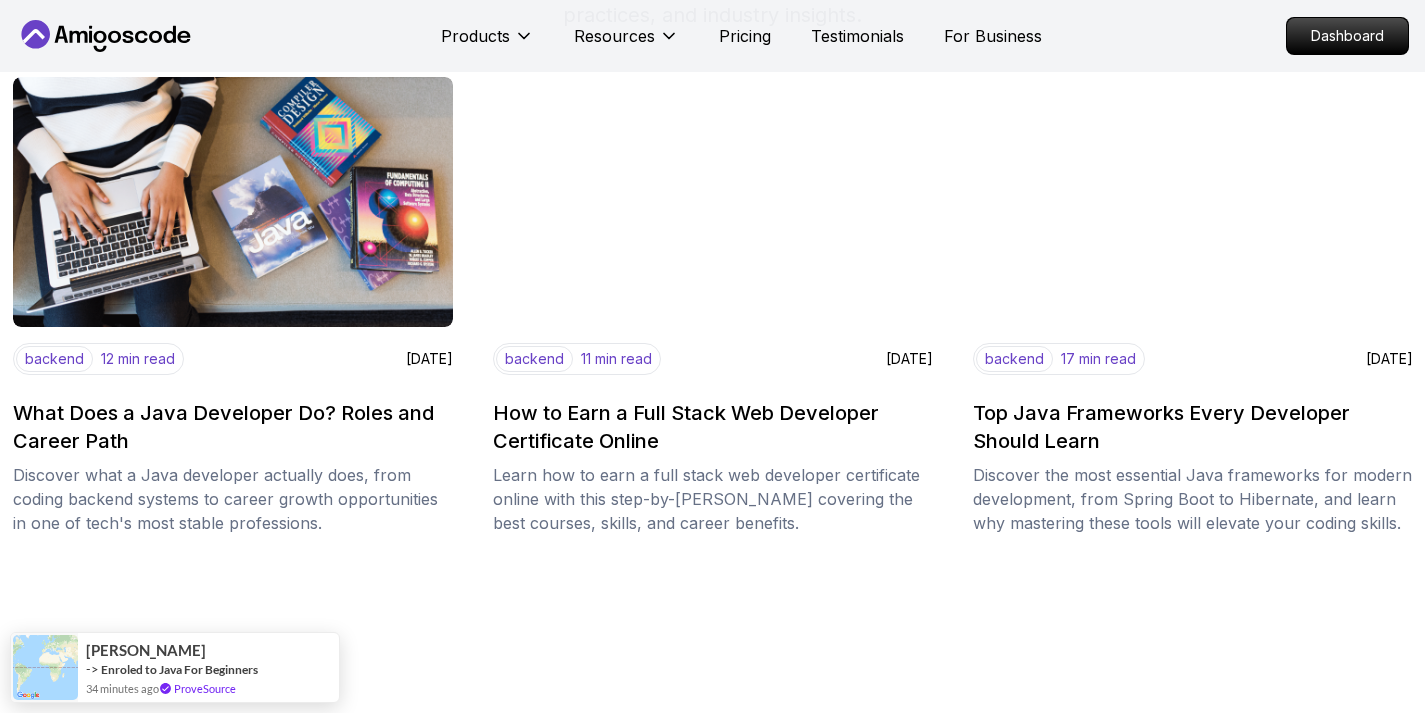 scroll, scrollTop: 314, scrollLeft: 0, axis: vertical 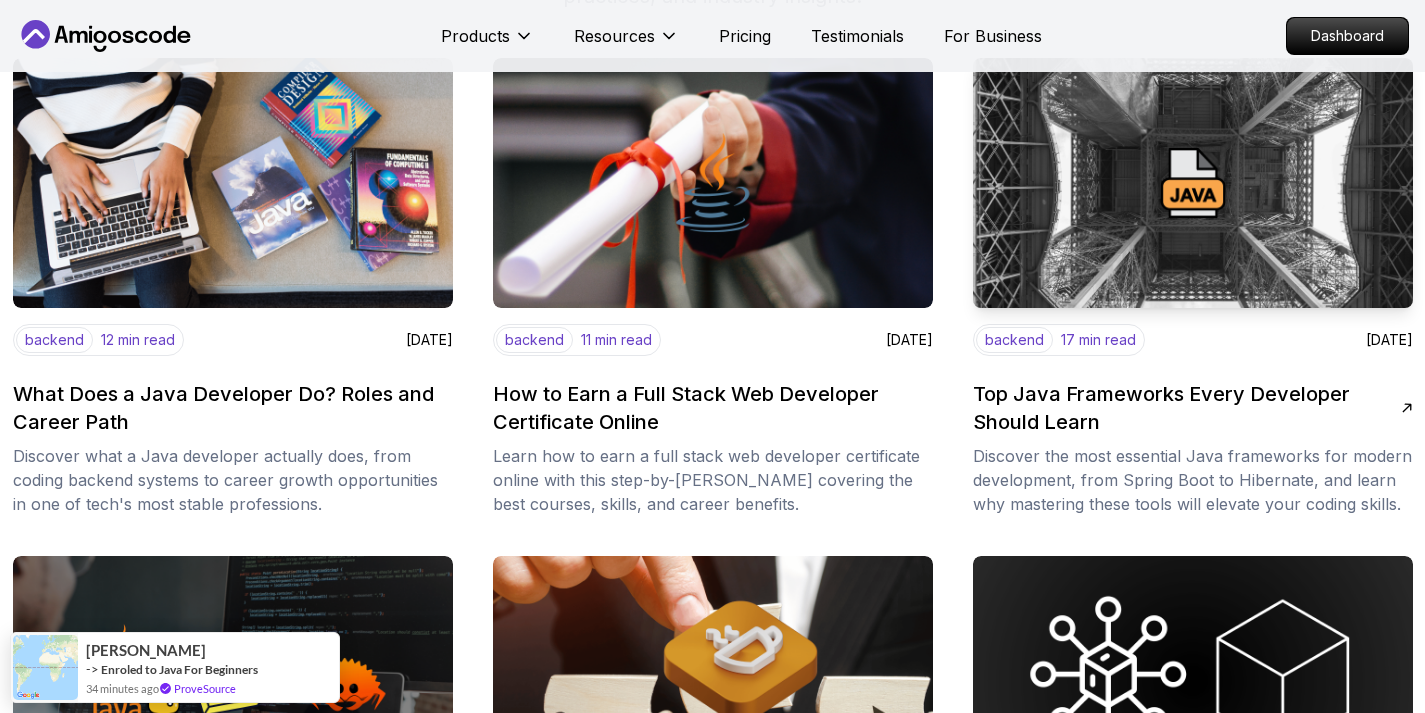 click at bounding box center (1193, 183) 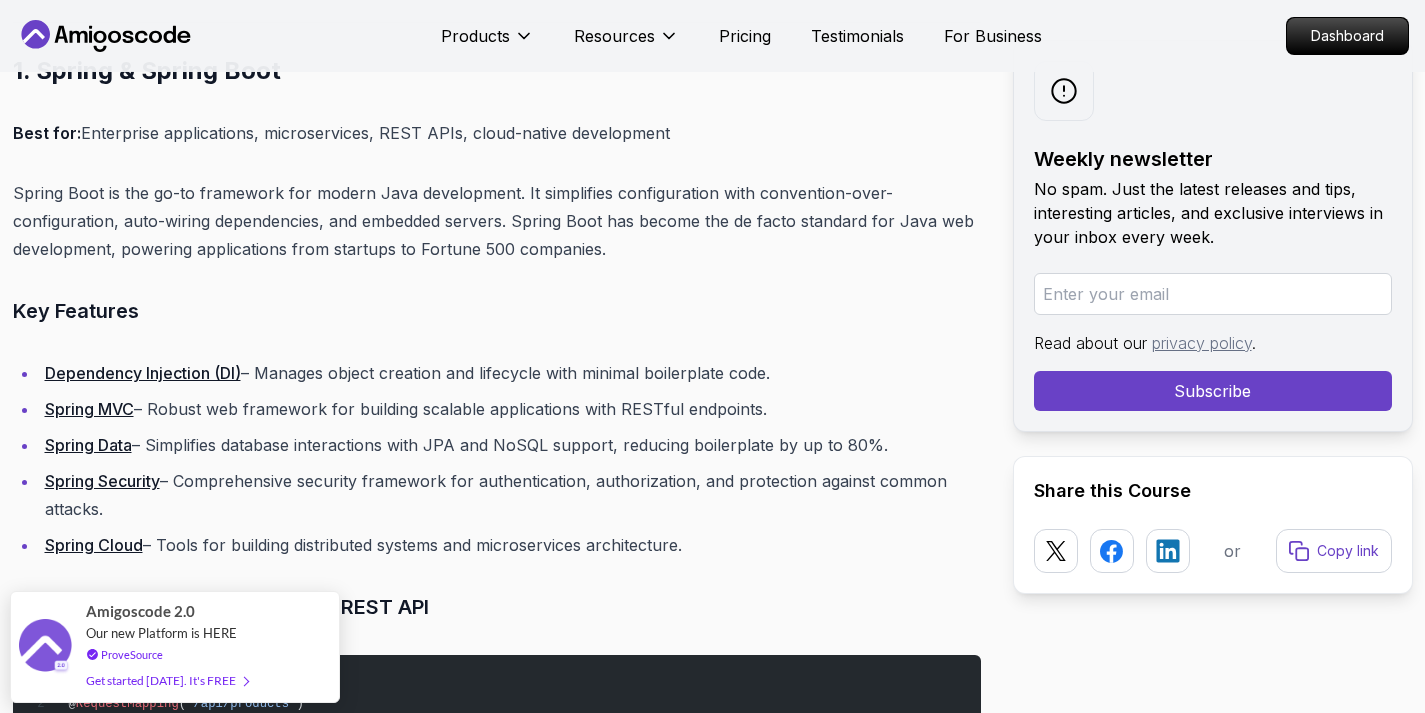 scroll, scrollTop: 1782, scrollLeft: 0, axis: vertical 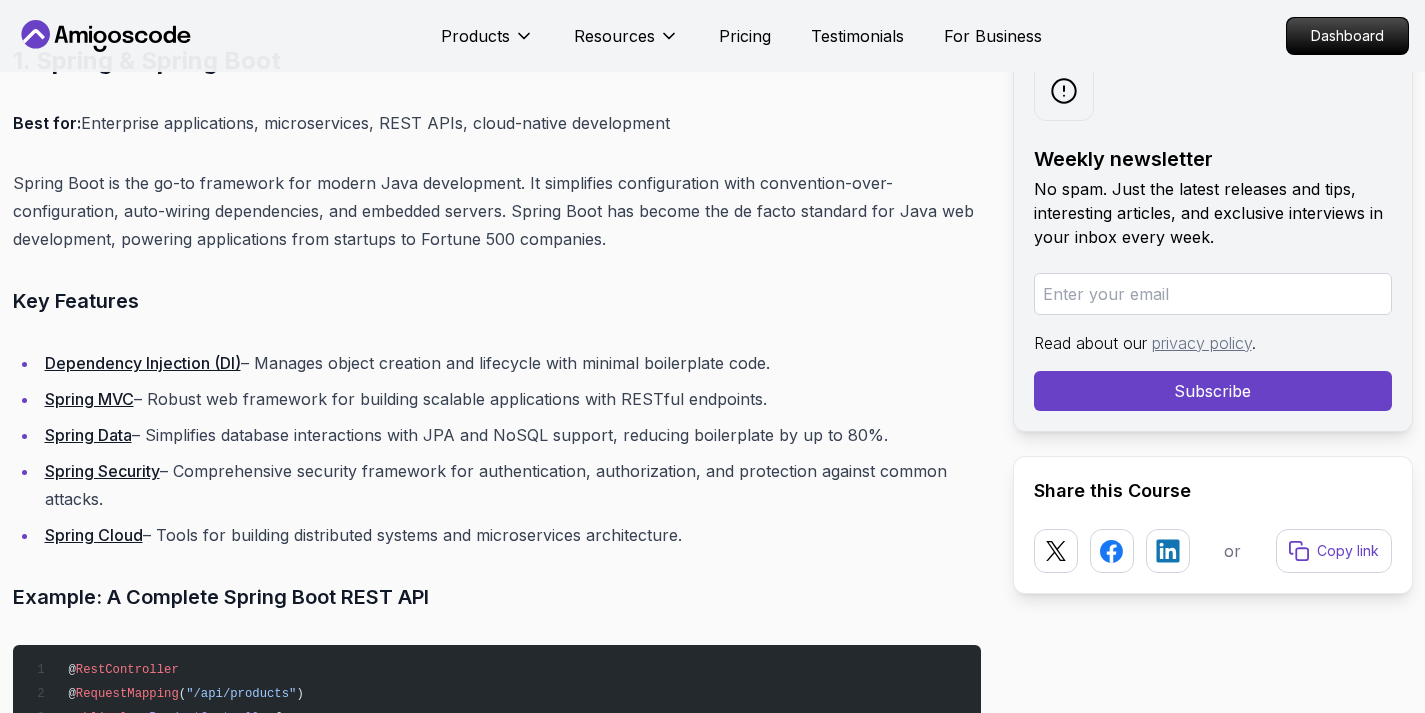 click on "Spring Boot is the go-to framework for modern Java development. It simplifies configuration with convention-over-configuration, auto-wiring dependencies, and embedded servers. Spring Boot has become the de facto standard for Java web development, powering applications from startups to Fortune 500 companies." at bounding box center [497, 211] 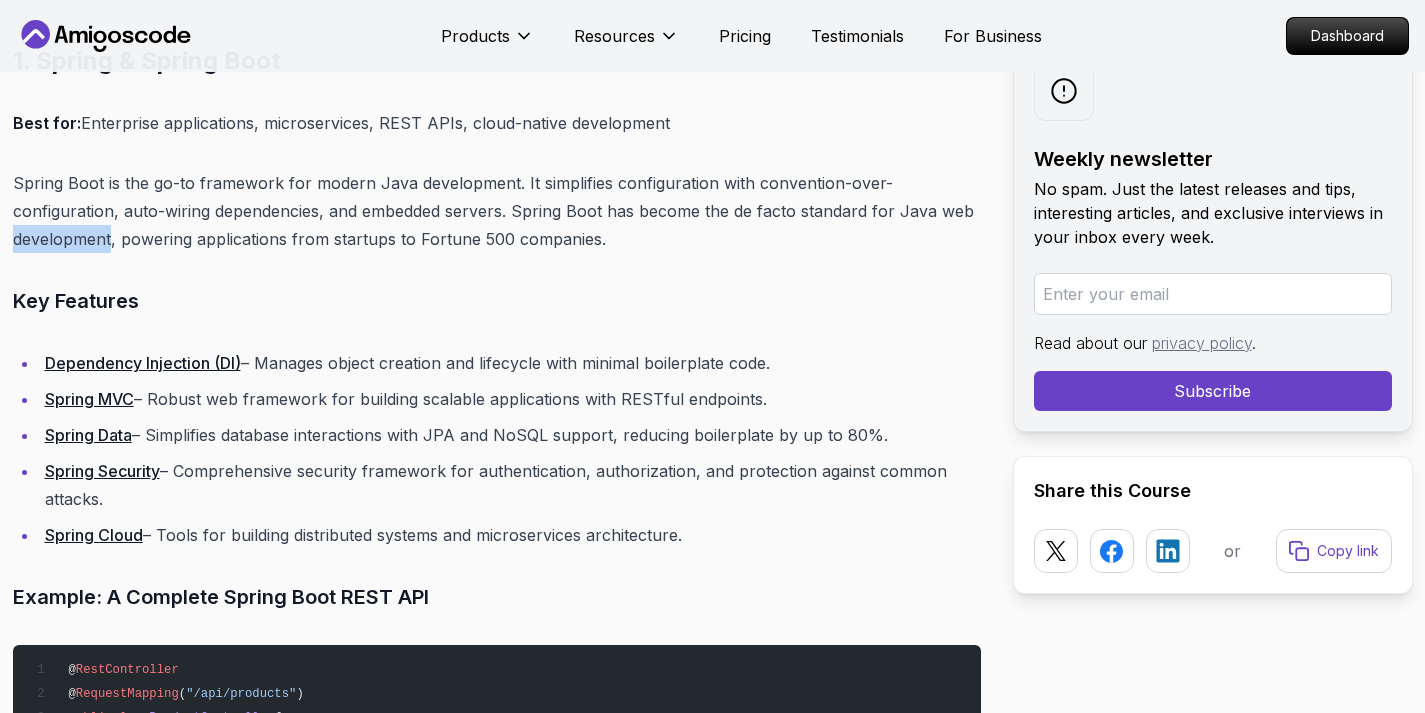 click on "Spring Boot is the go-to framework for modern Java development. It simplifies configuration with convention-over-configuration, auto-wiring dependencies, and embedded servers. Spring Boot has become the de facto standard for Java web development, powering applications from startups to Fortune 500 companies." at bounding box center (497, 211) 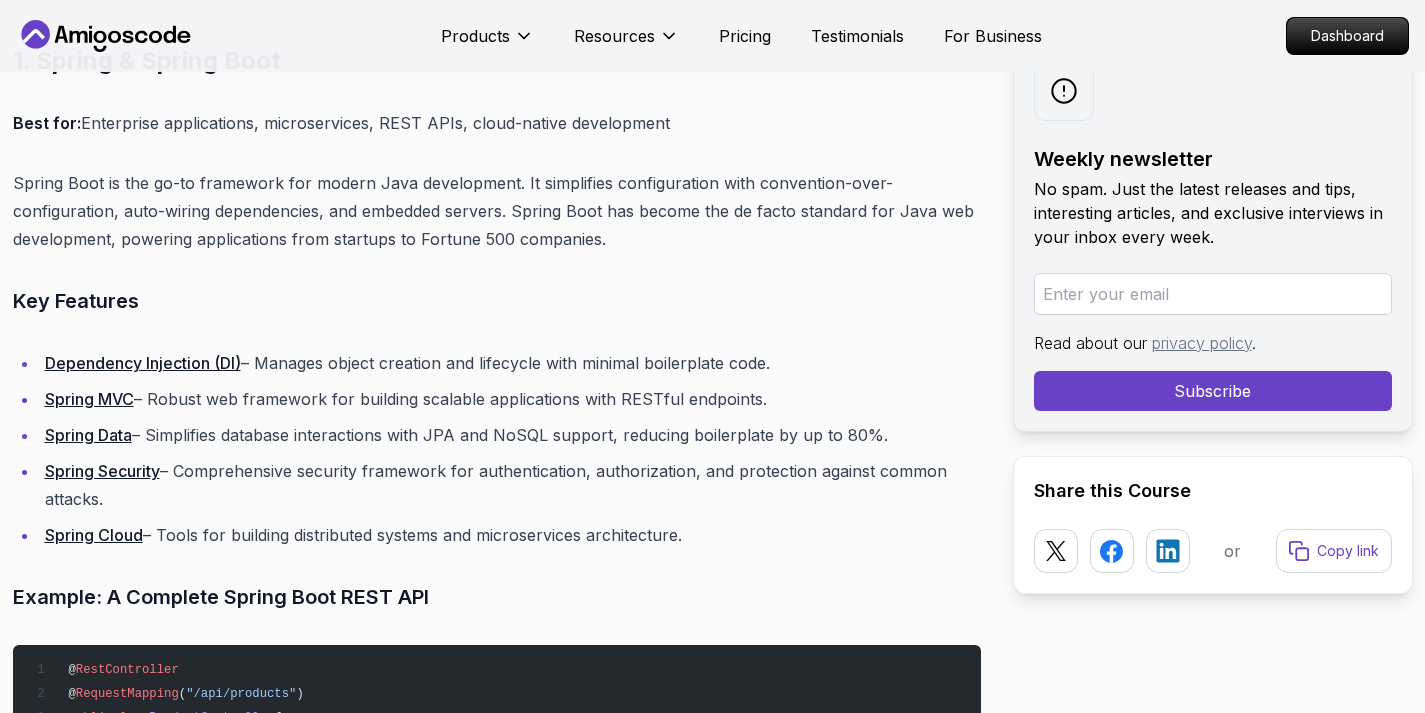 click on "Spring Boot is the go-to framework for modern Java development. It simplifies configuration with convention-over-configuration, auto-wiring dependencies, and embedded servers. Spring Boot has become the de facto standard for Java web development, powering applications from startups to Fortune 500 companies." at bounding box center [497, 211] 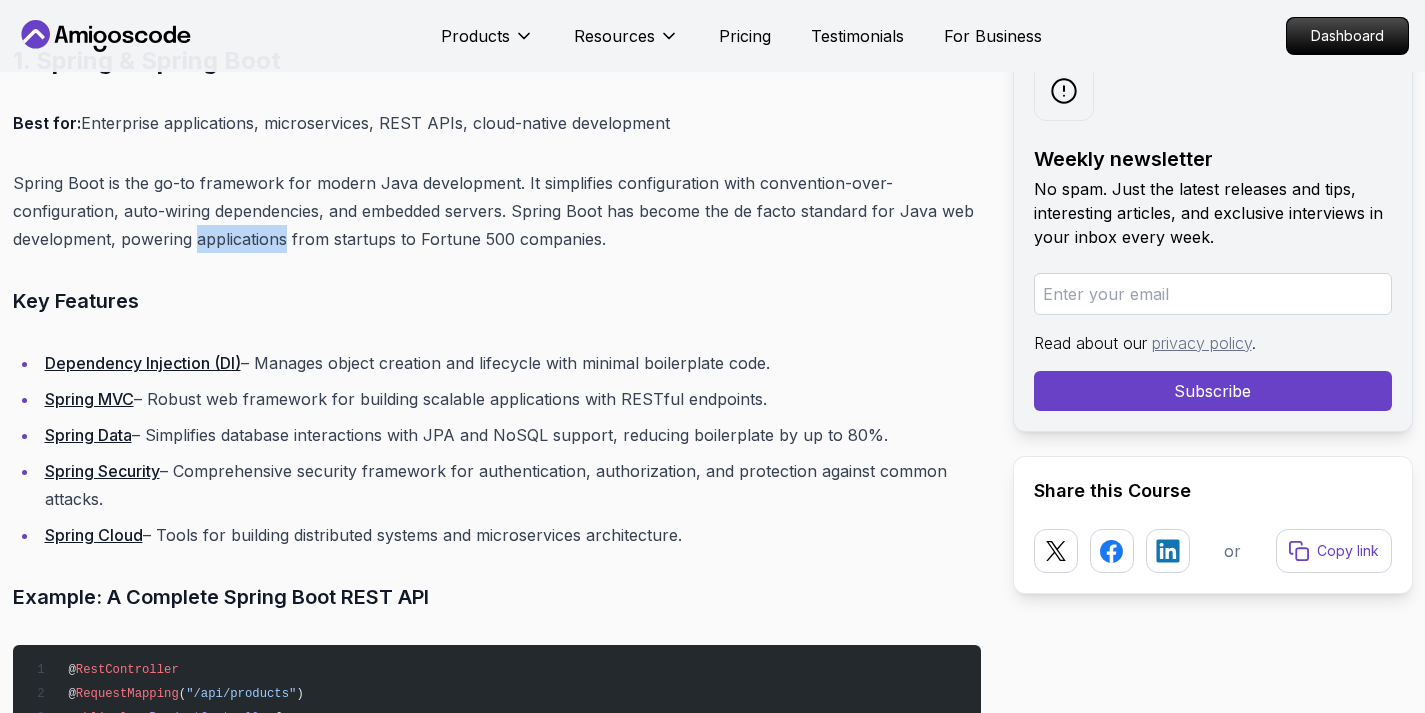 click on "Spring Boot is the go-to framework for modern Java development. It simplifies configuration with convention-over-configuration, auto-wiring dependencies, and embedded servers. Spring Boot has become the de facto standard for Java web development, powering applications from startups to Fortune 500 companies." at bounding box center [497, 211] 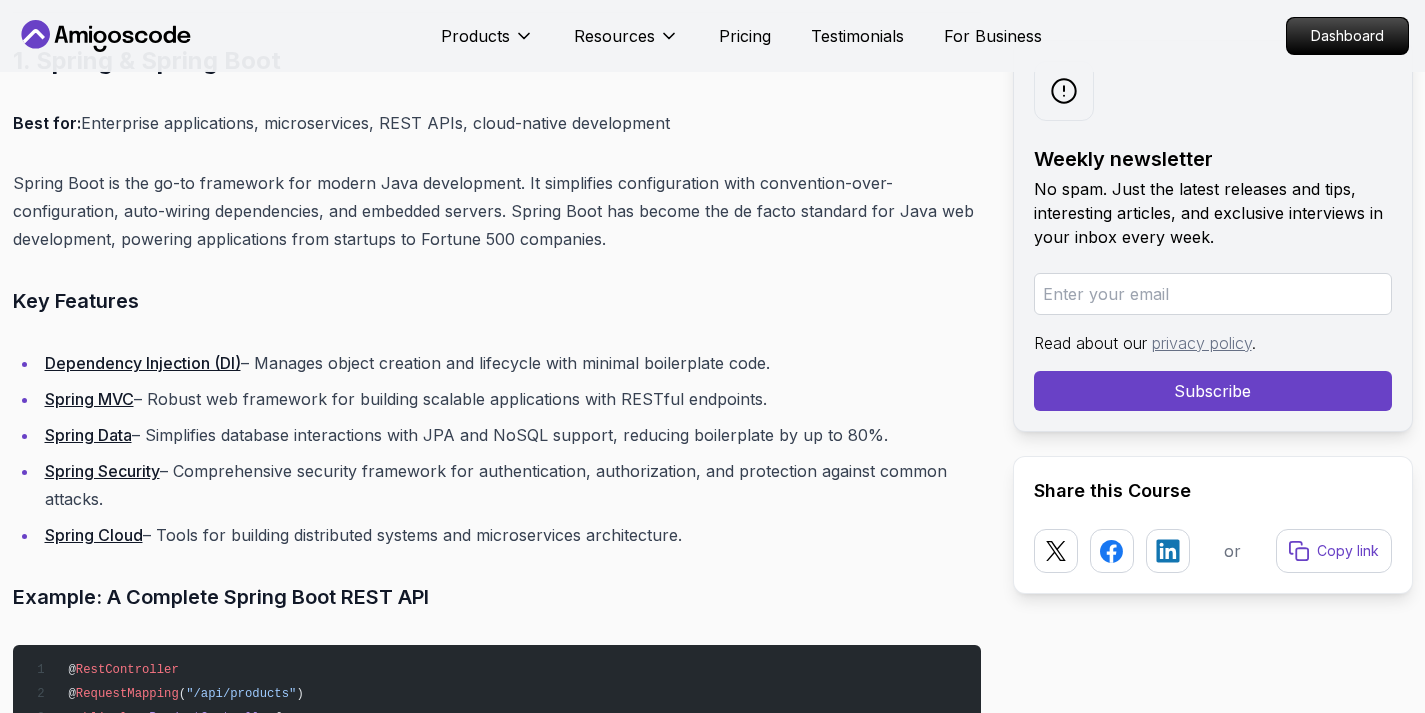 click on "Spring Boot is the go-to framework for modern Java development. It simplifies configuration with convention-over-configuration, auto-wiring dependencies, and embedded servers. Spring Boot has become the de facto standard for Java web development, powering applications from startups to Fortune 500 companies." at bounding box center [497, 211] 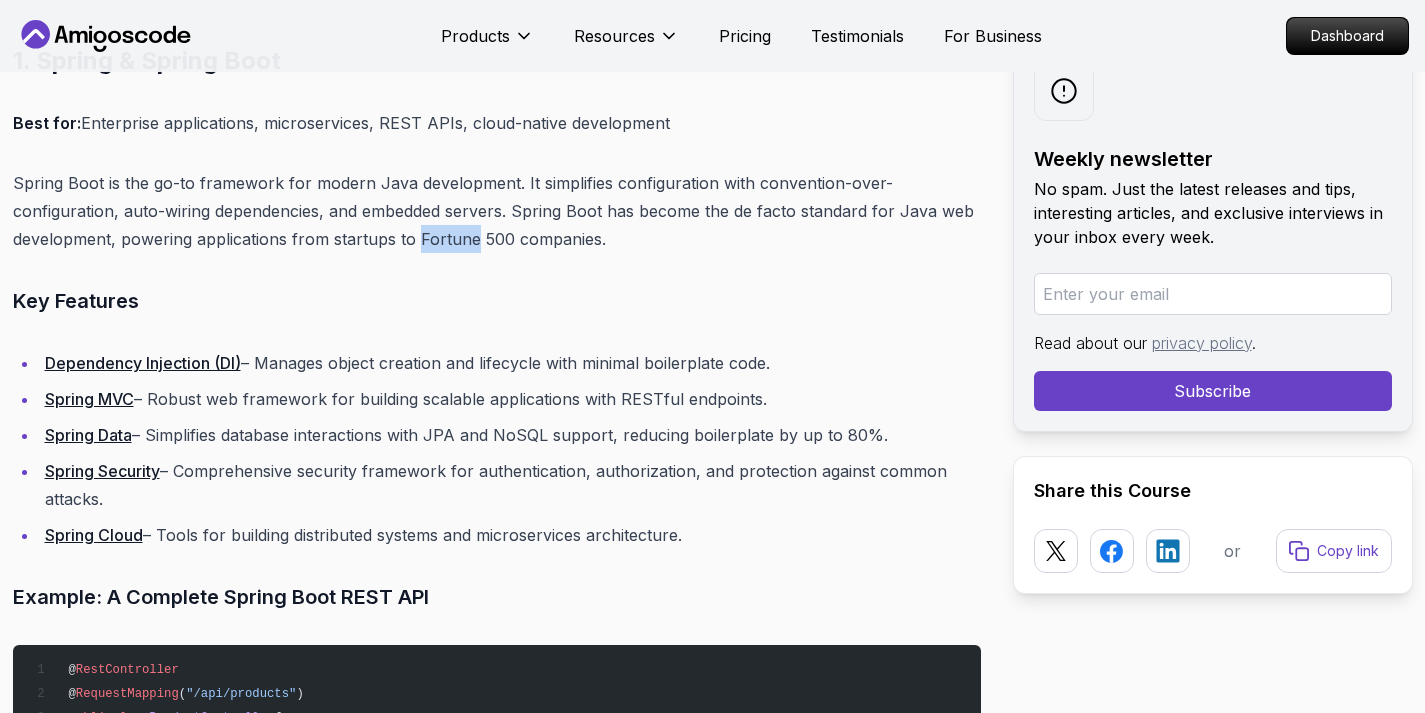 click on "Spring Boot is the go-to framework for modern Java development. It simplifies configuration with convention-over-configuration, auto-wiring dependencies, and embedded servers. Spring Boot has become the de facto standard for Java web development, powering applications from startups to Fortune 500 companies." at bounding box center [497, 211] 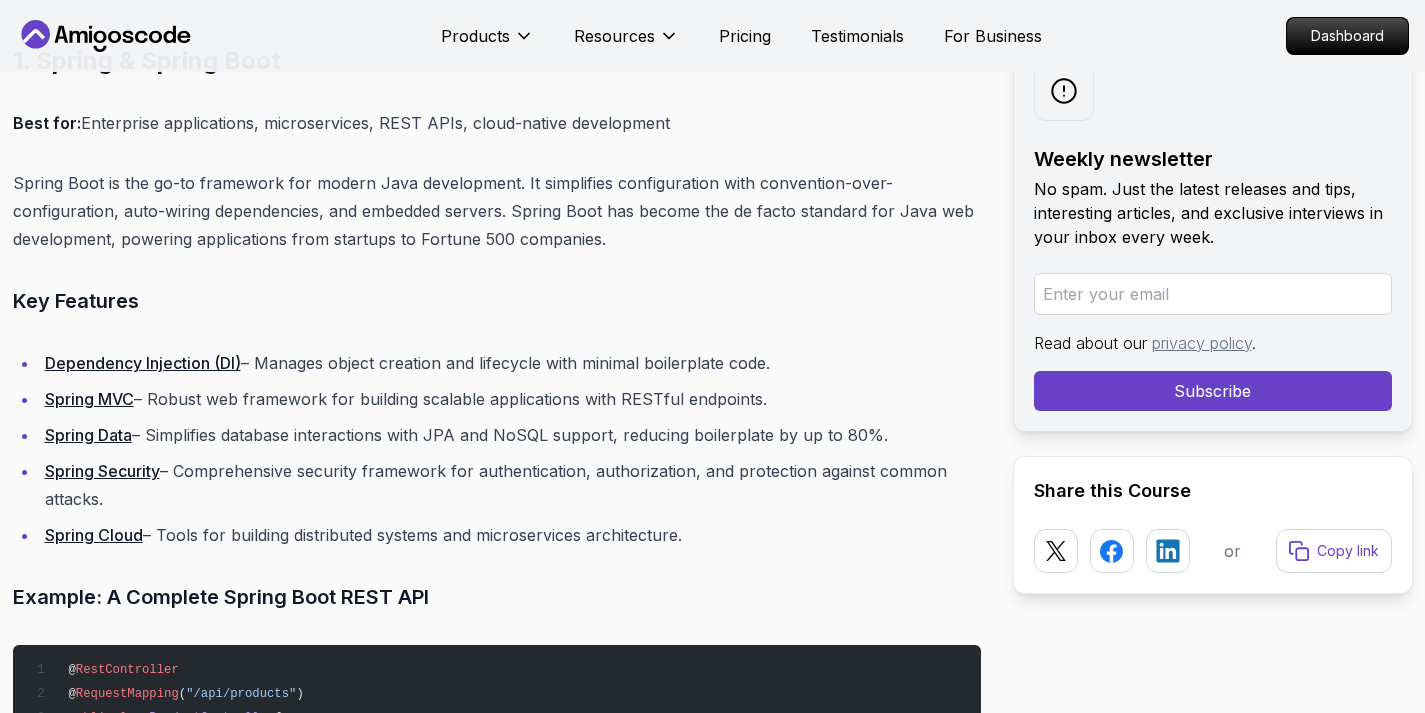click on "Spring Boot is the go-to framework for modern Java development. It simplifies configuration with convention-over-configuration, auto-wiring dependencies, and embedded servers. Spring Boot has become the de facto standard for Java web development, powering applications from startups to Fortune 500 companies." at bounding box center (497, 211) 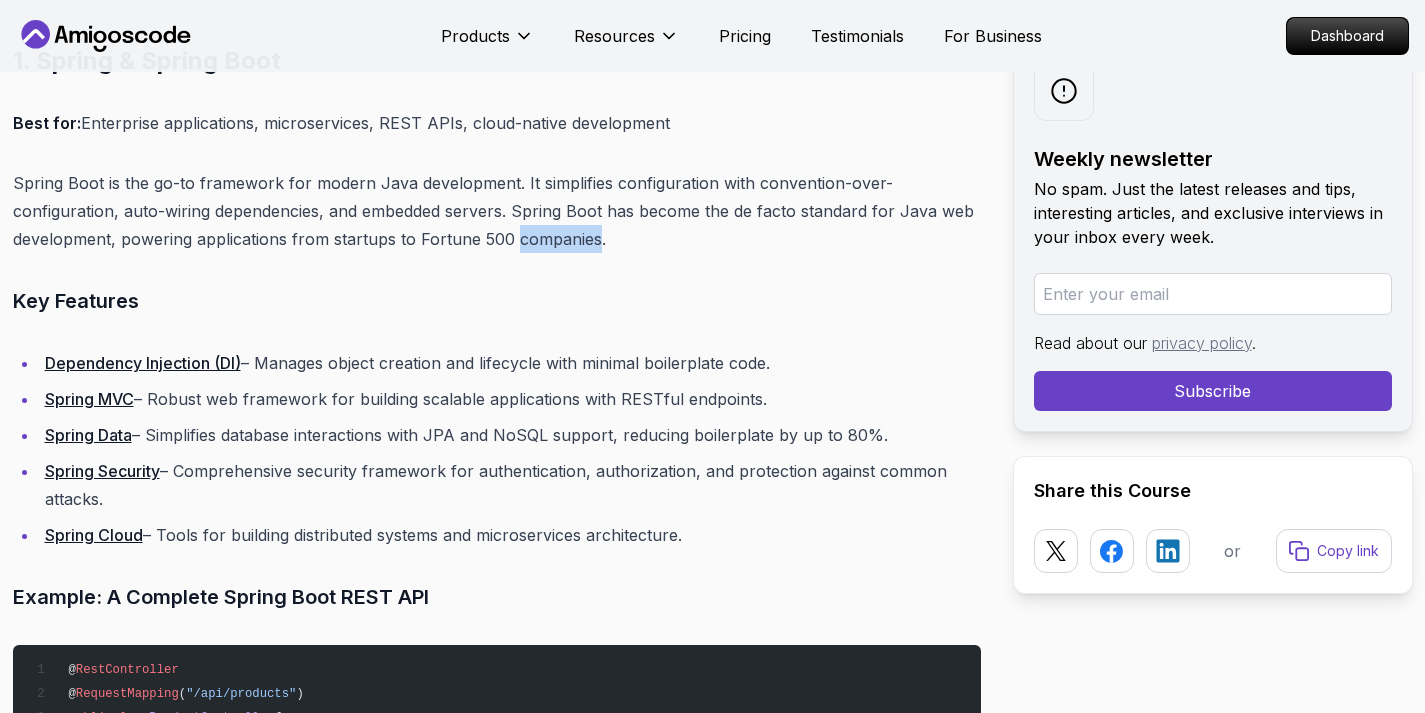 click on "Spring Boot is the go-to framework for modern Java development. It simplifies configuration with convention-over-configuration, auto-wiring dependencies, and embedded servers. Spring Boot has become the de facto standard for Java web development, powering applications from startups to Fortune 500 companies." at bounding box center (497, 211) 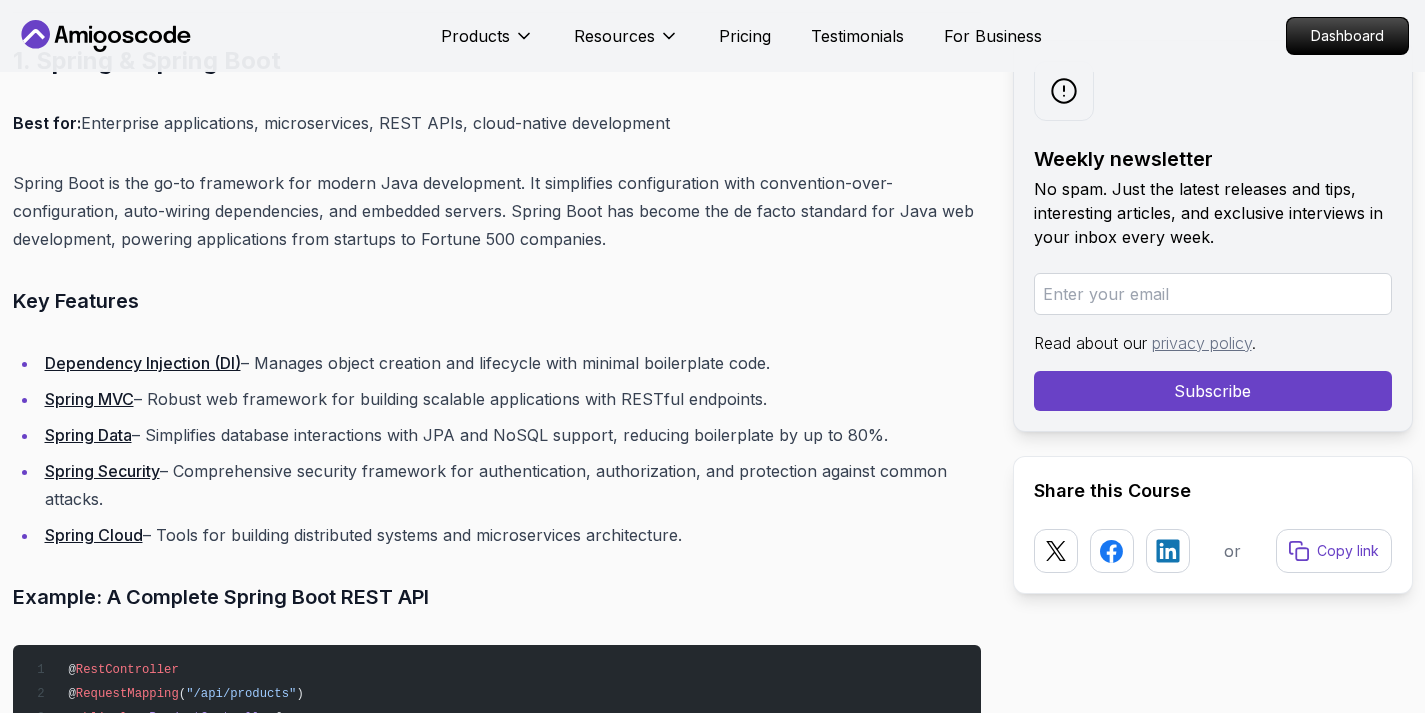 click on "Key Features" at bounding box center (497, 301) 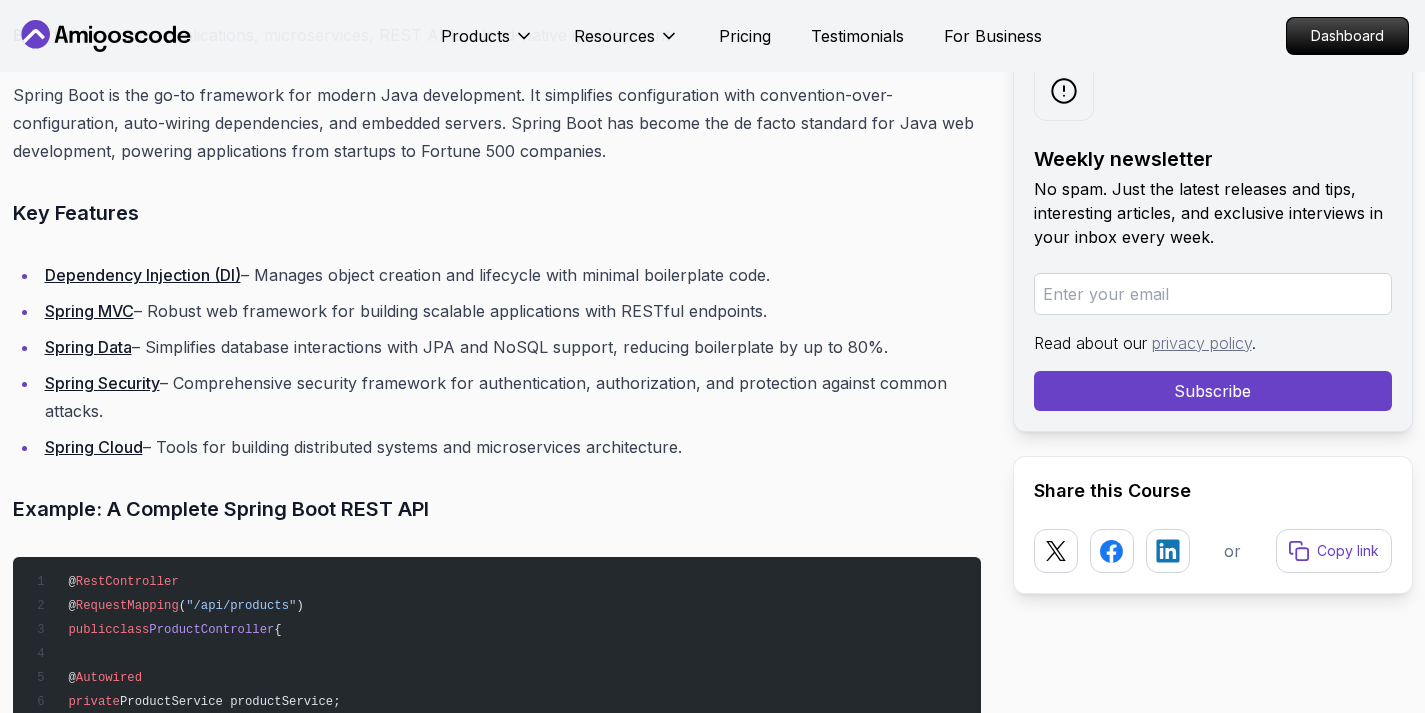 scroll, scrollTop: 1867, scrollLeft: 0, axis: vertical 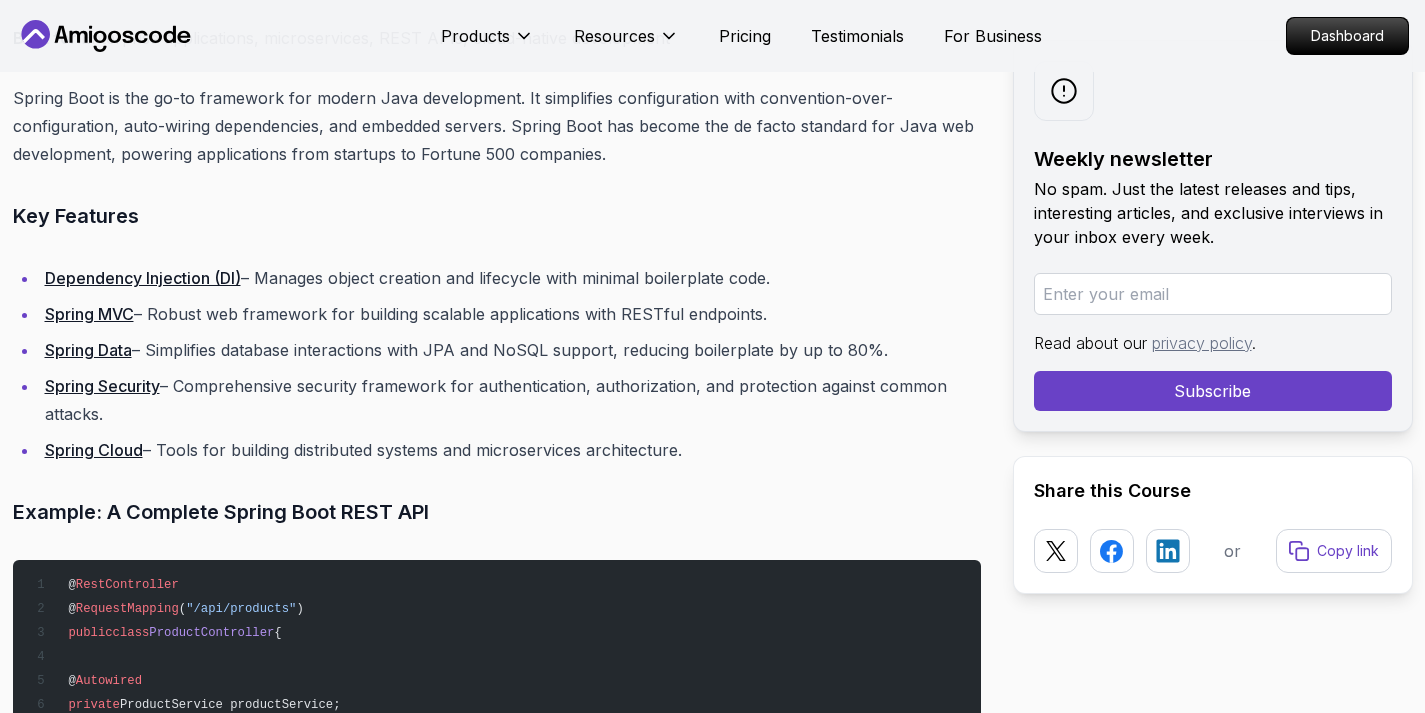 drag, startPoint x: 266, startPoint y: 276, endPoint x: 845, endPoint y: 274, distance: 579.0035 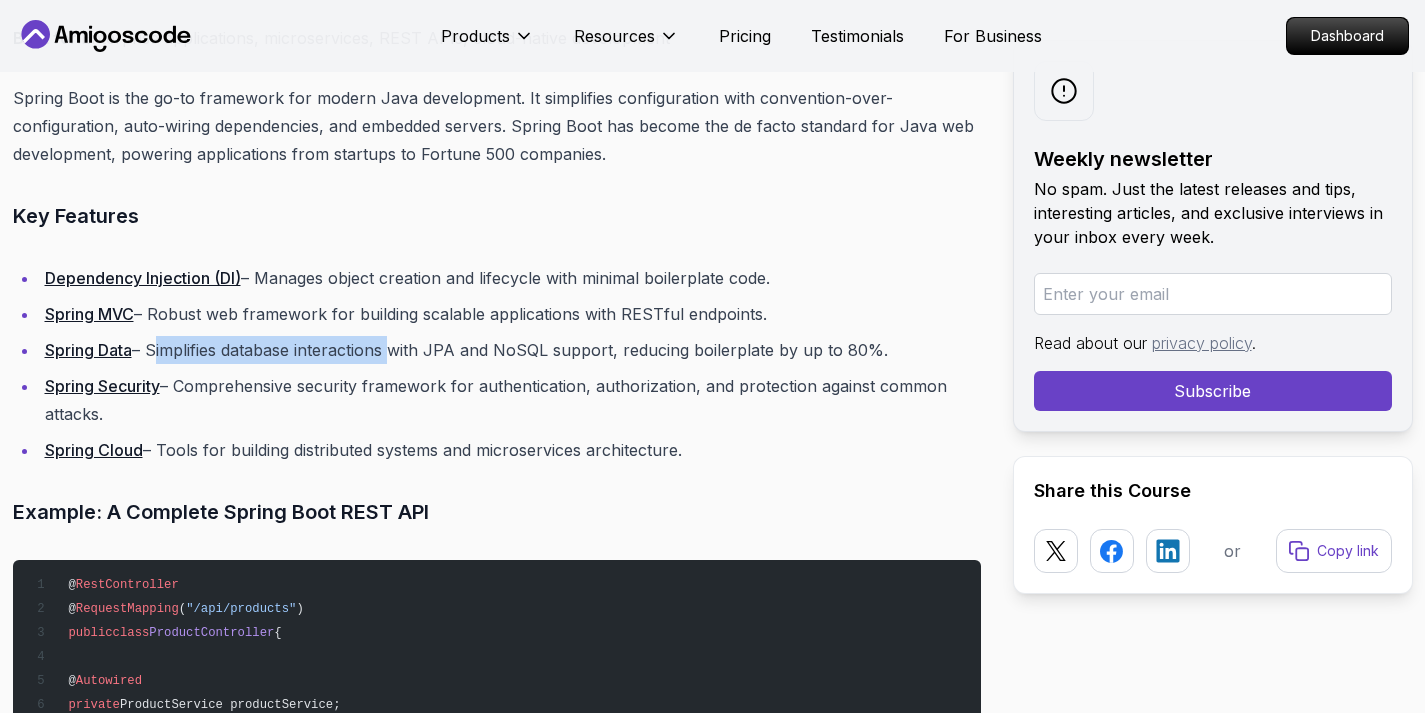 drag, startPoint x: 152, startPoint y: 355, endPoint x: 392, endPoint y: 354, distance: 240.00209 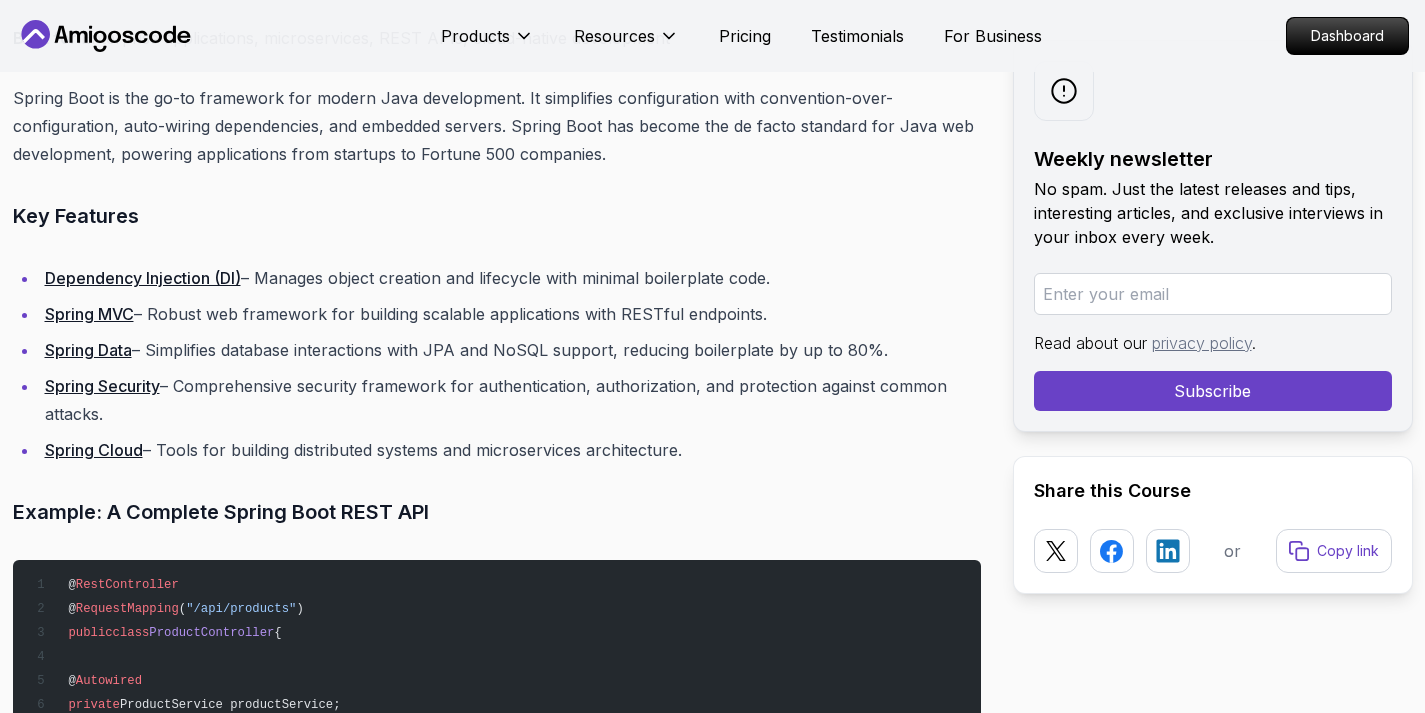 click on "Dependency Injection (DI)  – Manages object creation and lifecycle with minimal boilerplate code.
Spring MVC  – Robust web framework for building scalable applications with RESTful endpoints.
Spring Data  – Simplifies database interactions with JPA and NoSQL support, reducing boilerplate by up to 80%.
Spring Security  – Comprehensive security framework for authentication, authorization, and protection against common attacks.
Spring Cloud  – Tools for building distributed systems and microservices architecture." at bounding box center (497, 364) 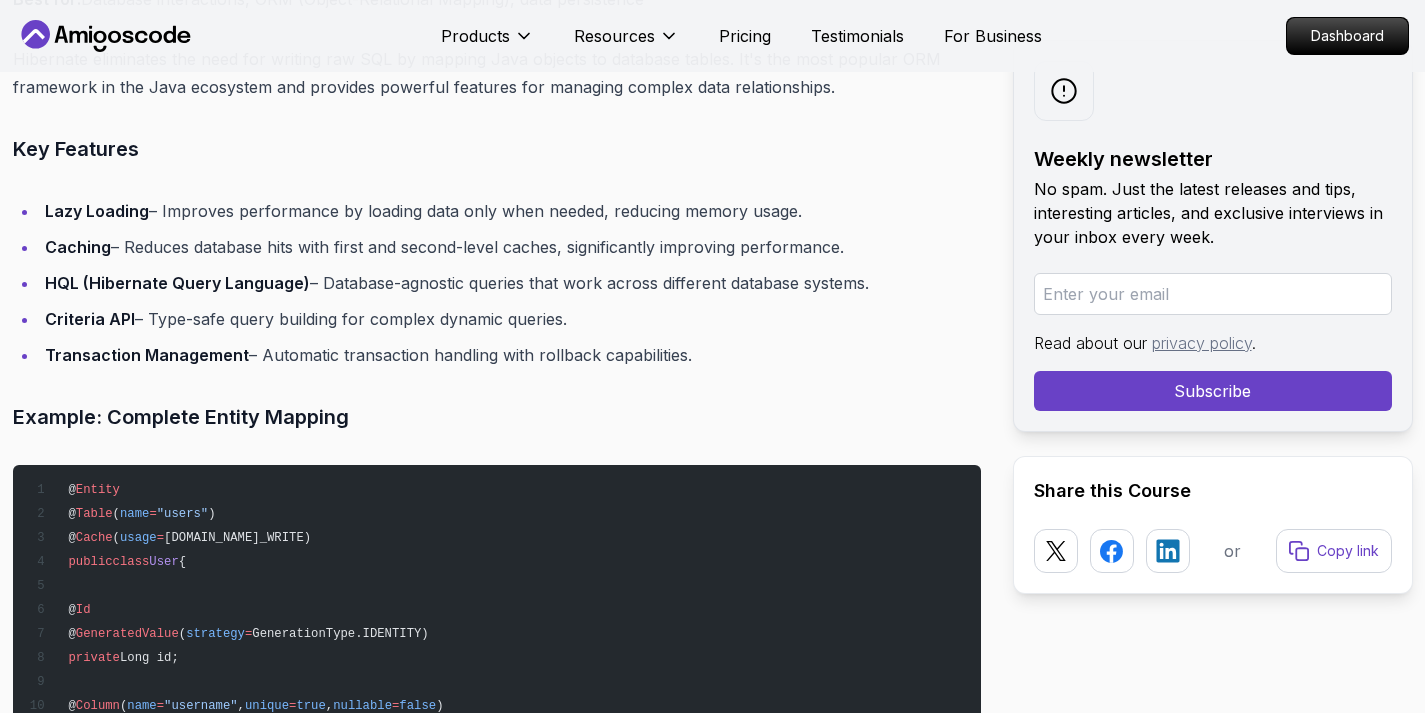 scroll, scrollTop: 4394, scrollLeft: 0, axis: vertical 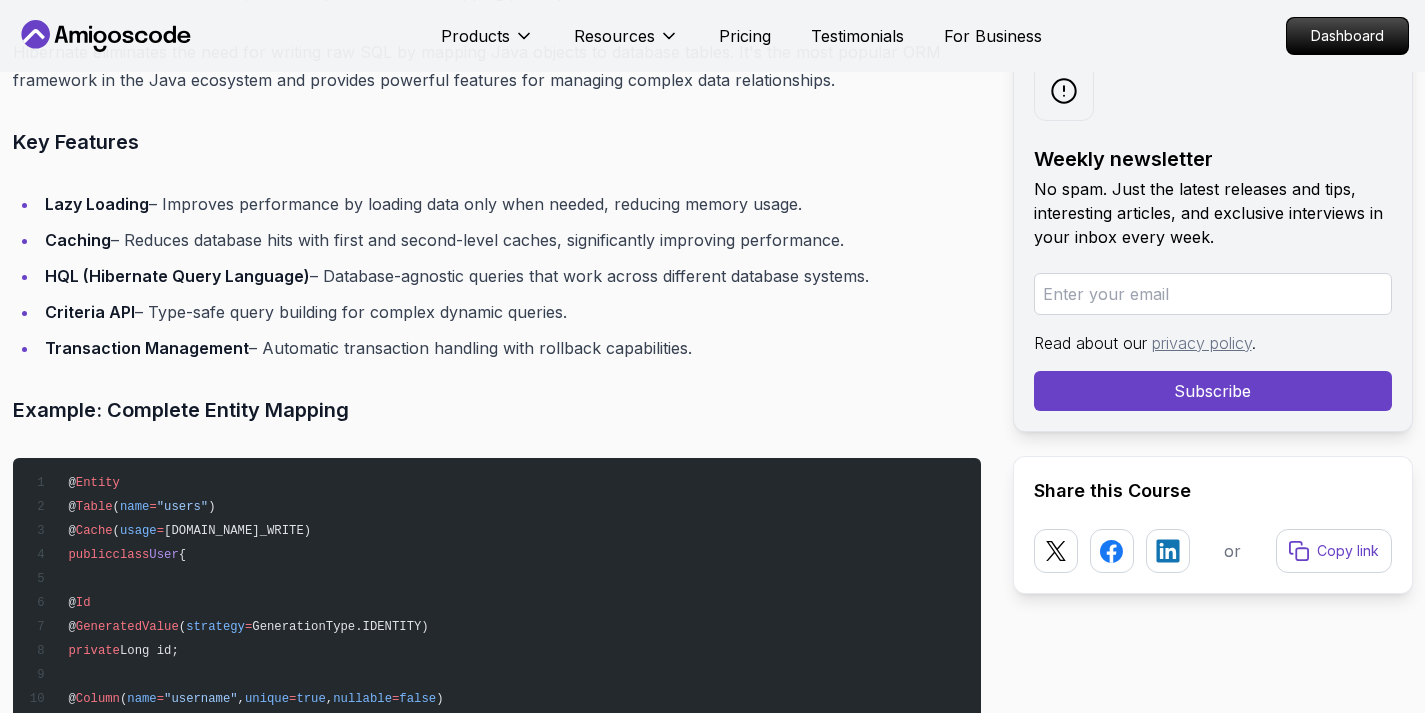 drag, startPoint x: 494, startPoint y: 205, endPoint x: 841, endPoint y: 205, distance: 347 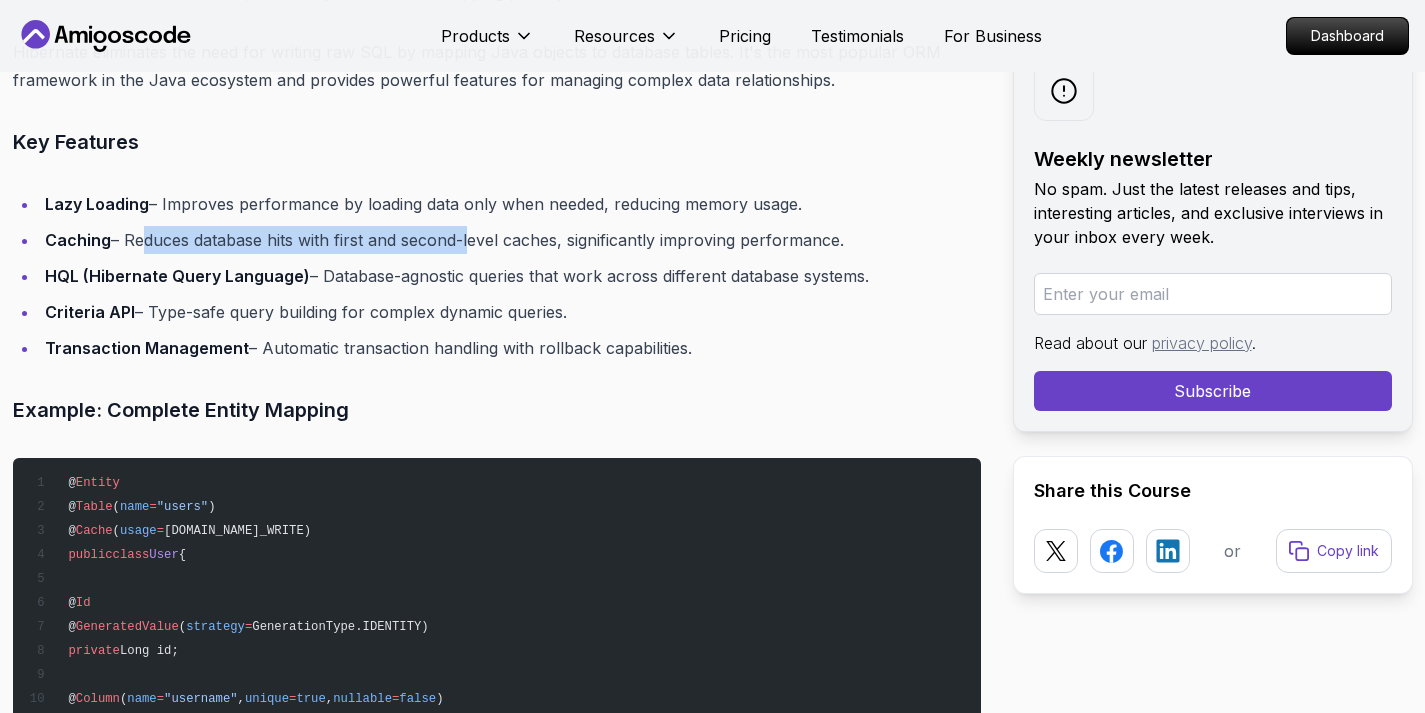 drag, startPoint x: 135, startPoint y: 235, endPoint x: 470, endPoint y: 238, distance: 335.01343 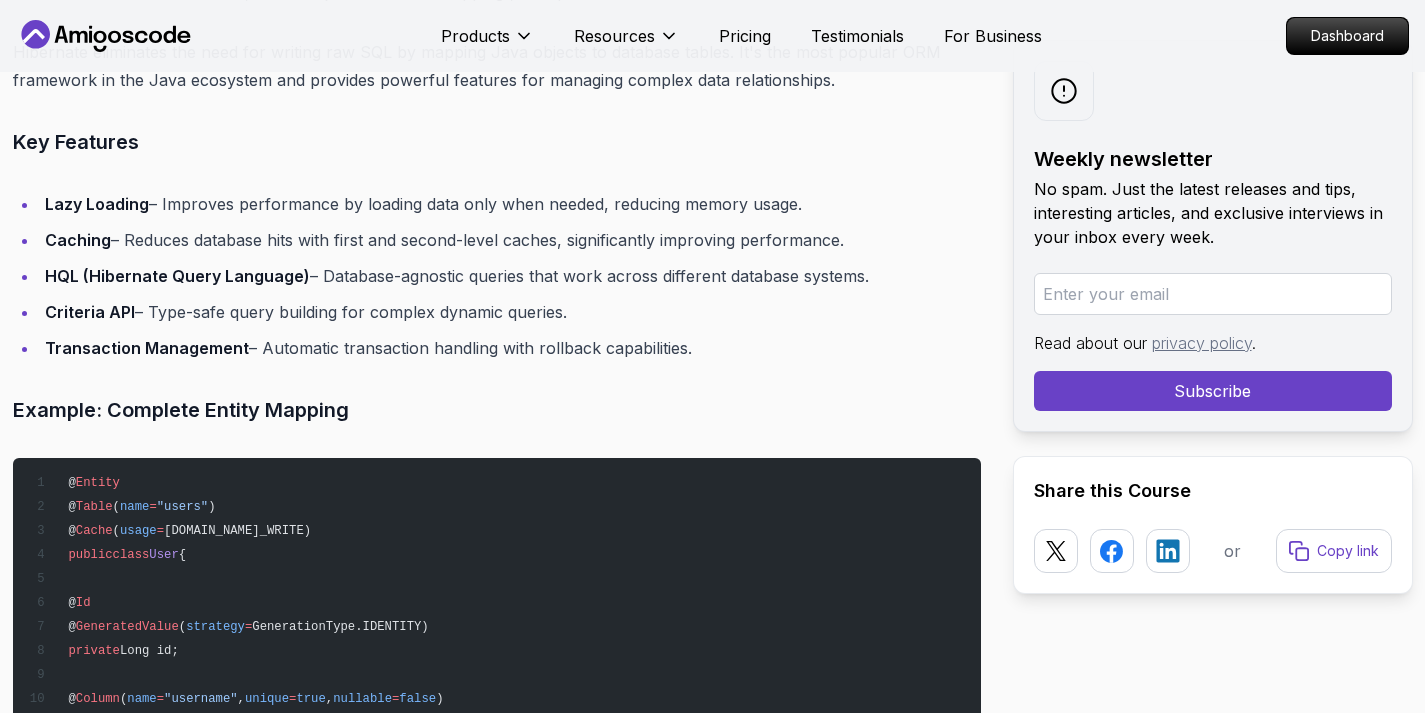 click on "Caching  – Reduces database hits with first and second-level caches, significantly improving performance." at bounding box center [510, 240] 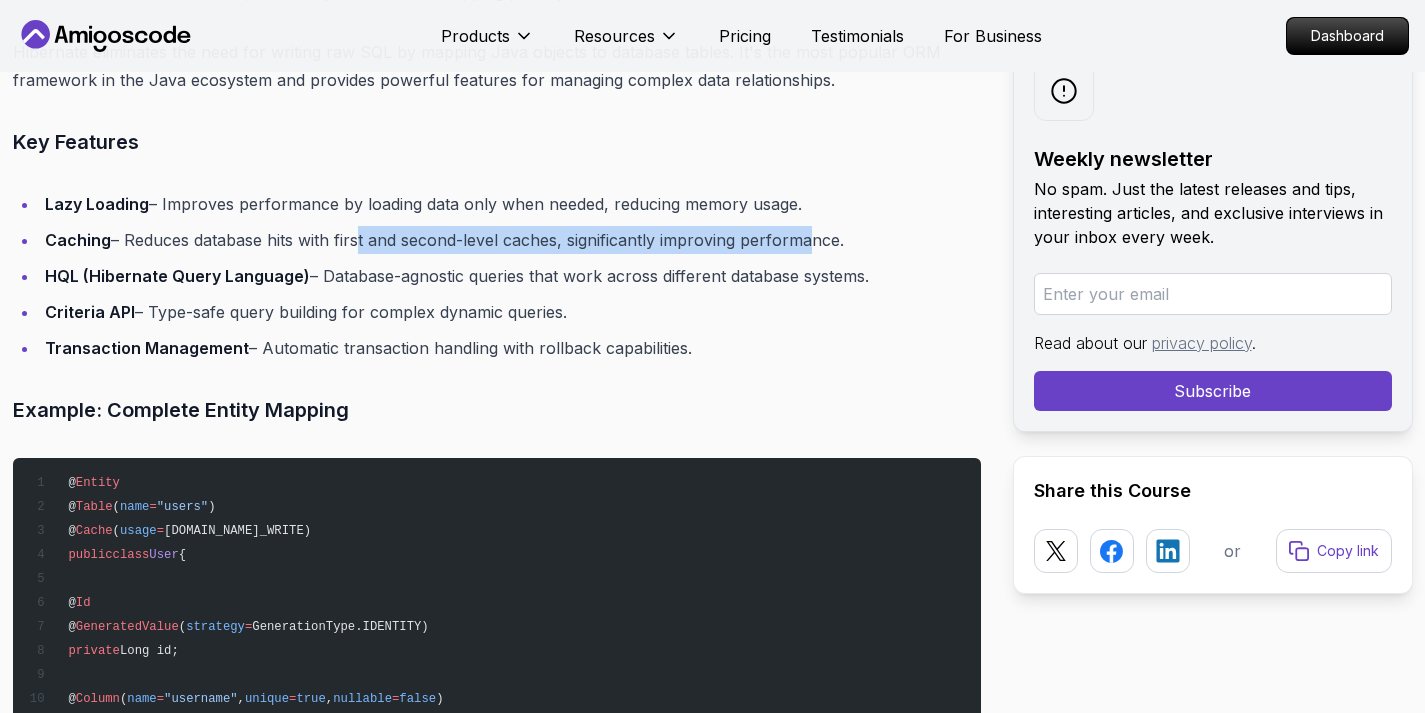 drag, startPoint x: 353, startPoint y: 232, endPoint x: 812, endPoint y: 233, distance: 459.0011 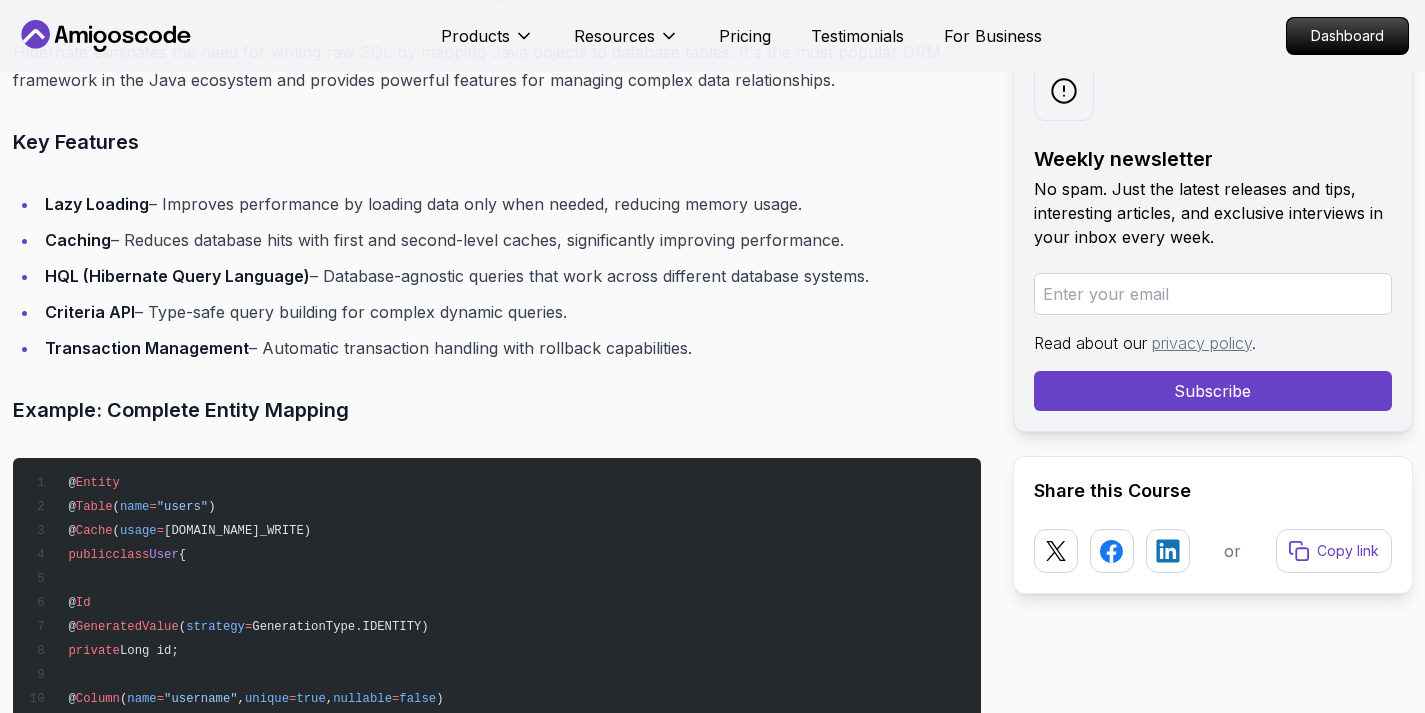 click on "Caching  – Reduces database hits with first and second-level caches, significantly improving performance." at bounding box center (510, 240) 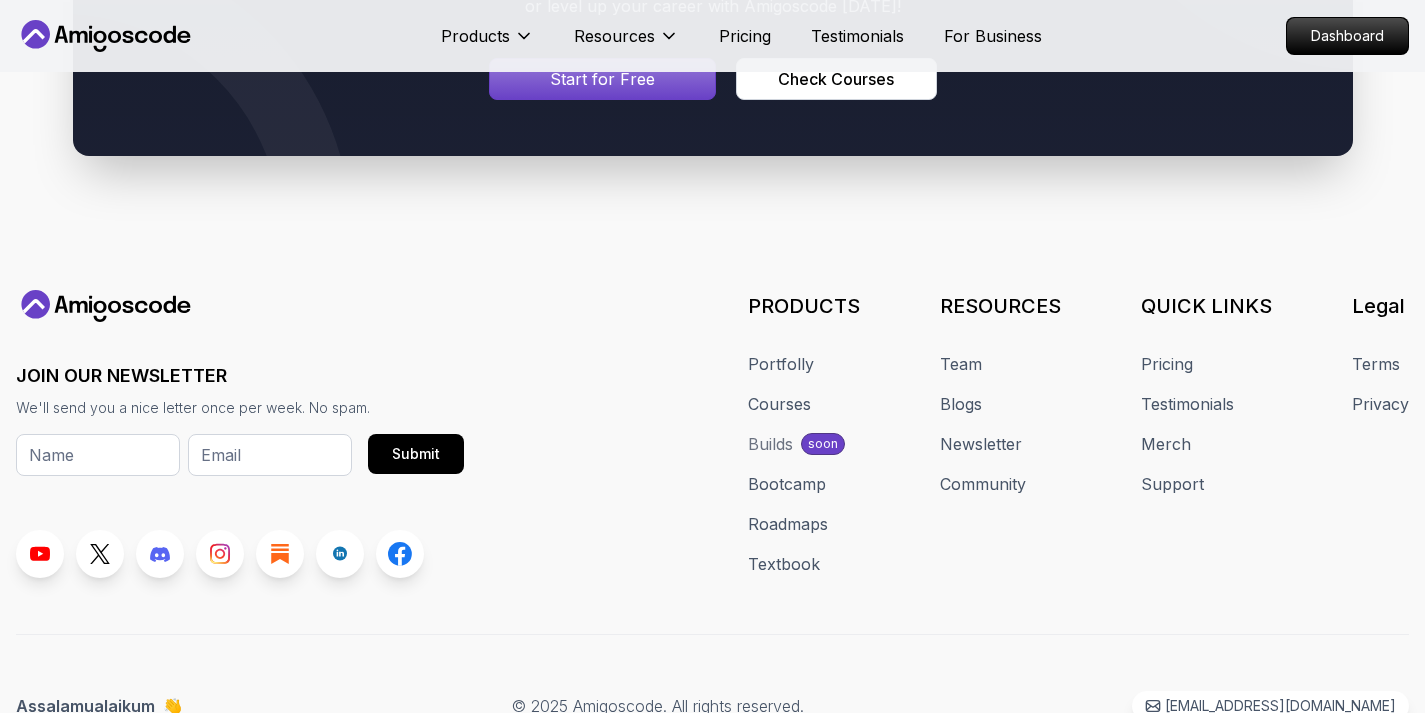 scroll, scrollTop: 25900, scrollLeft: 0, axis: vertical 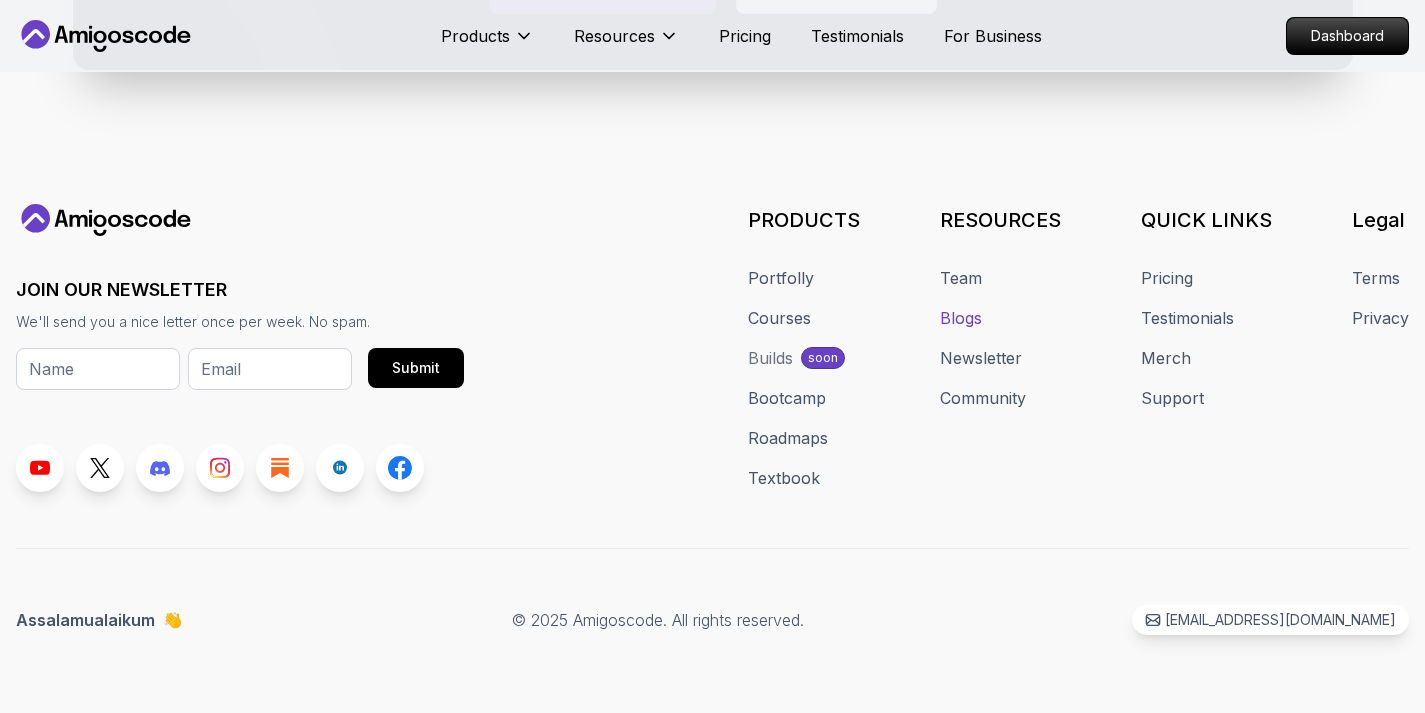 click on "Blogs" at bounding box center (961, 318) 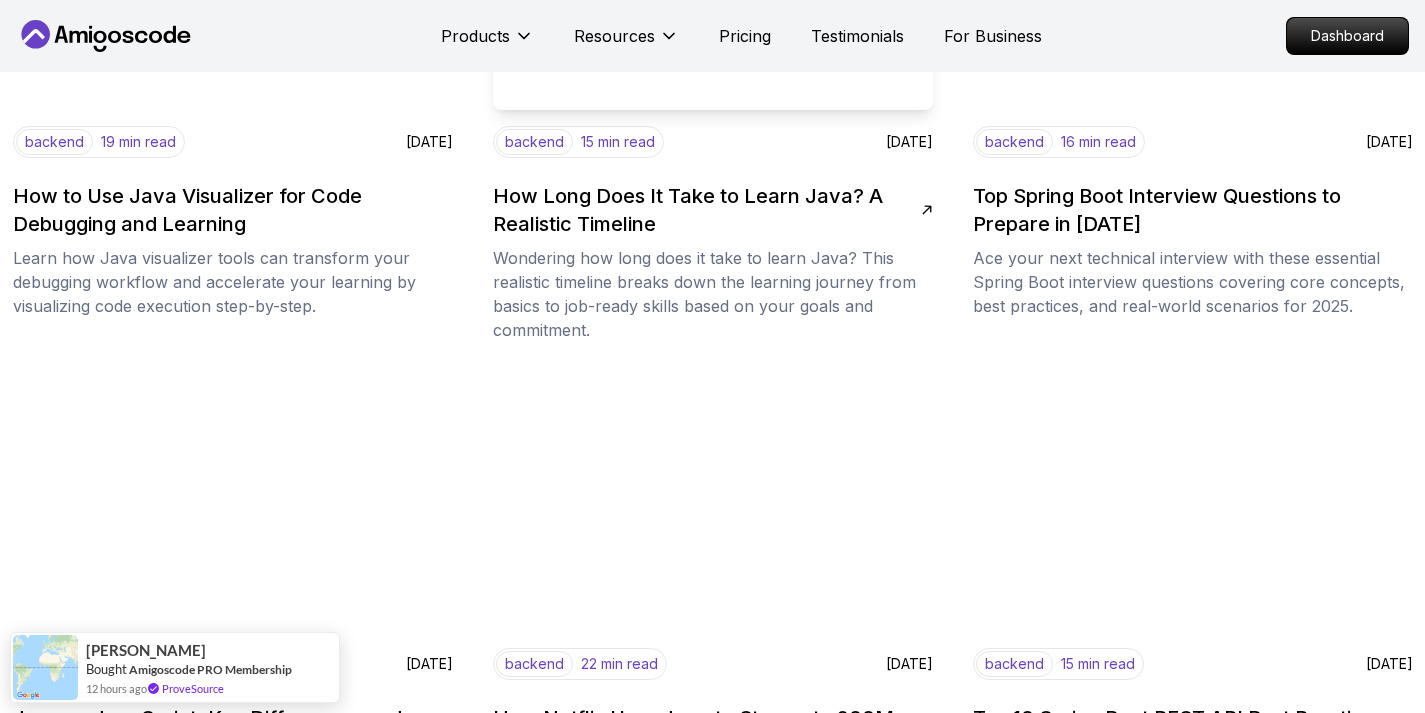 scroll, scrollTop: 1536, scrollLeft: 0, axis: vertical 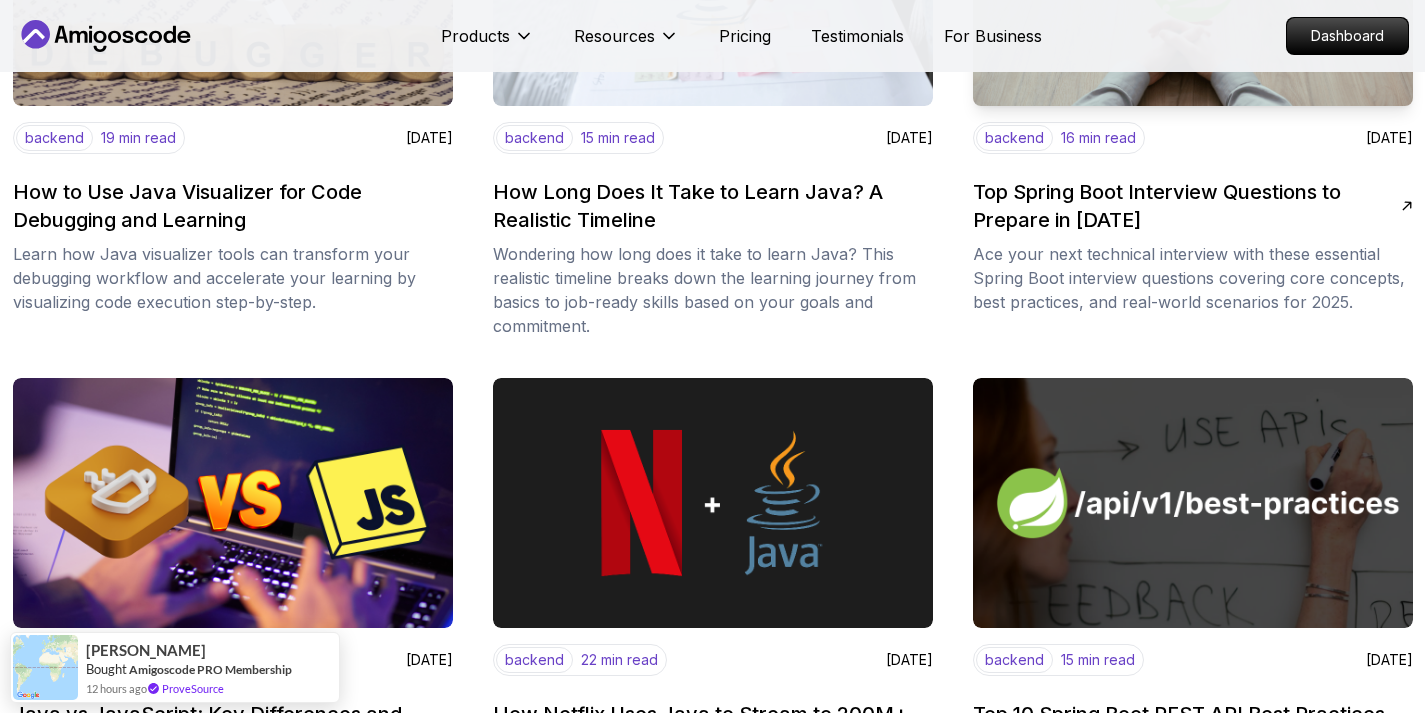 click on "Top Spring Boot Interview Questions to Prepare in 2025" at bounding box center [1187, 206] 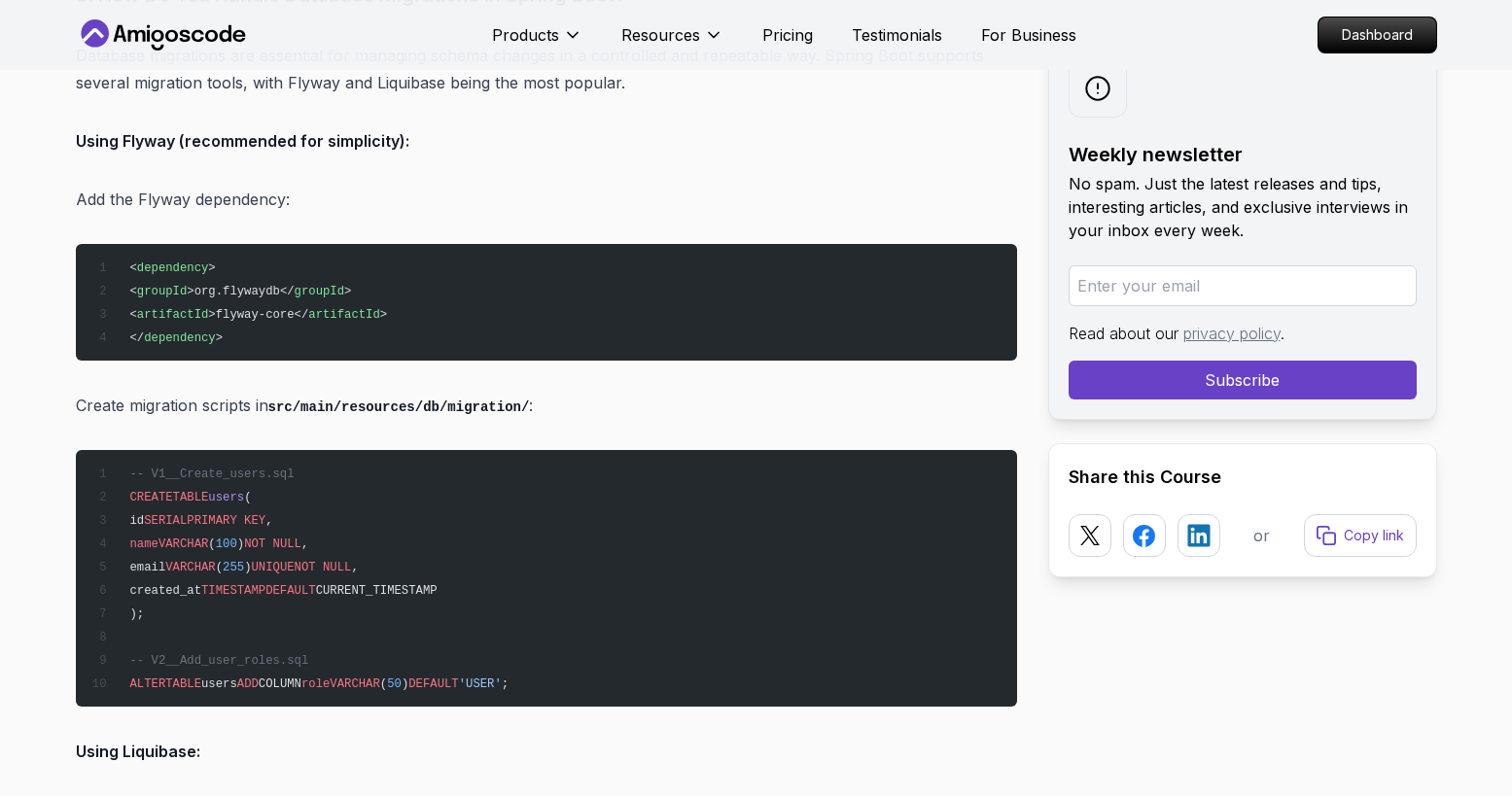 scroll, scrollTop: 6620, scrollLeft: 0, axis: vertical 